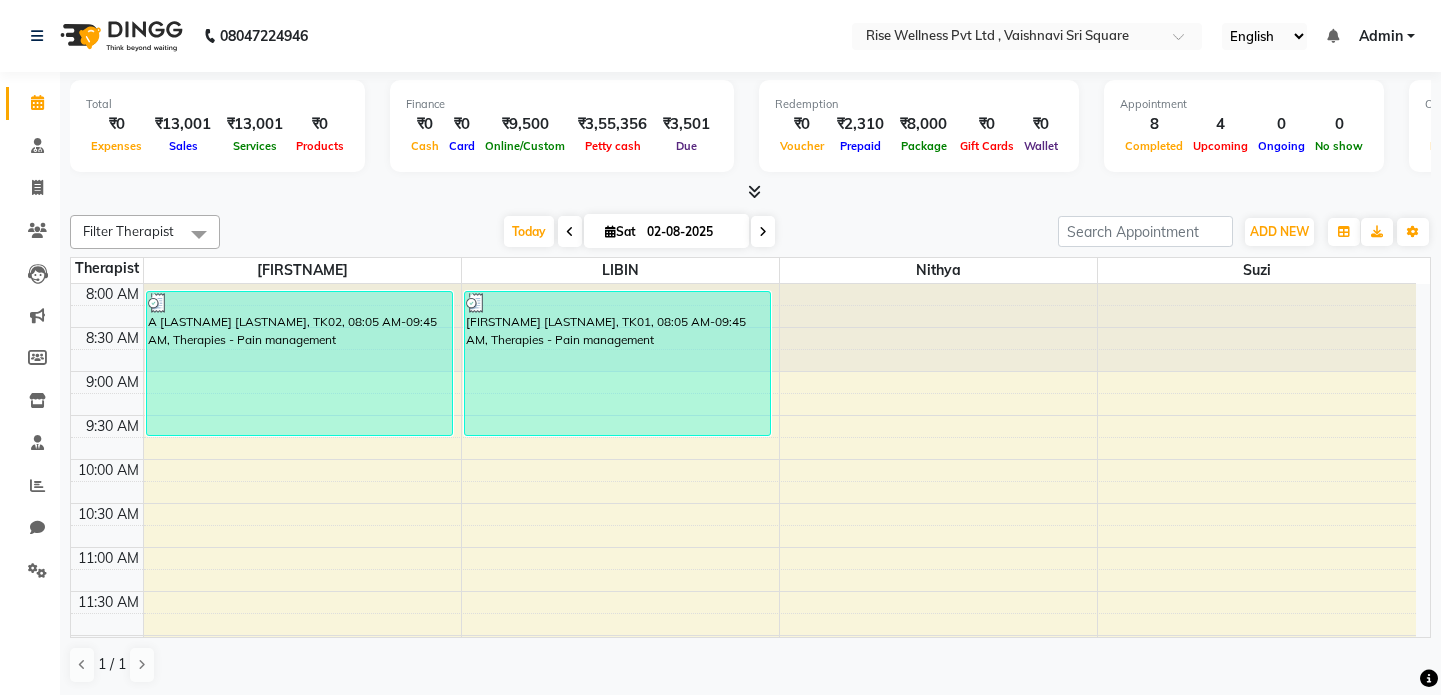 scroll, scrollTop: 0, scrollLeft: 0, axis: both 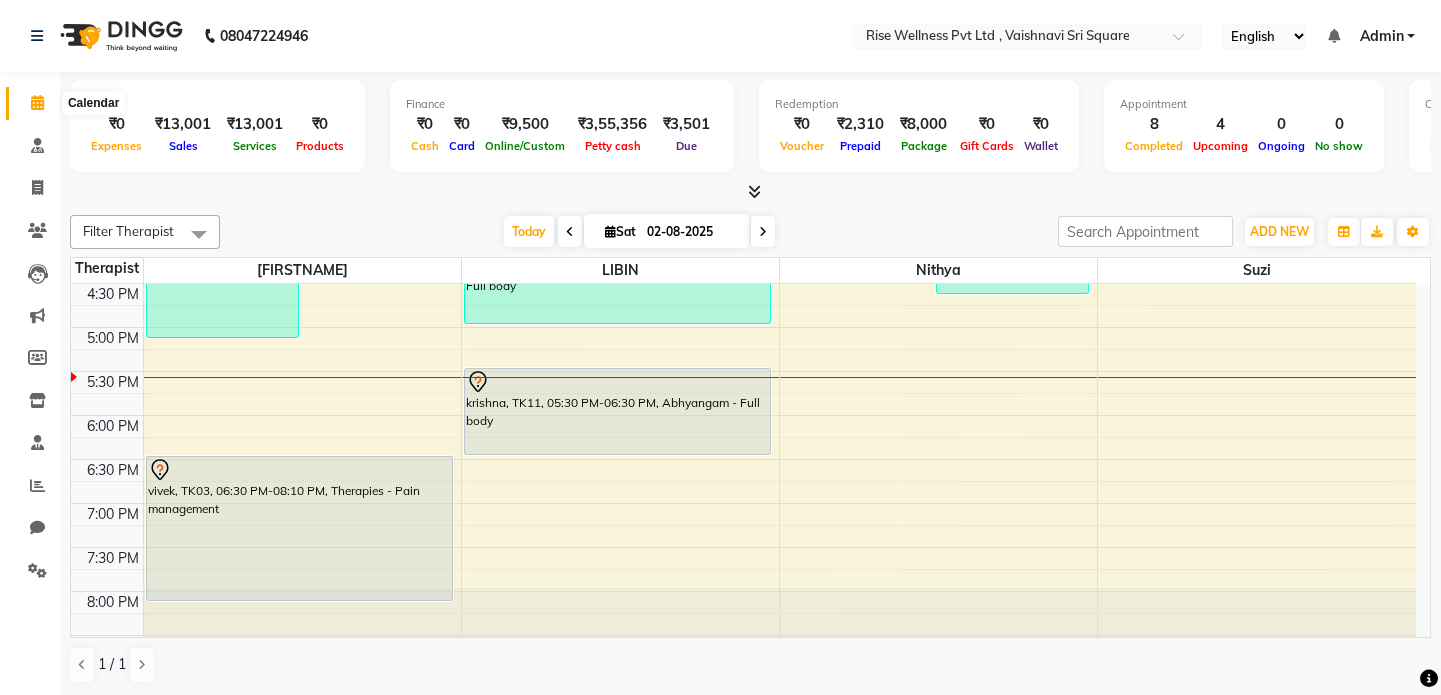 click 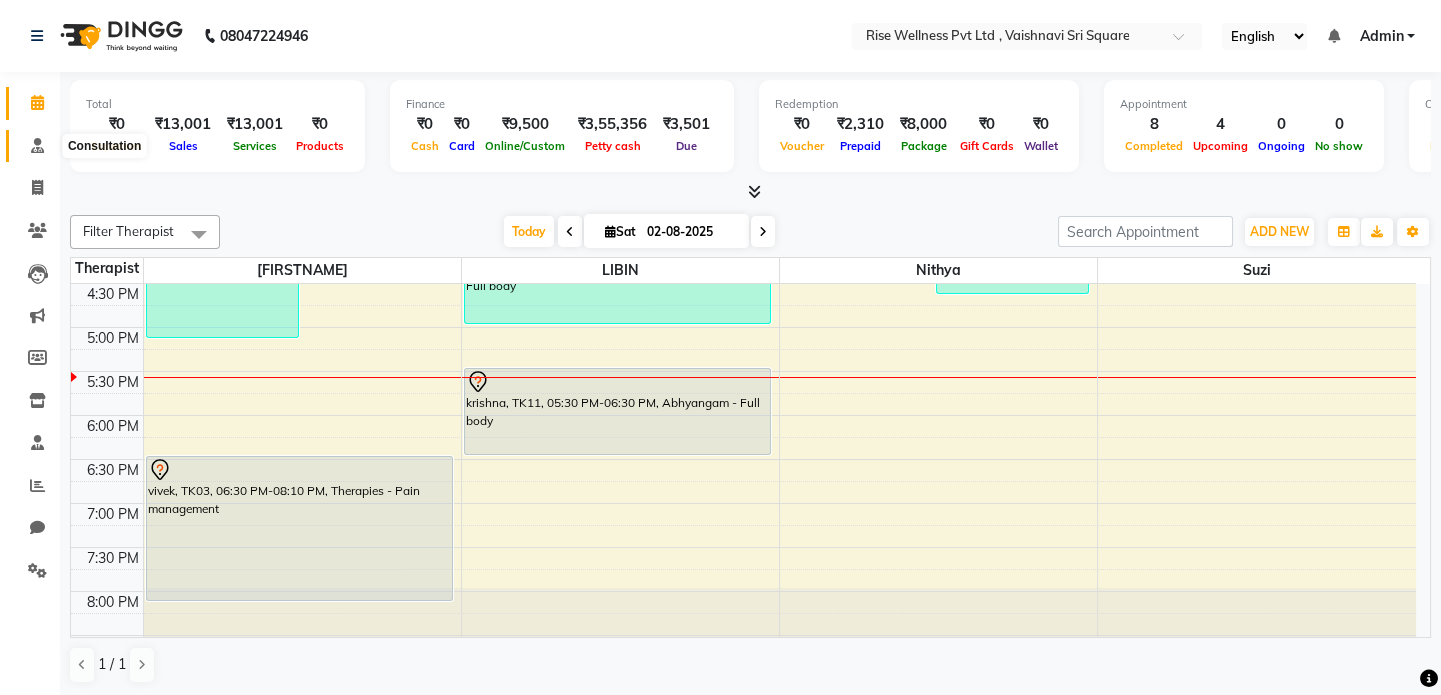 click 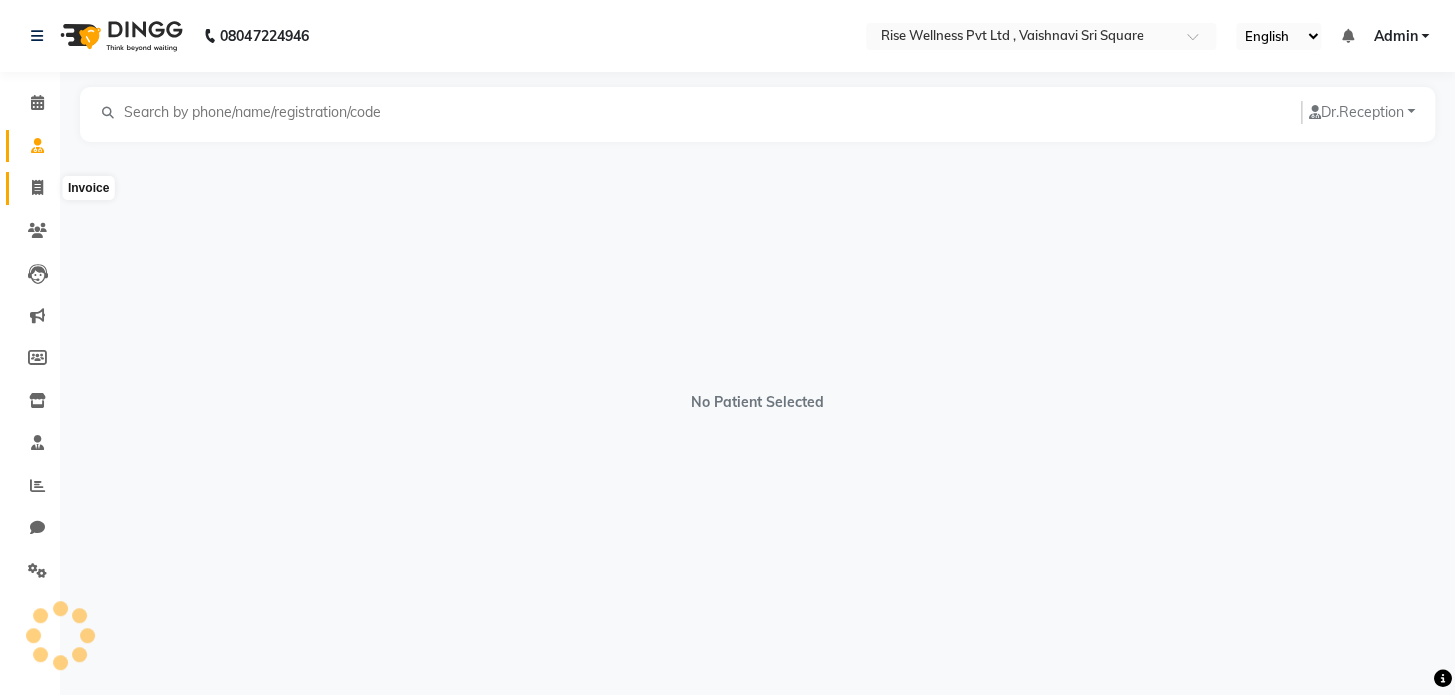 click 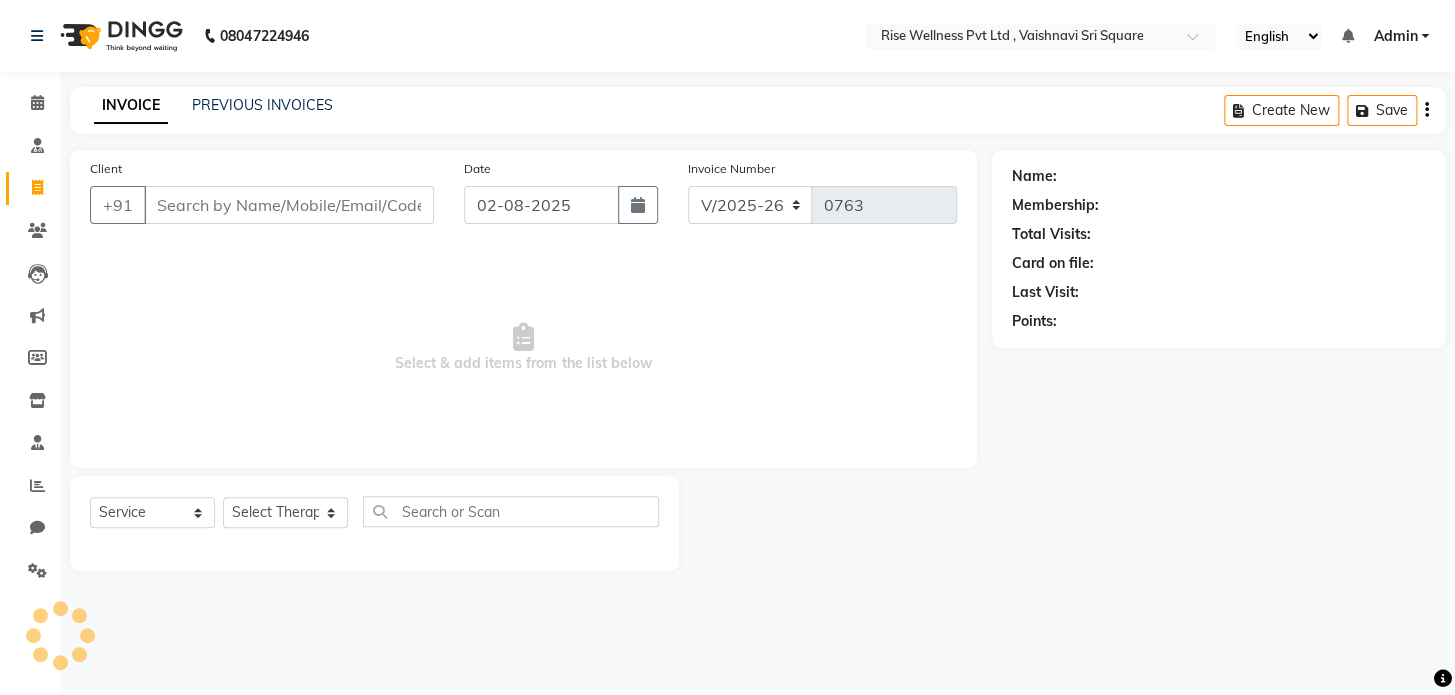 click on "Client" at bounding box center (289, 205) 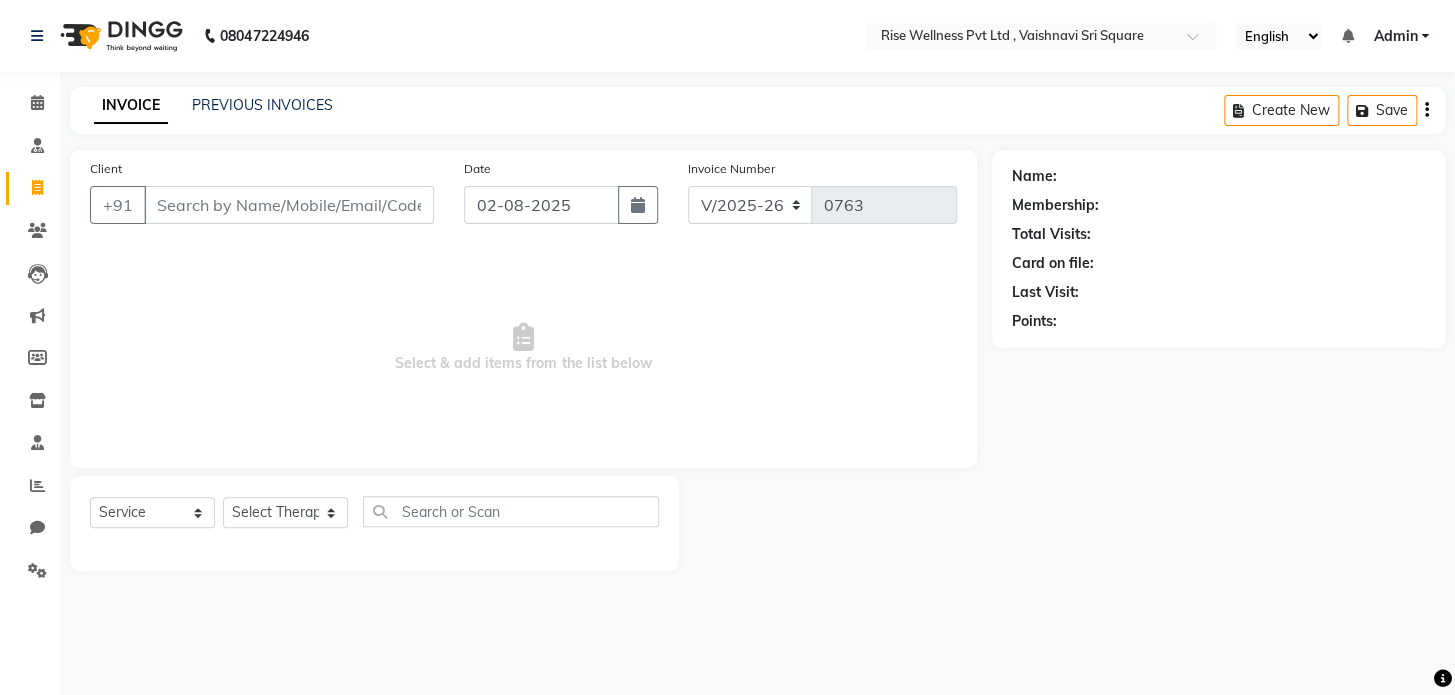 select on "V" 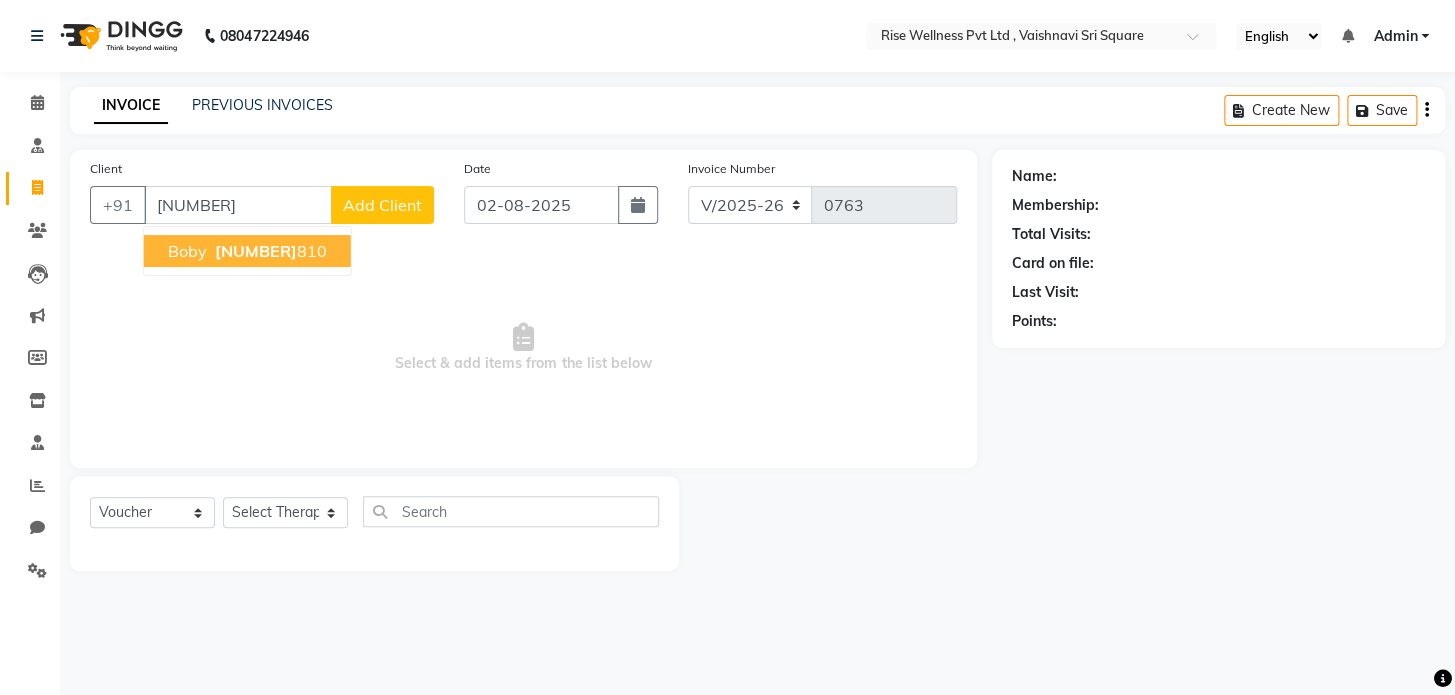 click on "9886720" at bounding box center (256, 251) 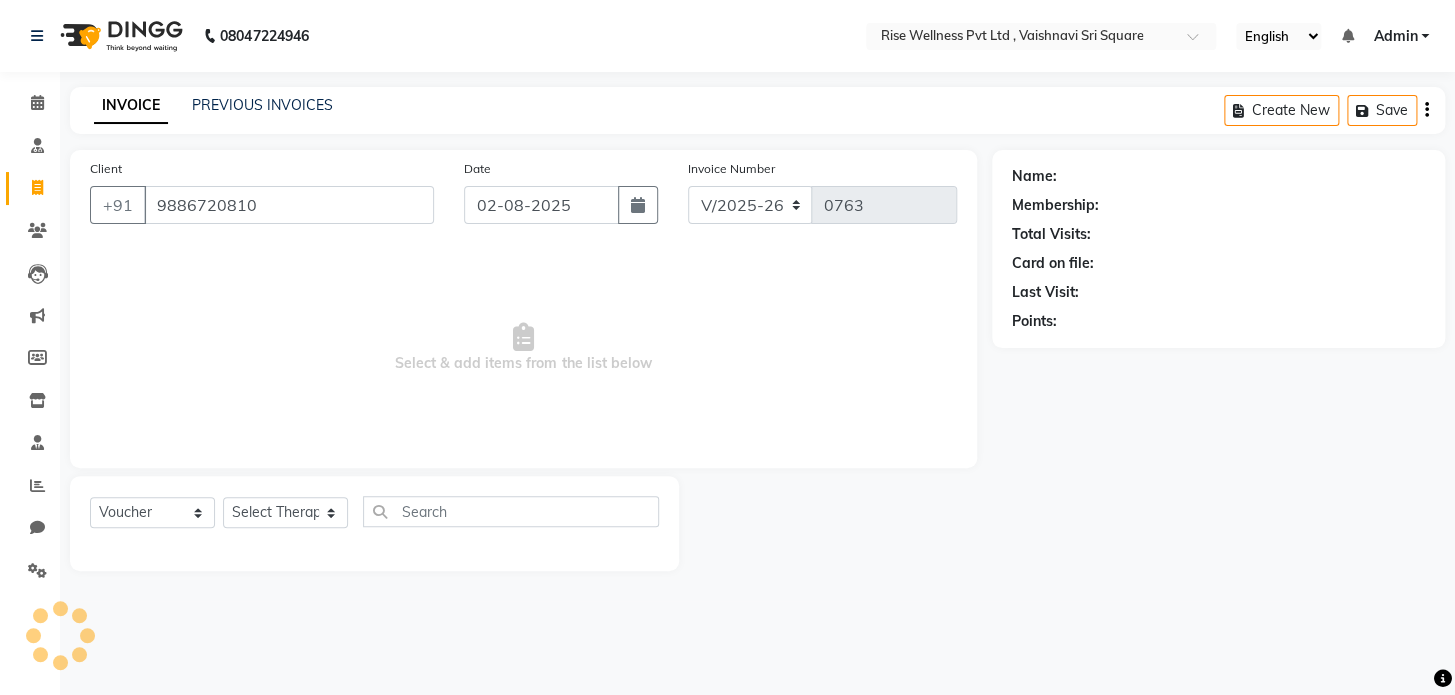 type on "9886720810" 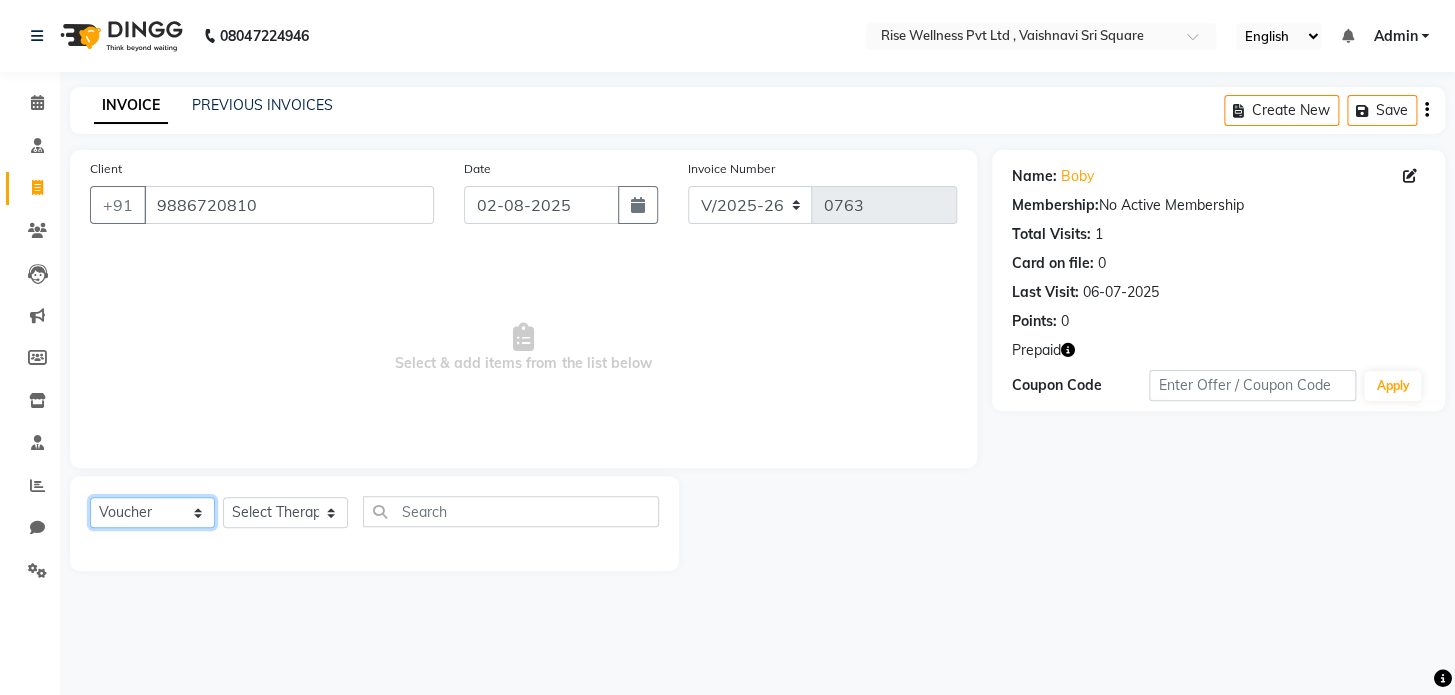 click on "Select  Service  Product  Membership  Package Voucher Prepaid Gift Card" 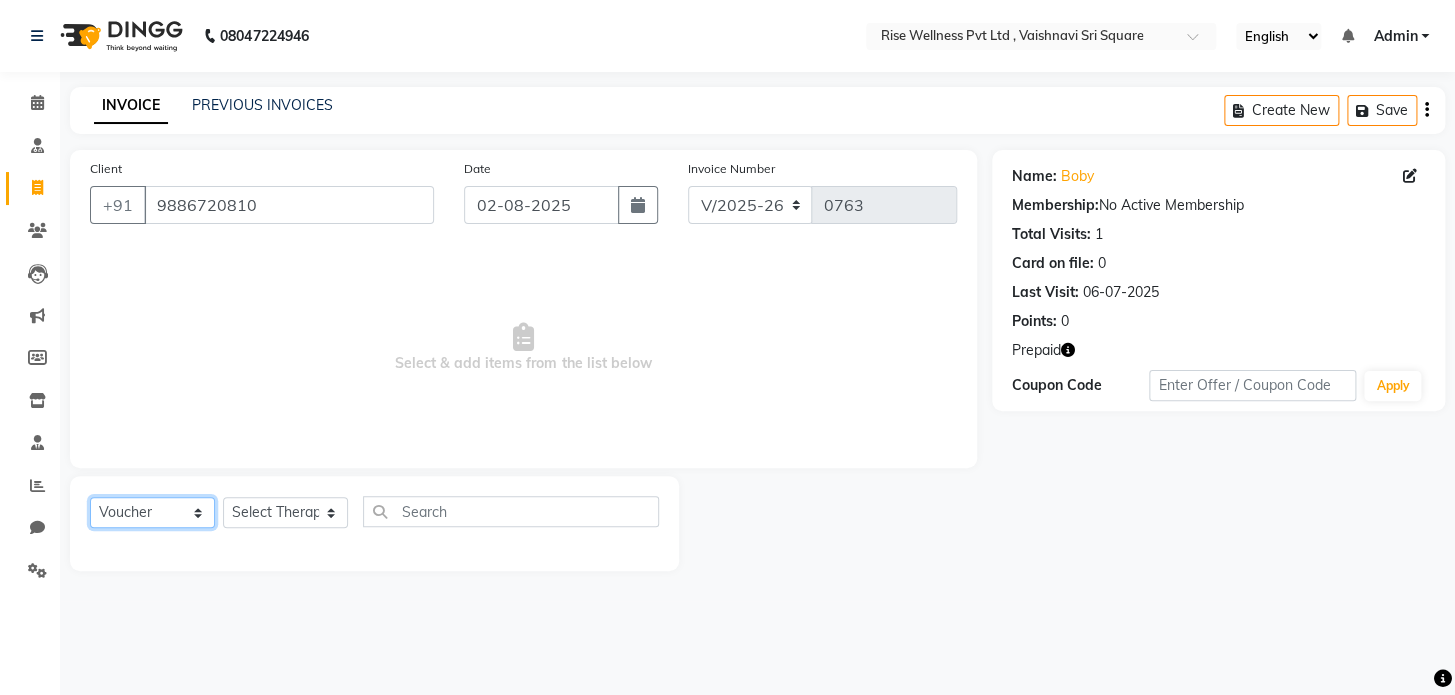 select on "service" 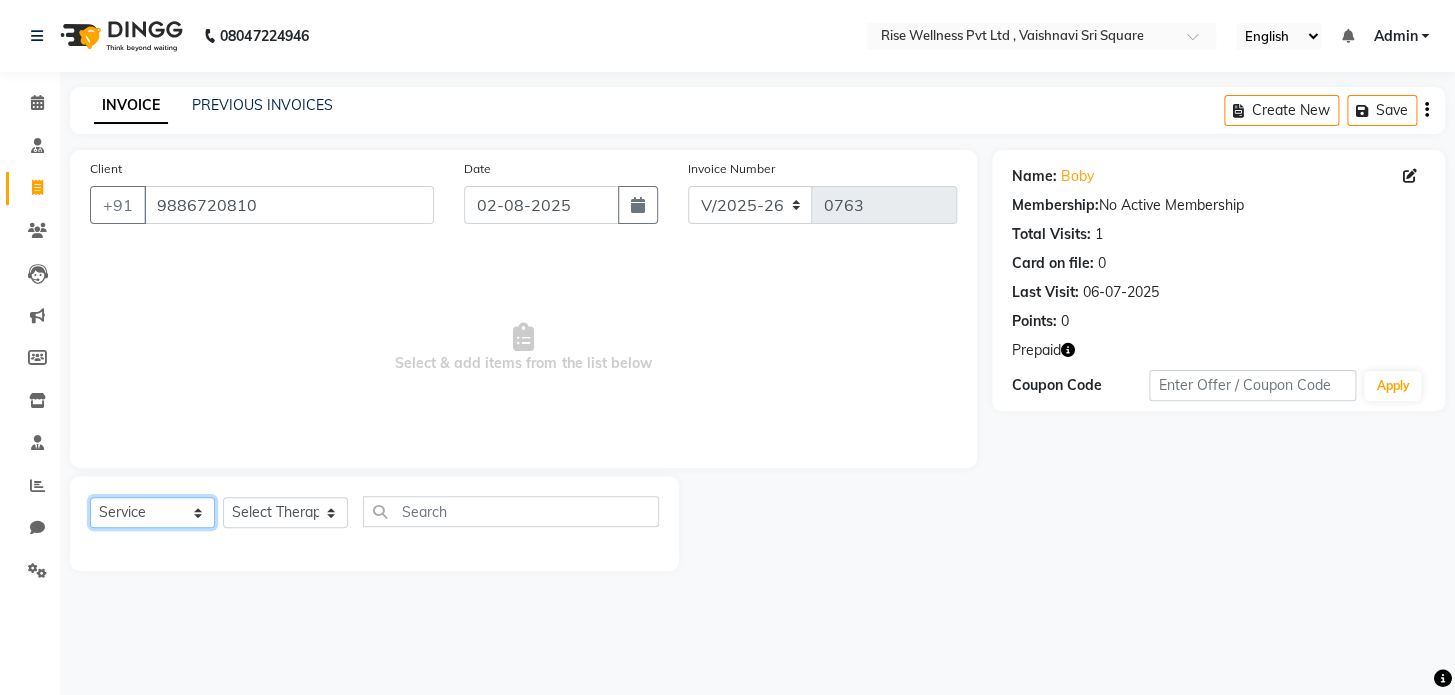 click on "Select  Service  Product  Membership  Package Voucher Prepaid Gift Card" 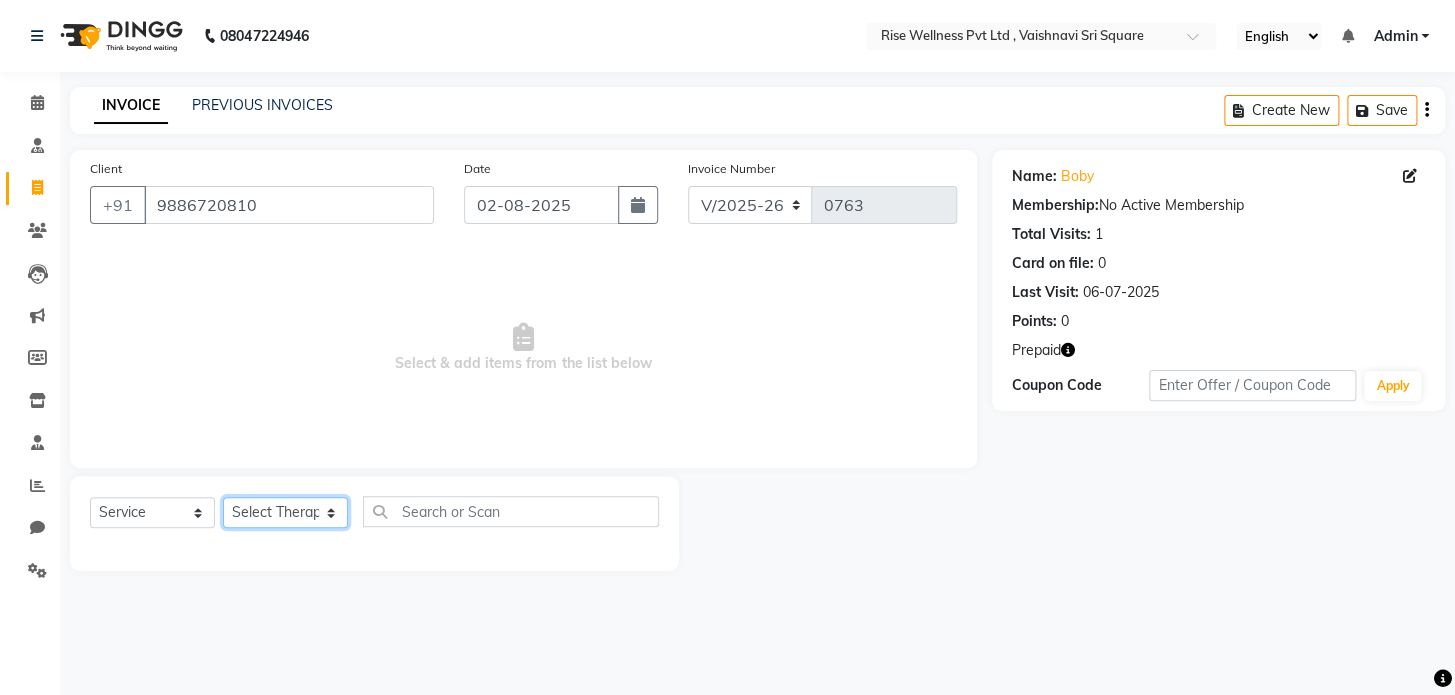 click on "Select Therapist LIBIN nithya Reception sujith suzi" 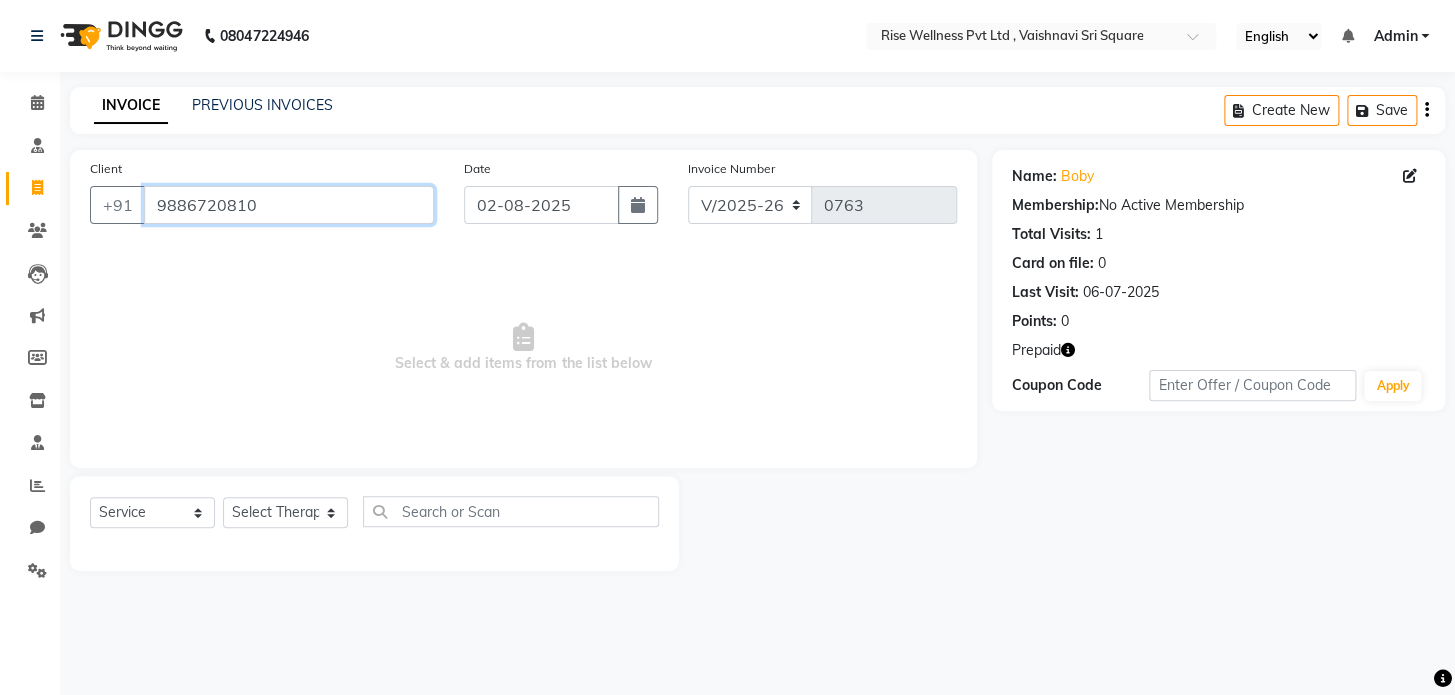 drag, startPoint x: 272, startPoint y: 203, endPoint x: 157, endPoint y: 215, distance: 115.62439 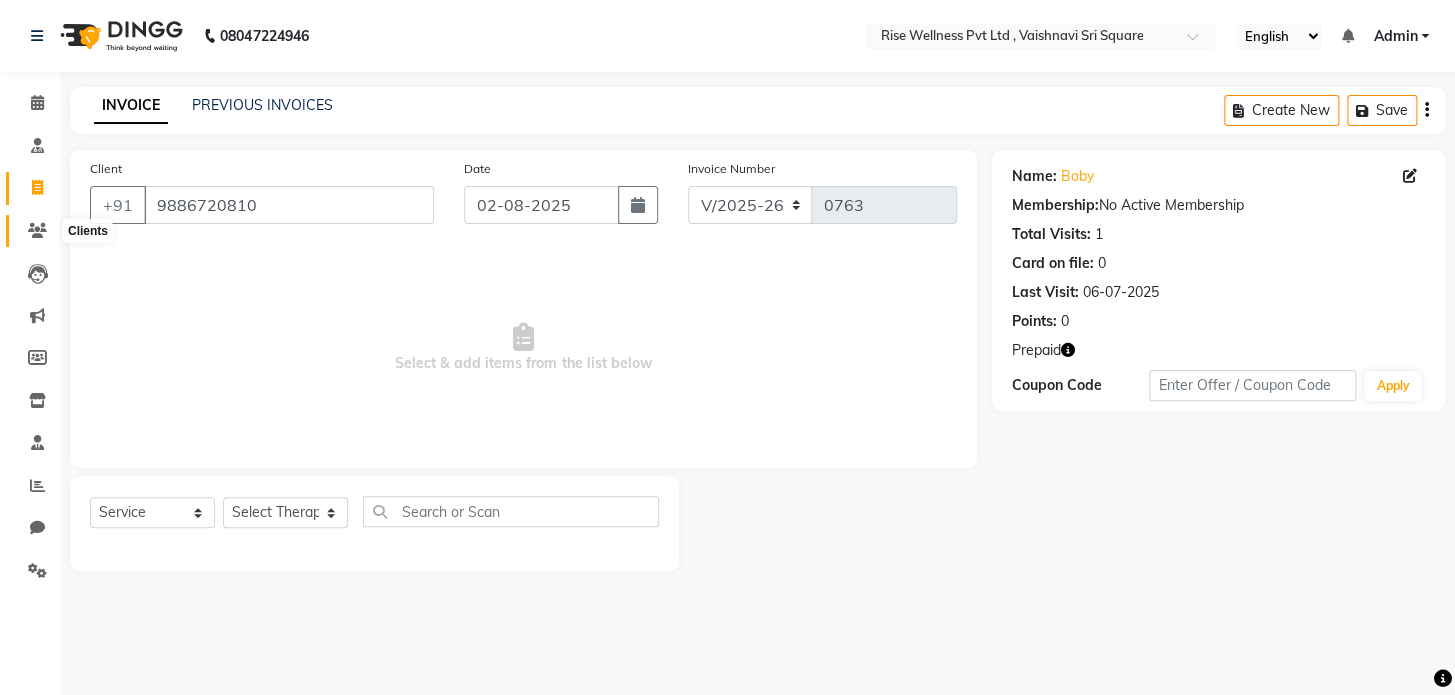 click 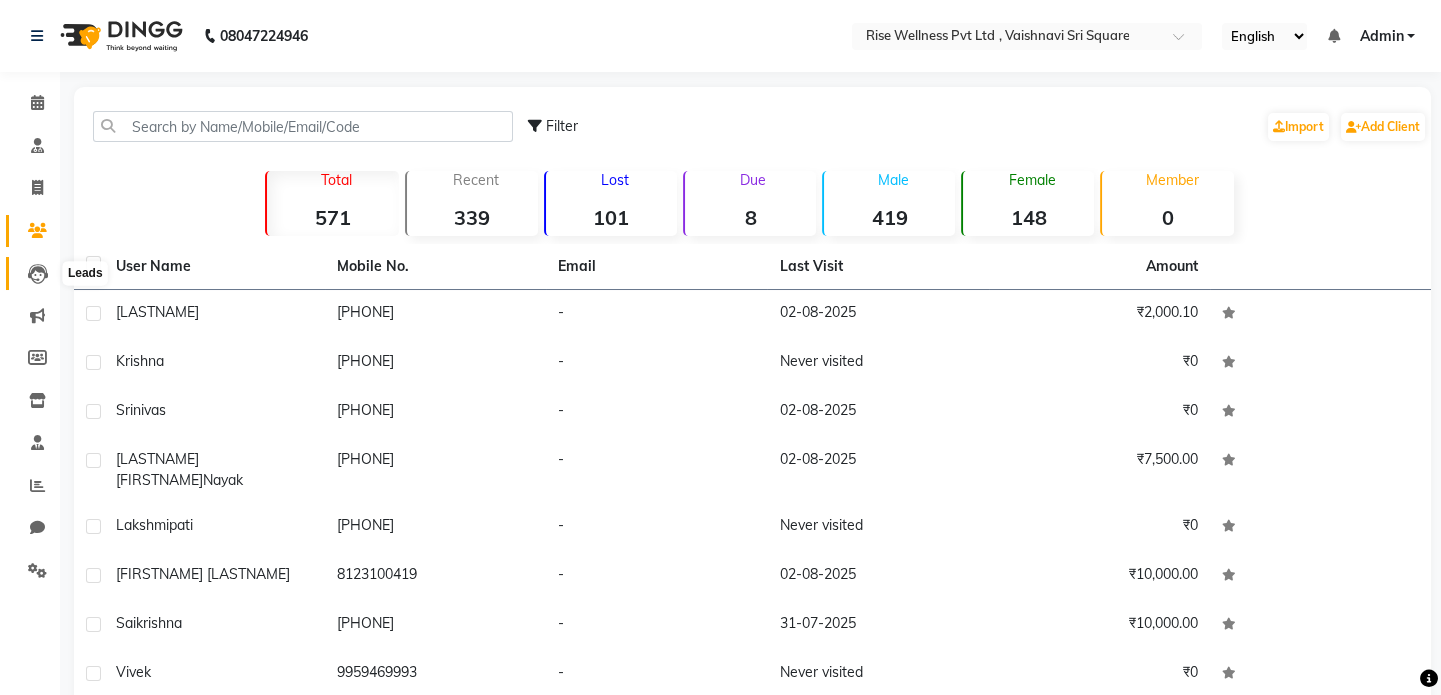 click 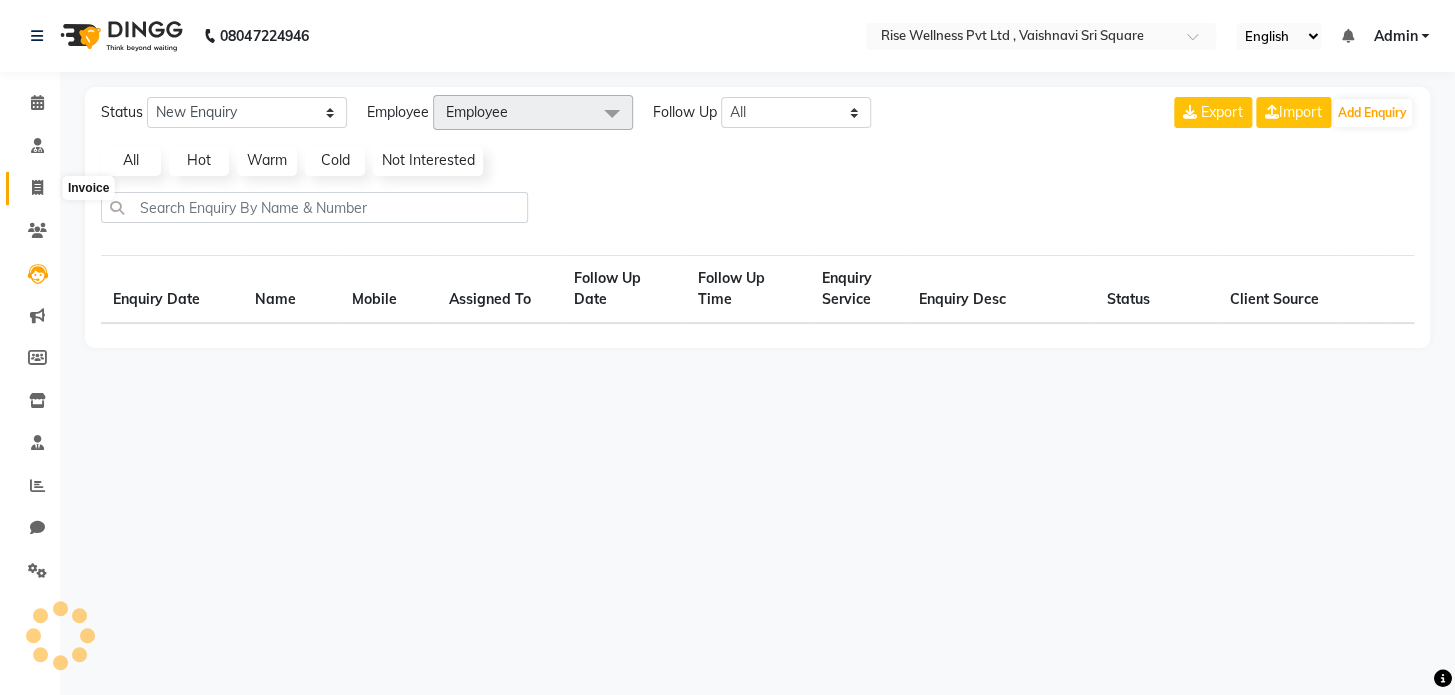 click 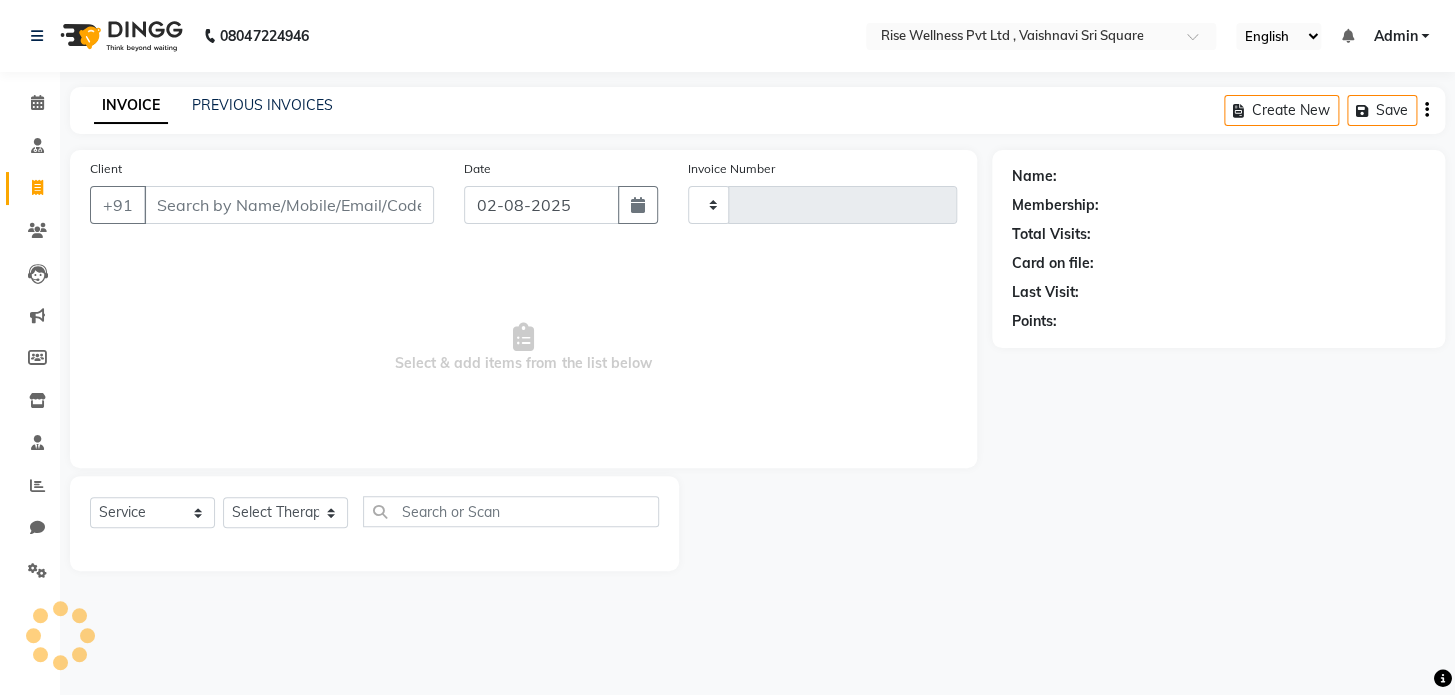 type on "0763" 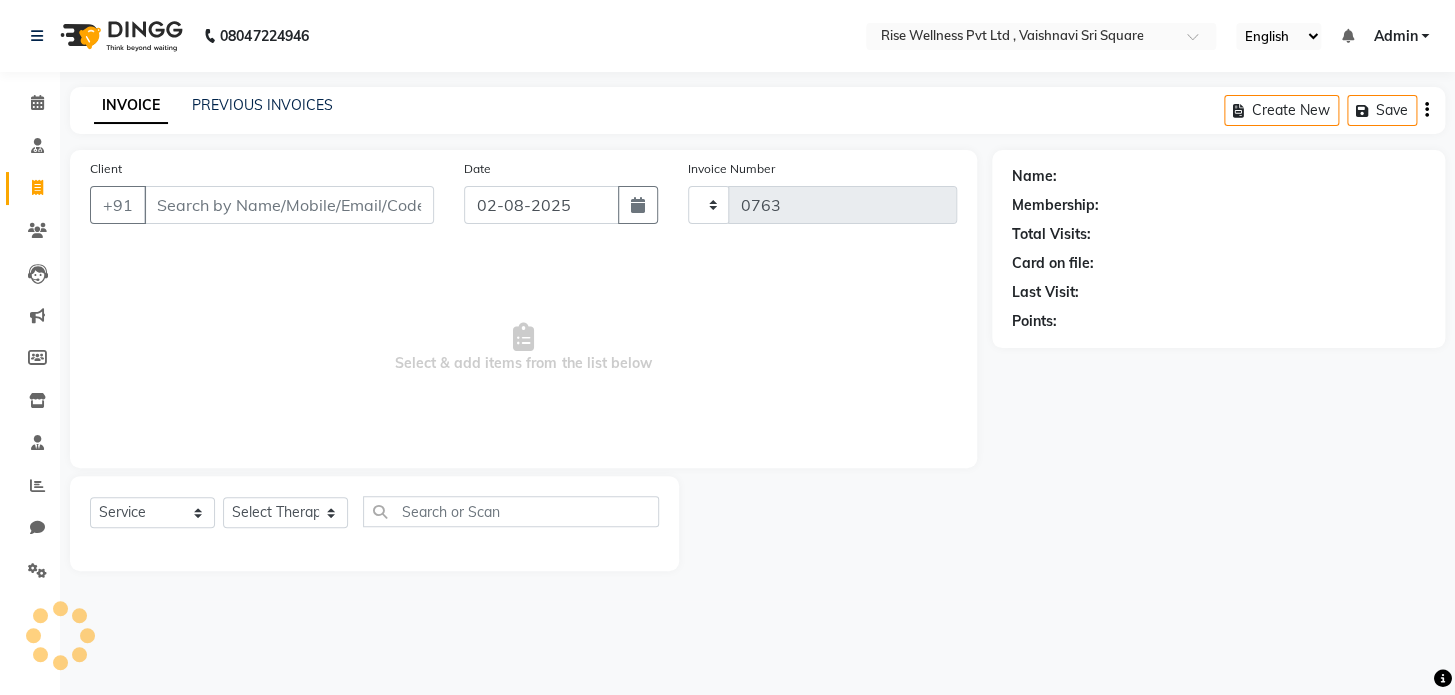 select on "7497" 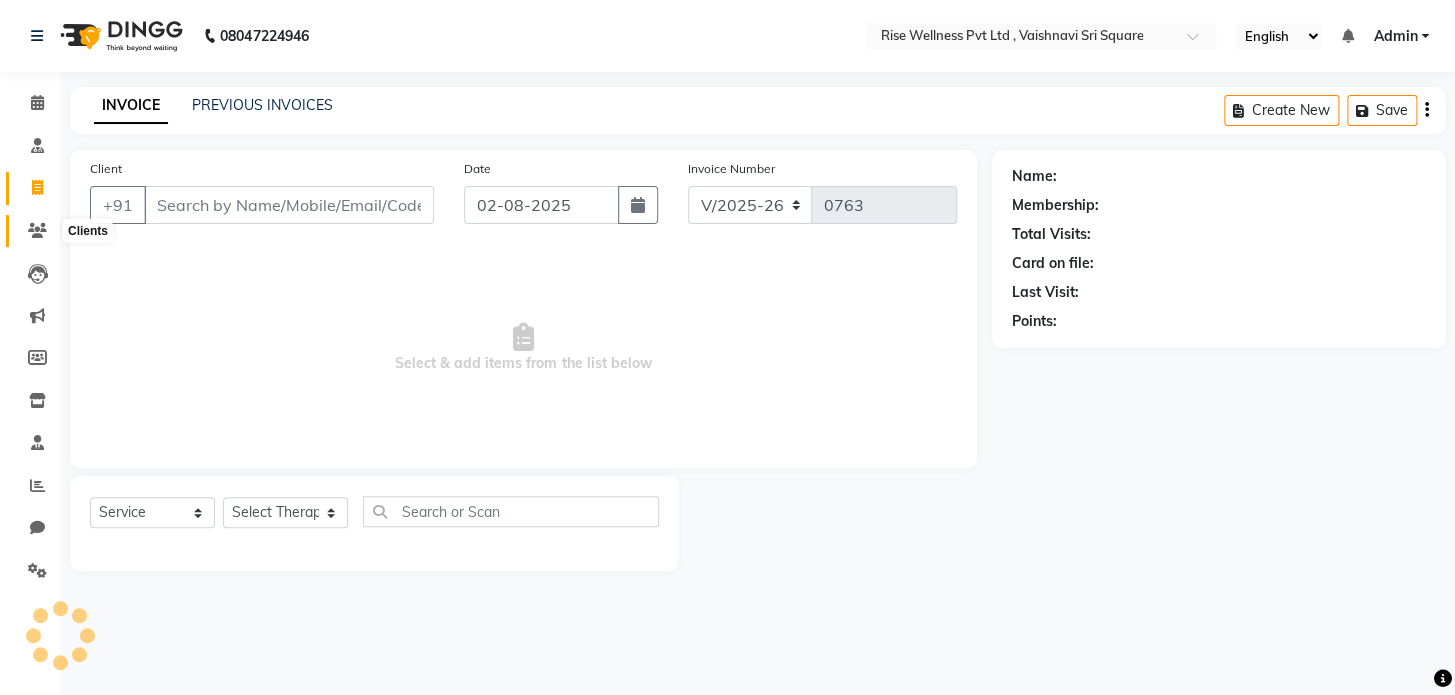 select on "V" 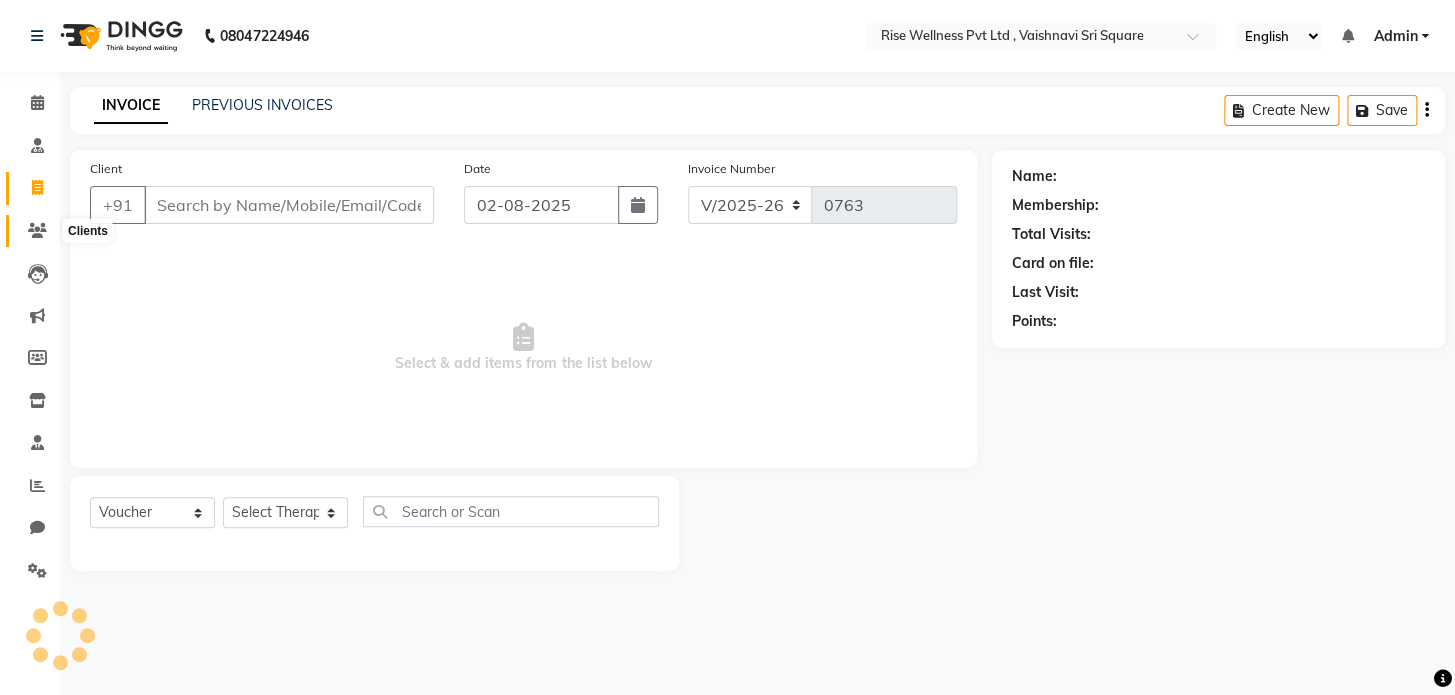 click 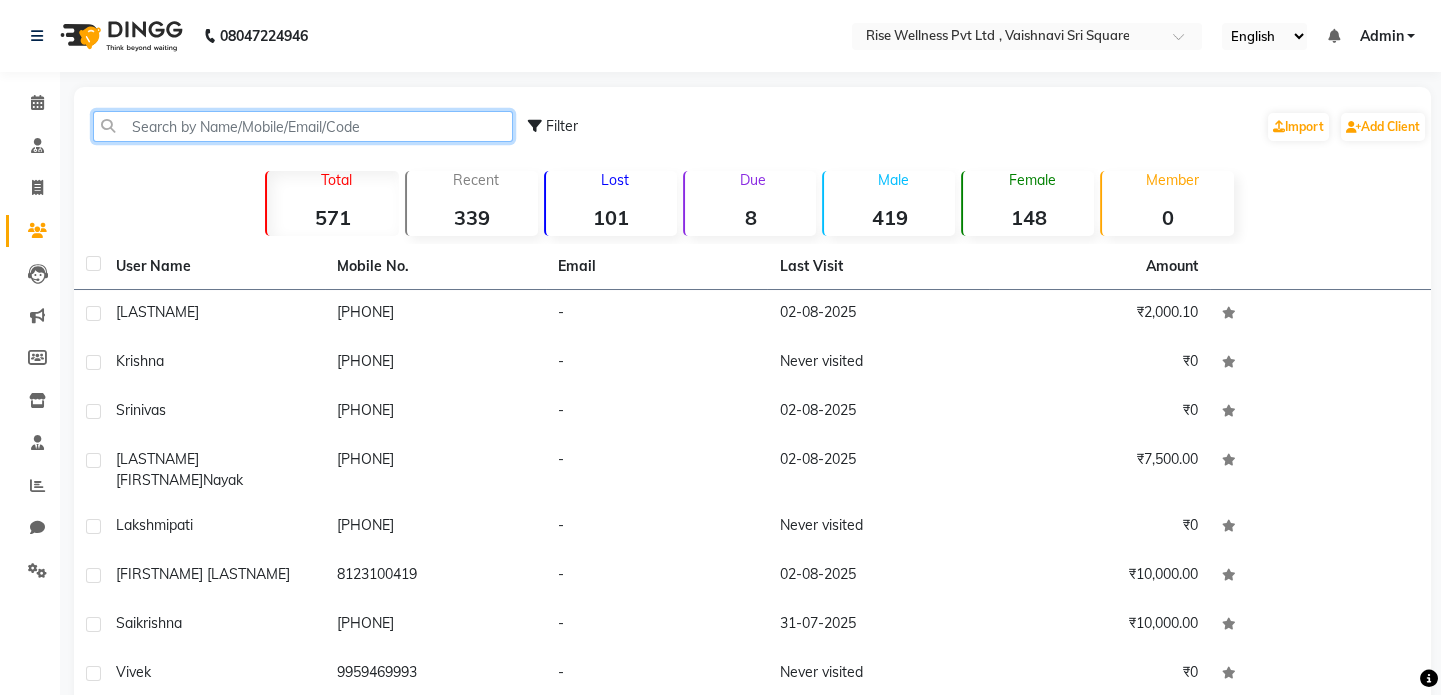 click 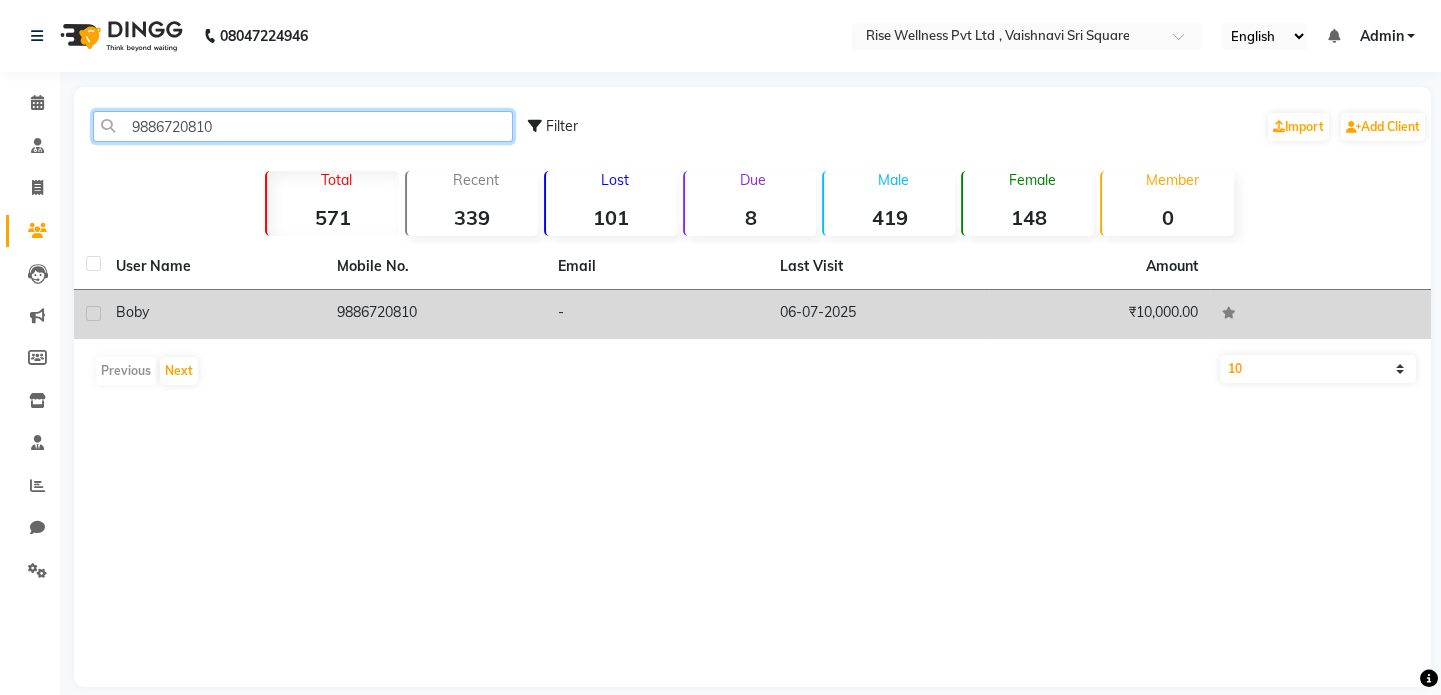 type on "9886720810" 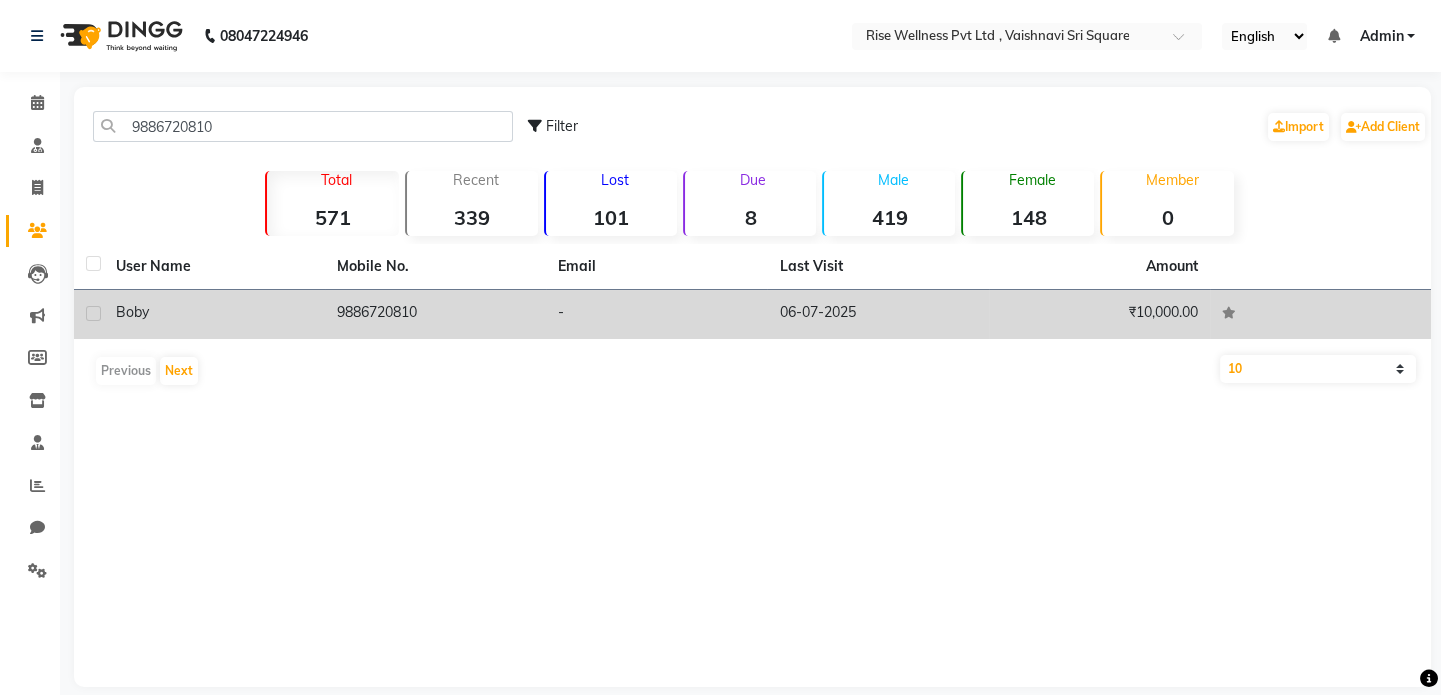 click on "-" 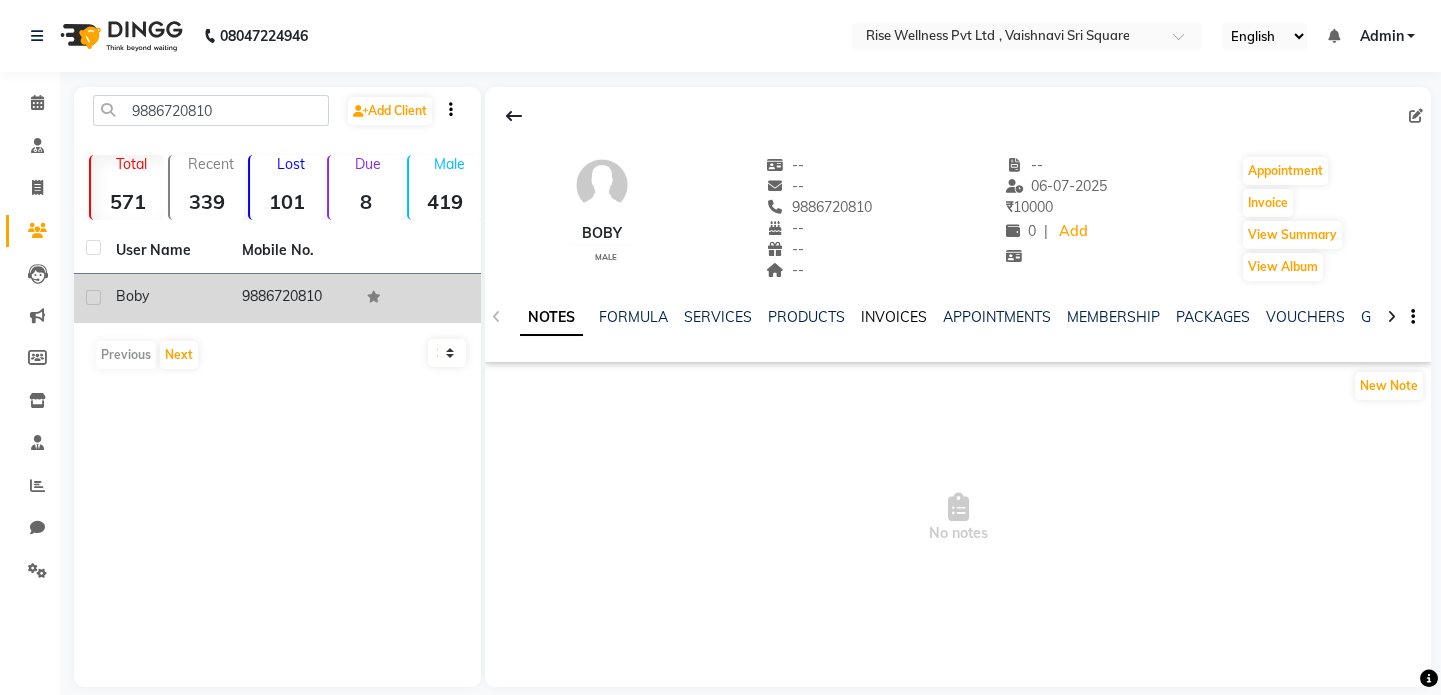 click on "INVOICES" 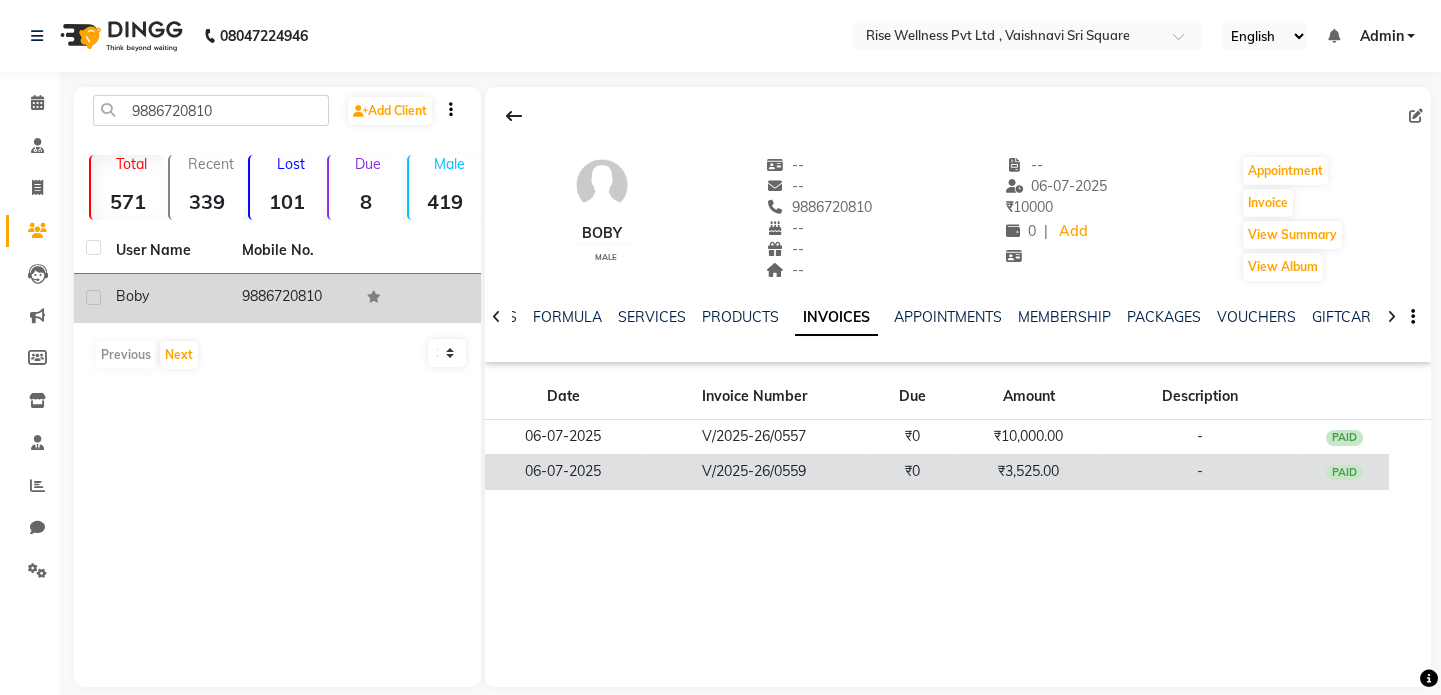 click on "₹3,525.00" 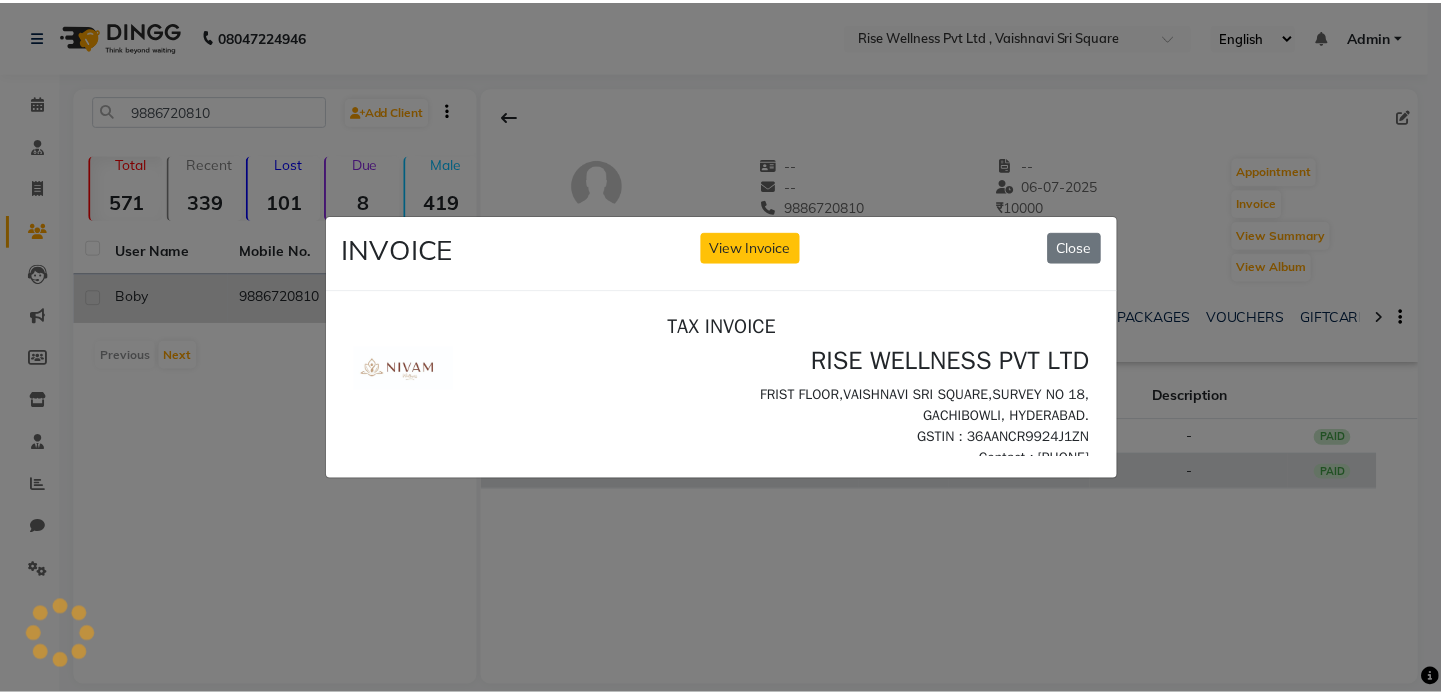scroll, scrollTop: 0, scrollLeft: 0, axis: both 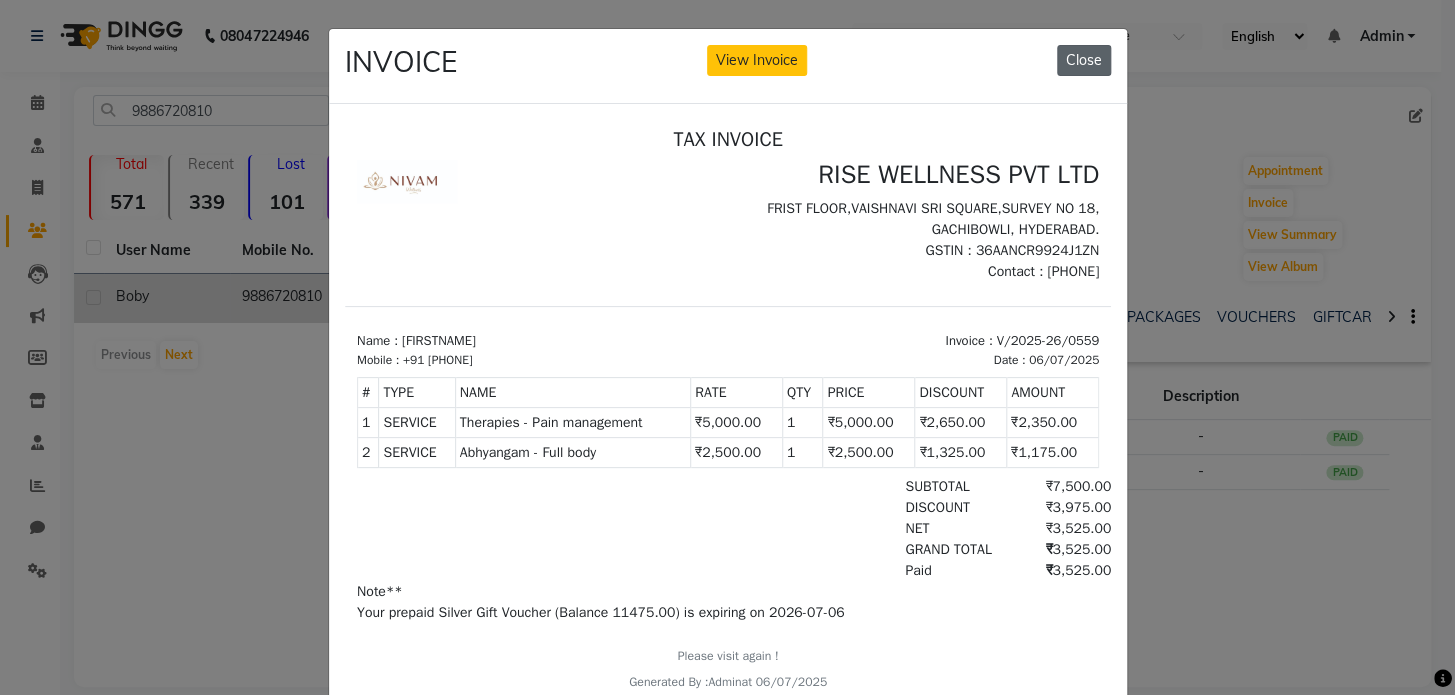 click on "Close" 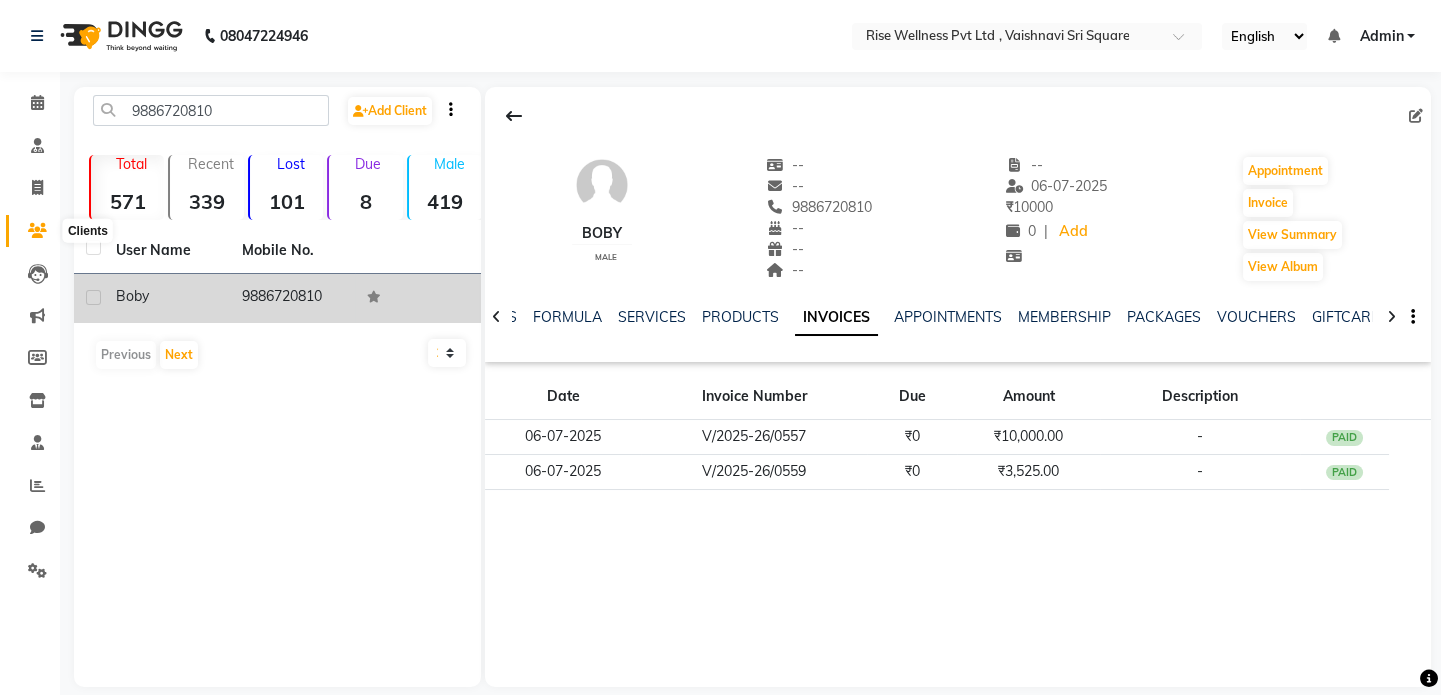 click 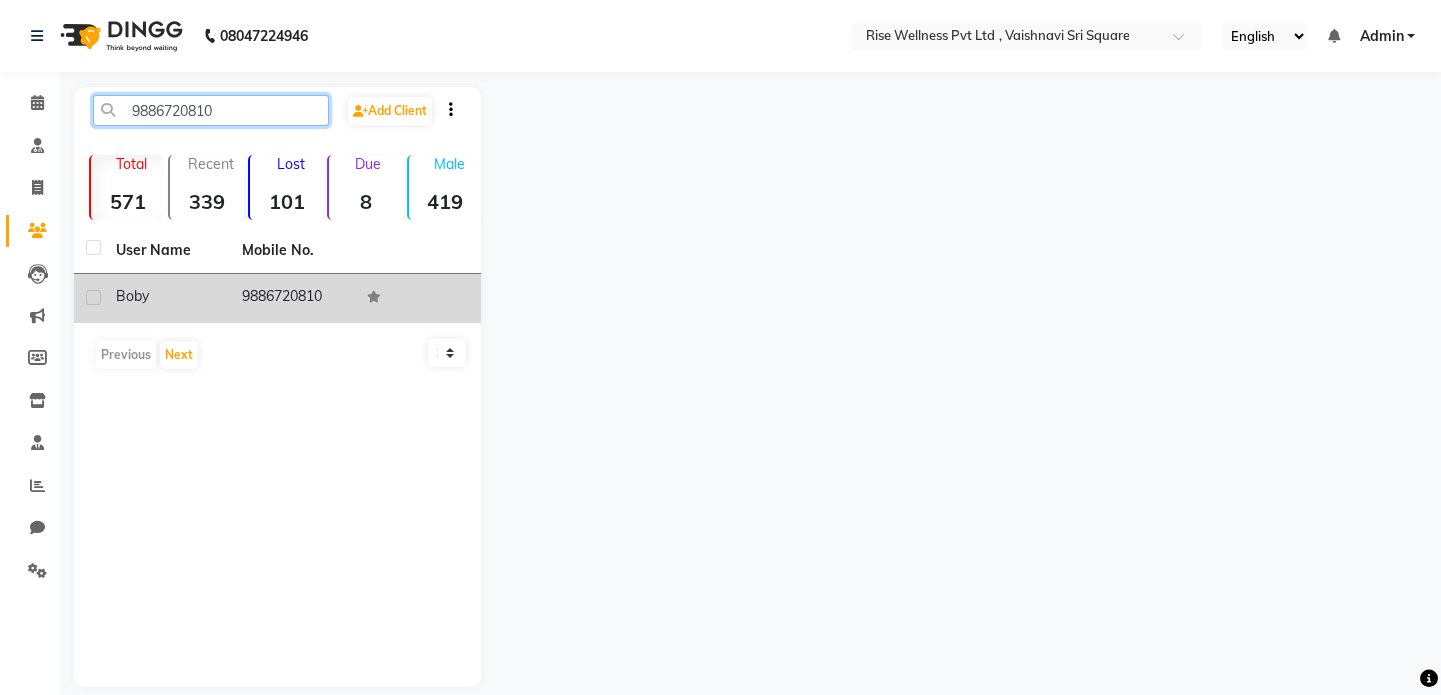 drag, startPoint x: 231, startPoint y: 108, endPoint x: 73, endPoint y: 103, distance: 158.0791 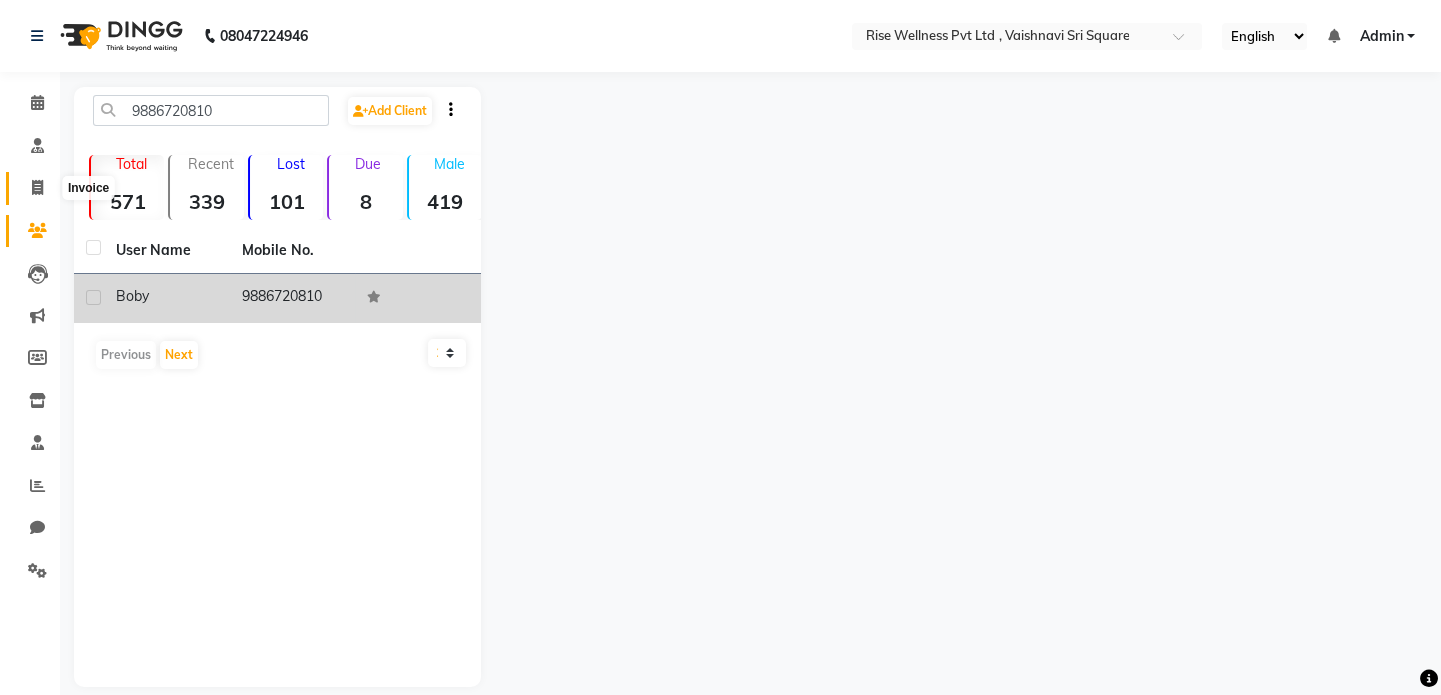 click 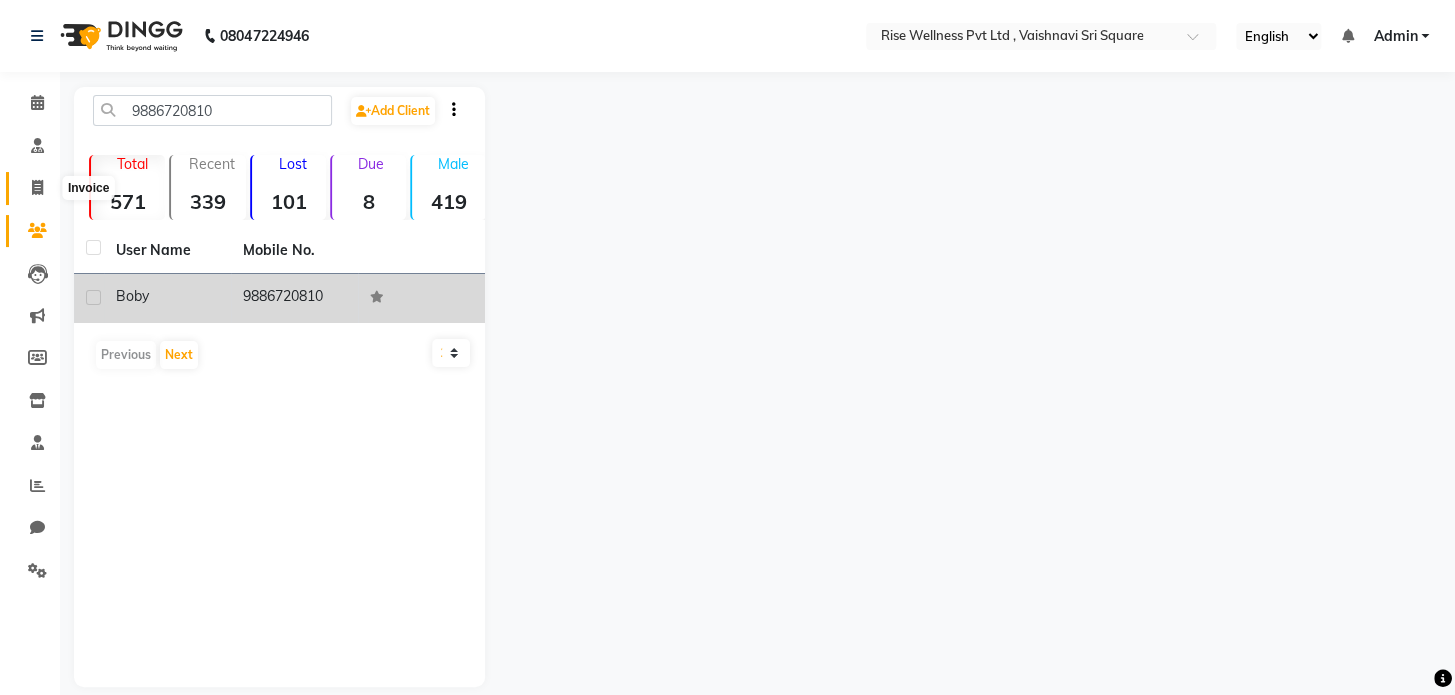 select on "service" 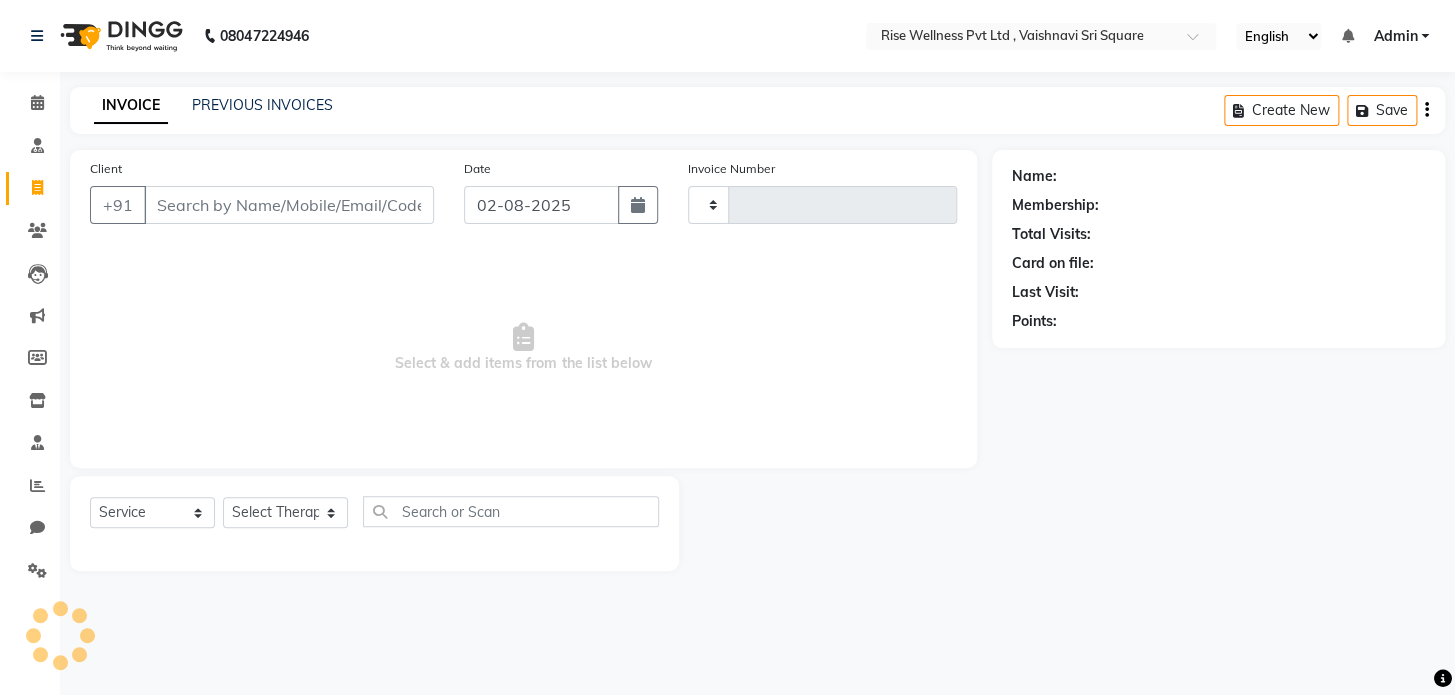 type on "0763" 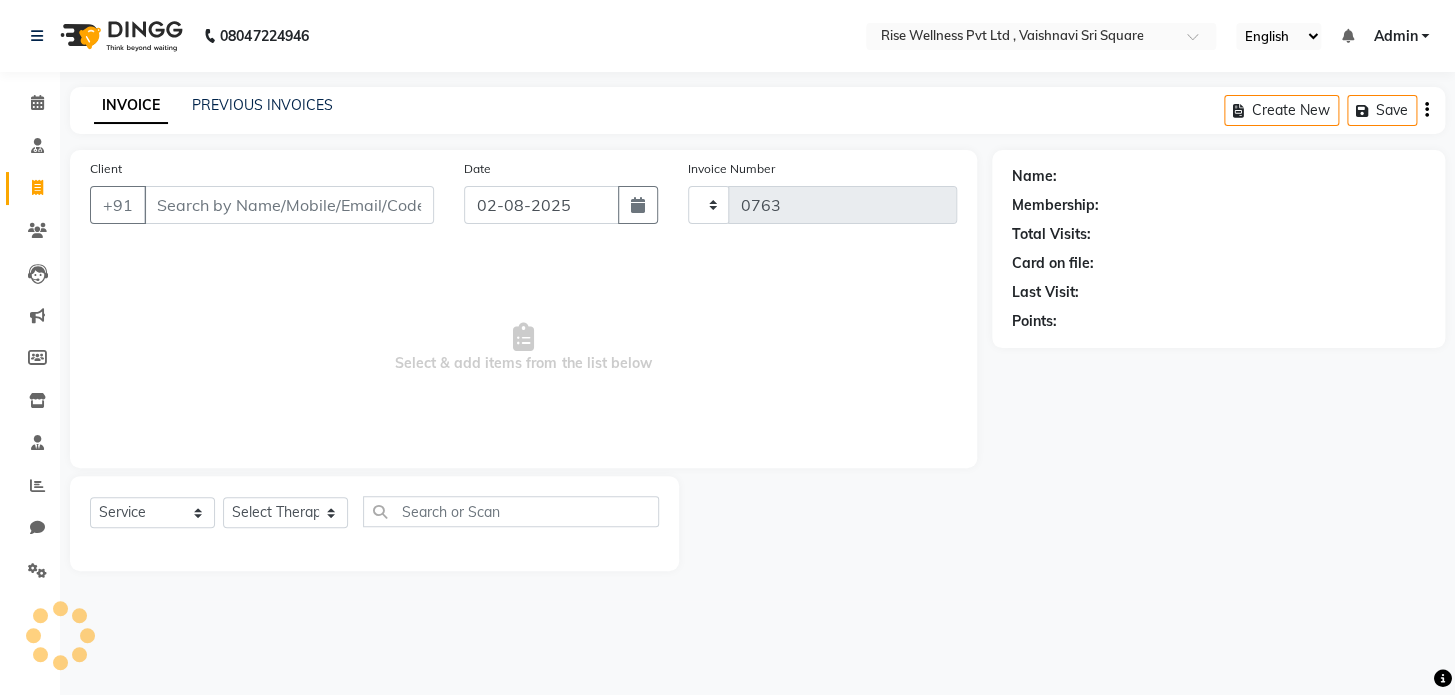 select on "7497" 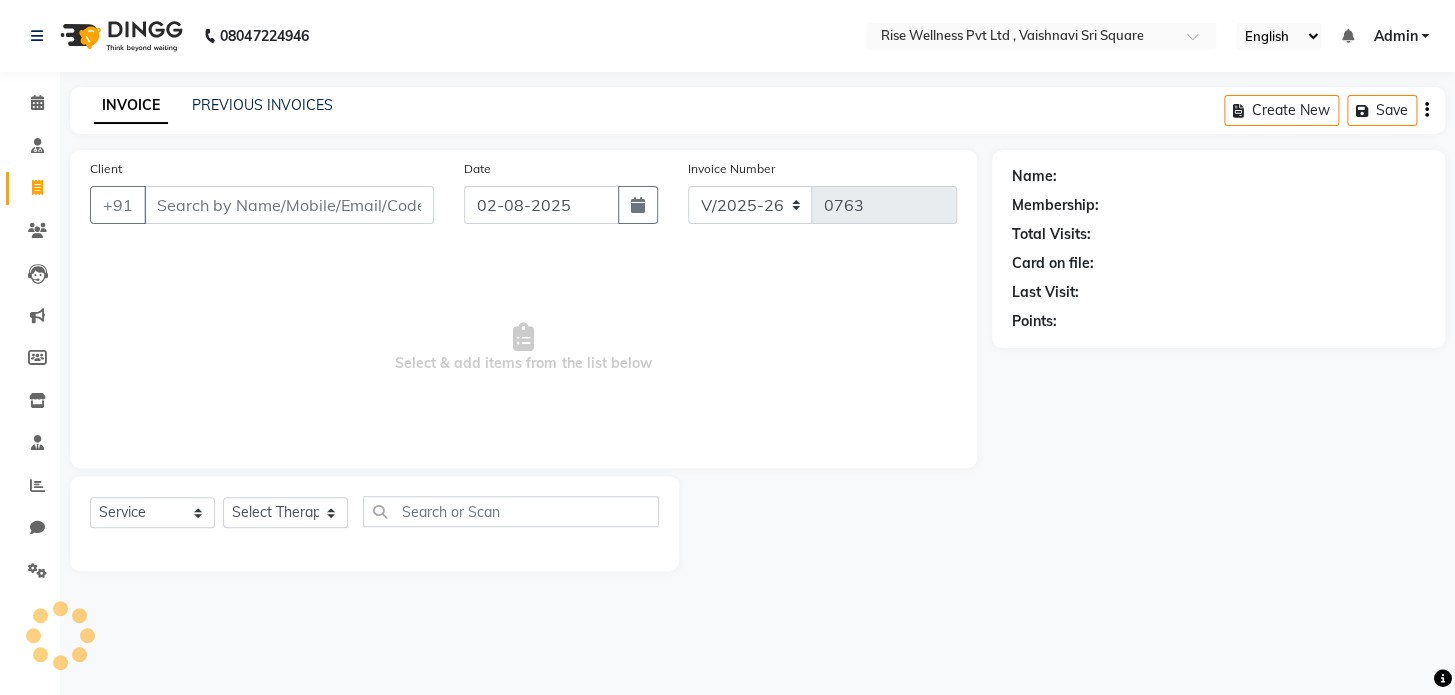 select on "V" 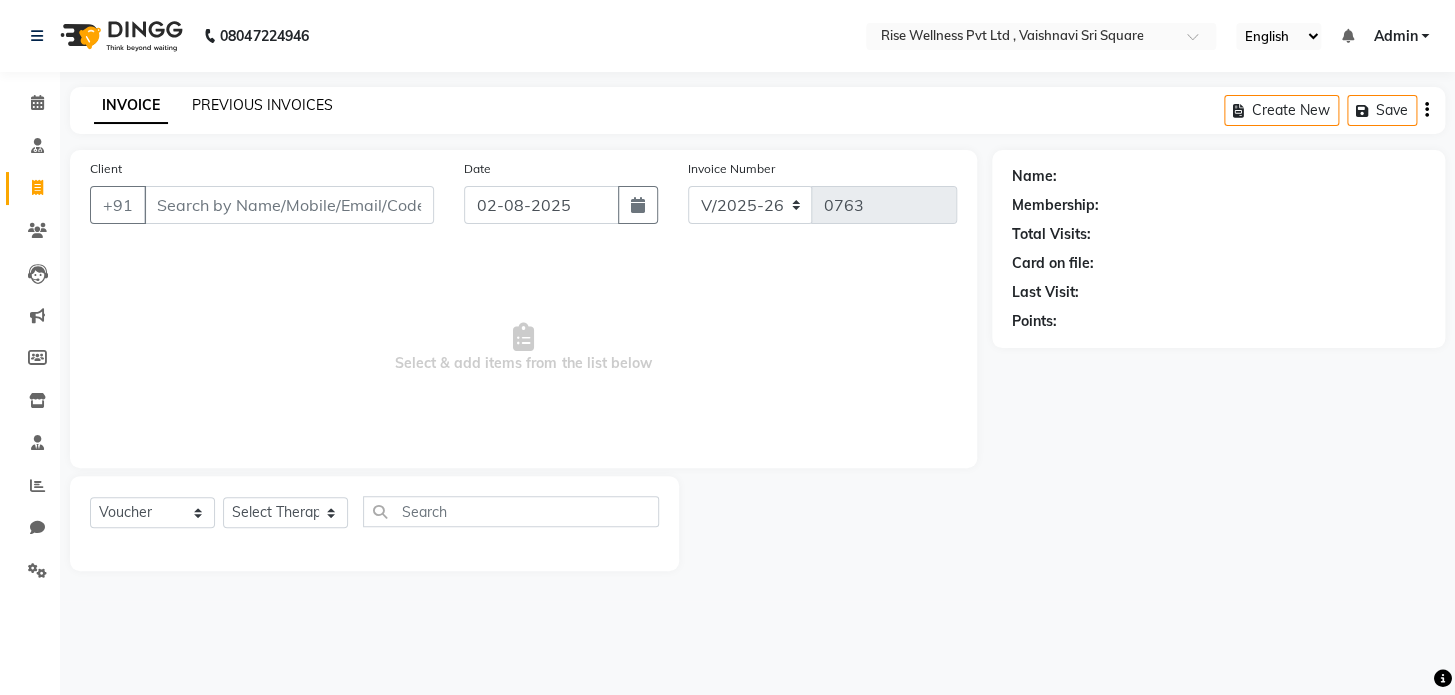 click on "PREVIOUS INVOICES" 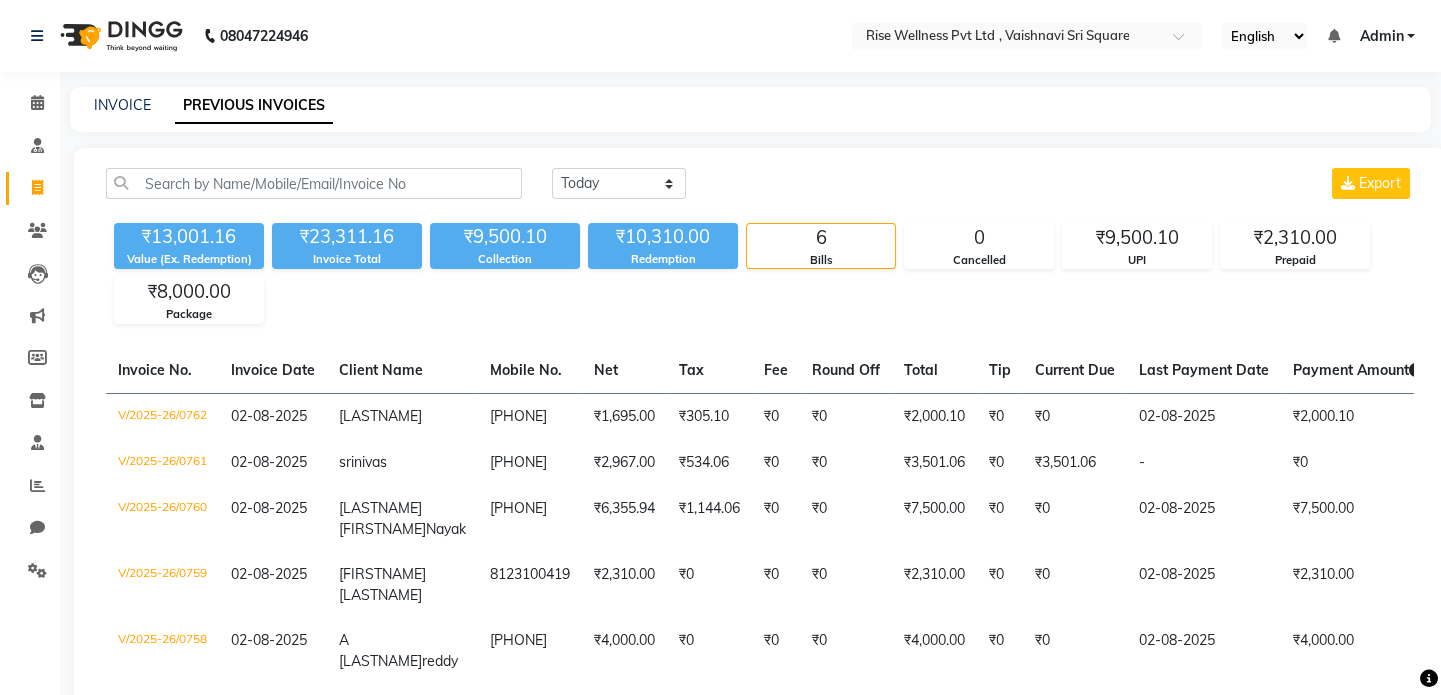 click on "INVOICE" 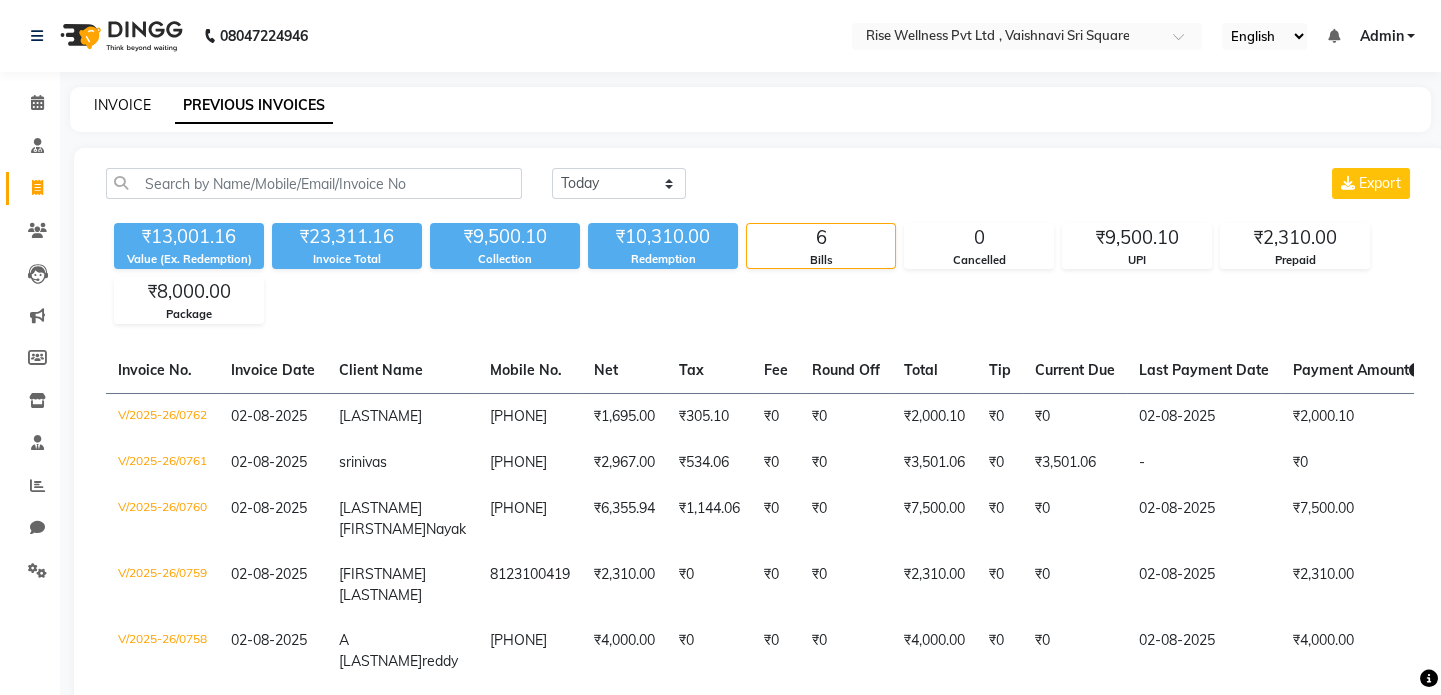 click on "INVOICE" 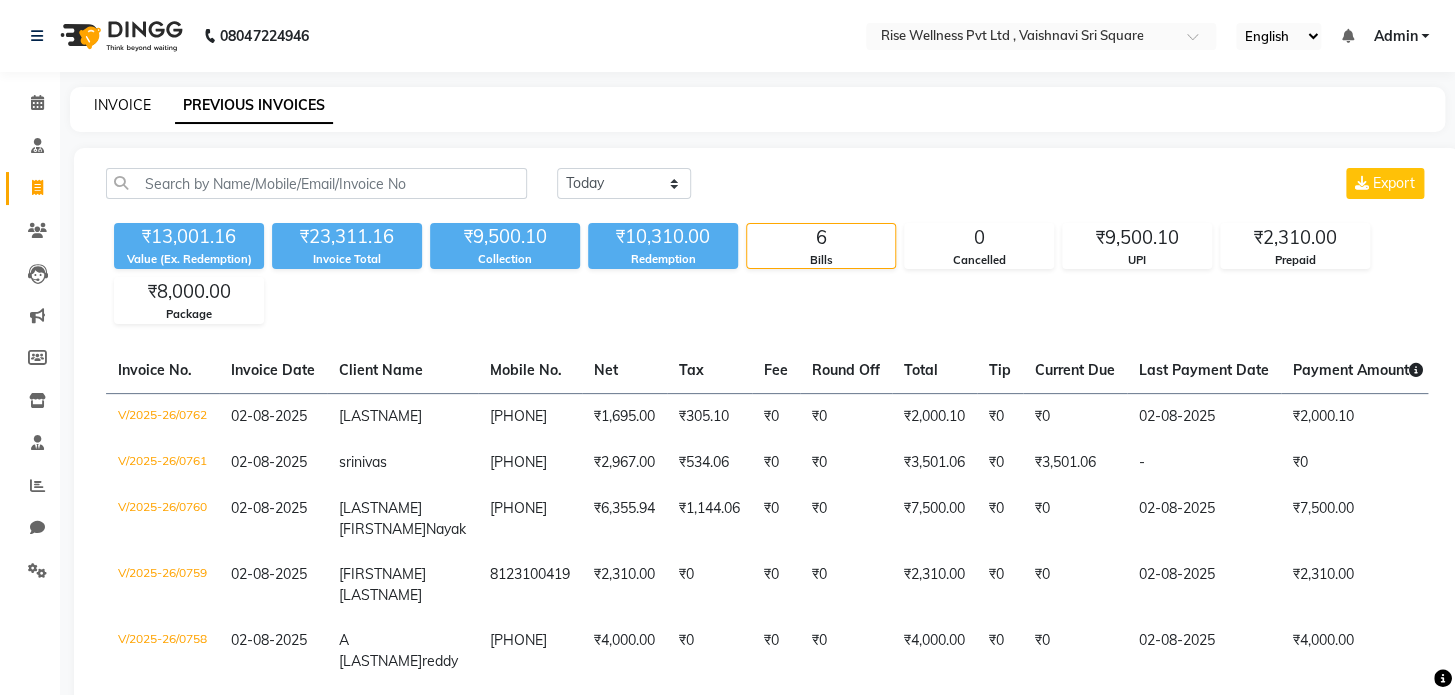 select on "7497" 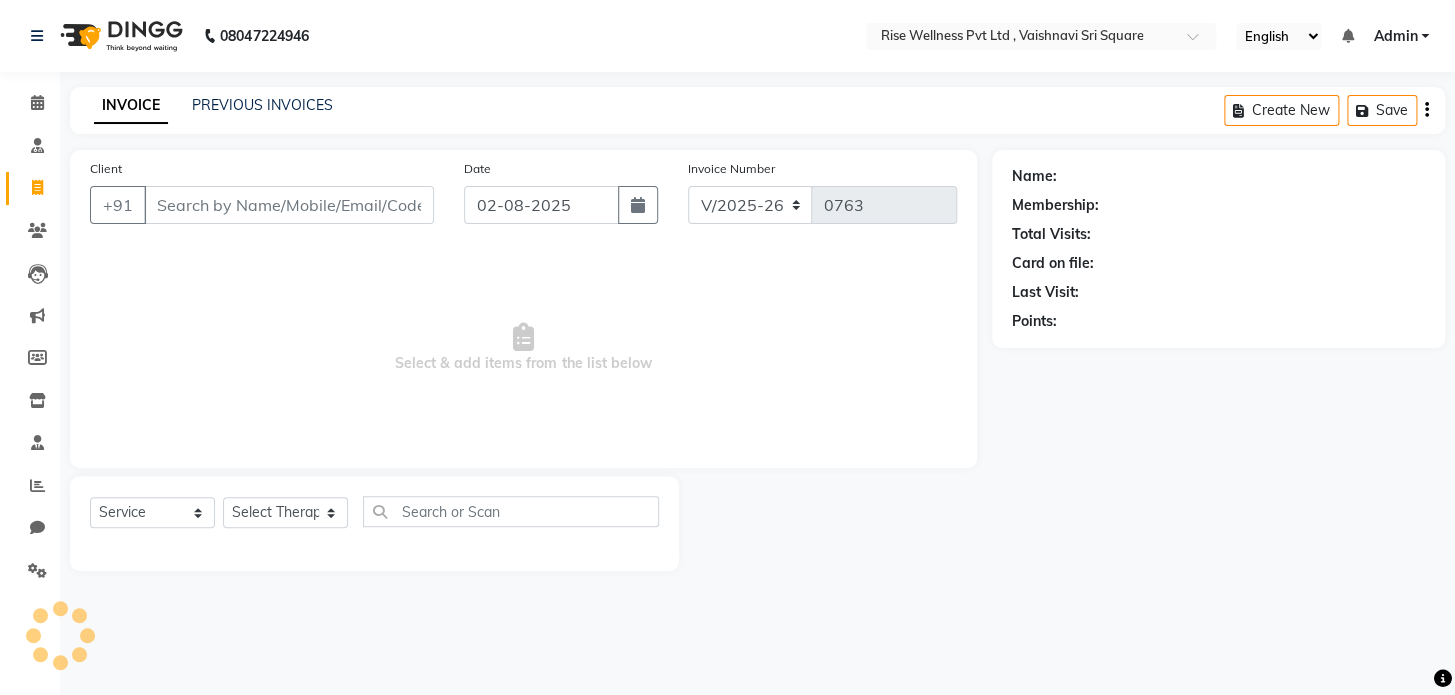 click on "Client" at bounding box center [289, 205] 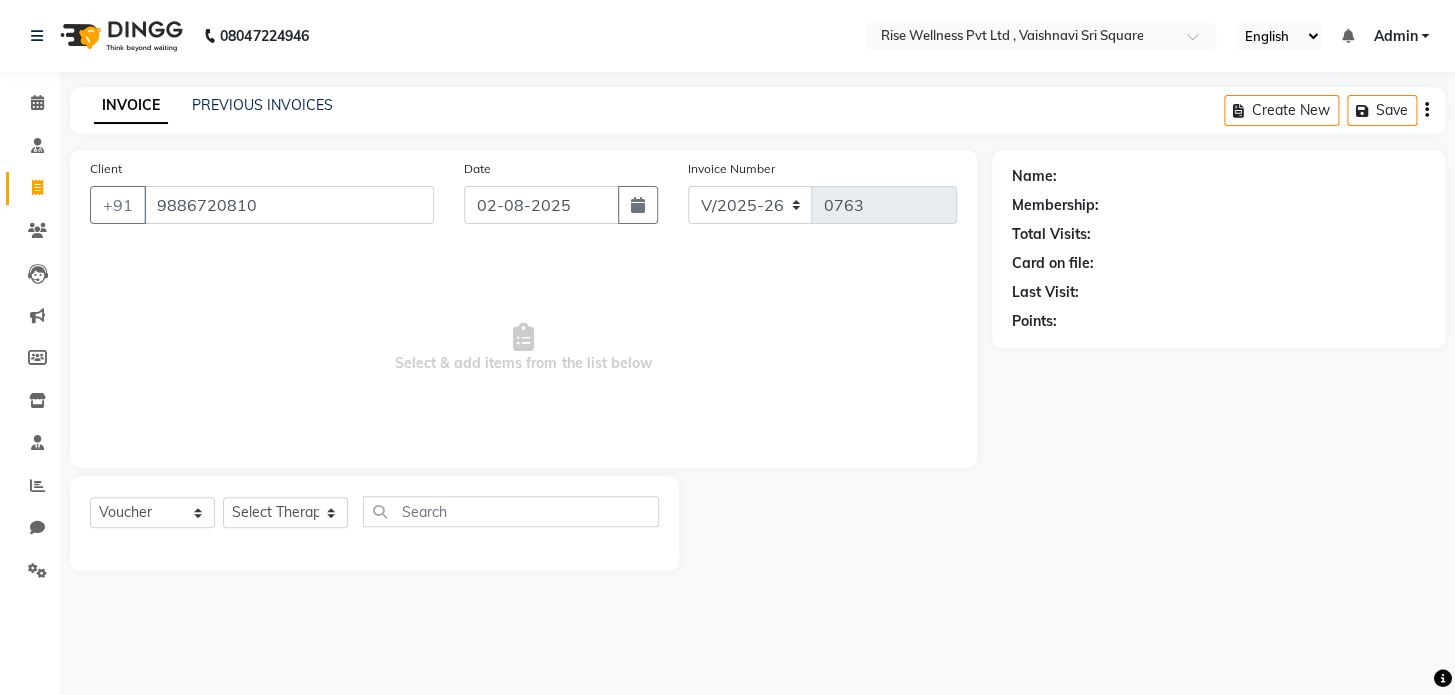 type on "9886720810" 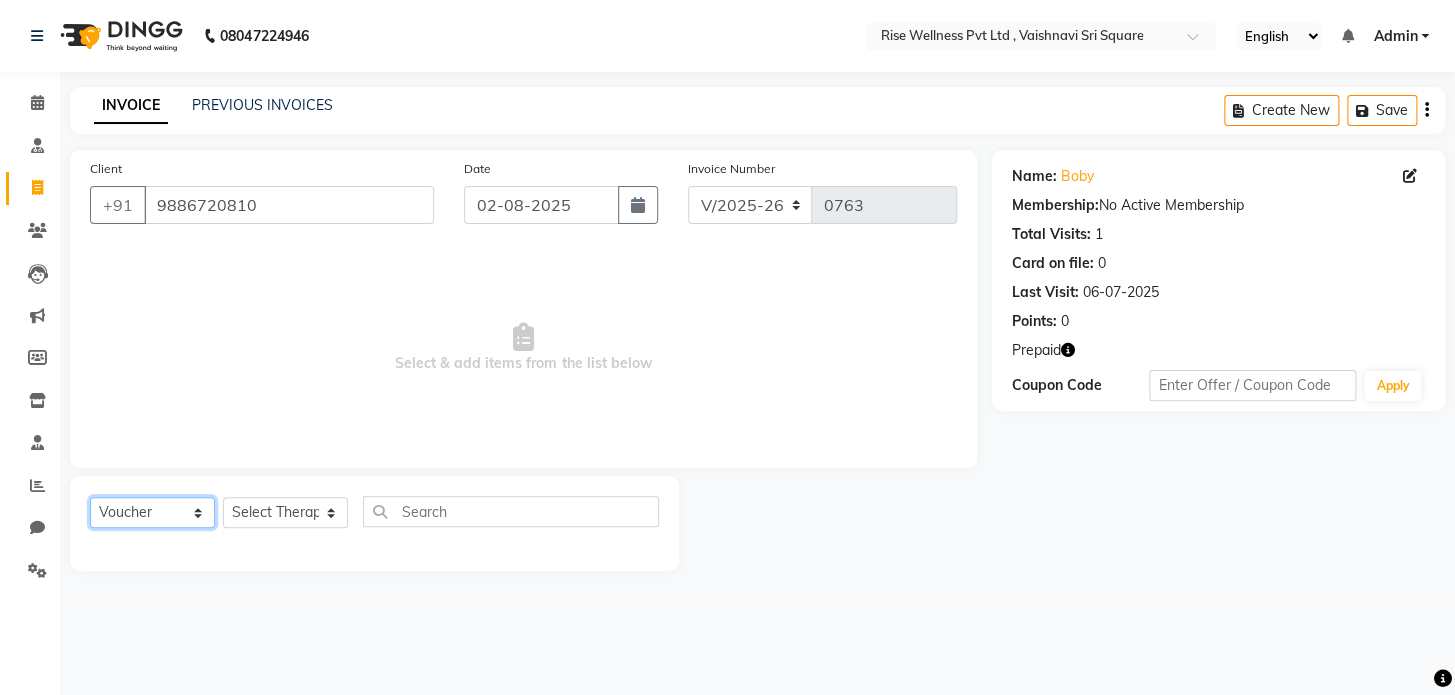 click on "Select  Service  Product  Membership  Package Voucher Prepaid Gift Card" 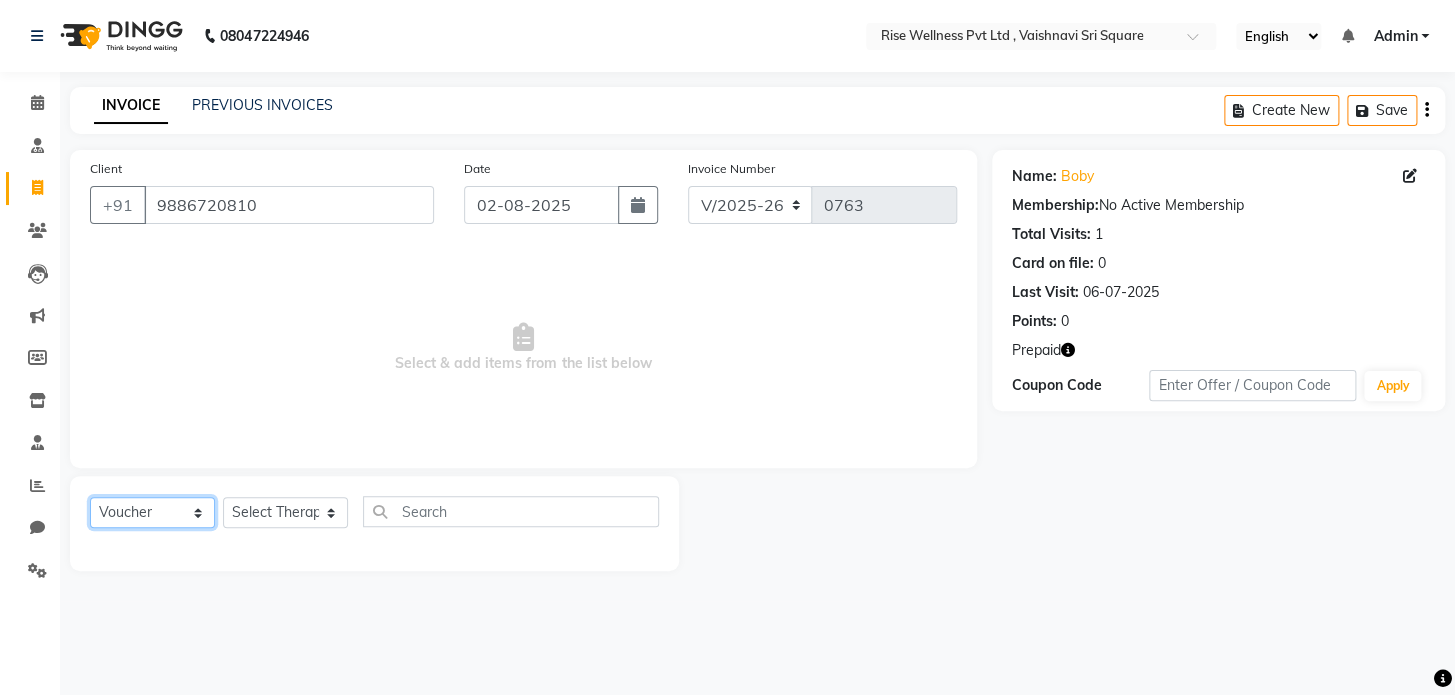 select on "service" 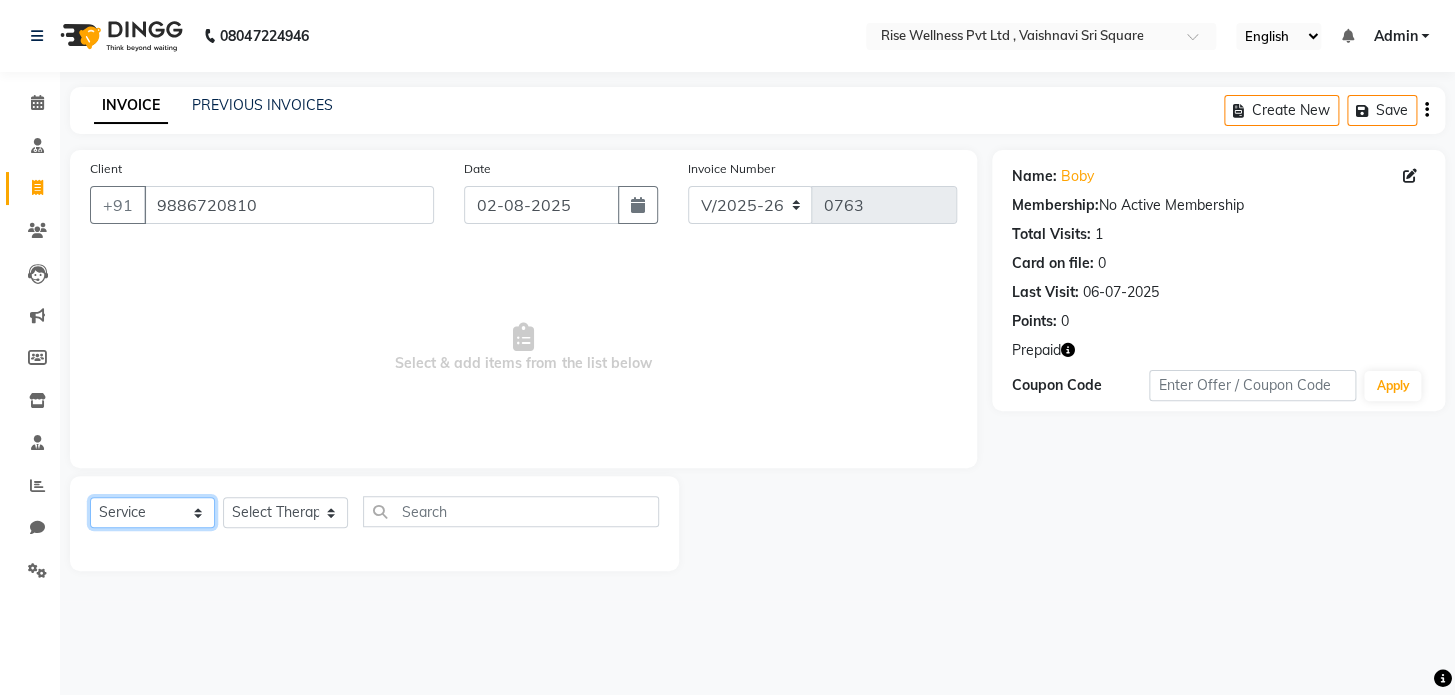 click on "Select  Service  Product  Membership  Package Voucher Prepaid Gift Card" 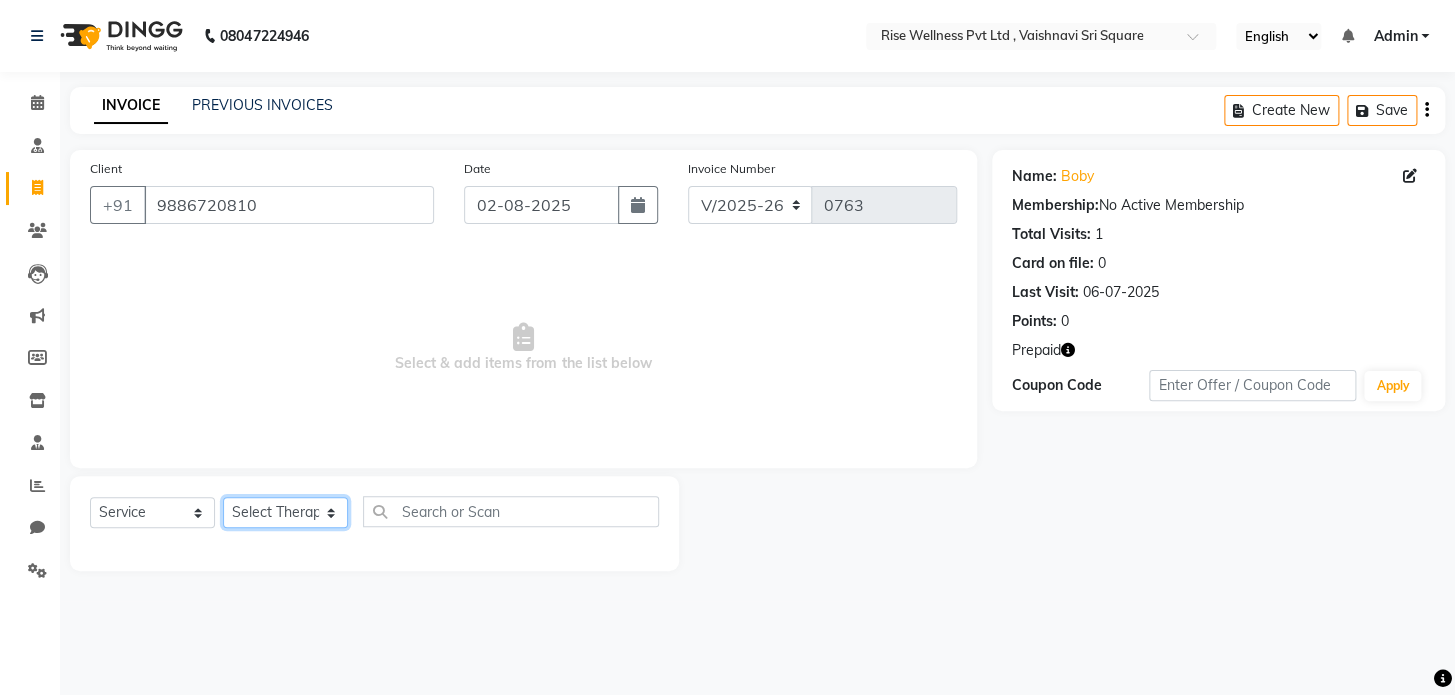 click on "Select Therapist LIBIN nithya Reception sujith suzi" 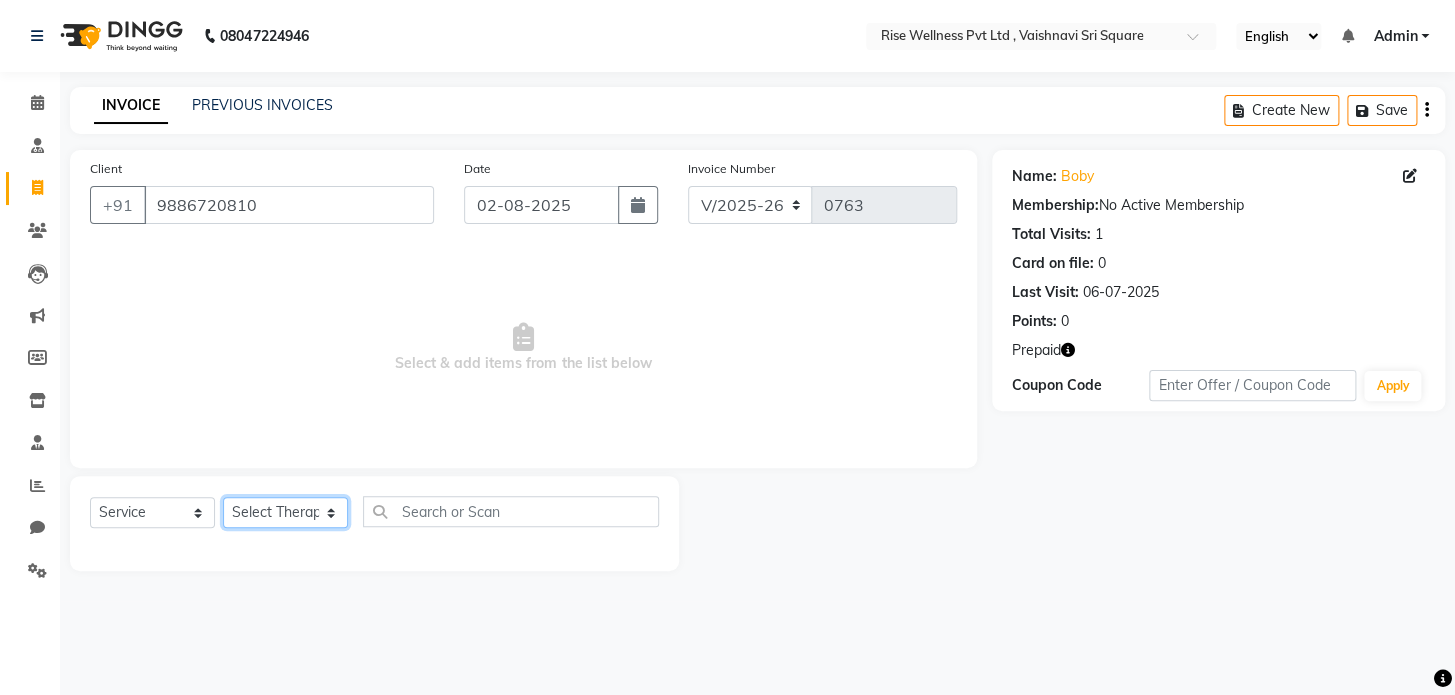 click on "Select Therapist LIBIN nithya Reception sujith suzi" 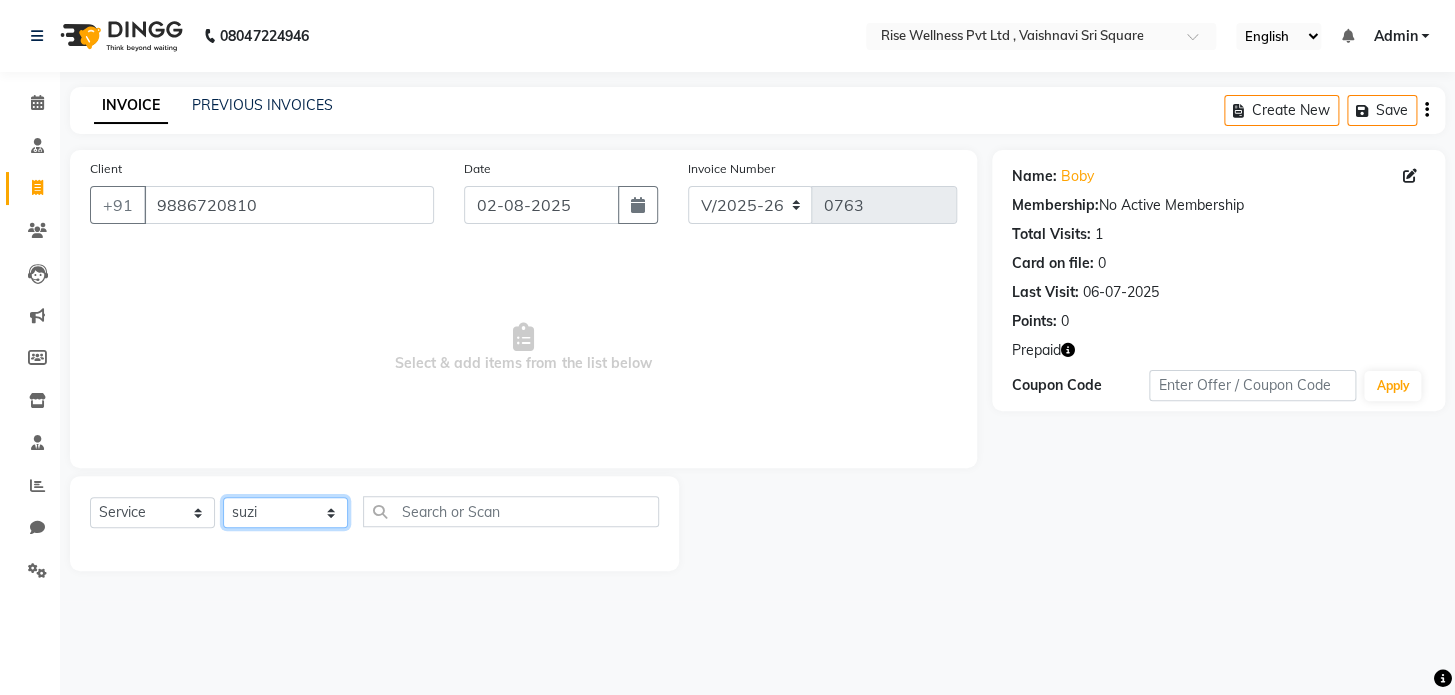 click on "Select Therapist LIBIN nithya Reception sujith suzi" 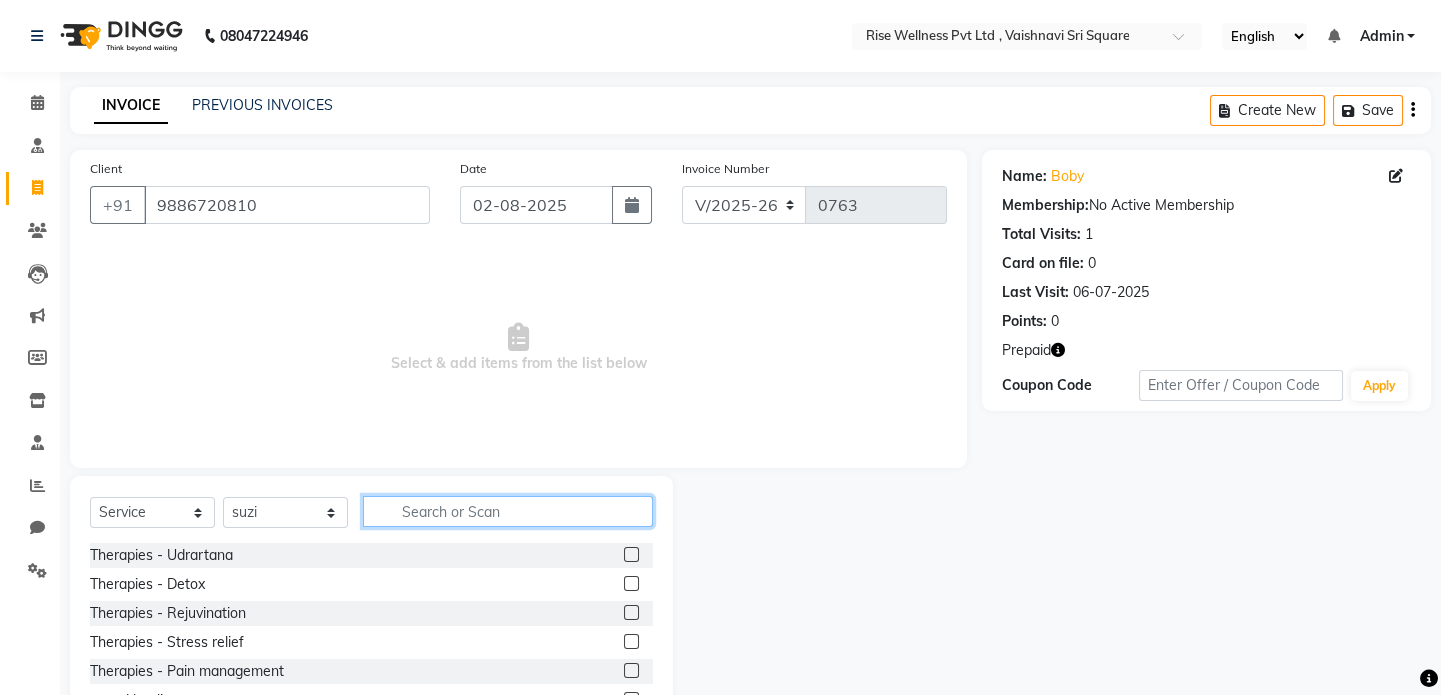 click 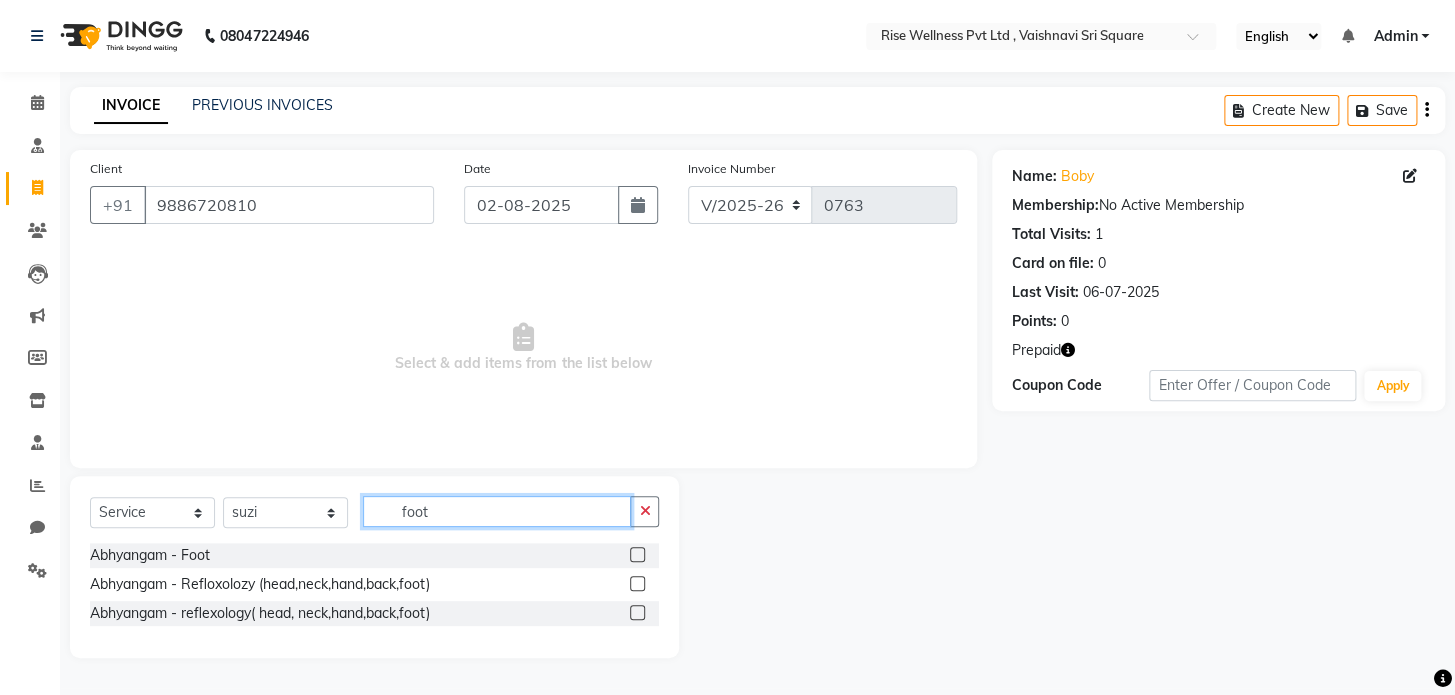 type on "foot" 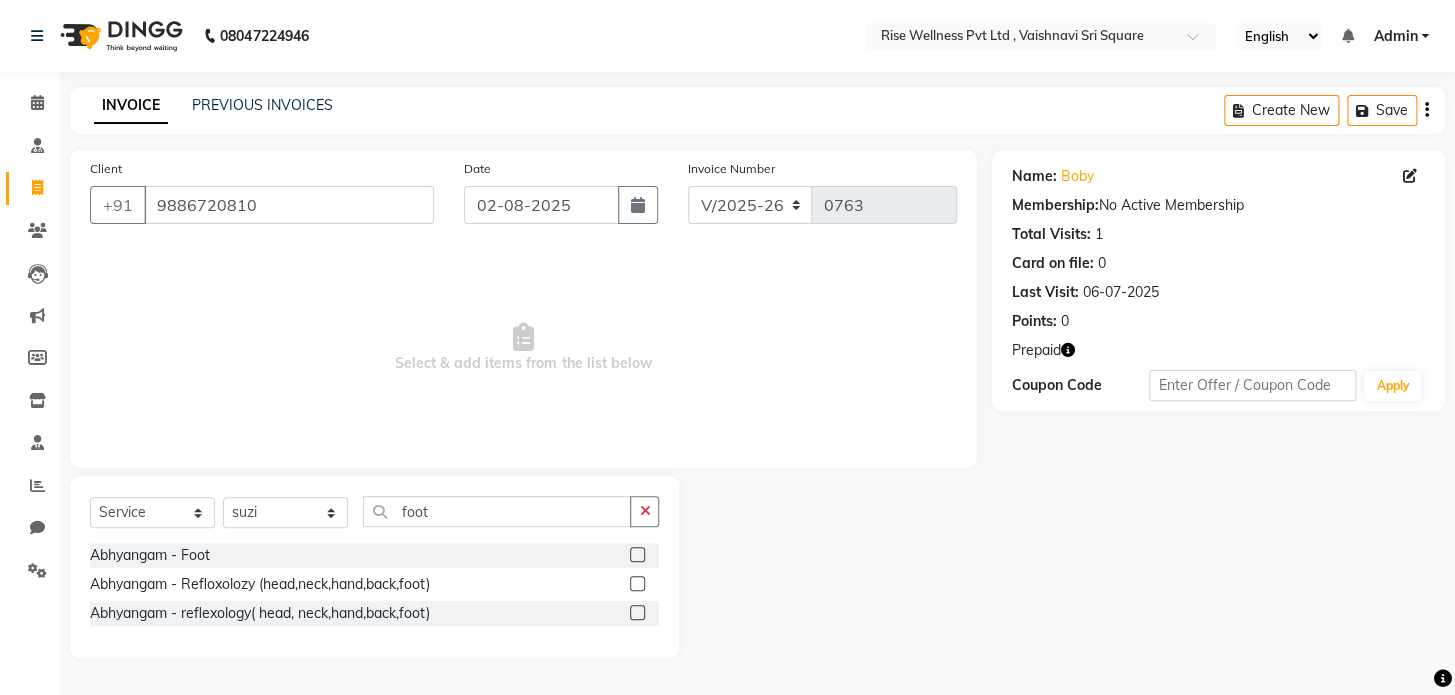 click 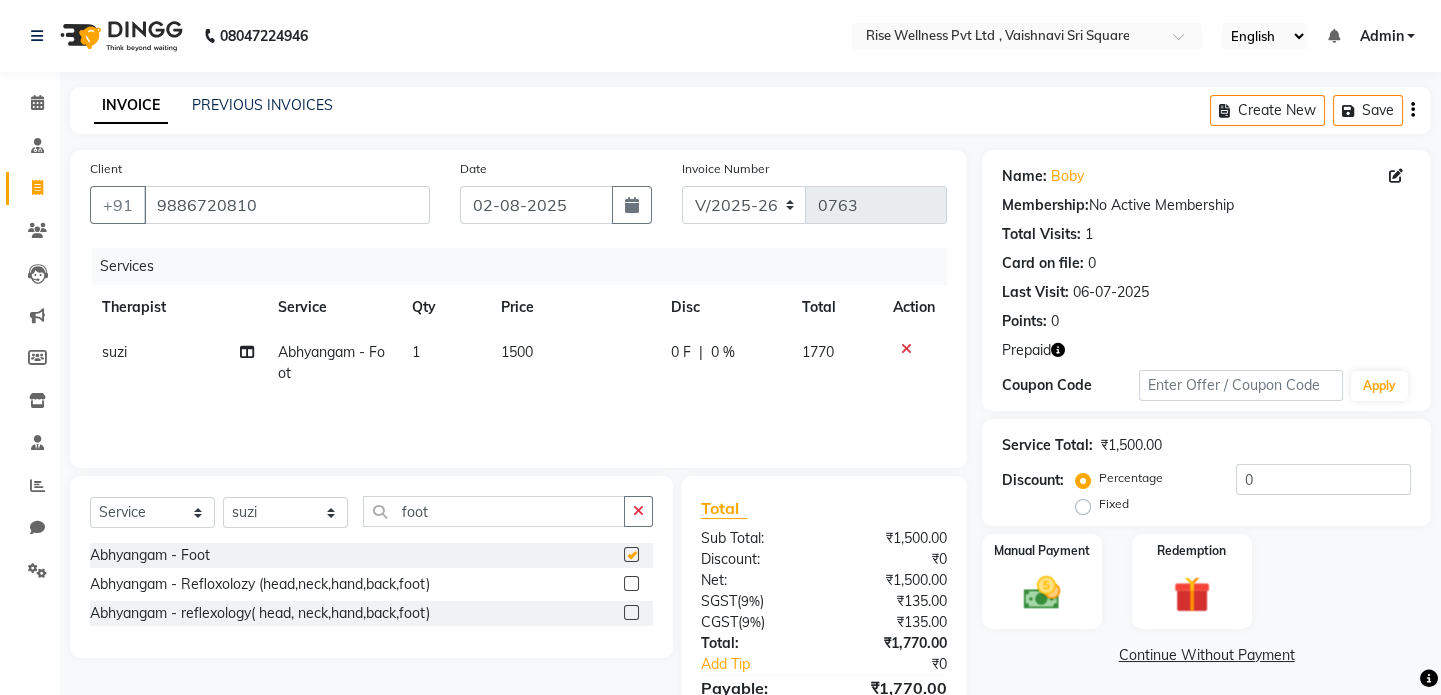checkbox on "false" 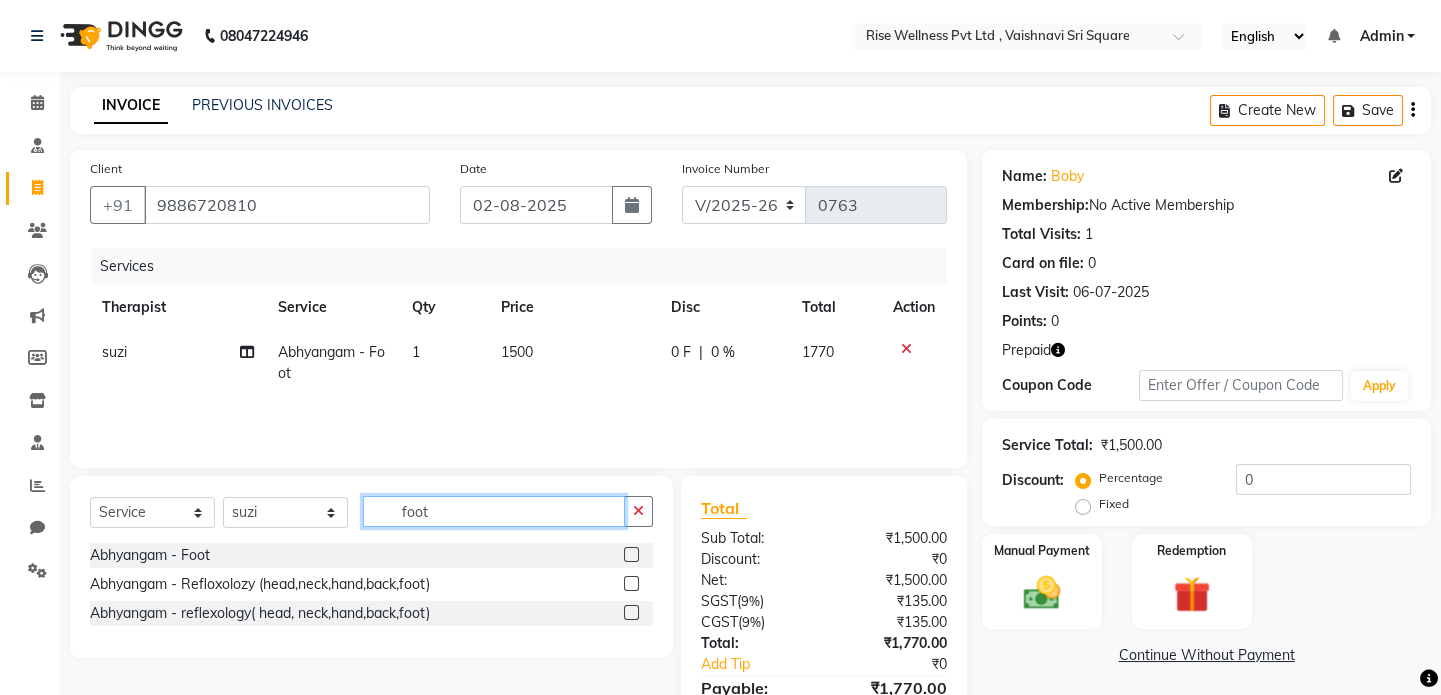 click on "foot" 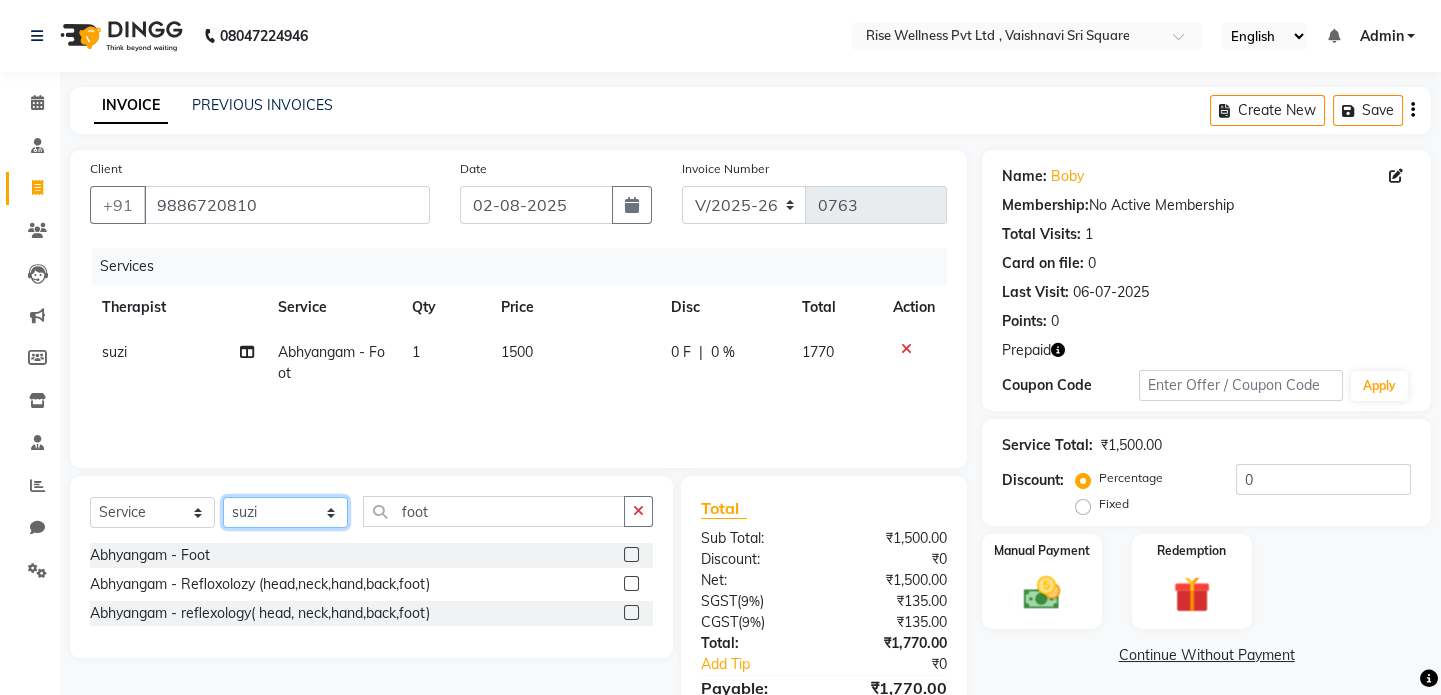 click on "Select Therapist LIBIN nithya Reception sujith suzi" 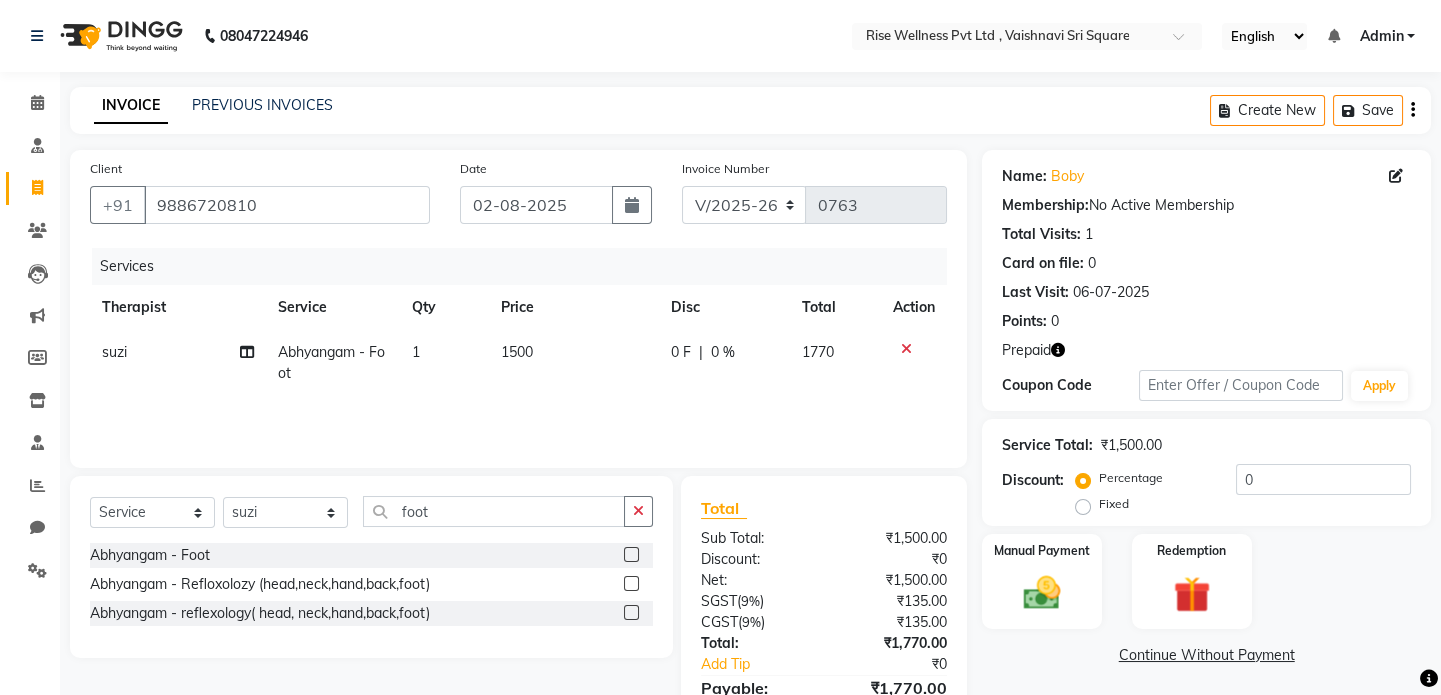 click on "Client +91 9886720810 Date 02-08-2025 Invoice Number V/2025 V/2025-26 0763 Services Therapist Service Qty Price Disc Total Action suzi Abhyangam - Foot 1 1500 0 F | 0 % 1770" 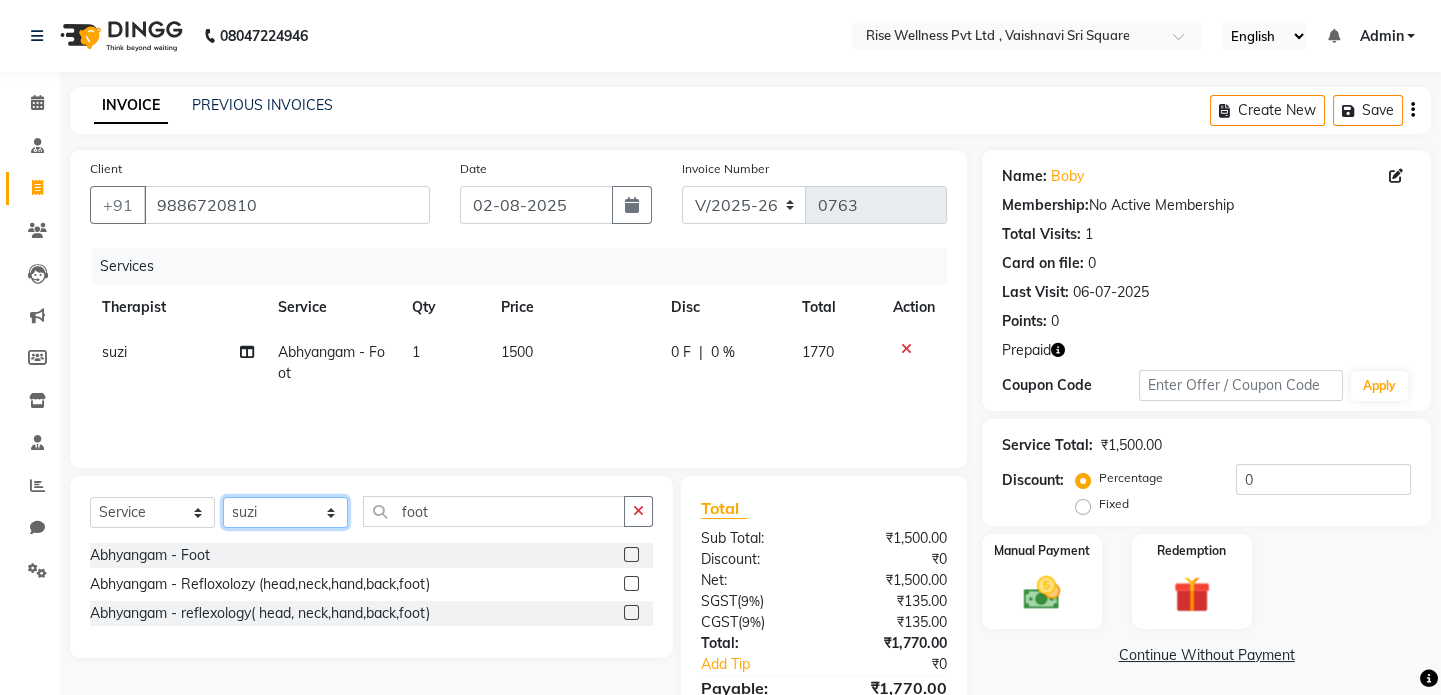drag, startPoint x: 310, startPoint y: 518, endPoint x: 325, endPoint y: 519, distance: 15.033297 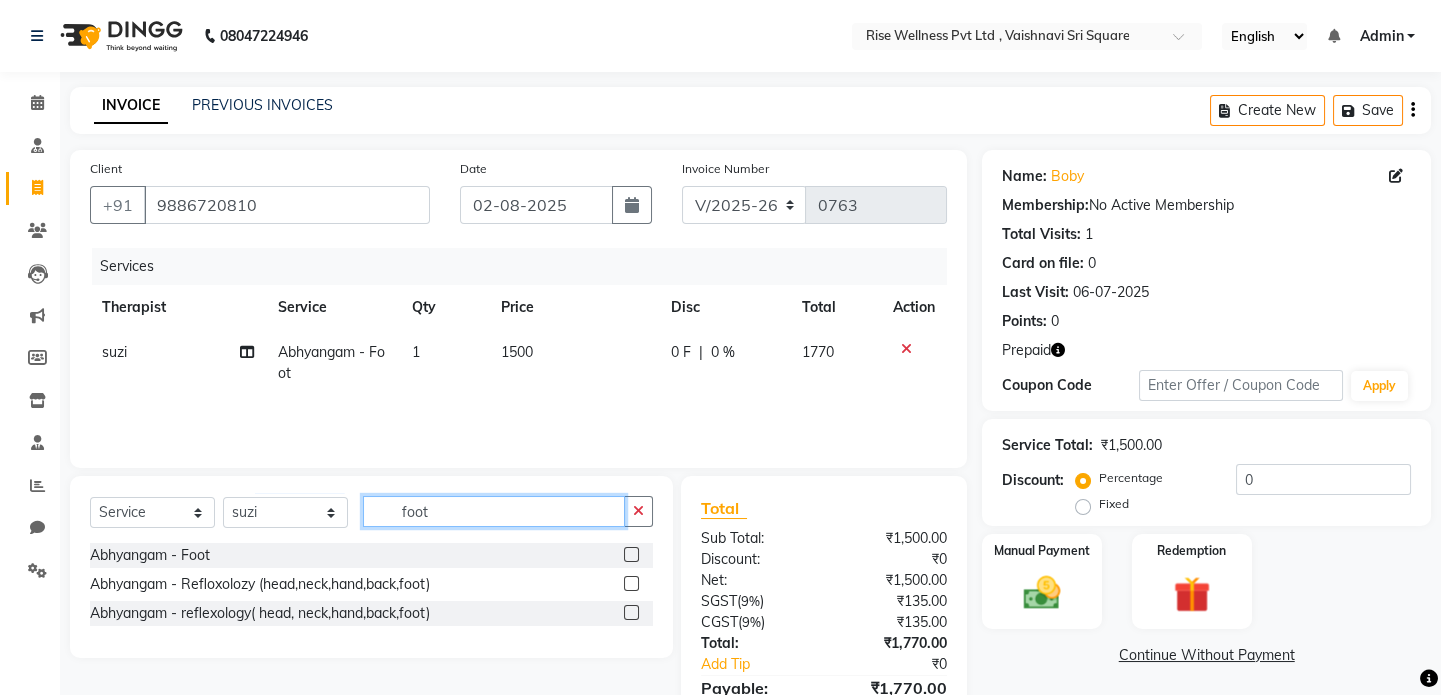 click on "foot" 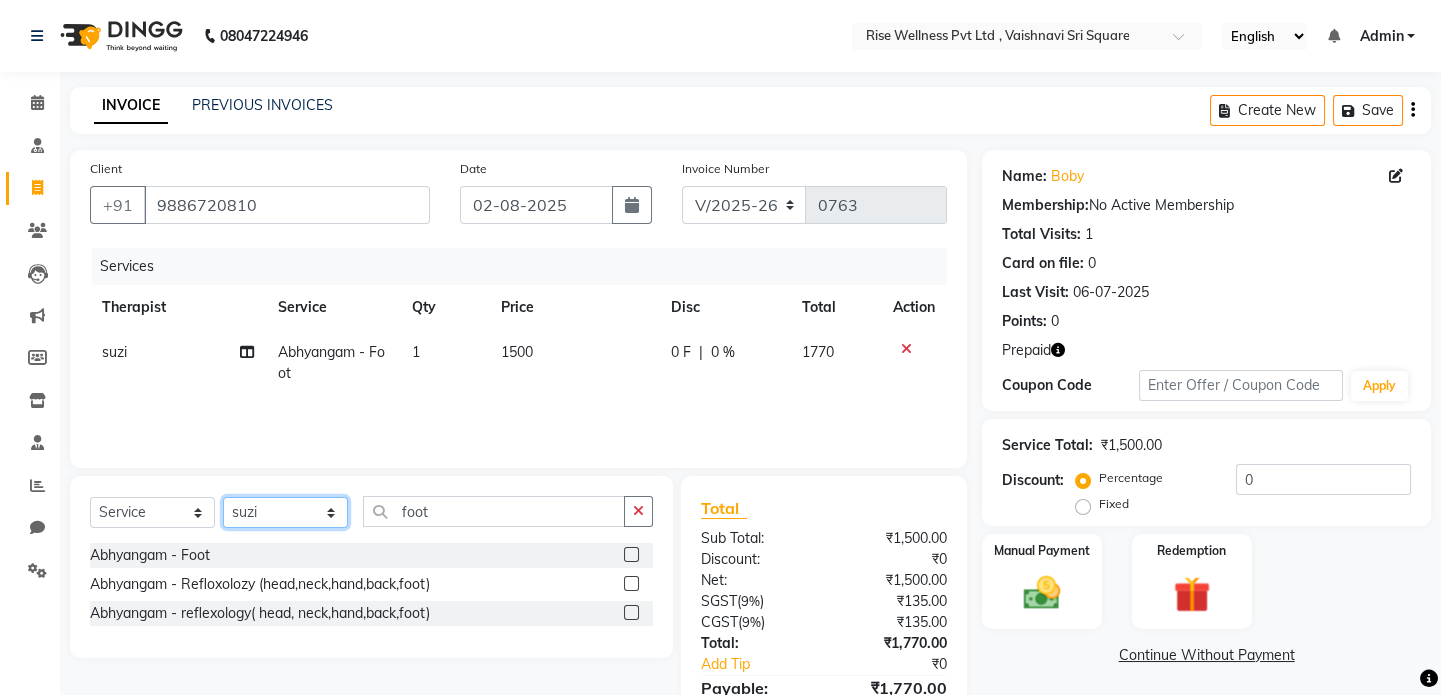 click on "Select Therapist LIBIN nithya Reception sujith suzi" 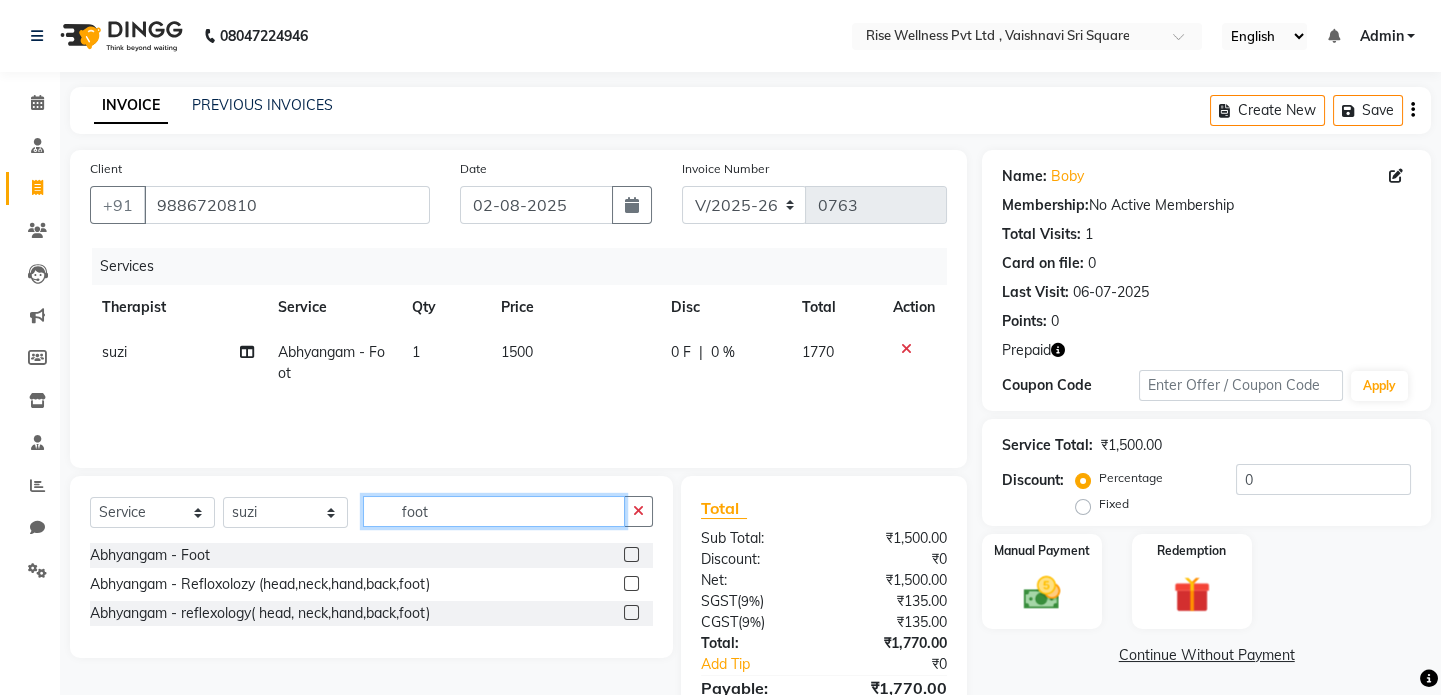 click on "foot" 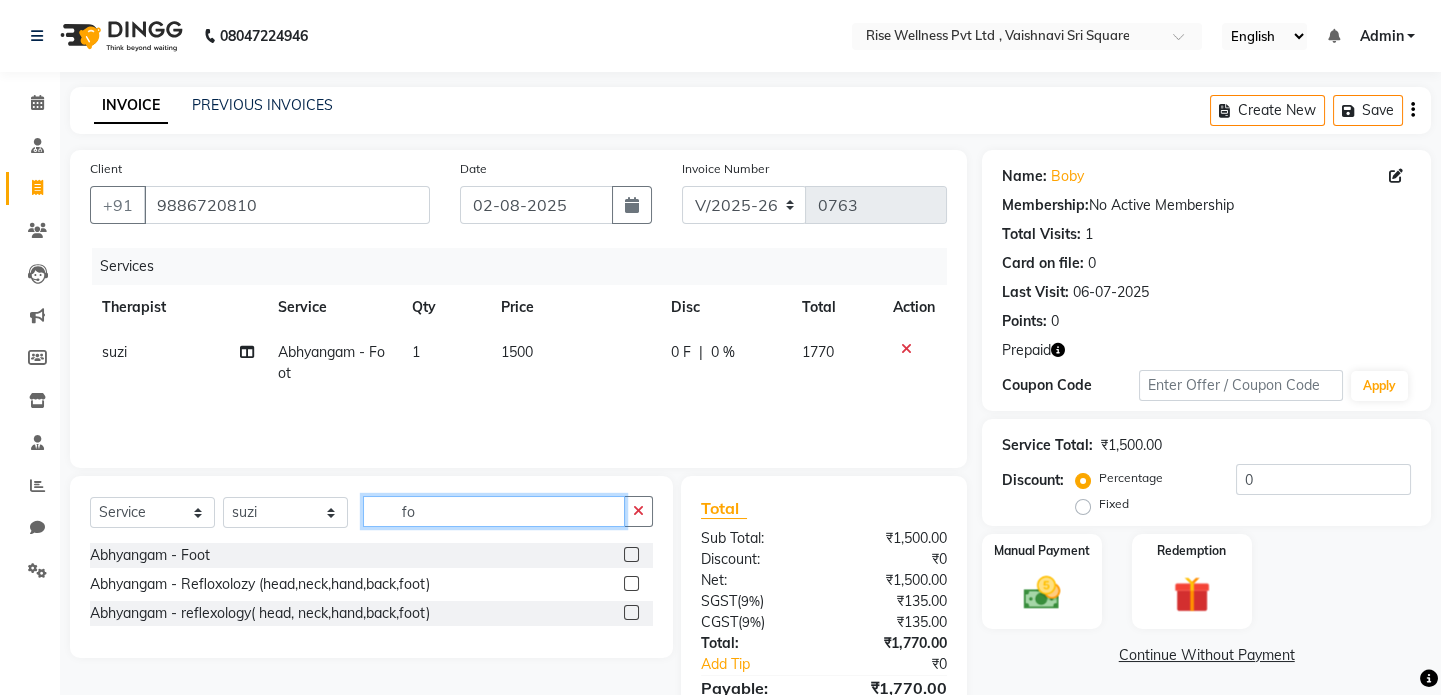 type on "f" 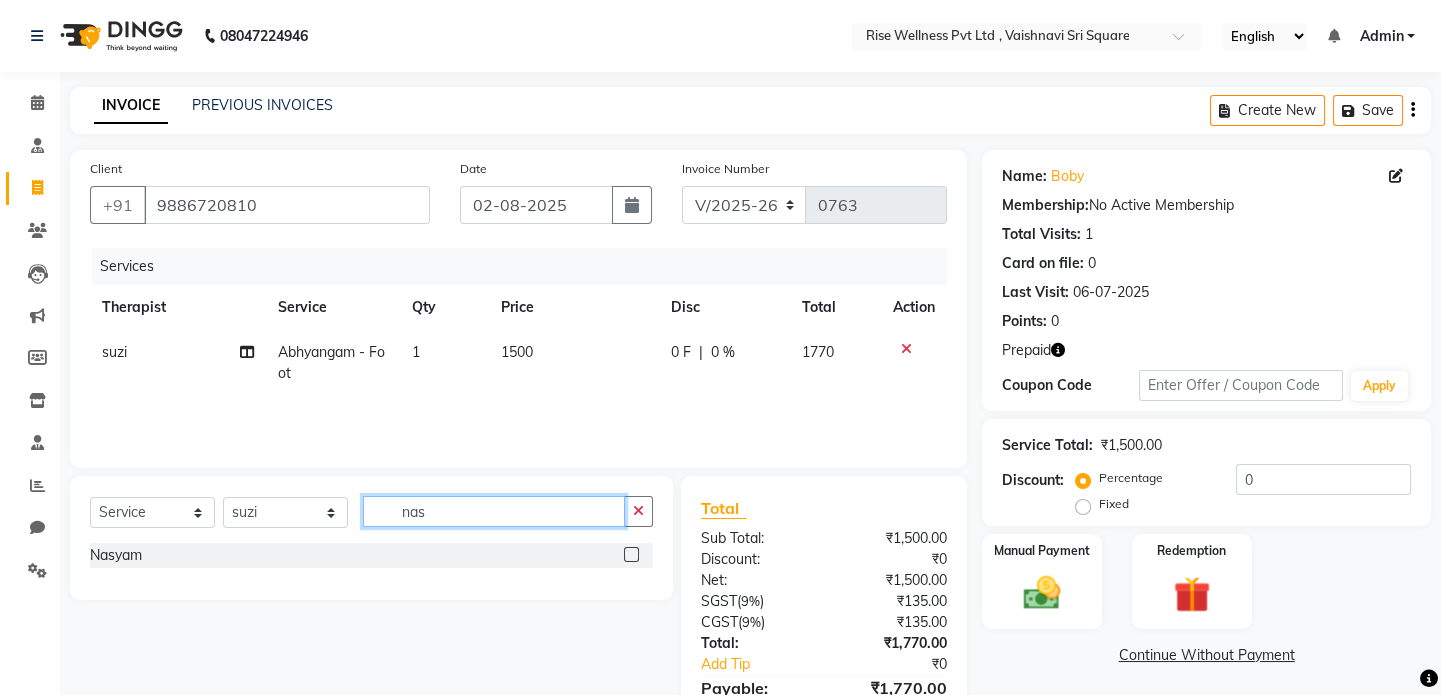 type on "nas" 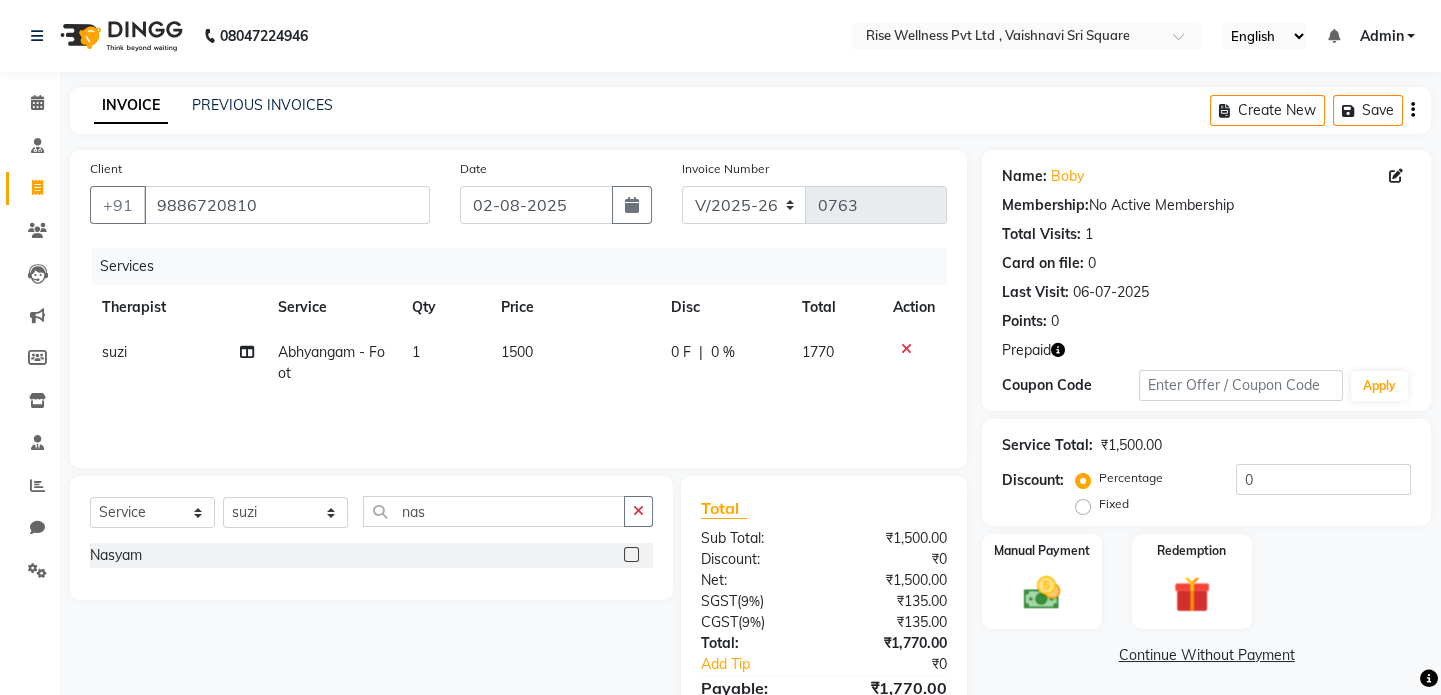 click 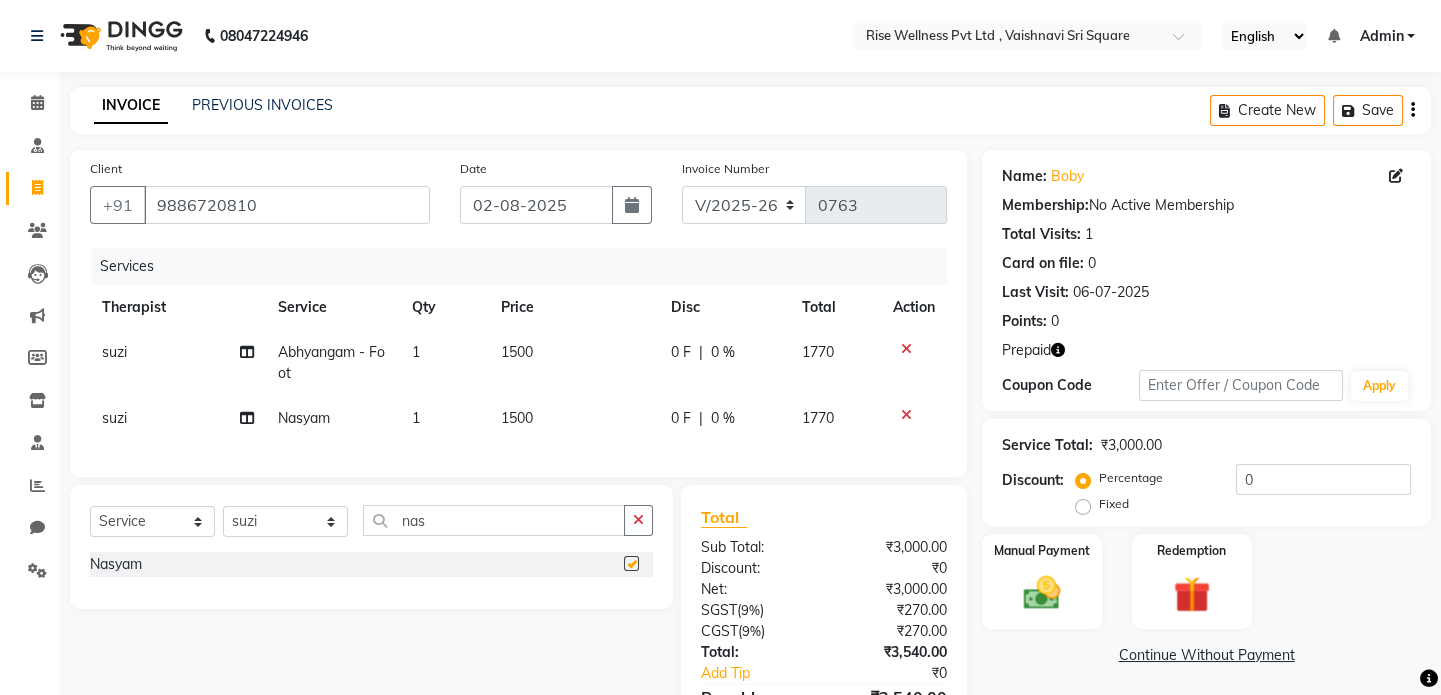 checkbox on "false" 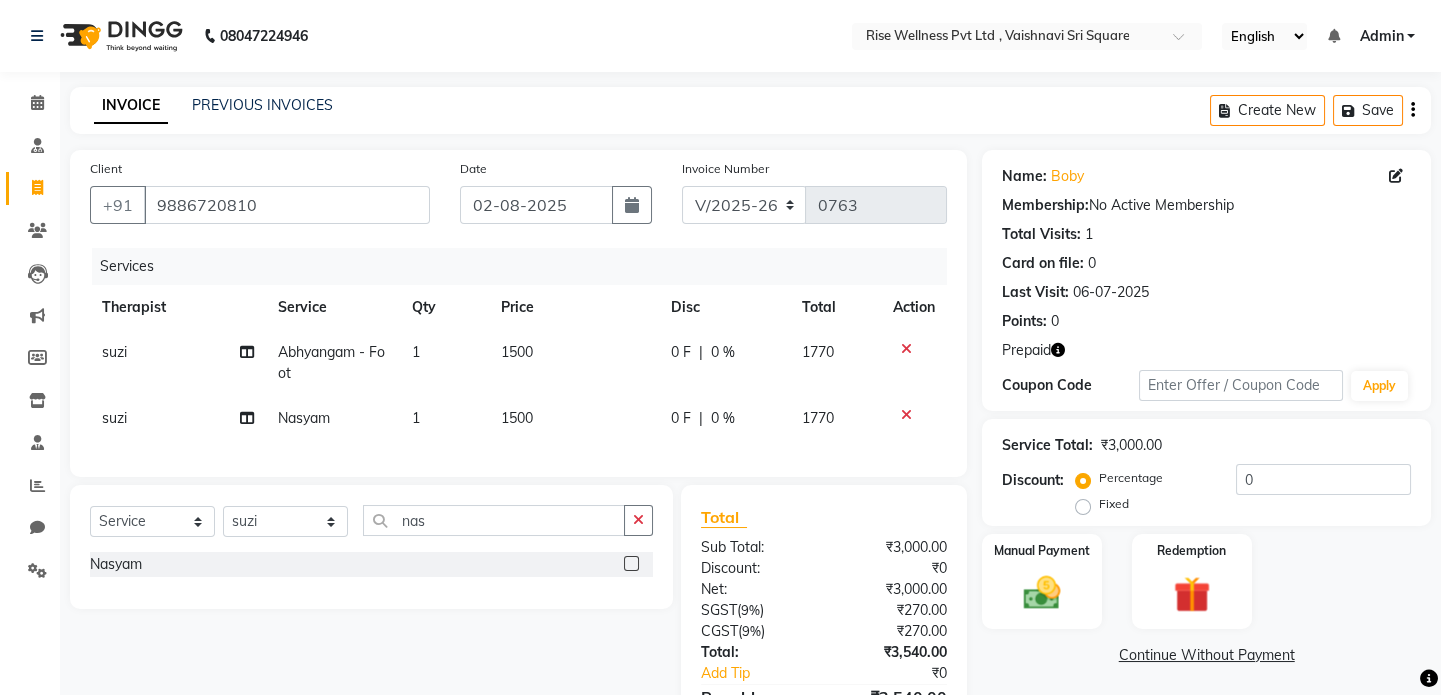click 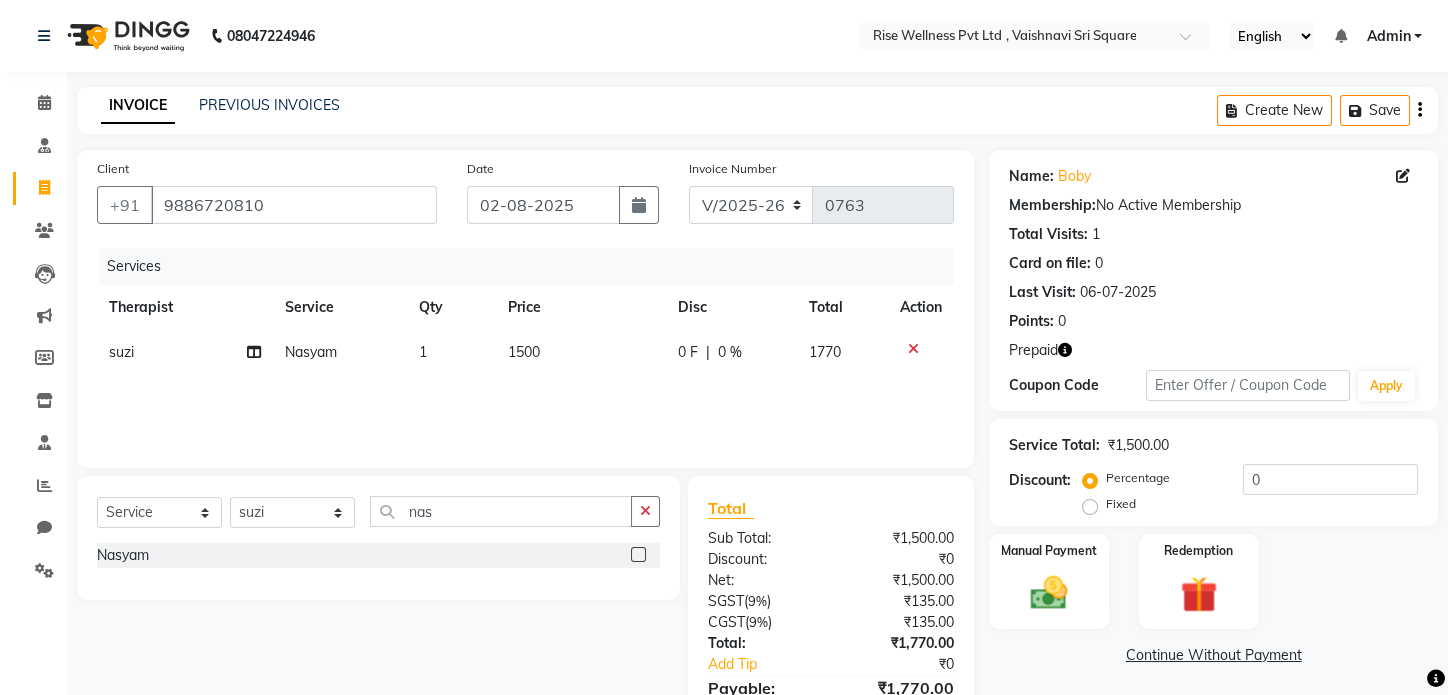 scroll, scrollTop: 105, scrollLeft: 0, axis: vertical 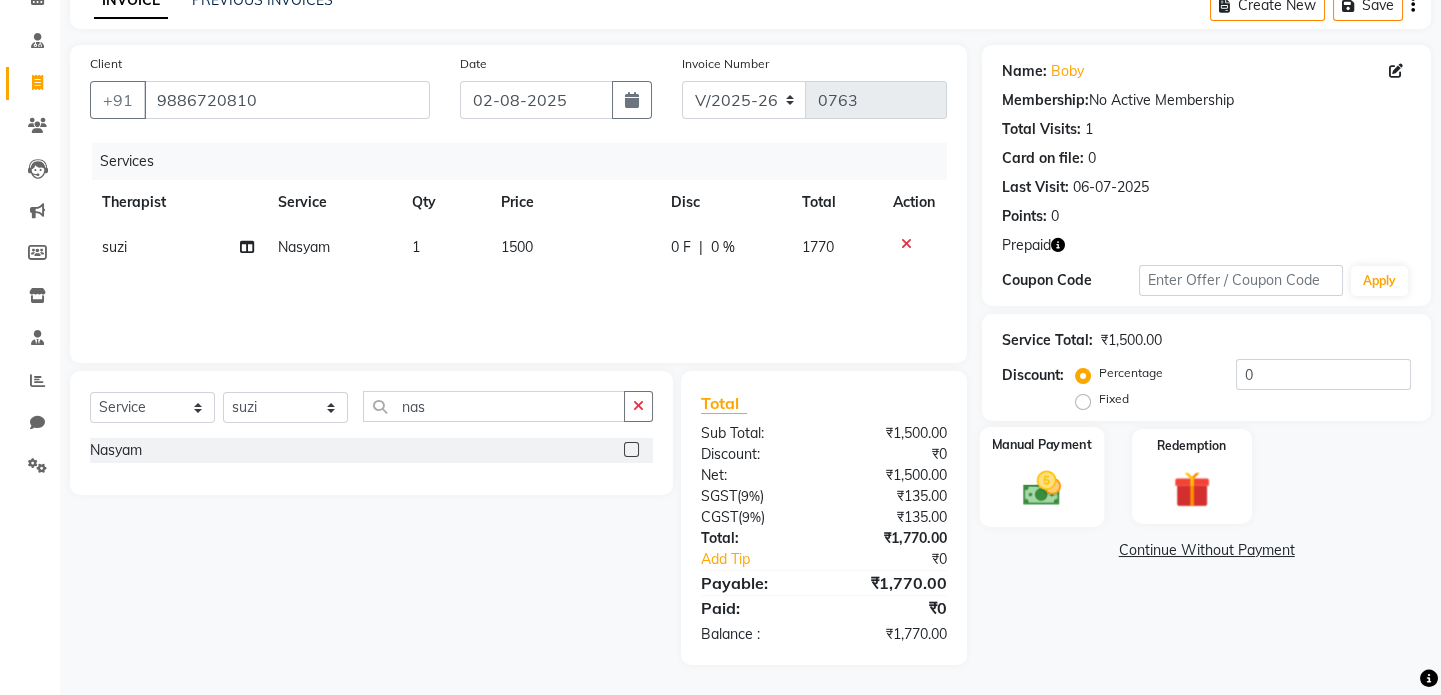 click 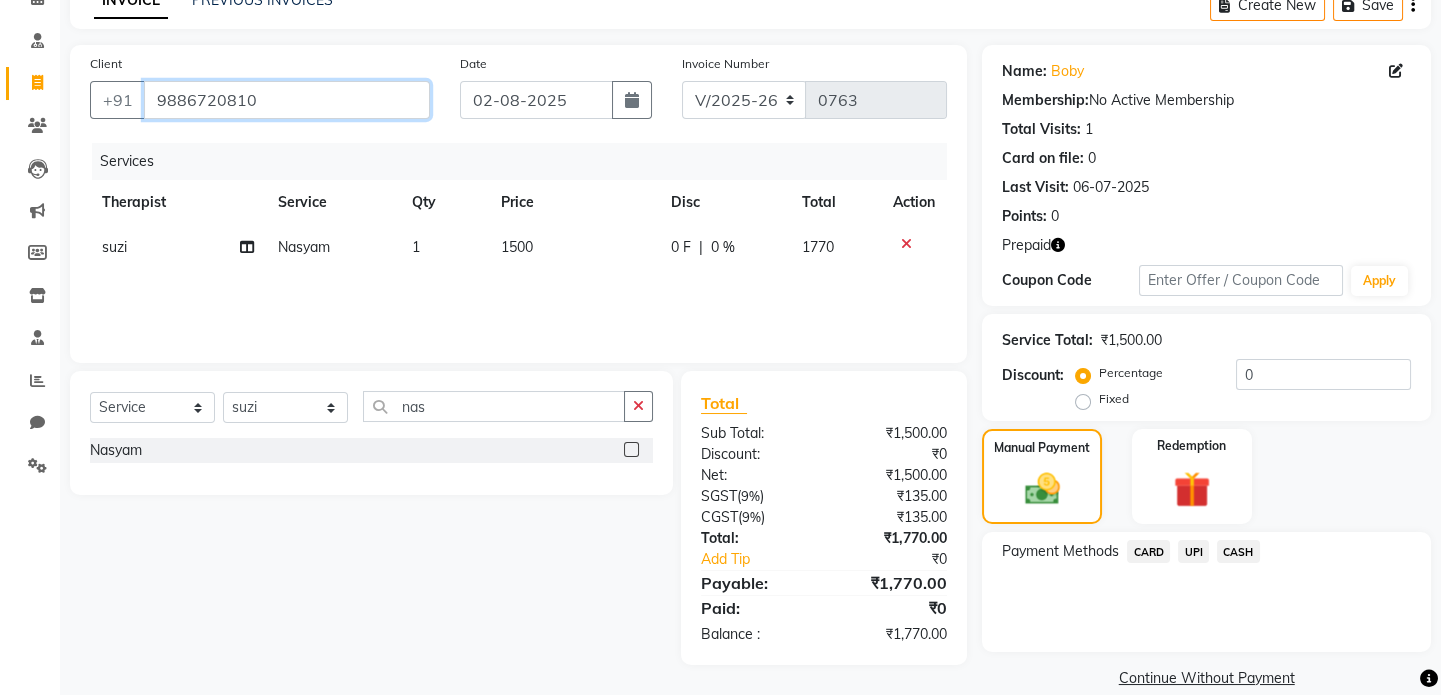 click on "9886720810" at bounding box center [287, 100] 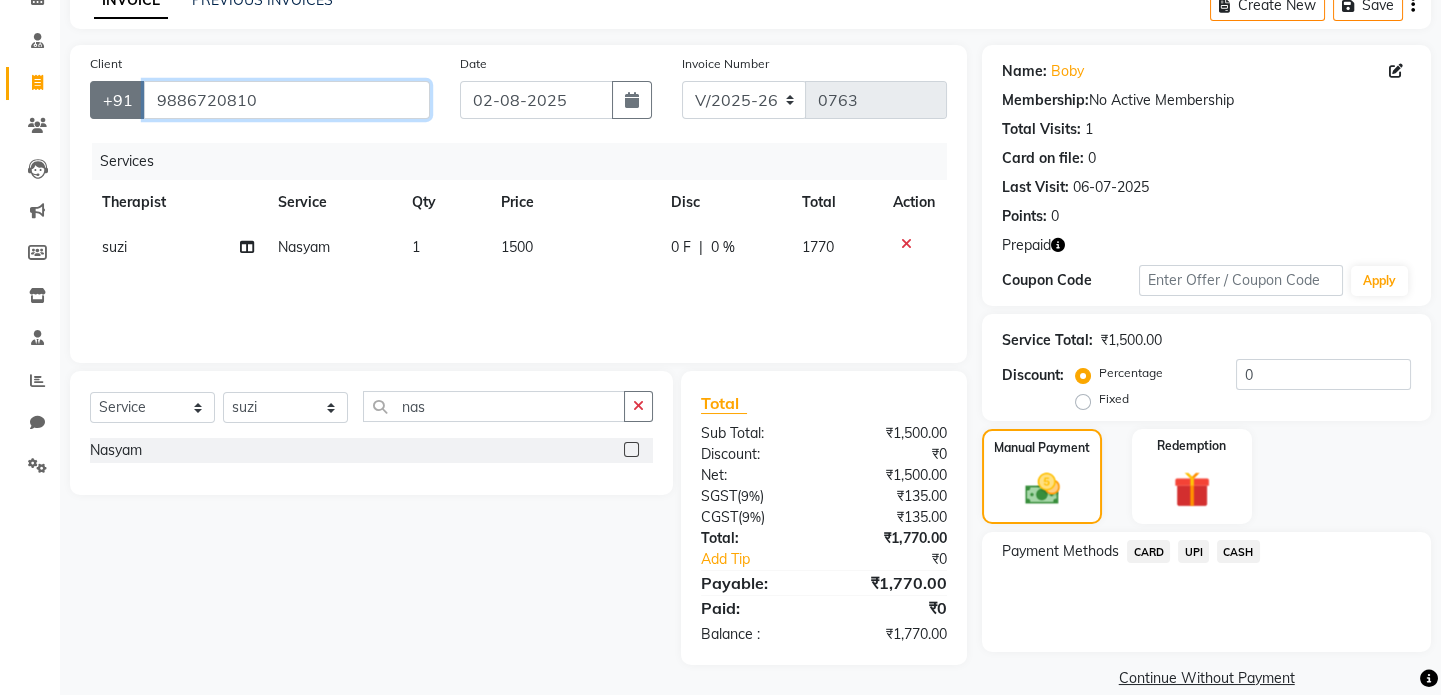 drag, startPoint x: 286, startPoint y: 104, endPoint x: 134, endPoint y: 112, distance: 152.21039 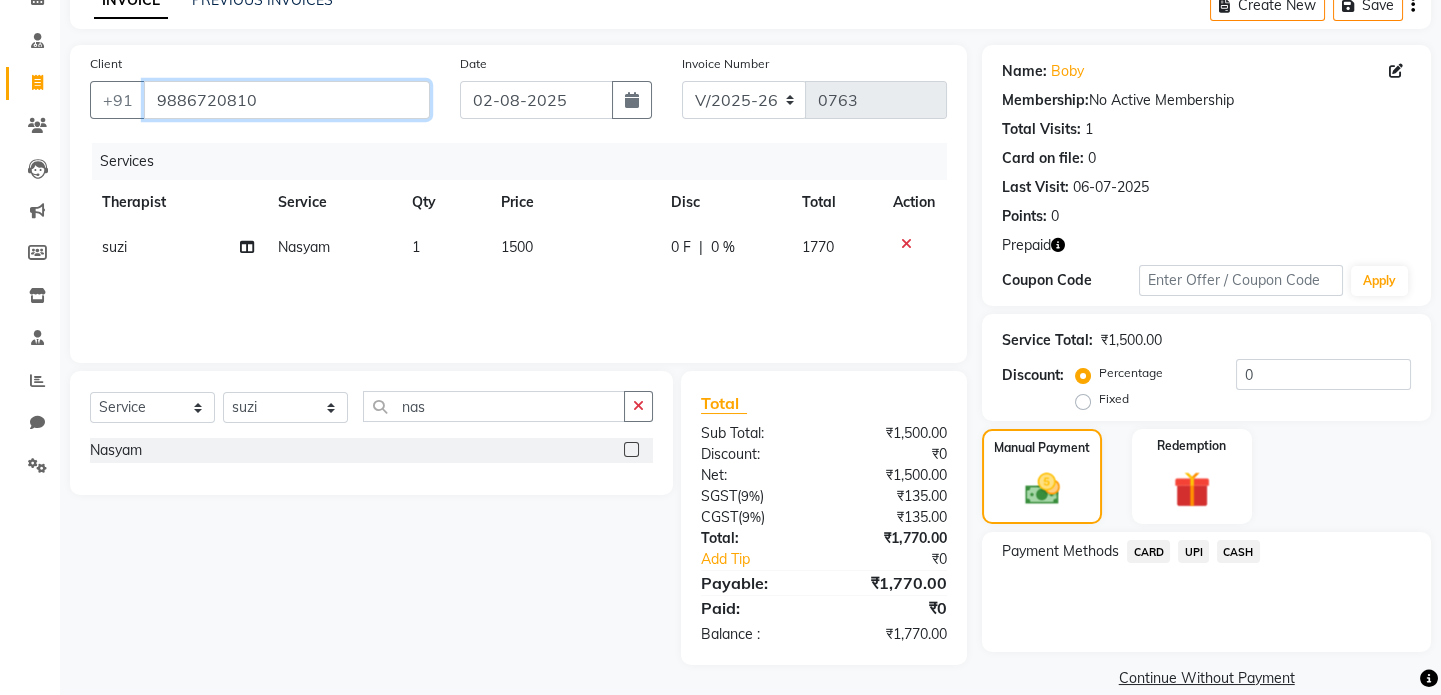 click on "9886720810" at bounding box center [287, 100] 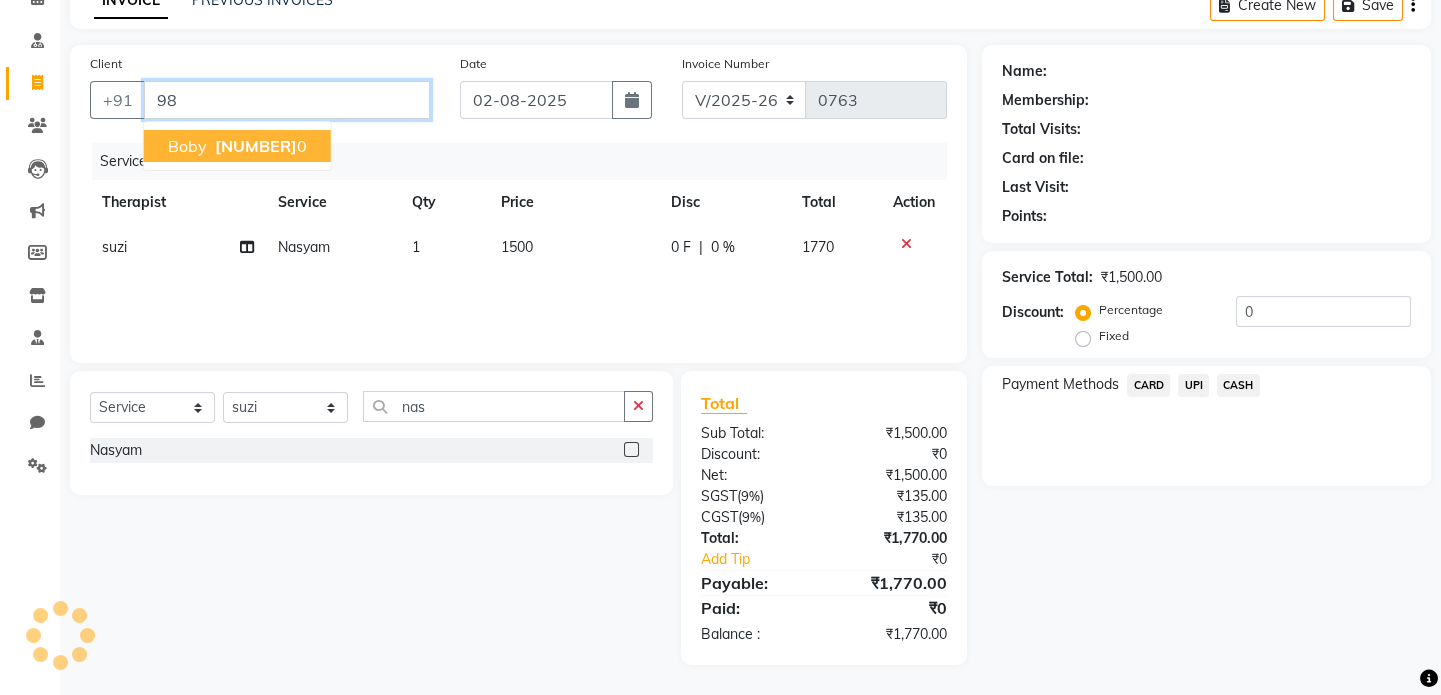 type on "9" 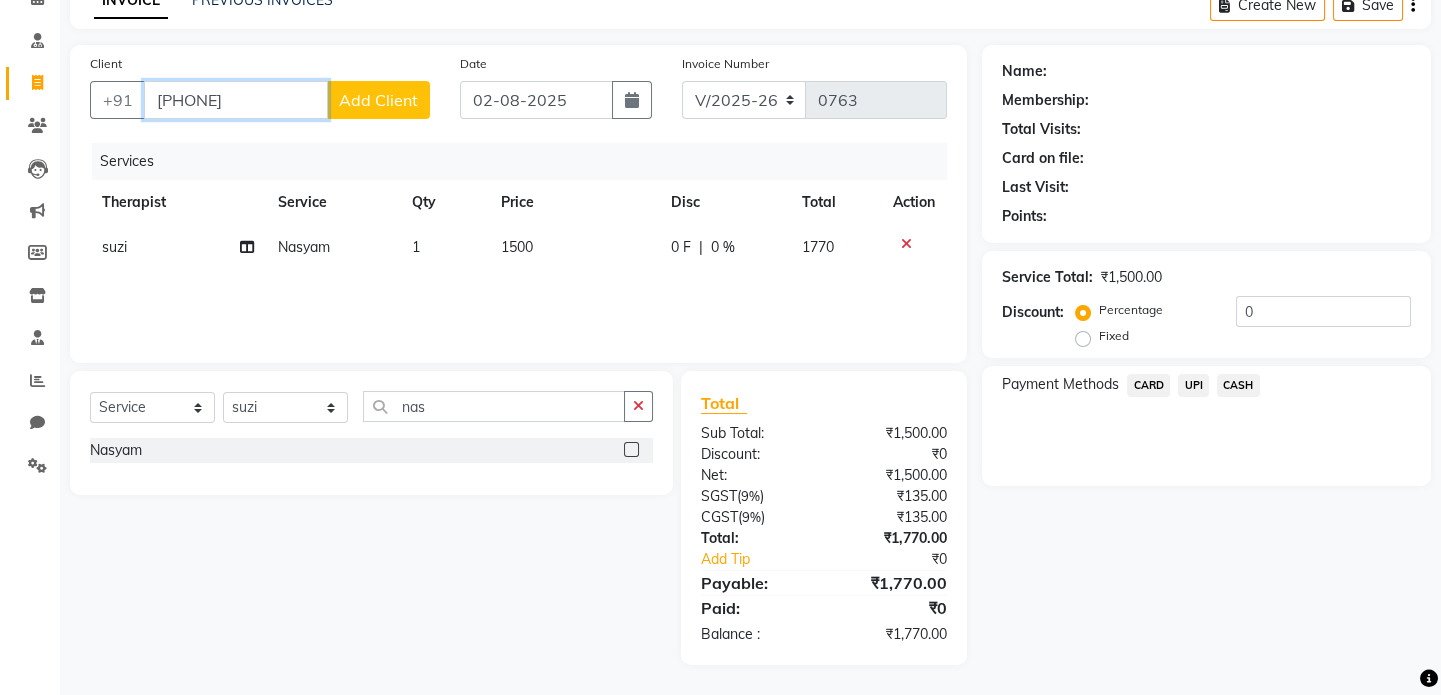 type on "7337585850" 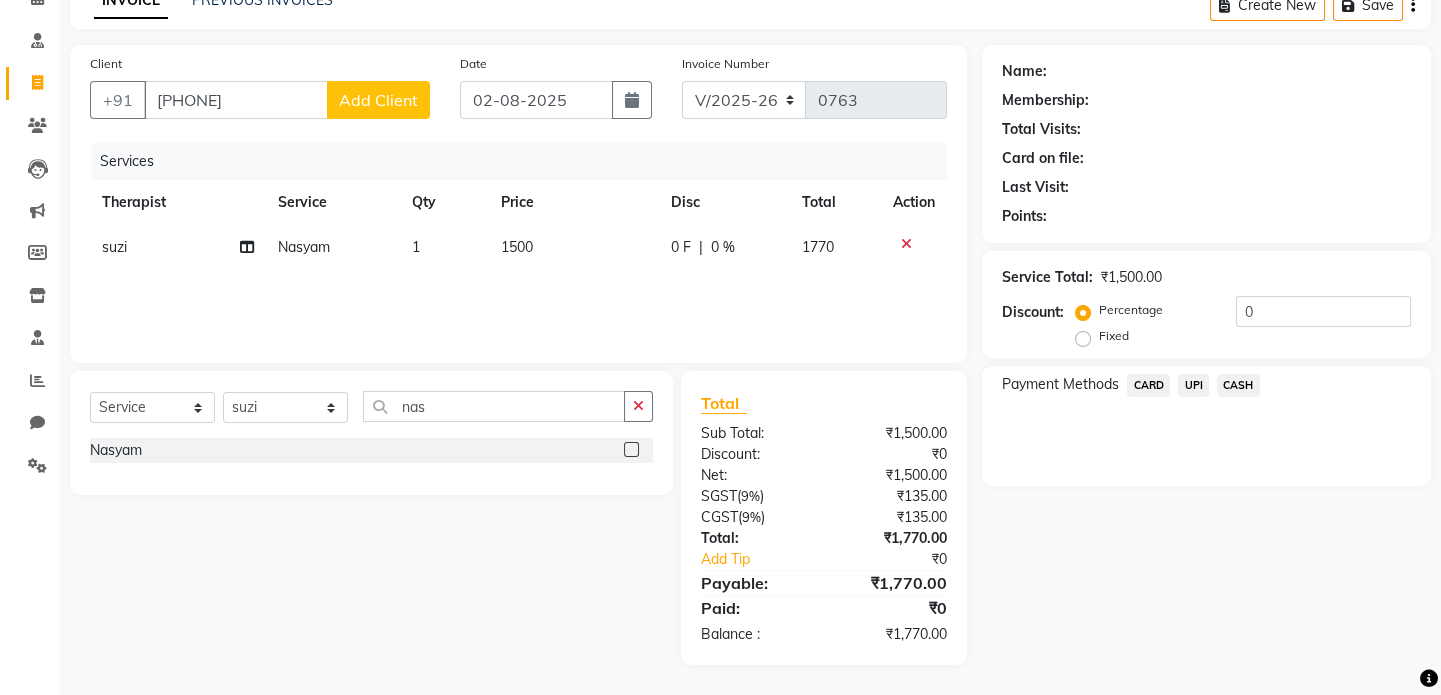 click on "Add Client" 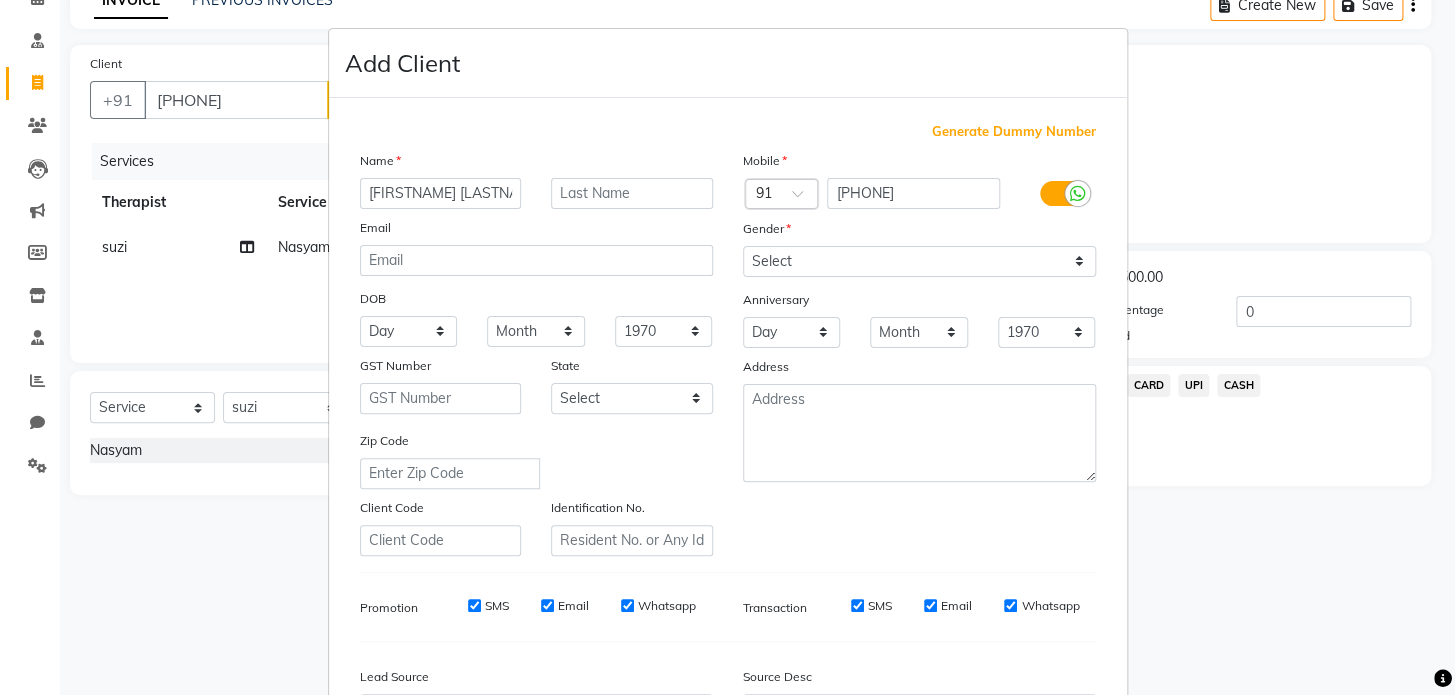 click on "mani deep" at bounding box center [441, 193] 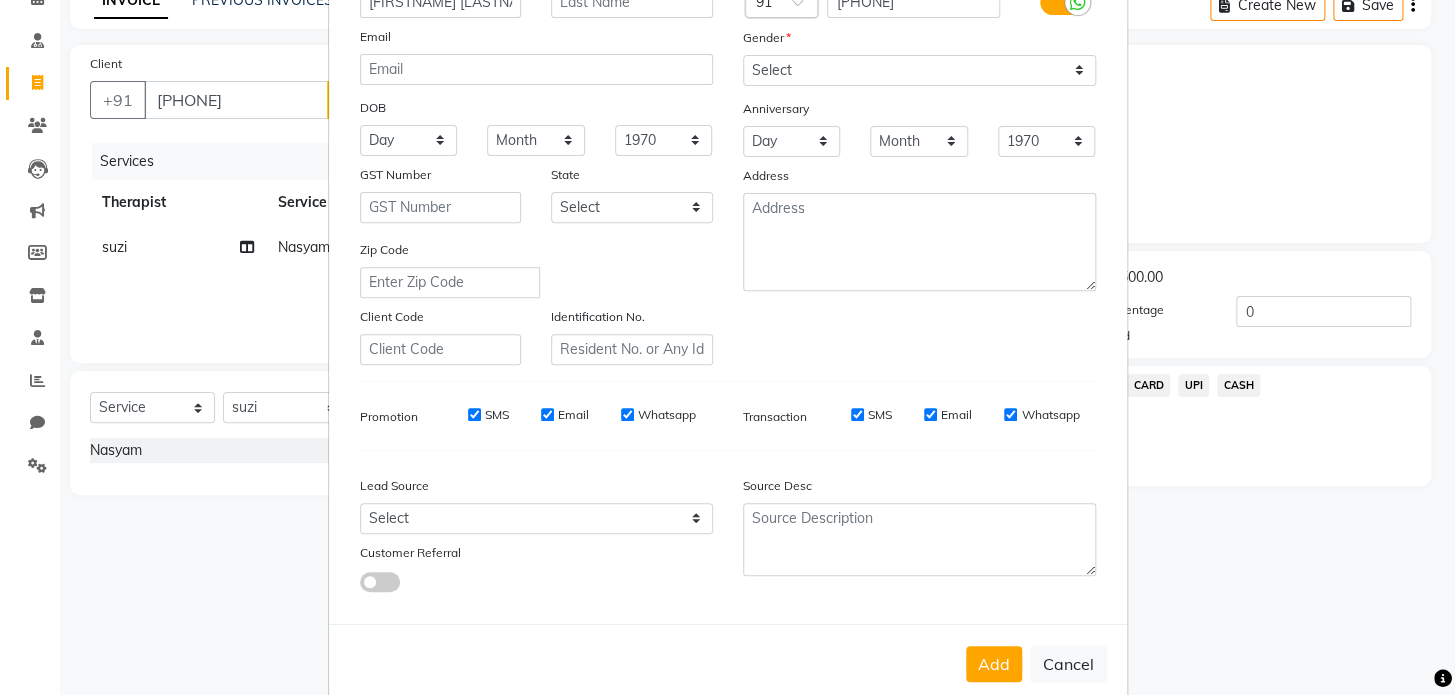 scroll, scrollTop: 233, scrollLeft: 0, axis: vertical 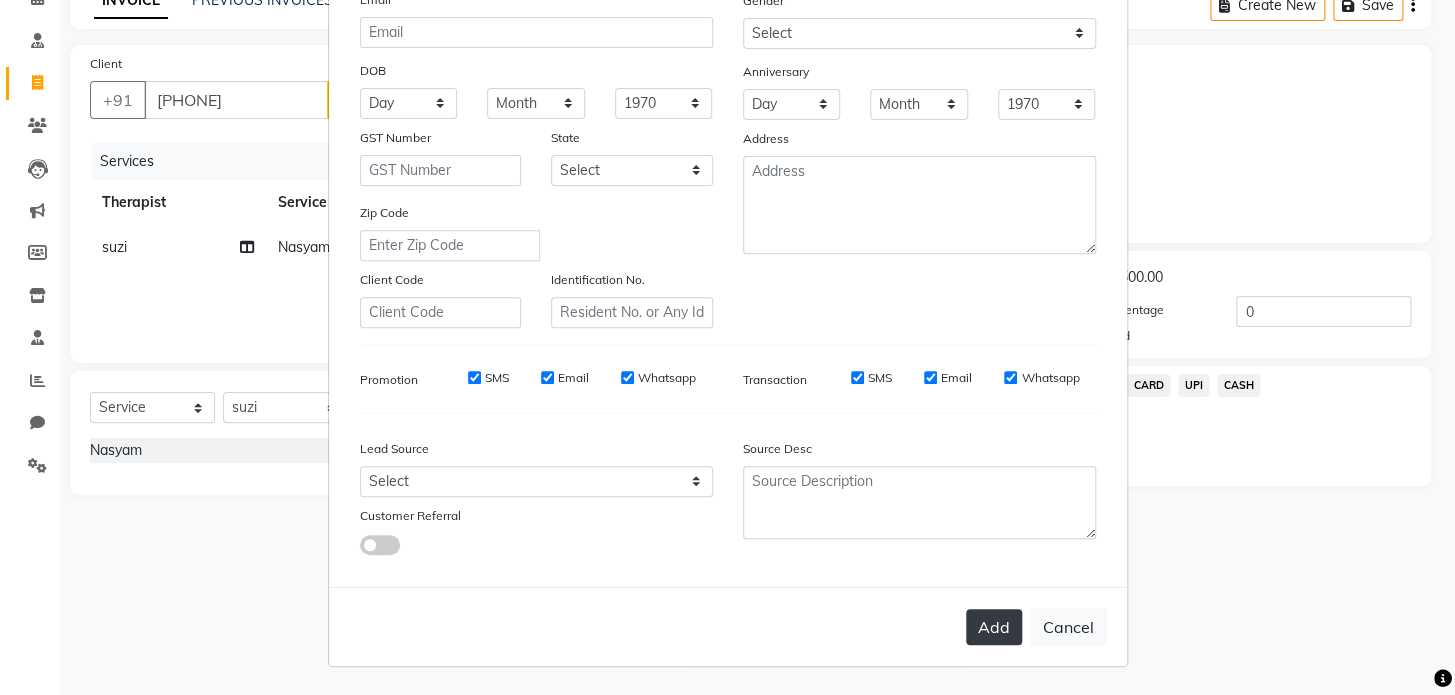 click on "Add" at bounding box center [994, 627] 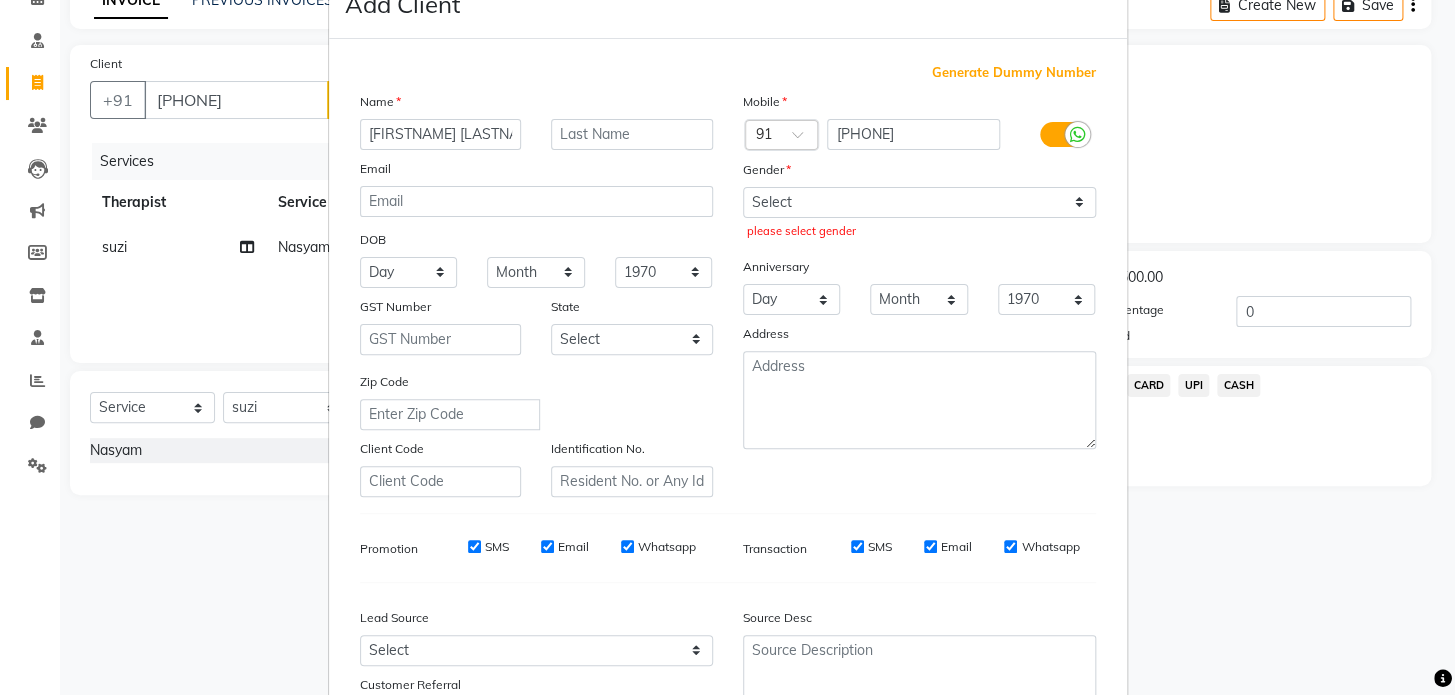 scroll, scrollTop: 51, scrollLeft: 0, axis: vertical 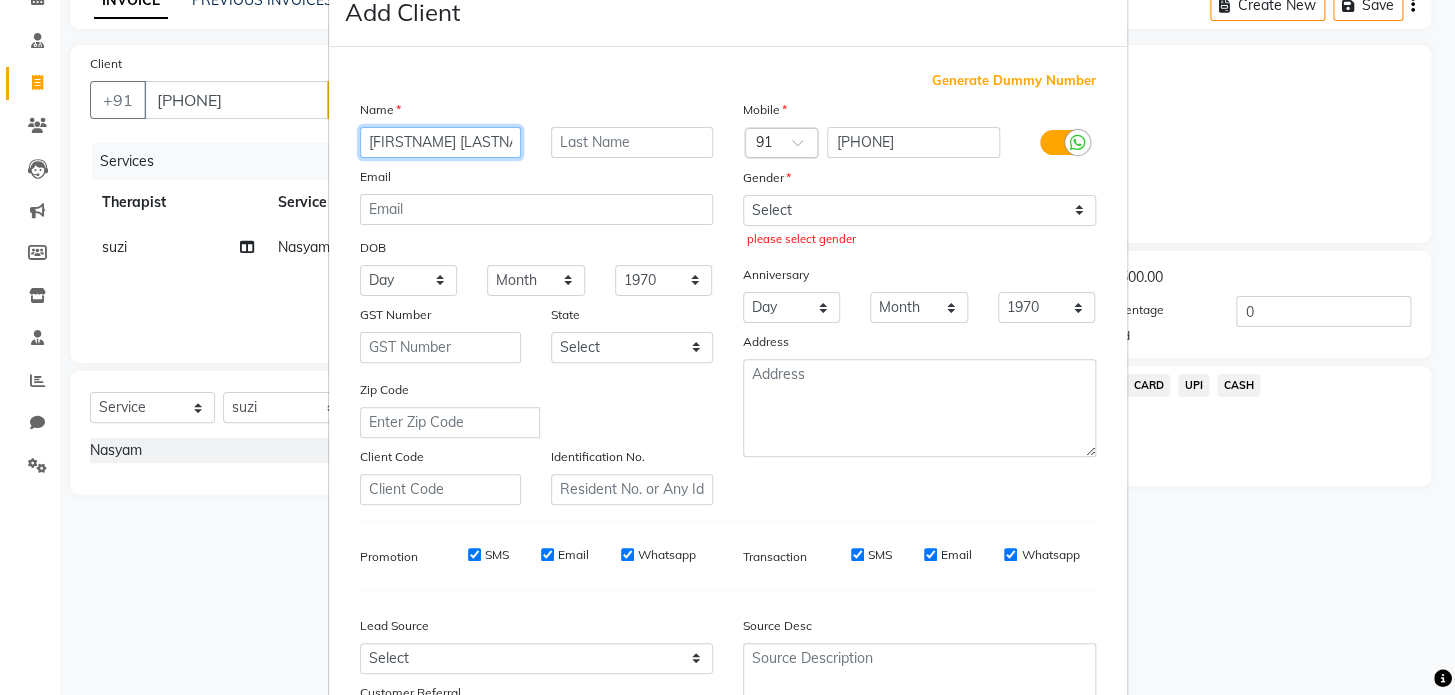 click on "mani deep" at bounding box center [441, 142] 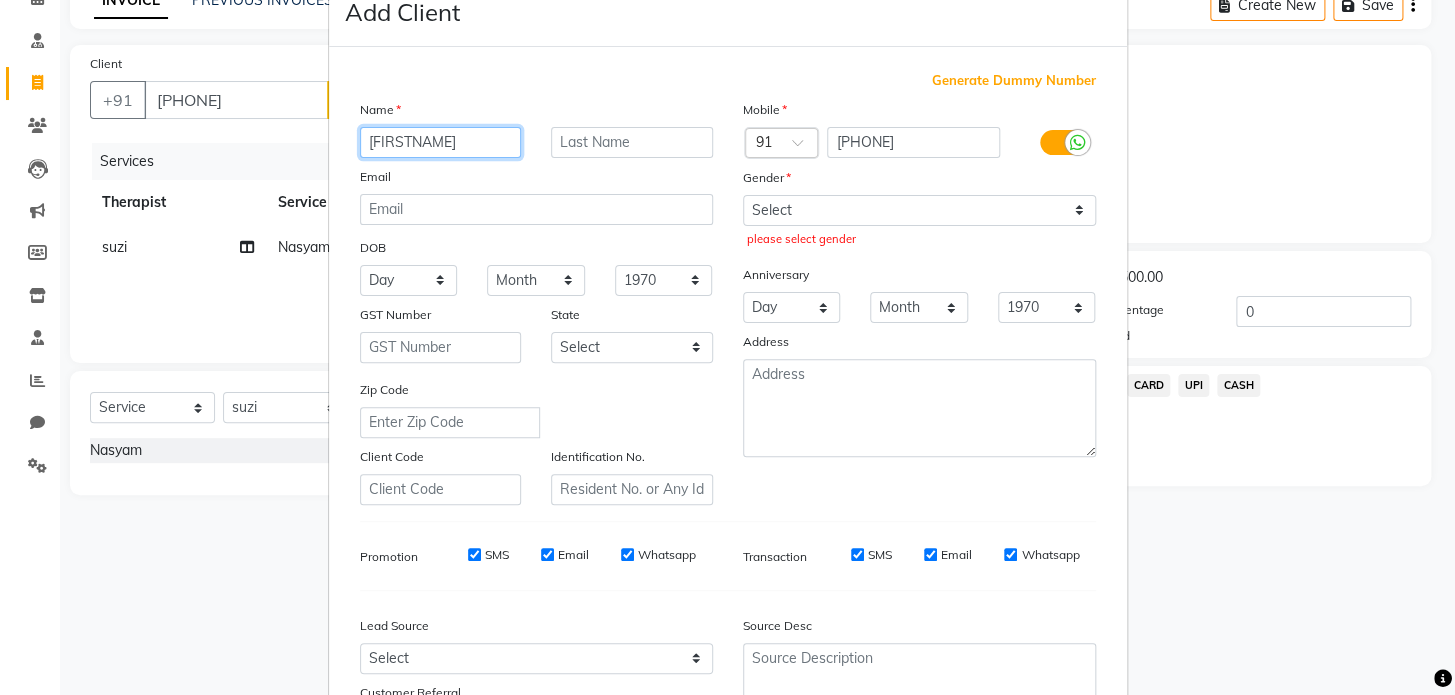 type on "manideep" 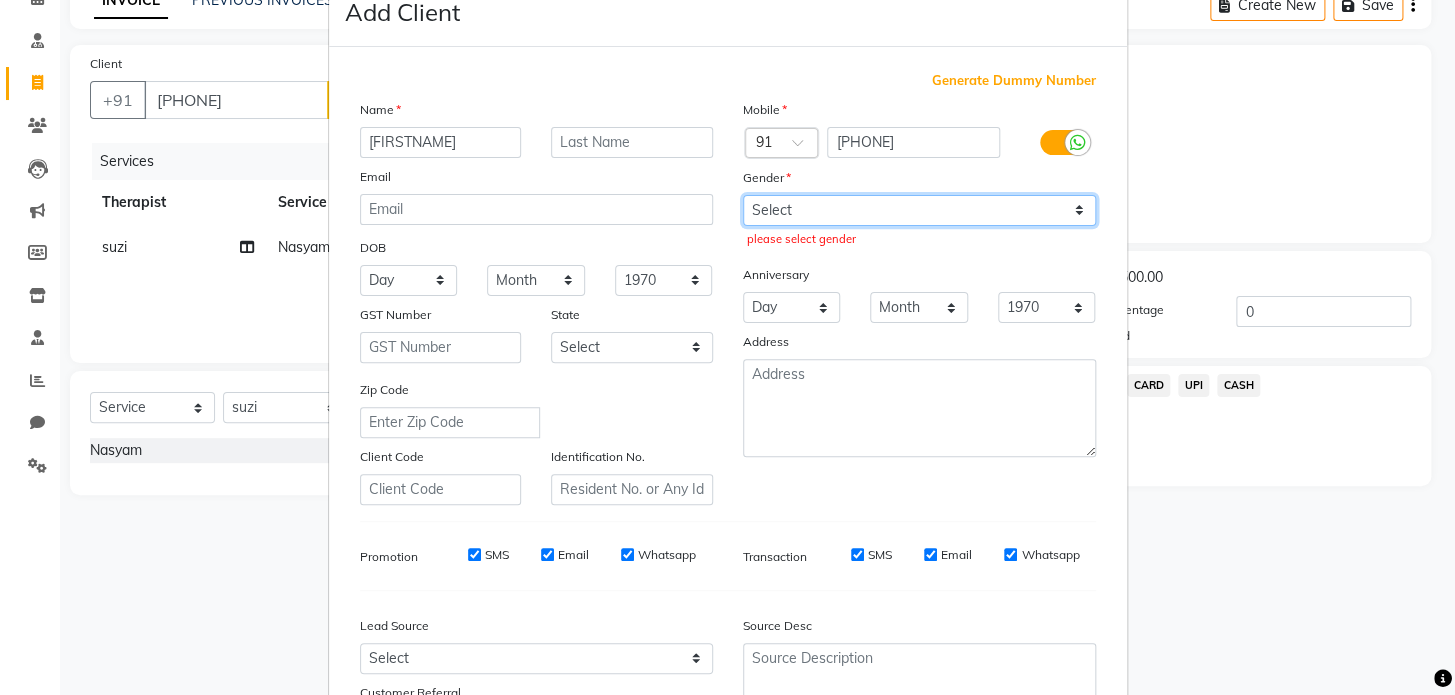 click on "Select Male Female Other Prefer Not To Say" at bounding box center (919, 210) 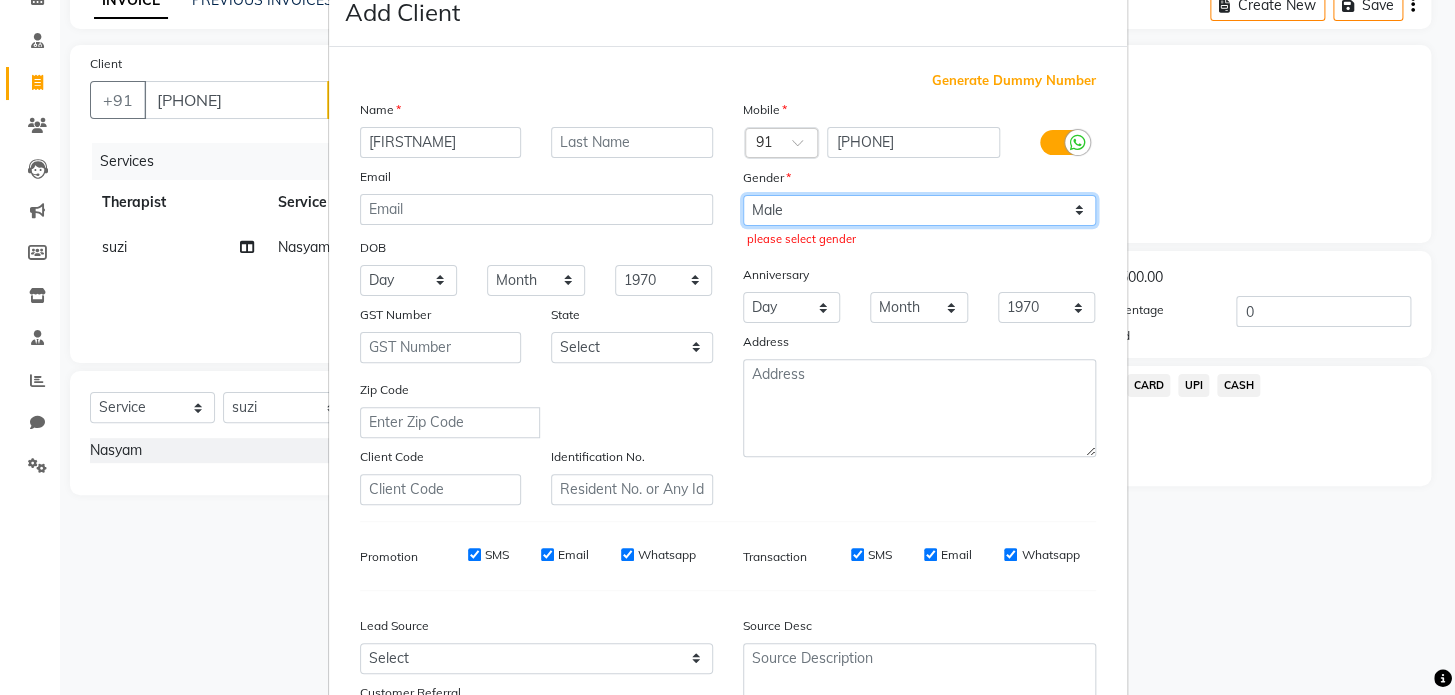 click on "Select Male Female Other Prefer Not To Say" at bounding box center (919, 210) 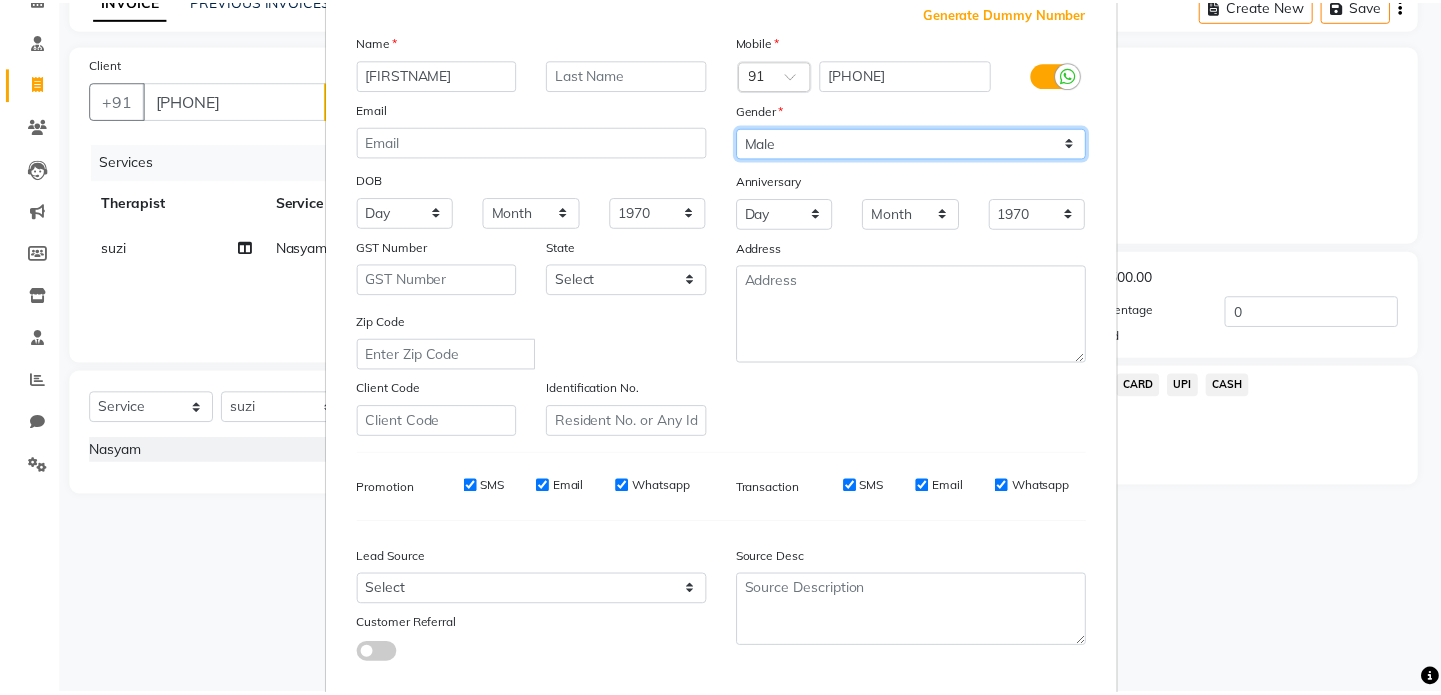 scroll, scrollTop: 233, scrollLeft: 0, axis: vertical 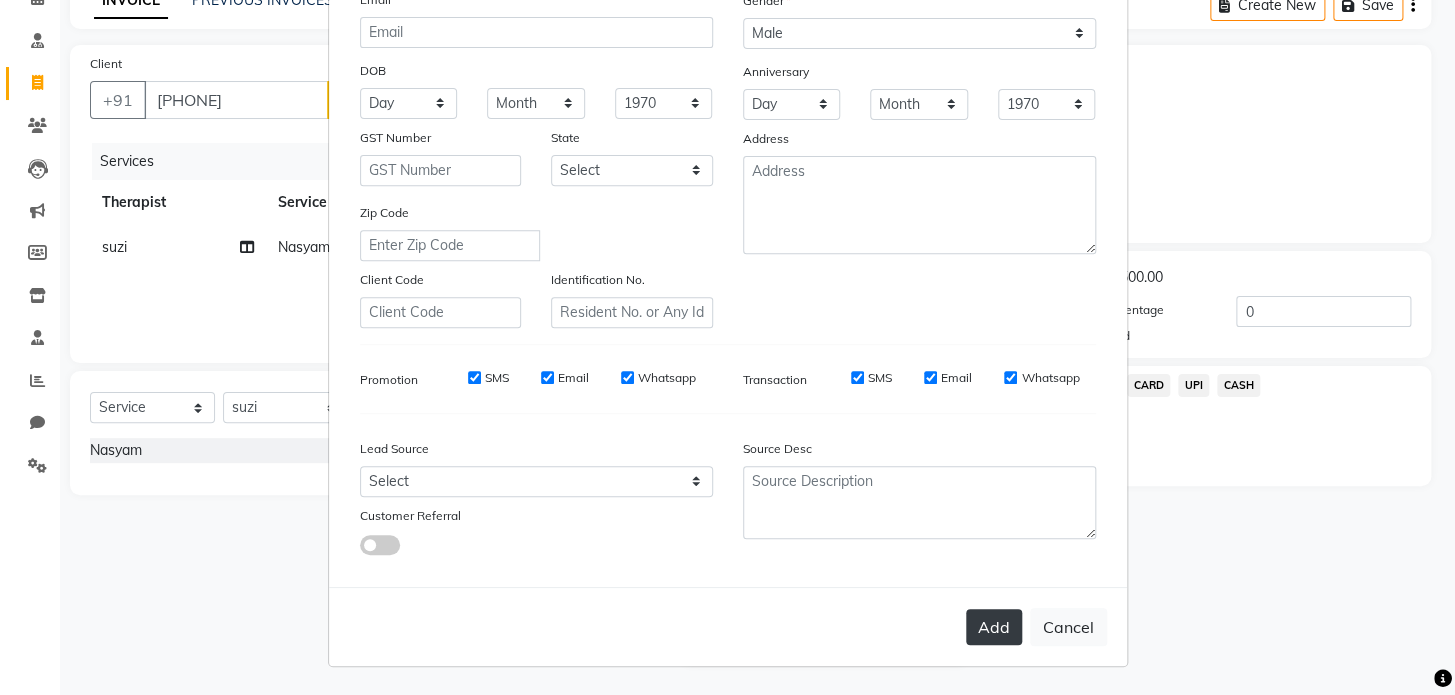 click on "Add" at bounding box center [994, 627] 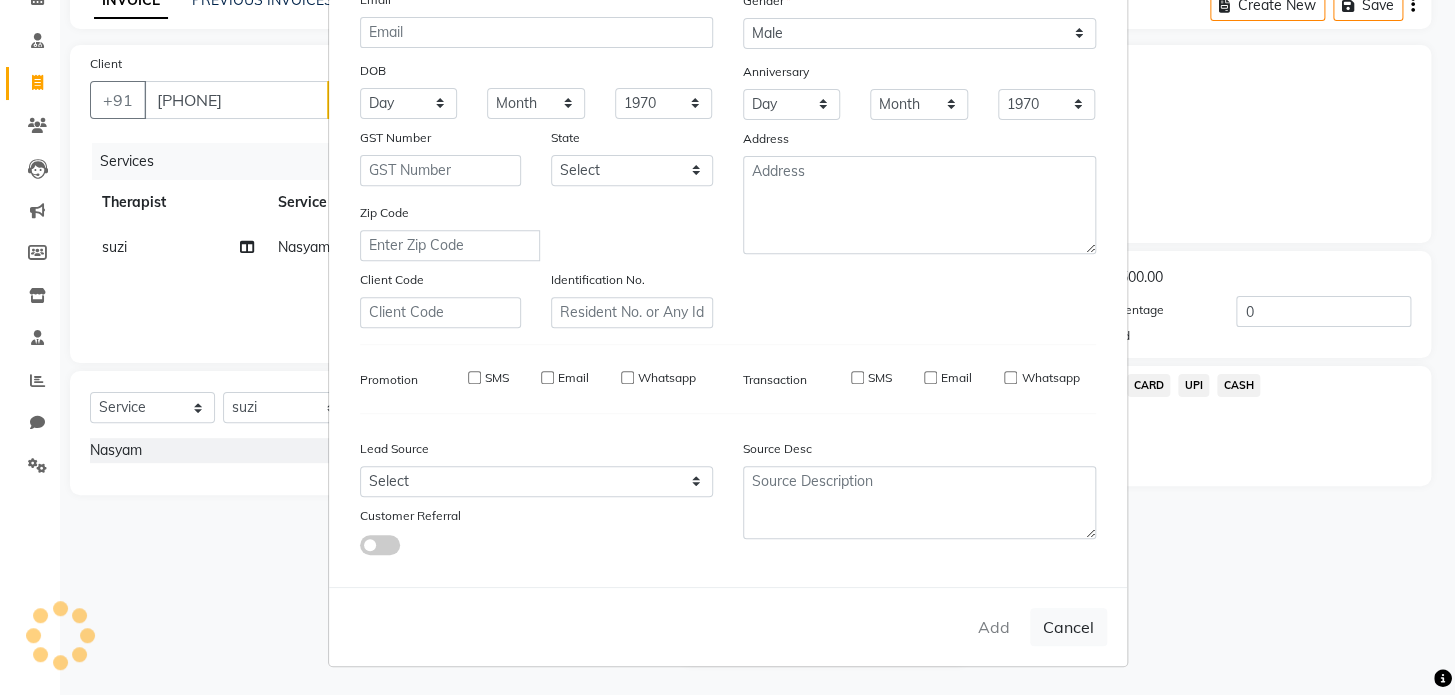 type 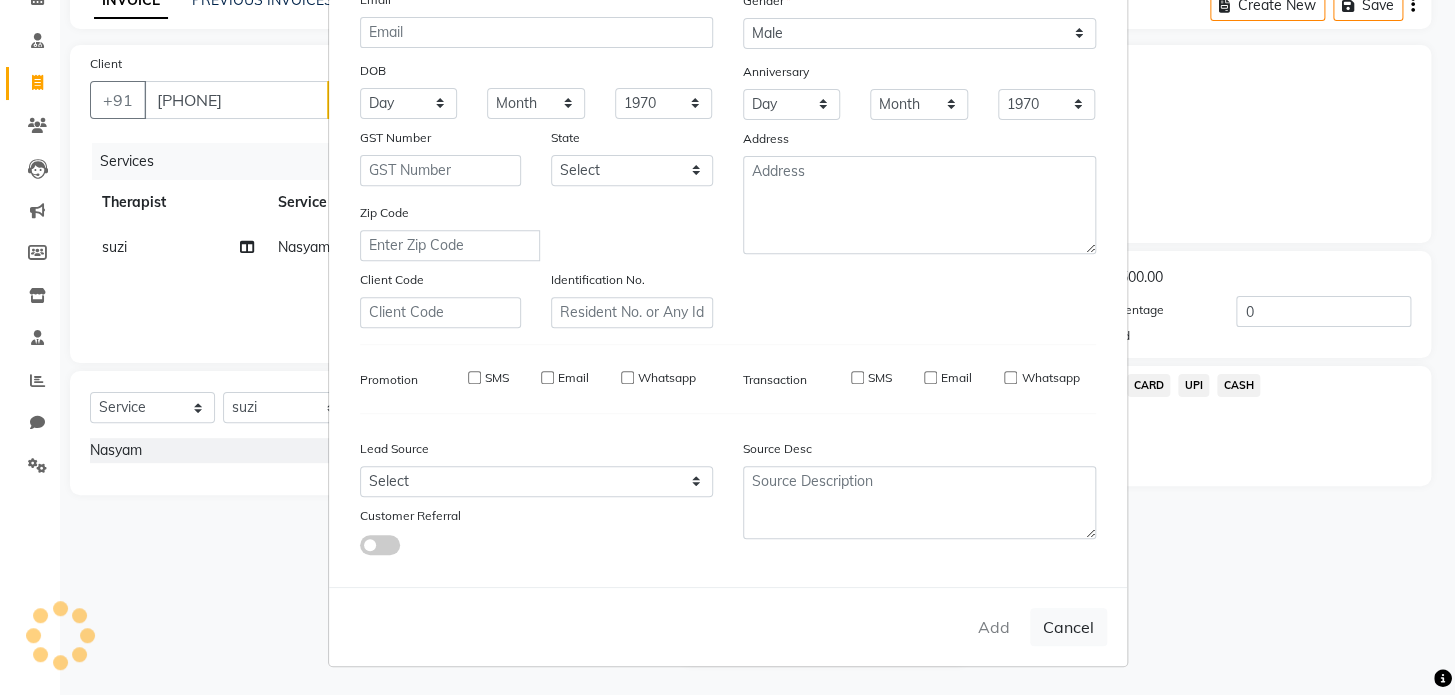 select 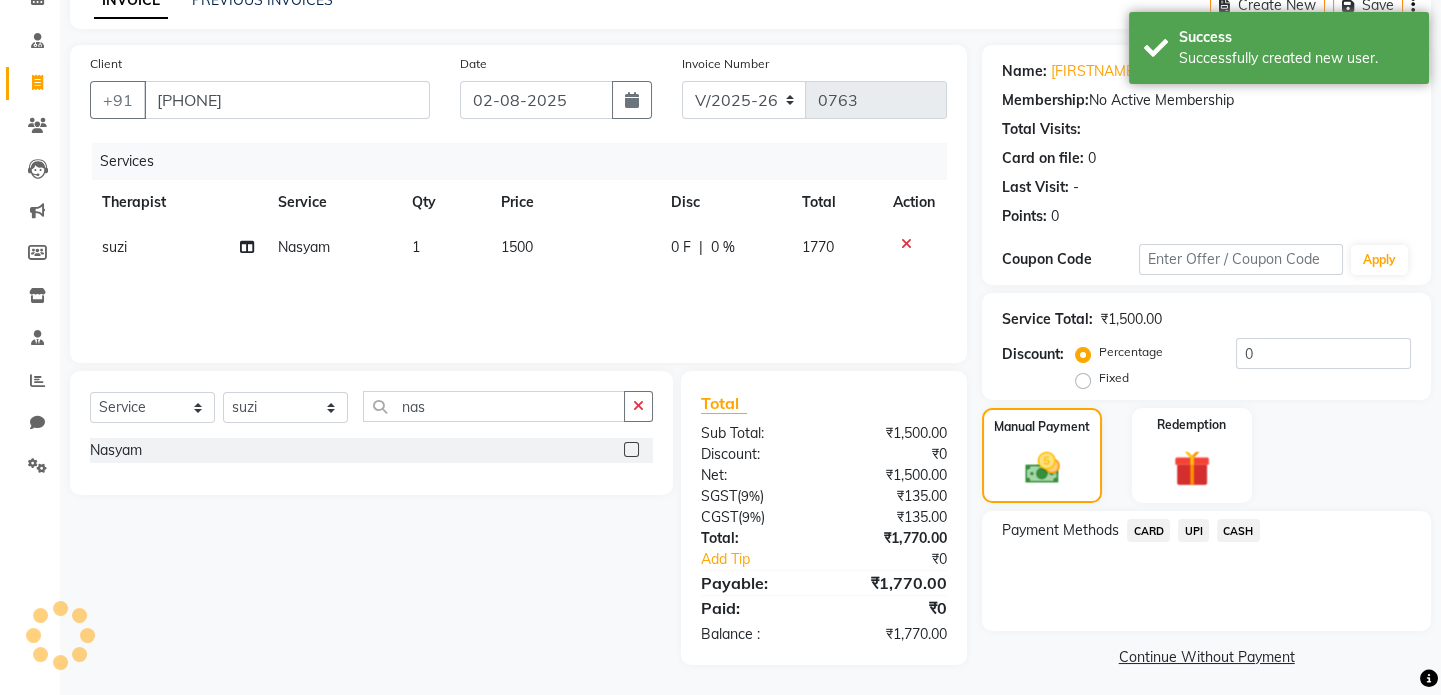 scroll, scrollTop: 111, scrollLeft: 0, axis: vertical 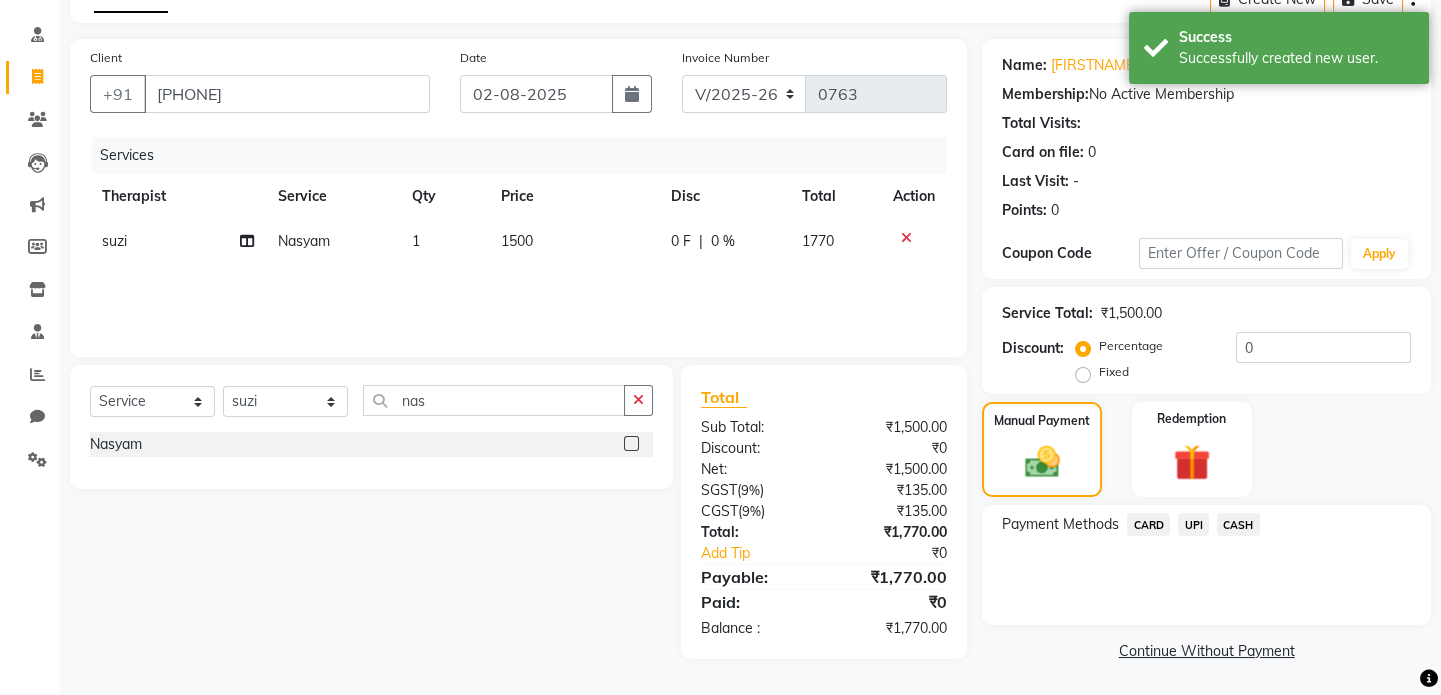 click on "UPI" 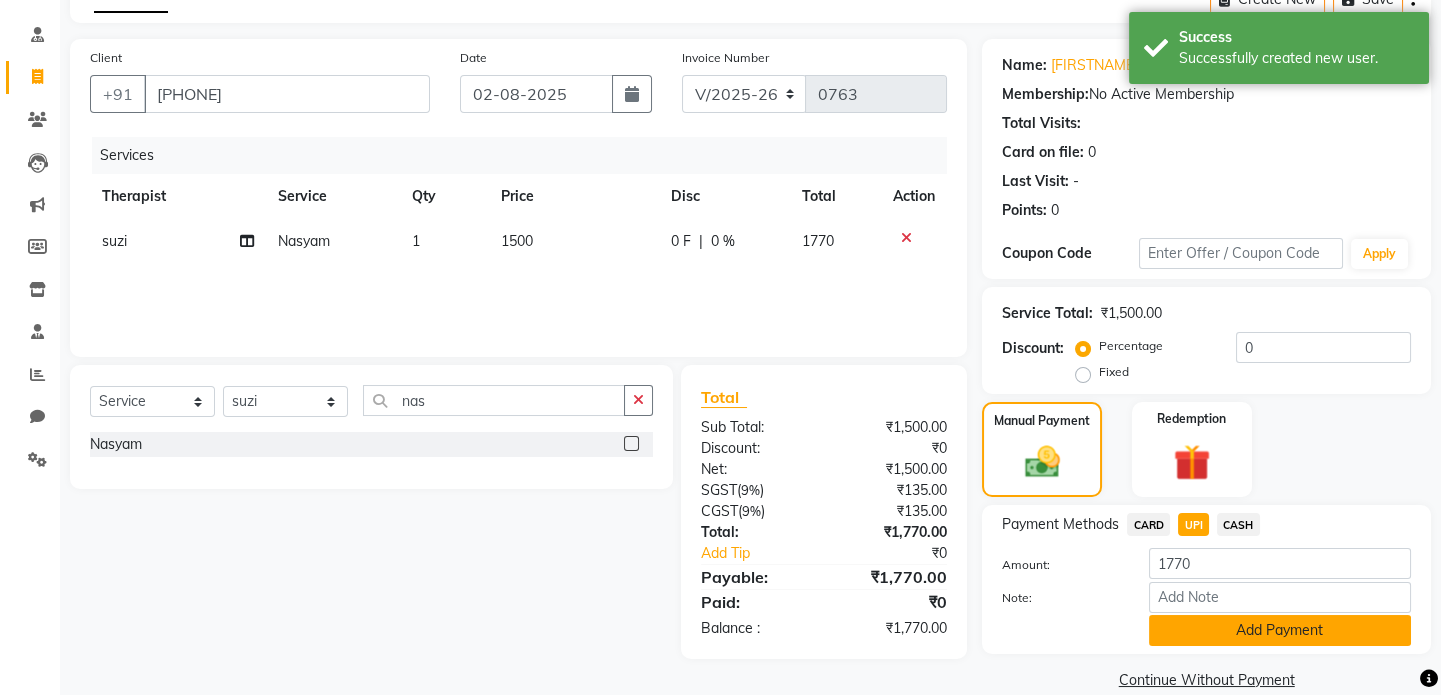 click on "Add Payment" 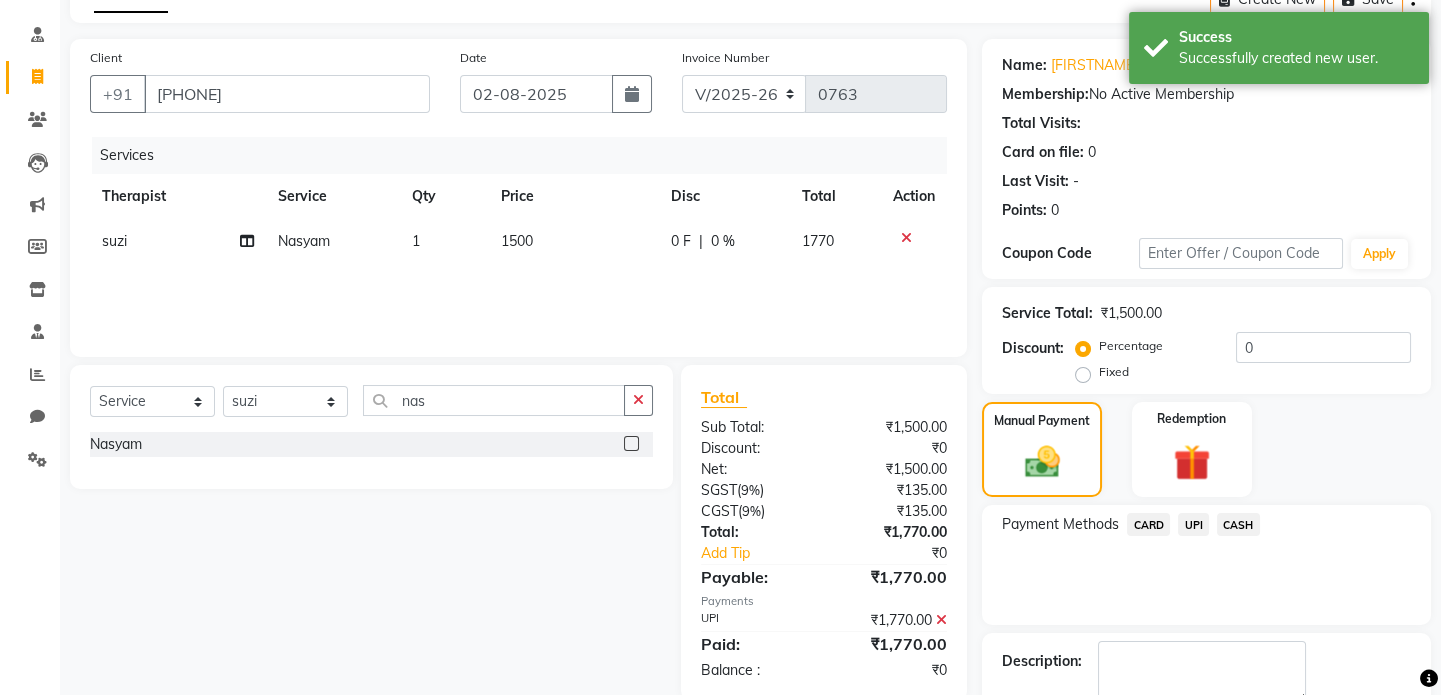 scroll, scrollTop: 223, scrollLeft: 0, axis: vertical 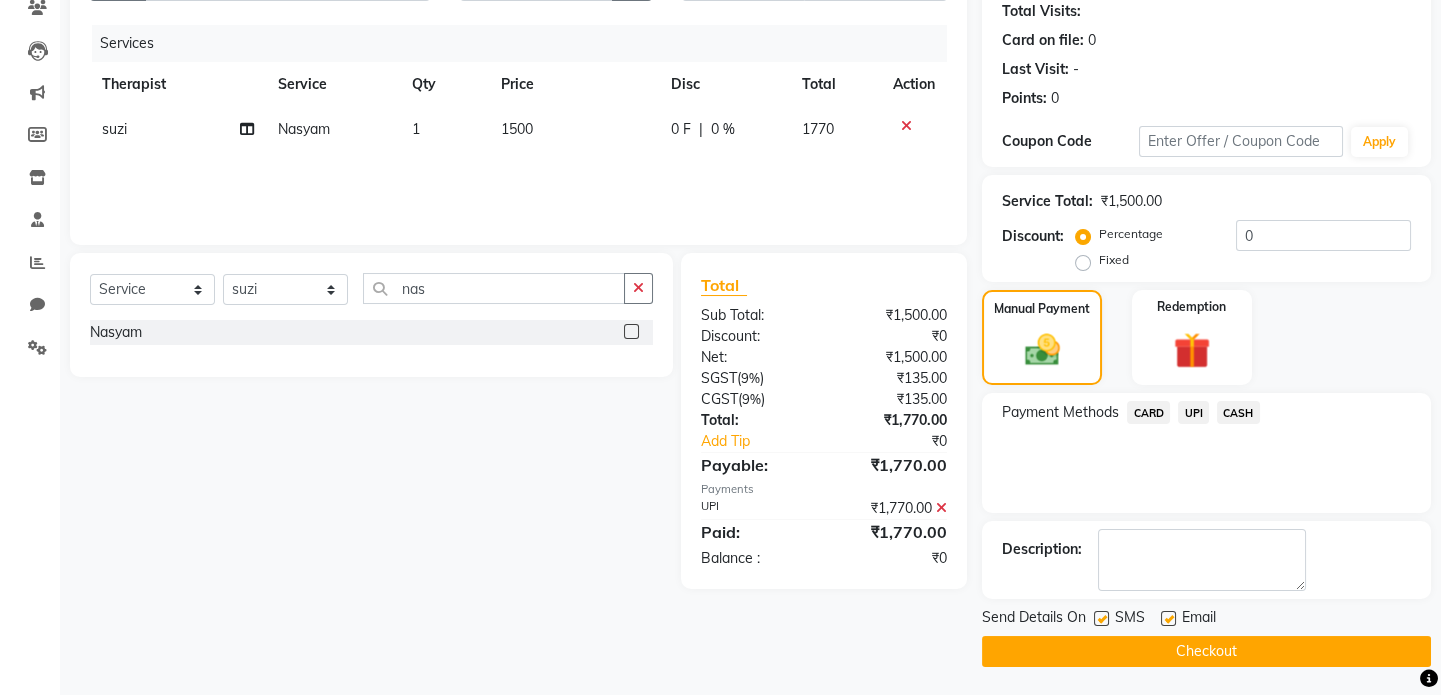 click on "Checkout" 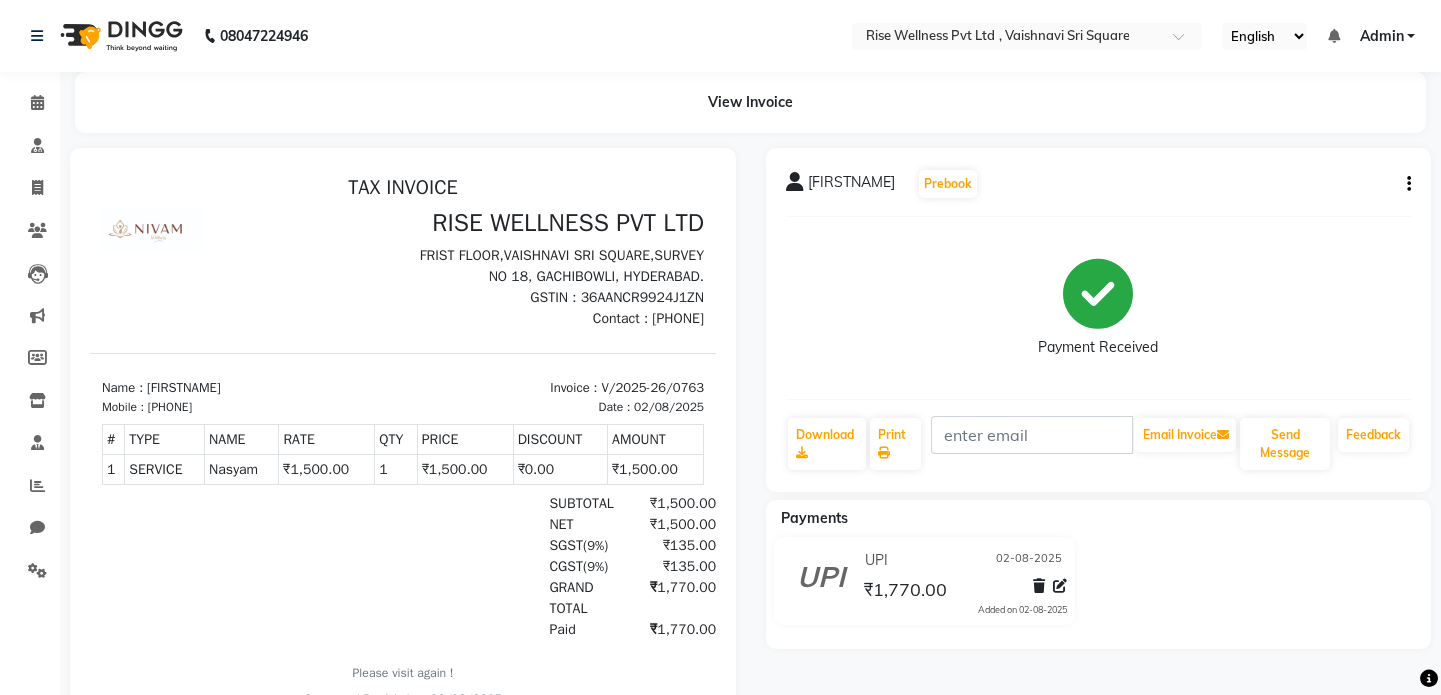 scroll, scrollTop: 95, scrollLeft: 0, axis: vertical 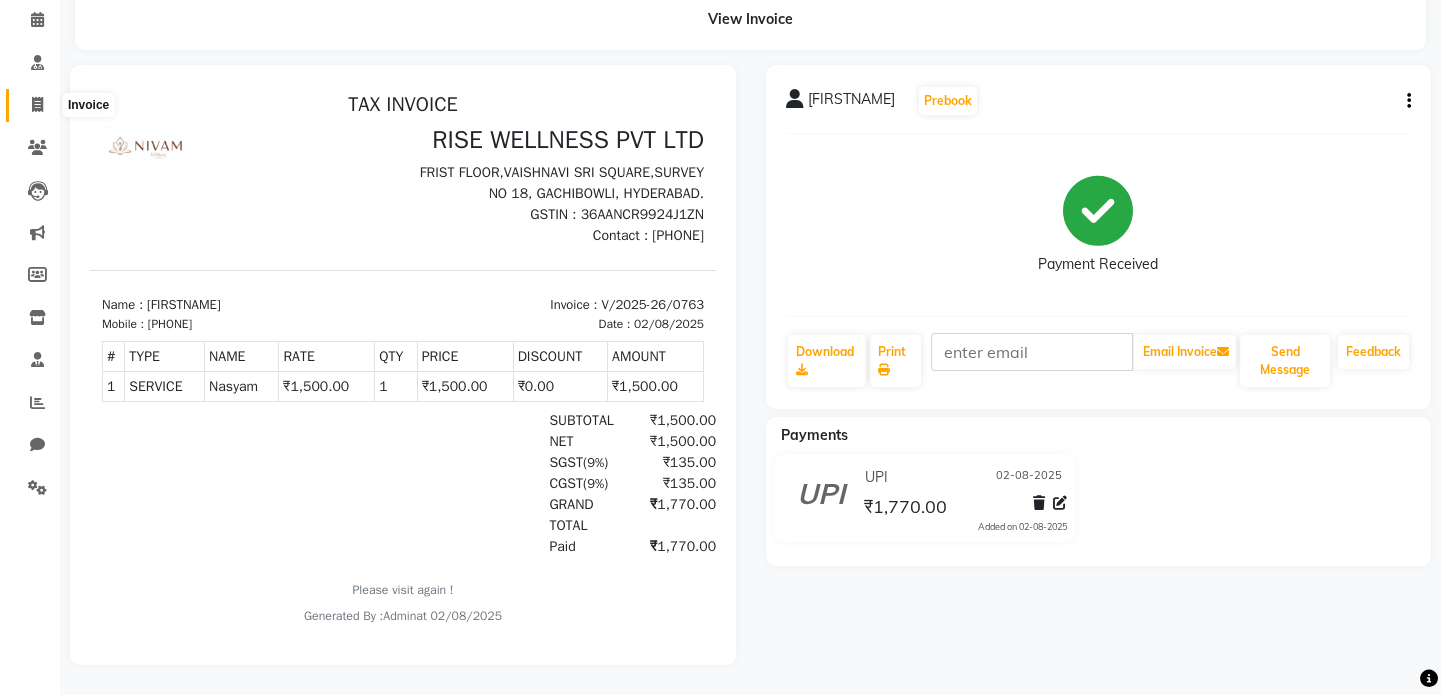 click 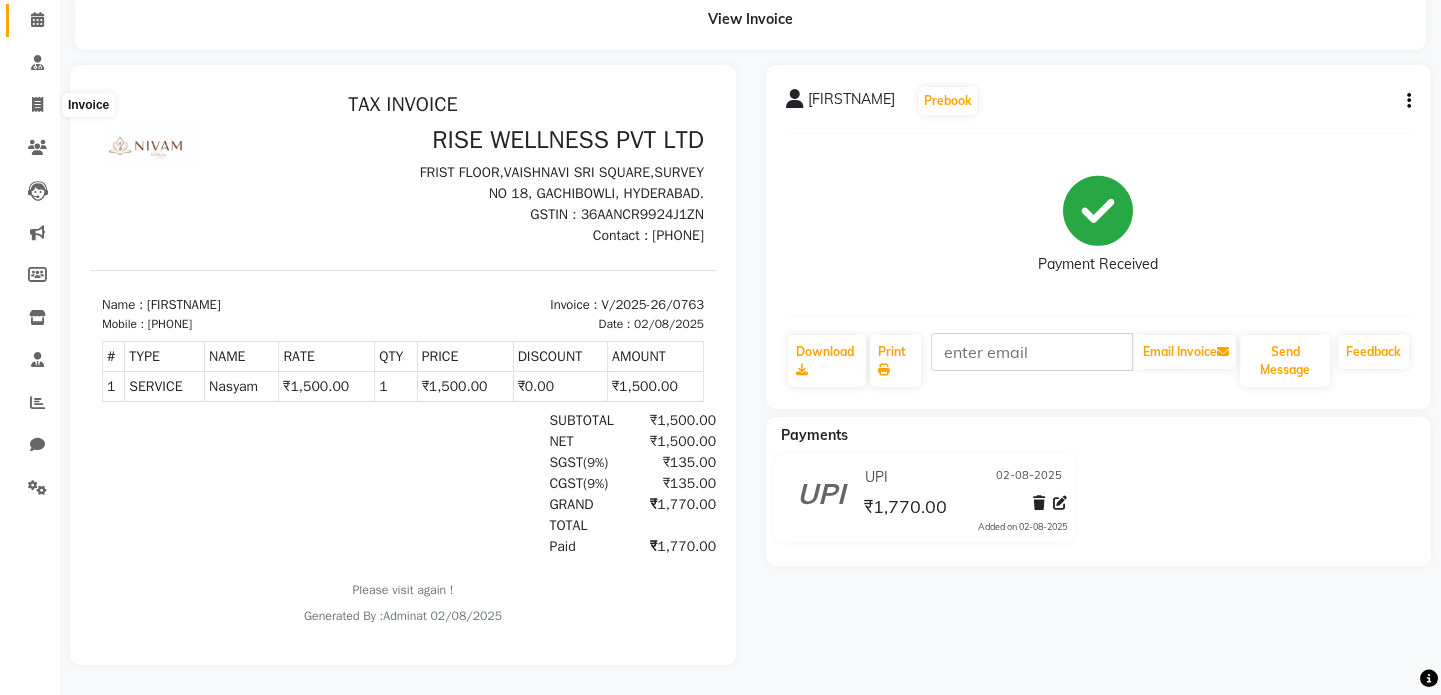 select on "service" 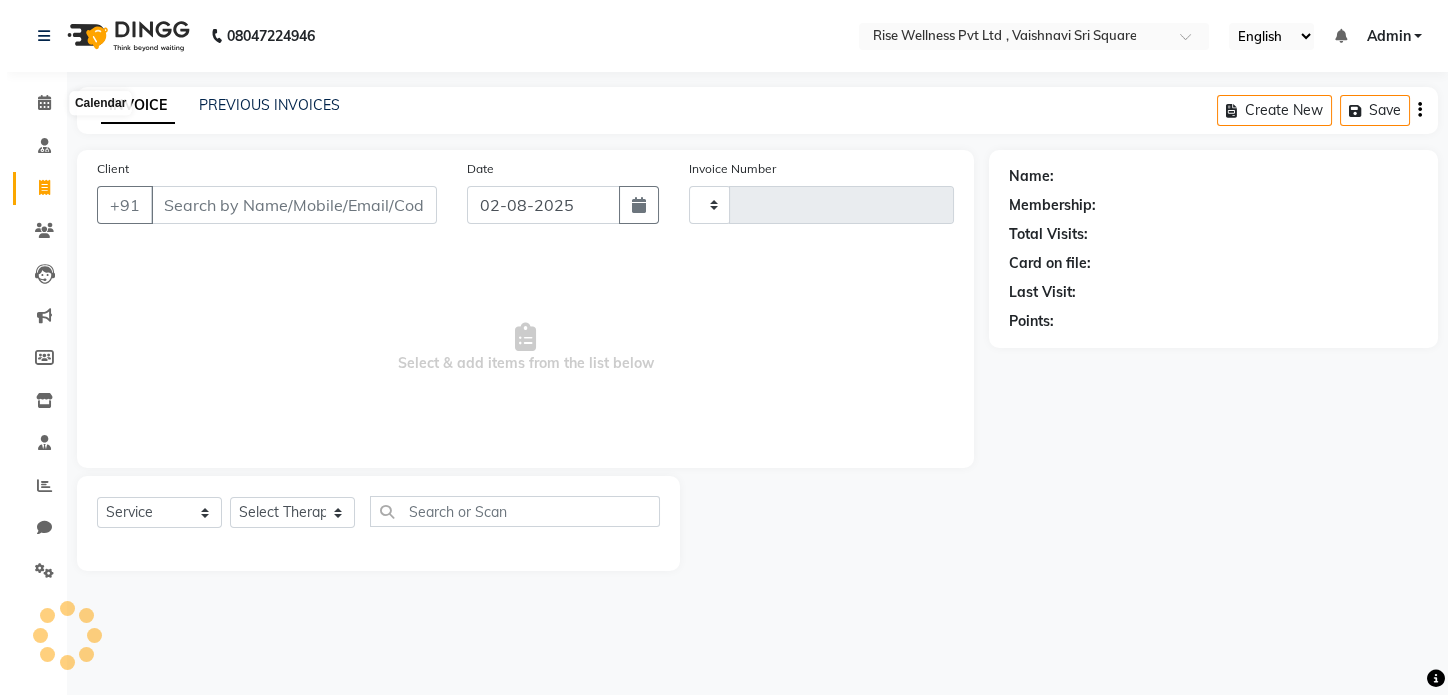 scroll, scrollTop: 0, scrollLeft: 0, axis: both 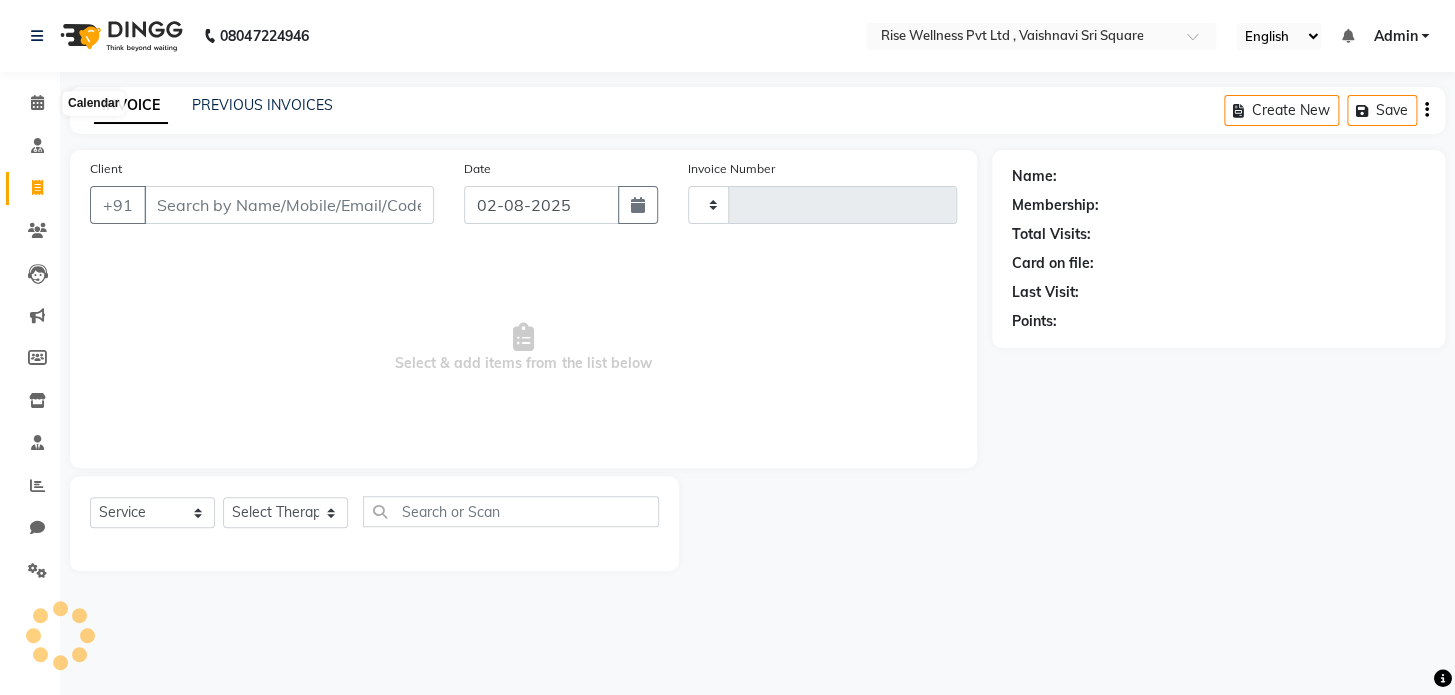 type on "0764" 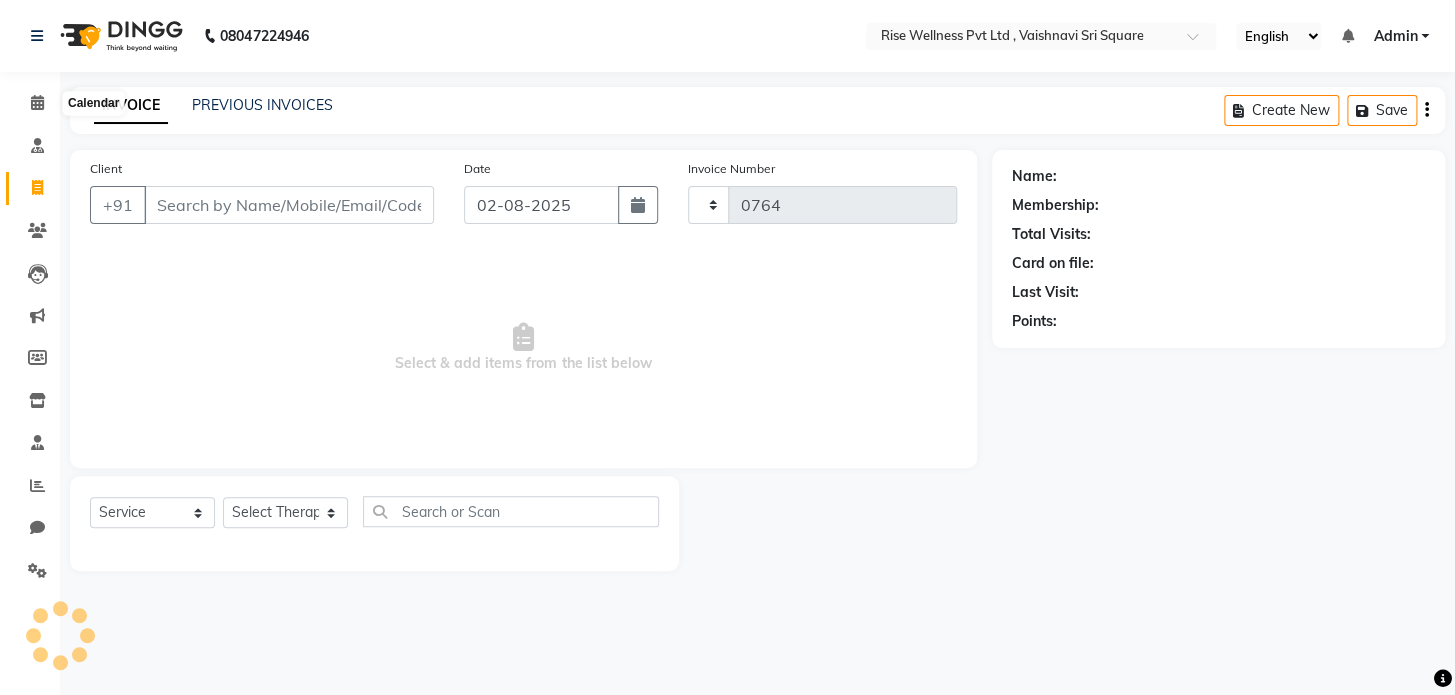 select on "7497" 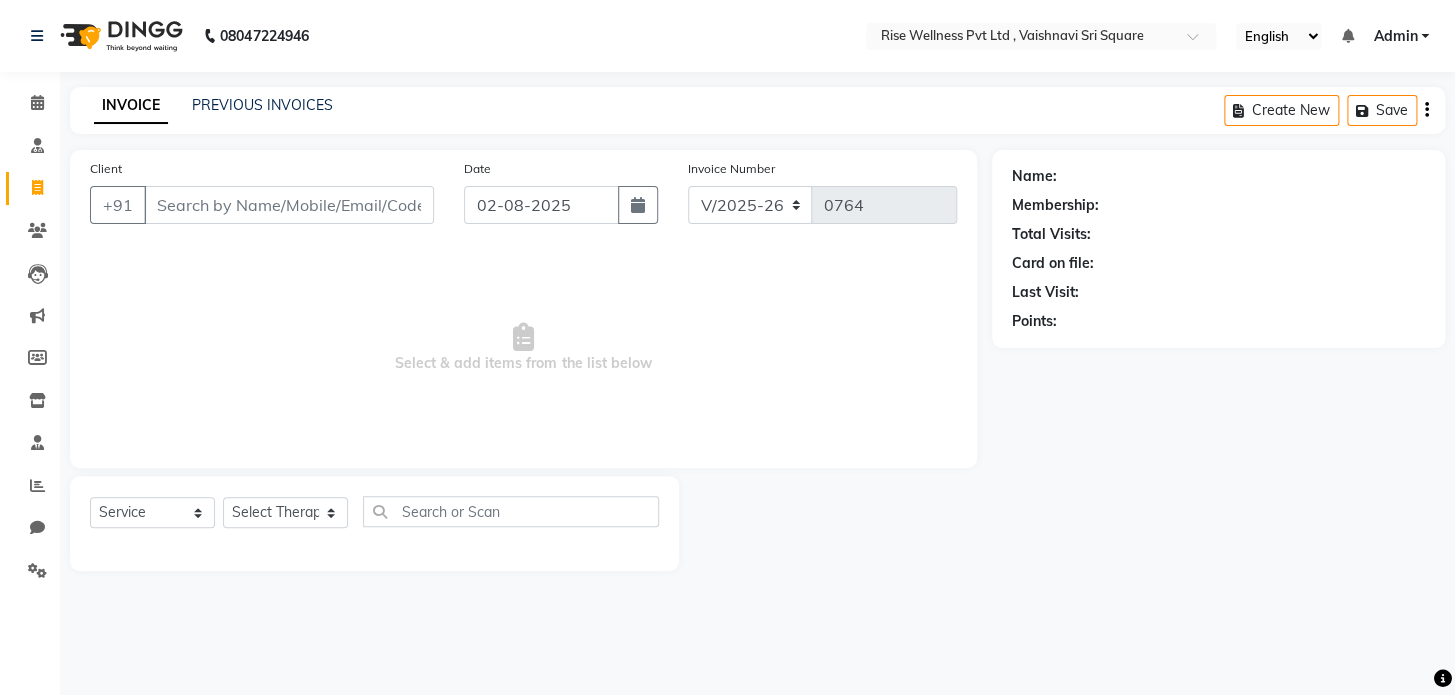 select on "V" 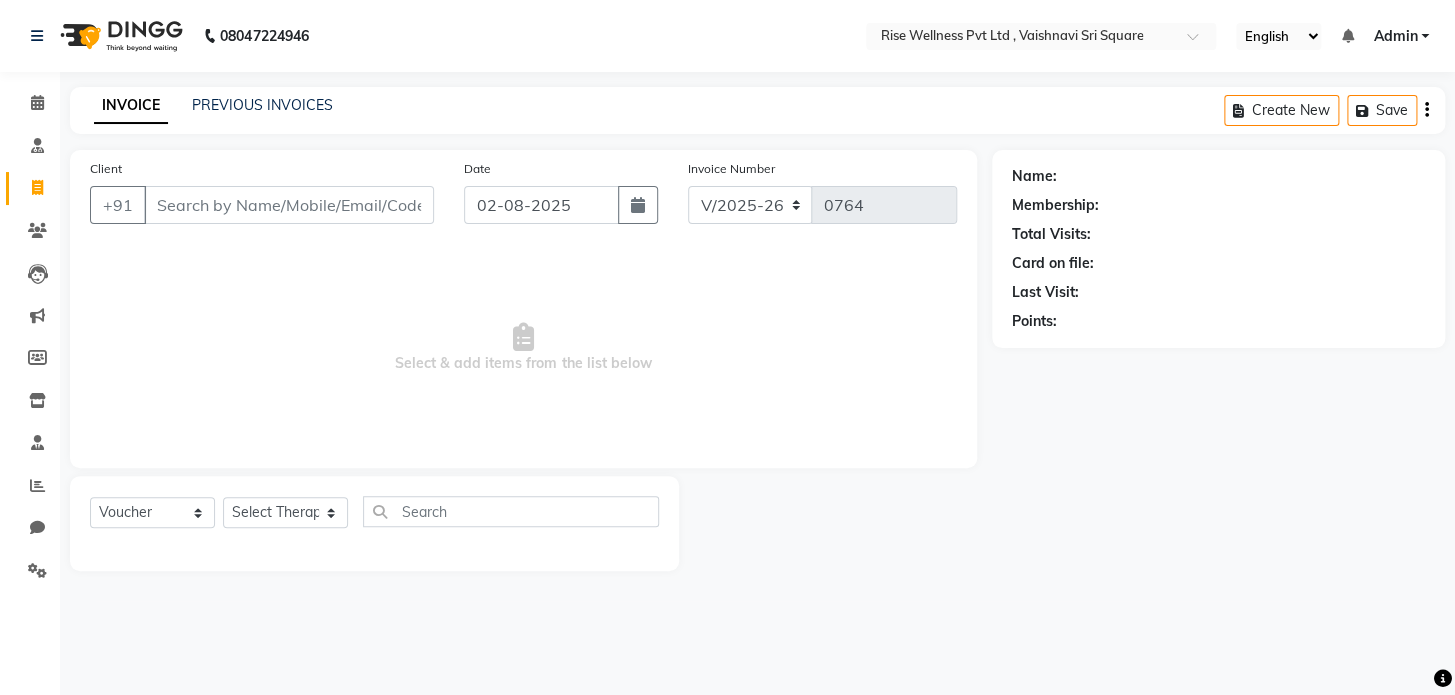 click on "Client" at bounding box center [289, 205] 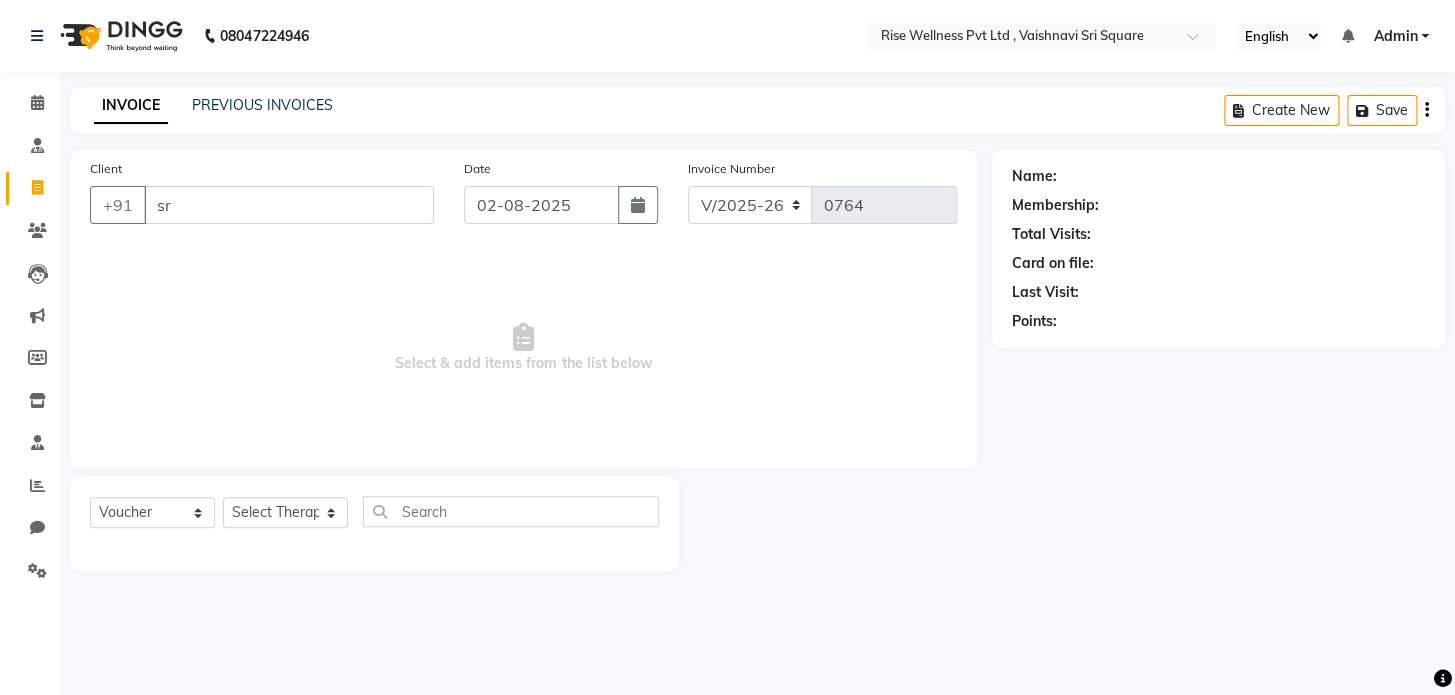 type on "s" 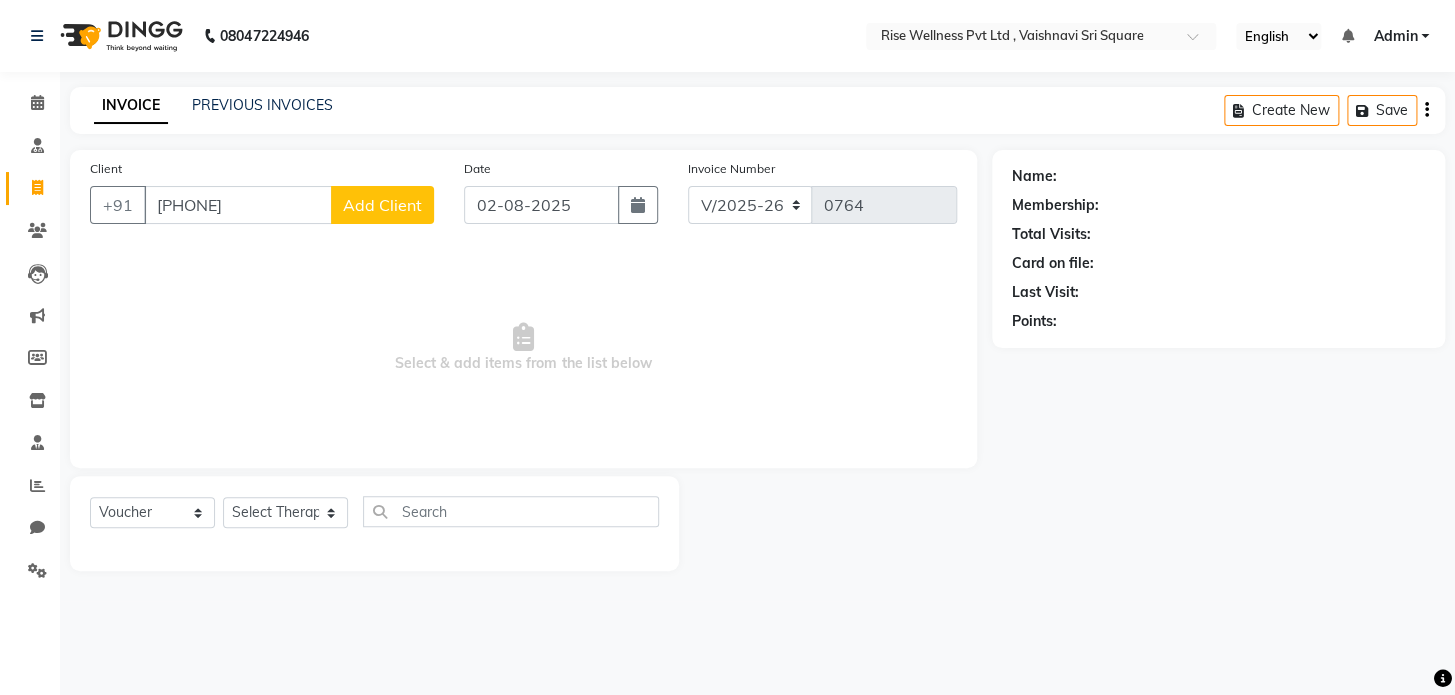 type on "7529908623" 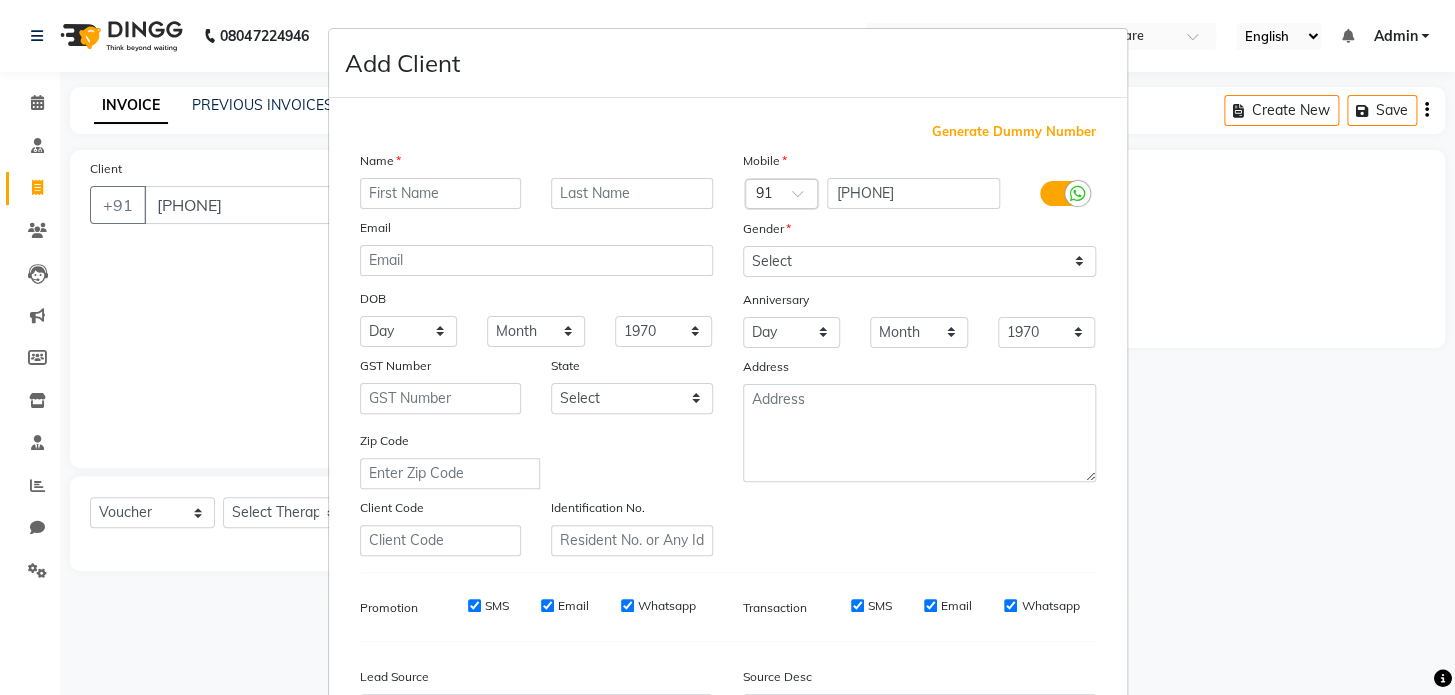 click at bounding box center (441, 193) 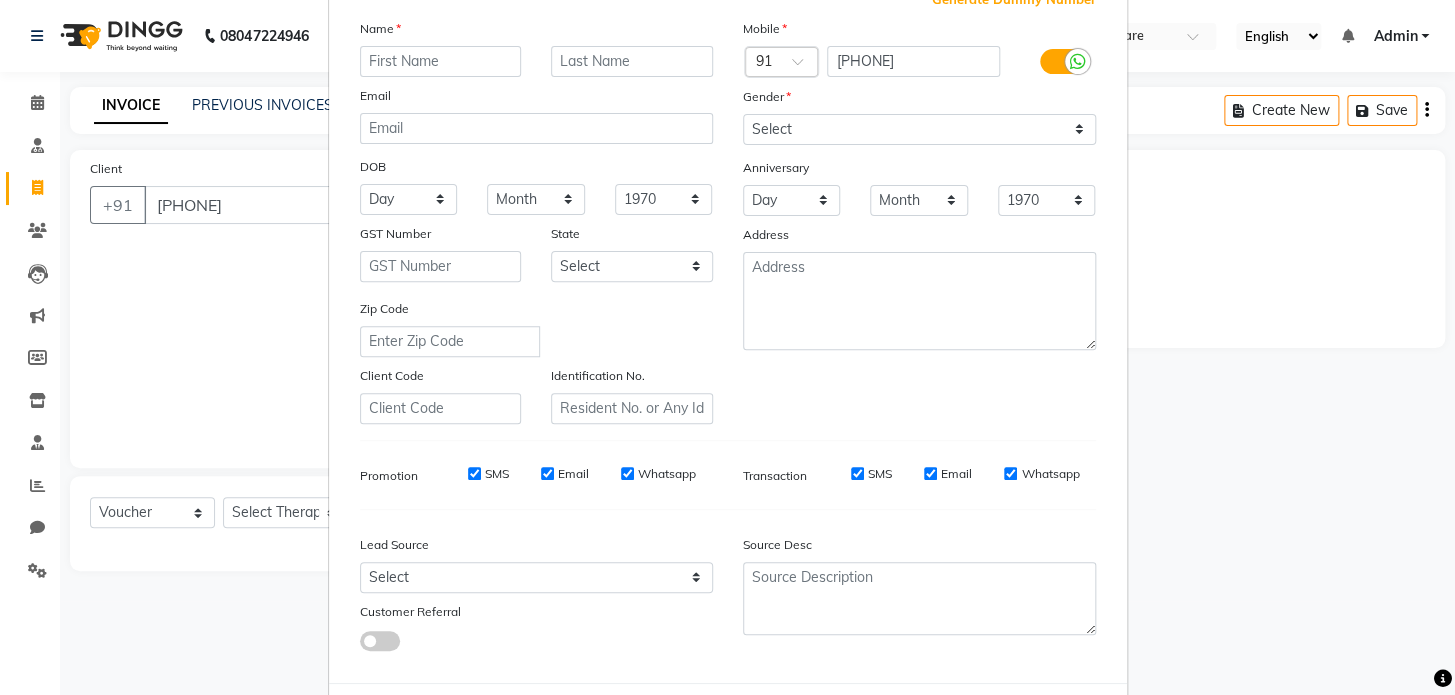 scroll, scrollTop: 233, scrollLeft: 0, axis: vertical 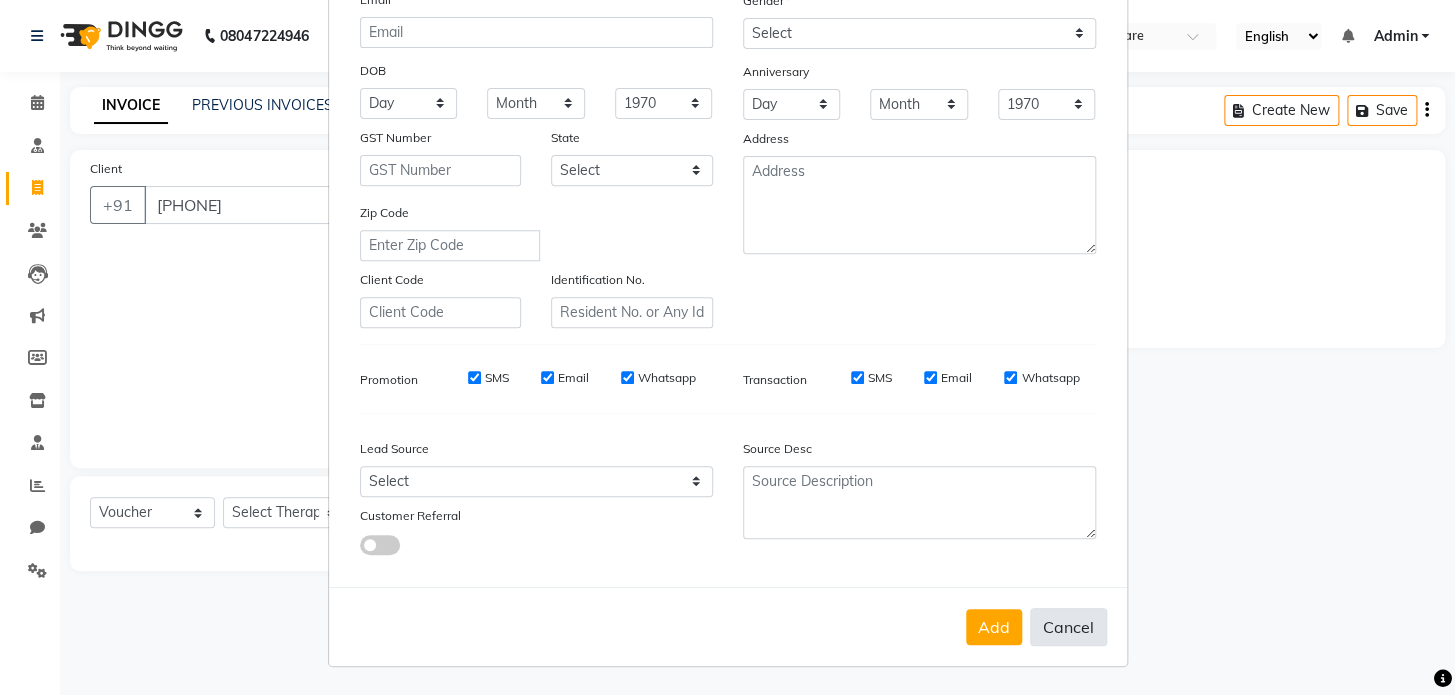 click on "Cancel" at bounding box center [1068, 627] 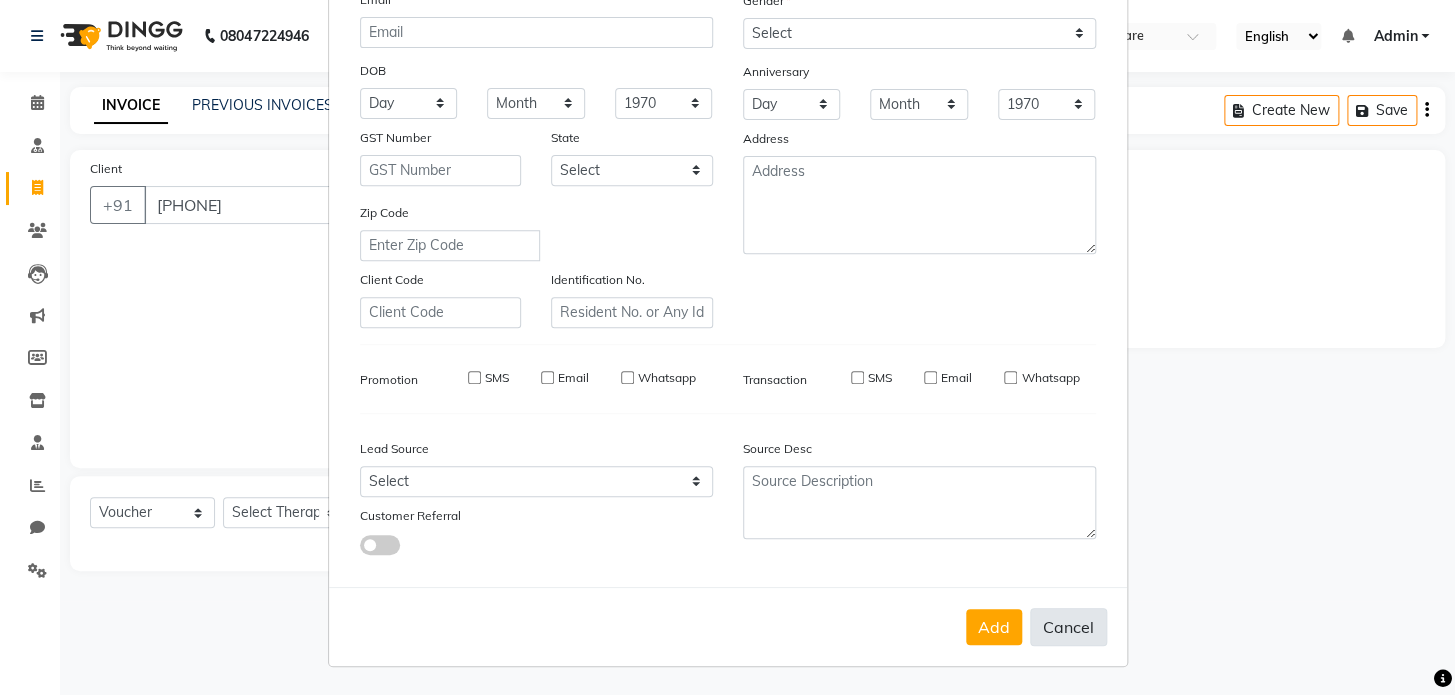 select 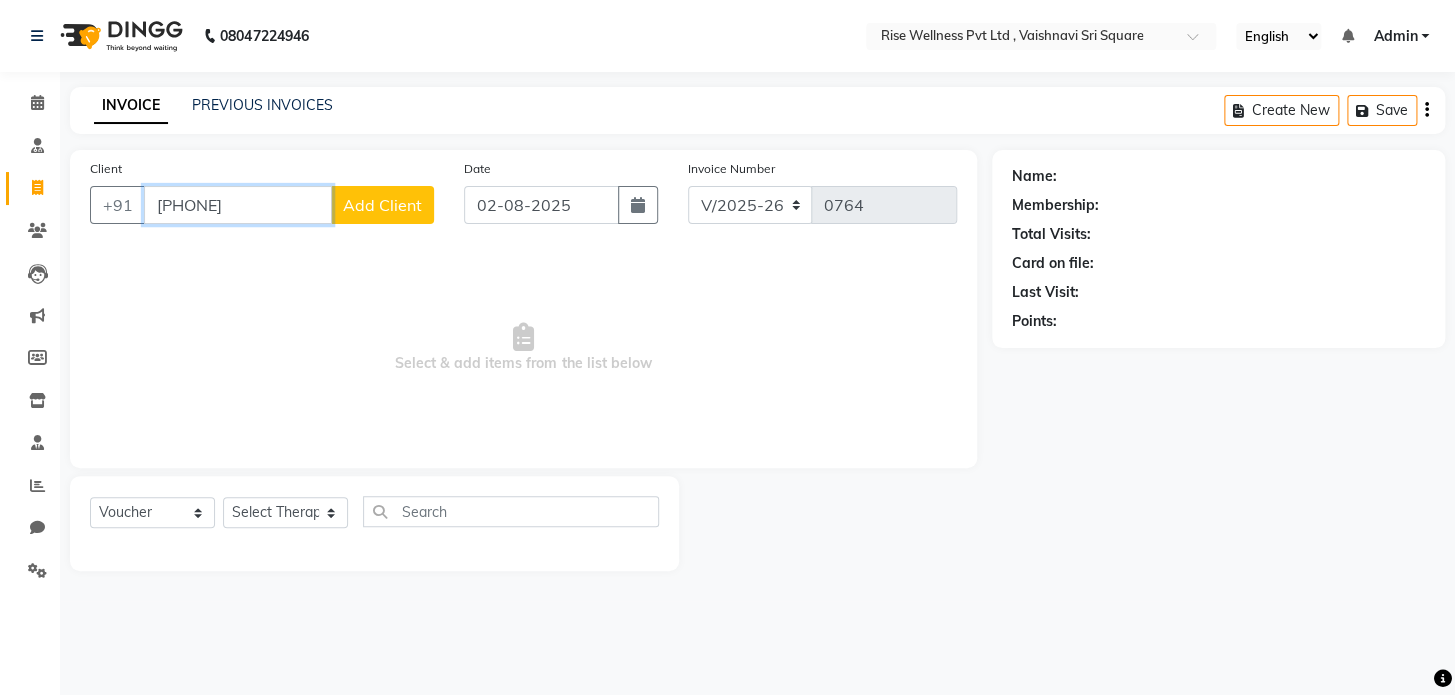 click on "7529908623" at bounding box center (238, 205) 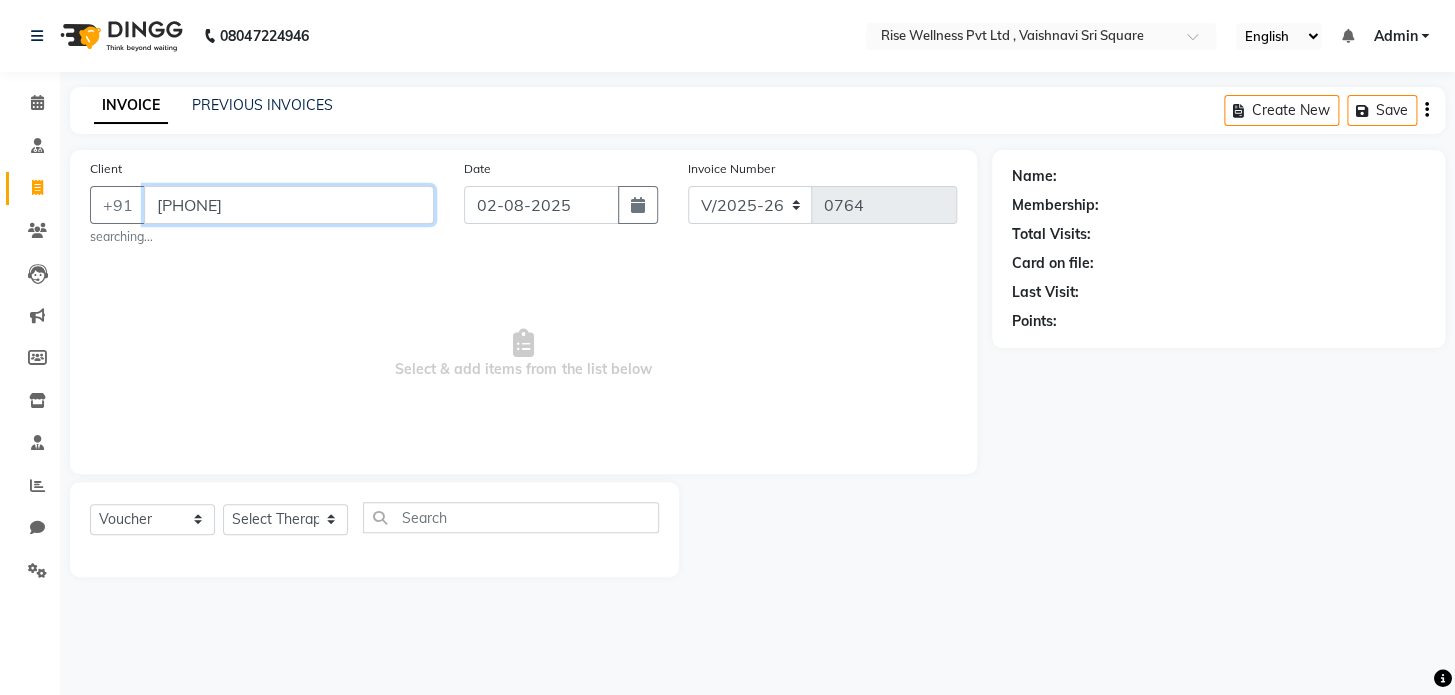 type on "[PHONE]" 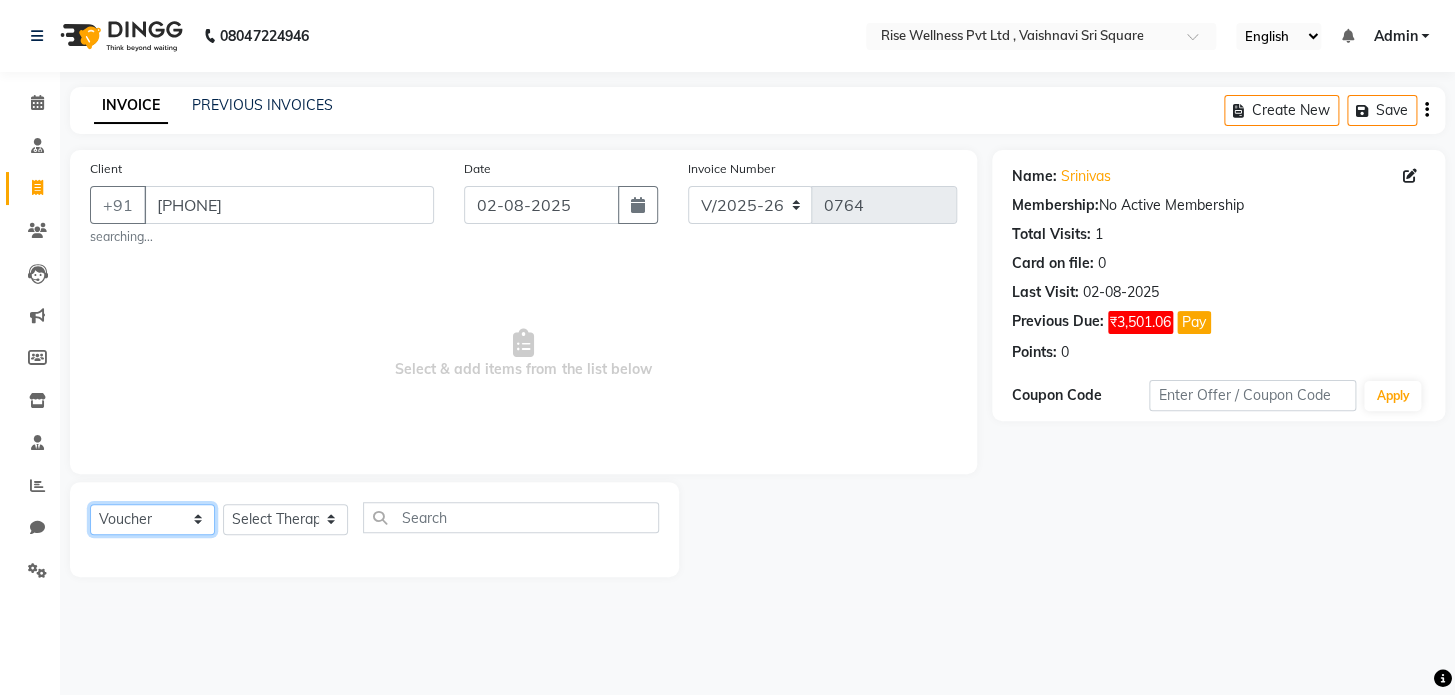 click on "Select  Service  Product  Membership  Package Voucher Prepaid Gift Card" 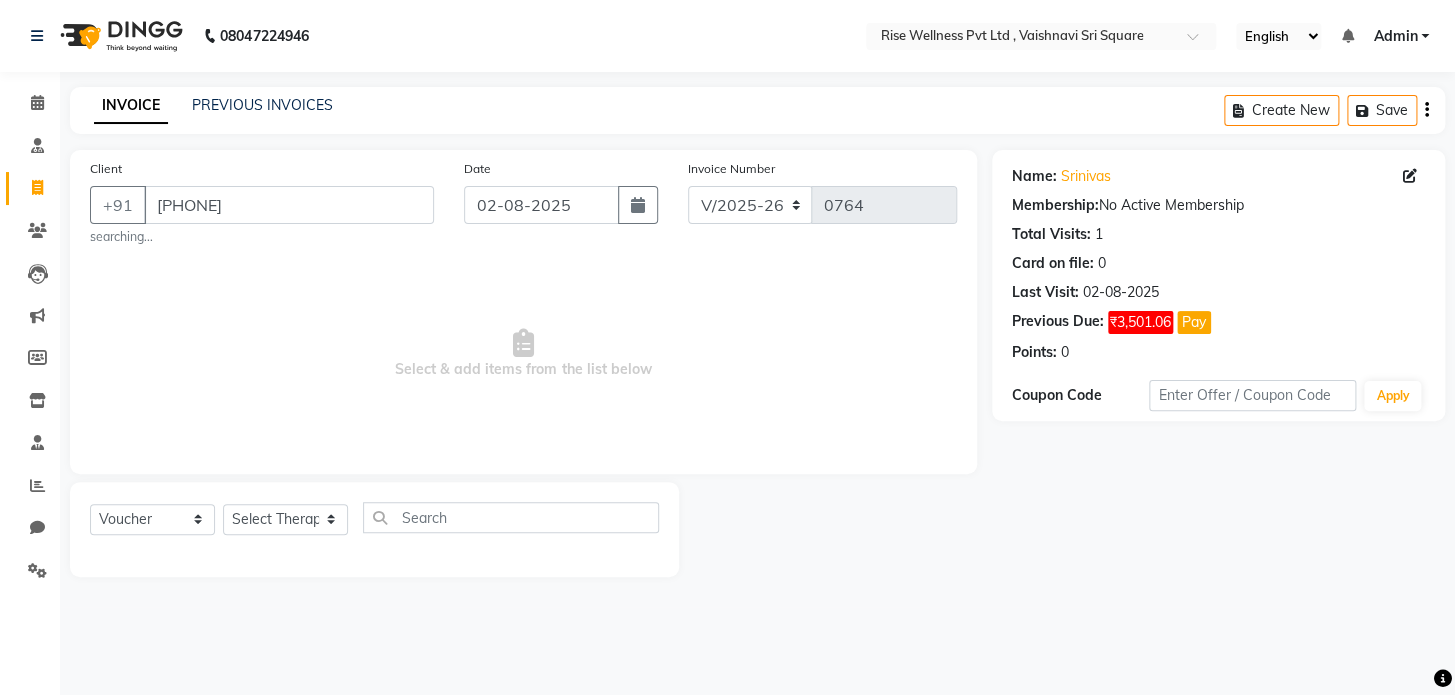 click on "Select & add items from the list below" at bounding box center (523, 354) 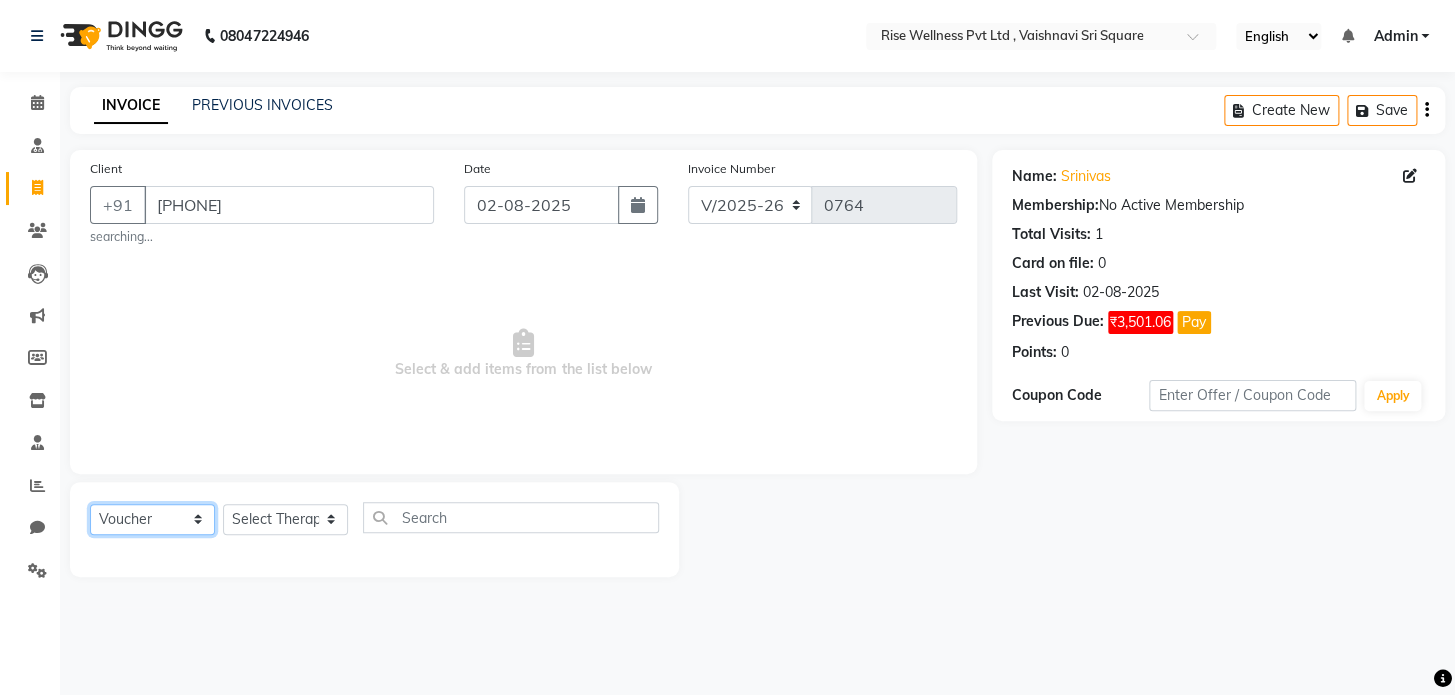 click on "Select  Service  Product  Membership  Package Voucher Prepaid Gift Card" 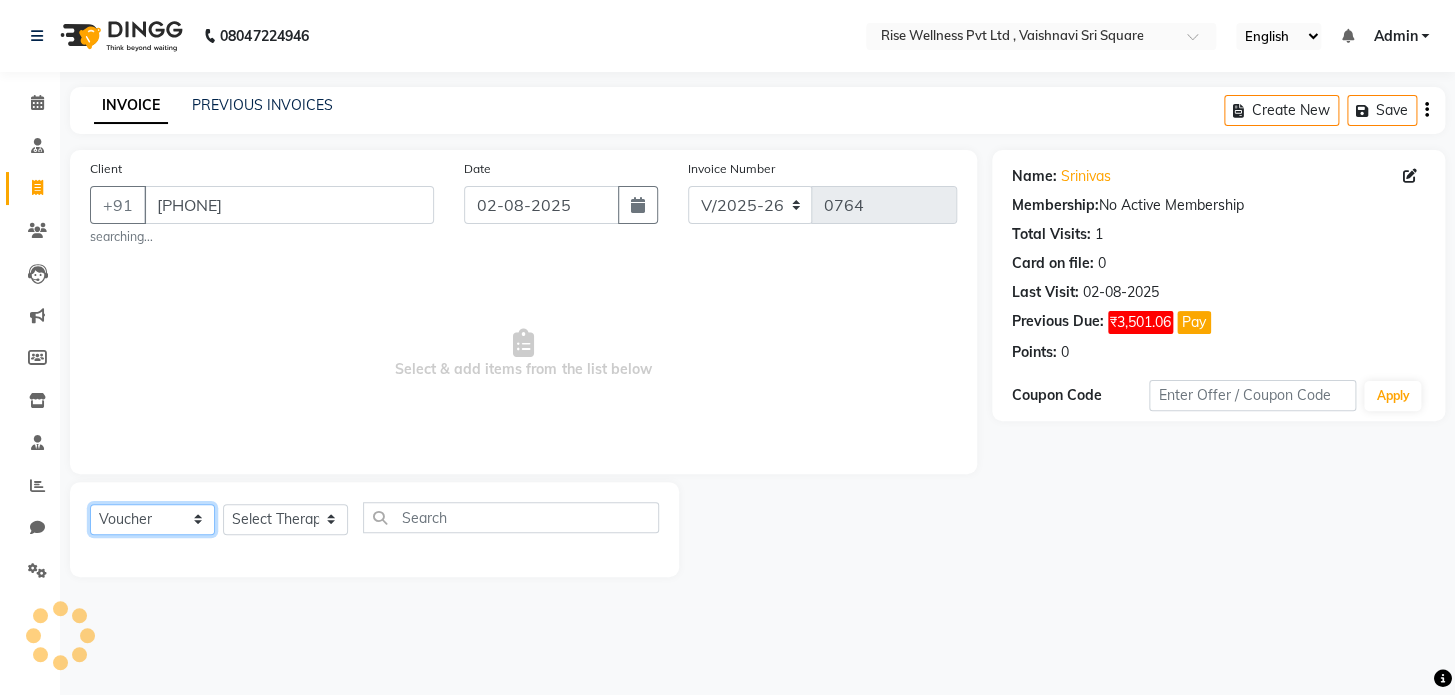 select on "service" 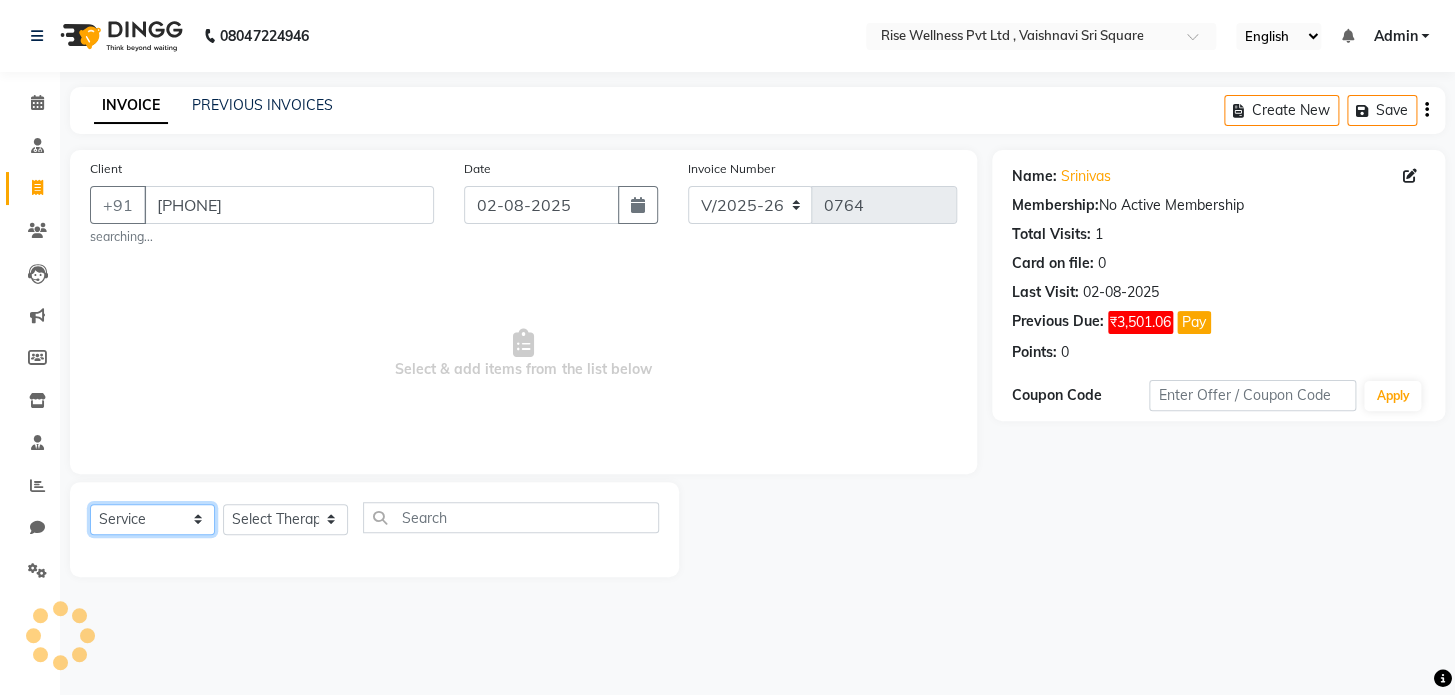 click on "Select  Service  Product  Membership  Package Voucher Prepaid Gift Card" 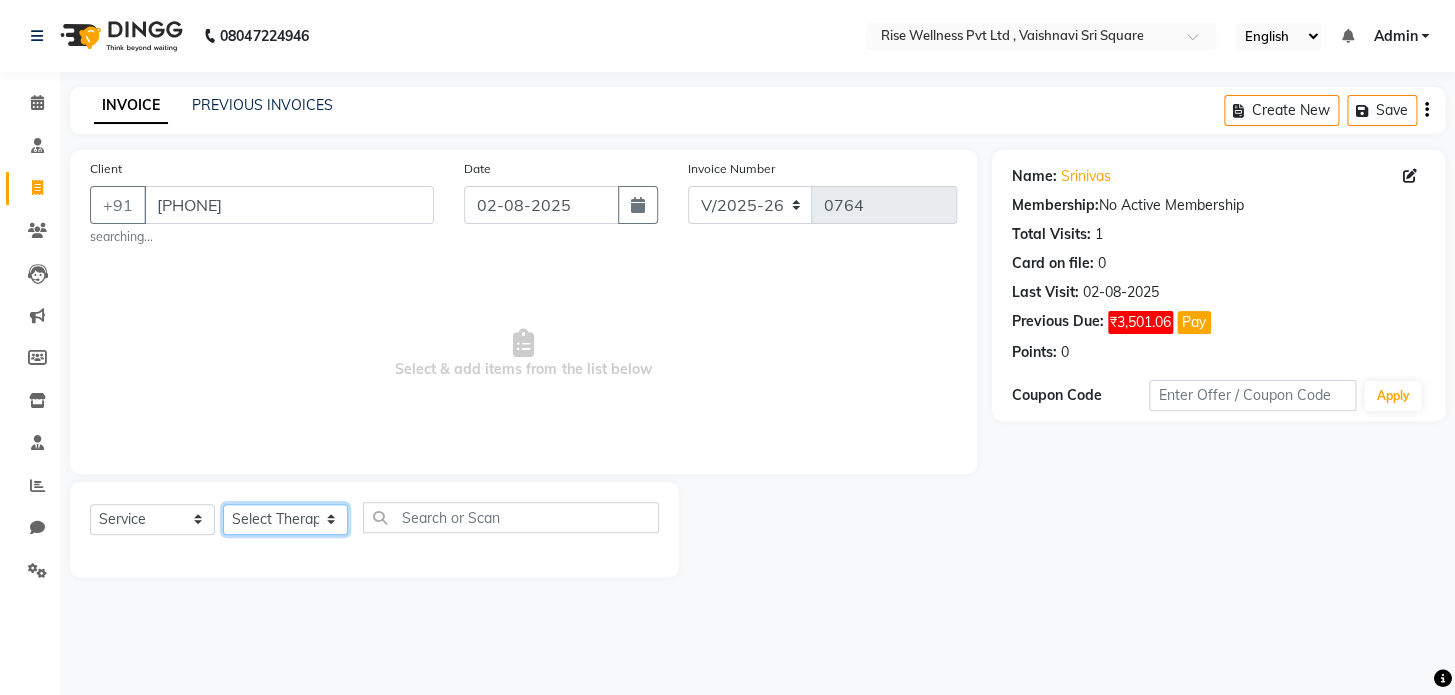 click on "Select Therapist LIBIN nithya Reception sujith suzi" 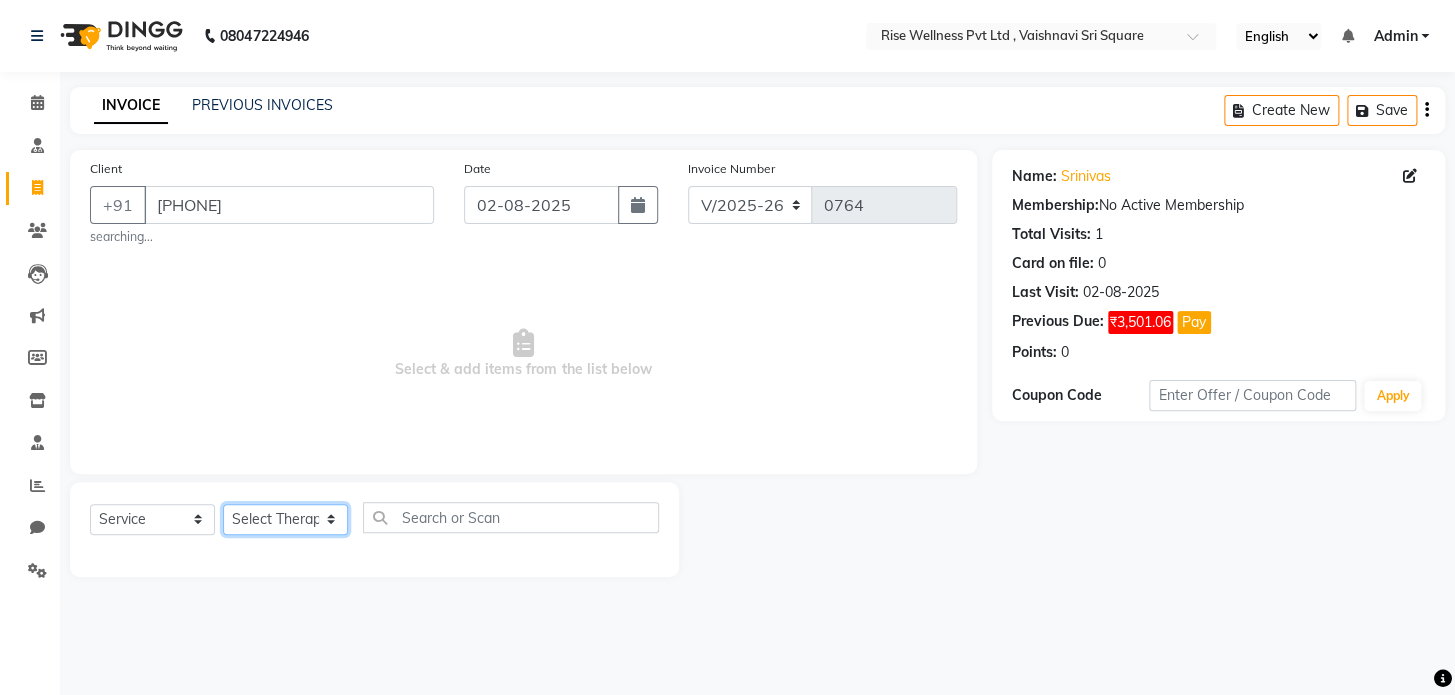 select on "67160" 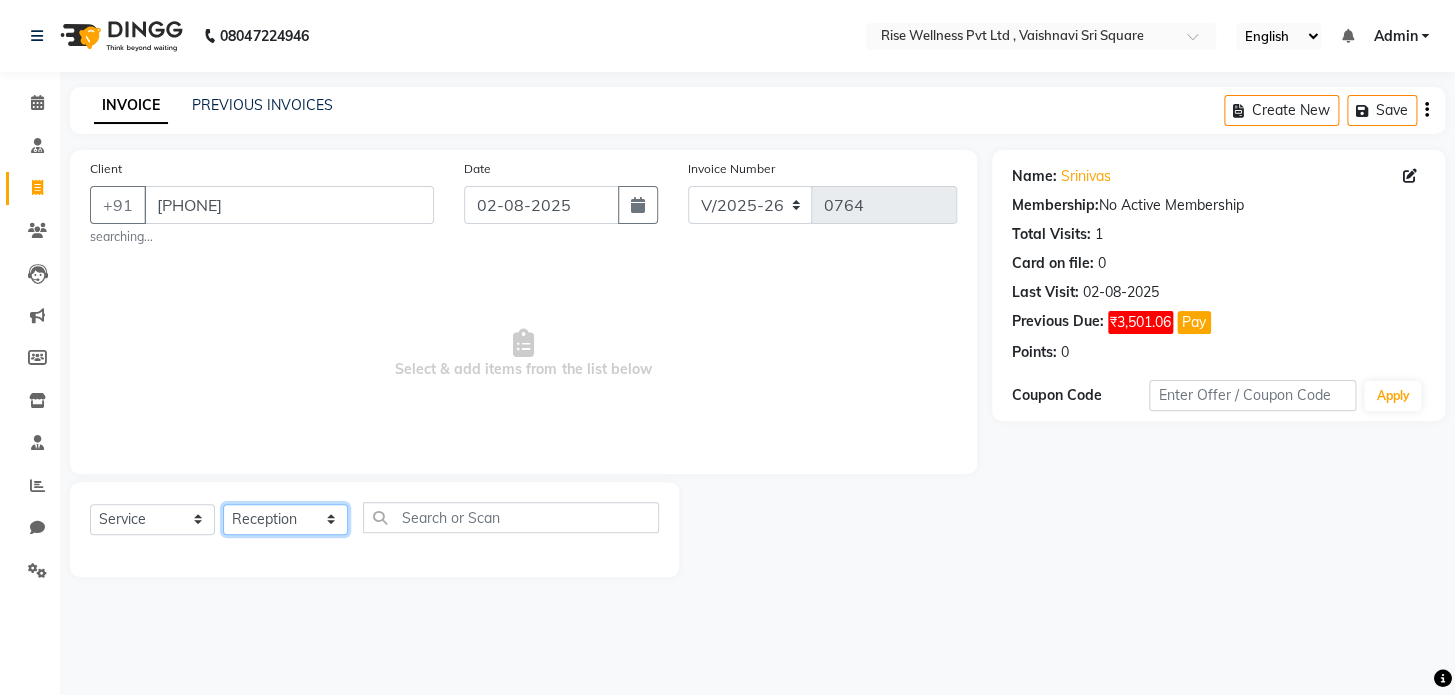 click on "Select Therapist LIBIN nithya Reception sujith suzi" 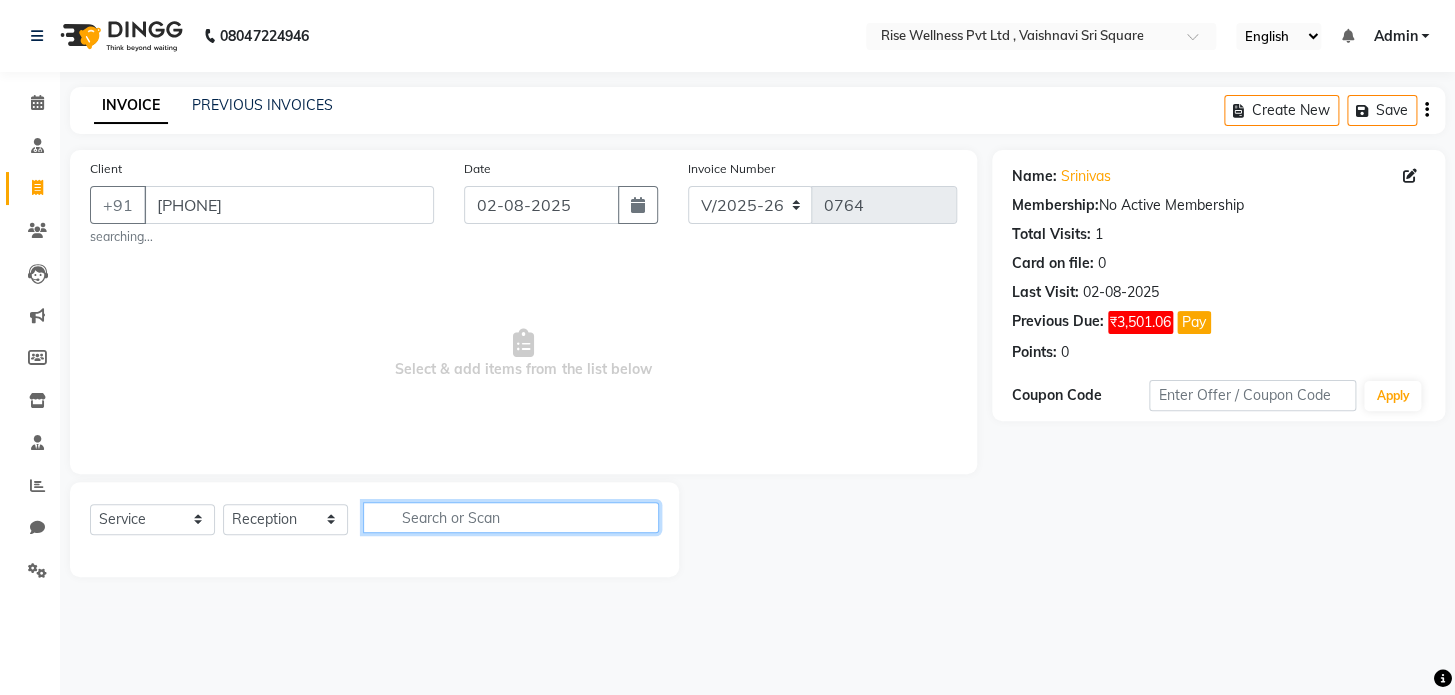 click 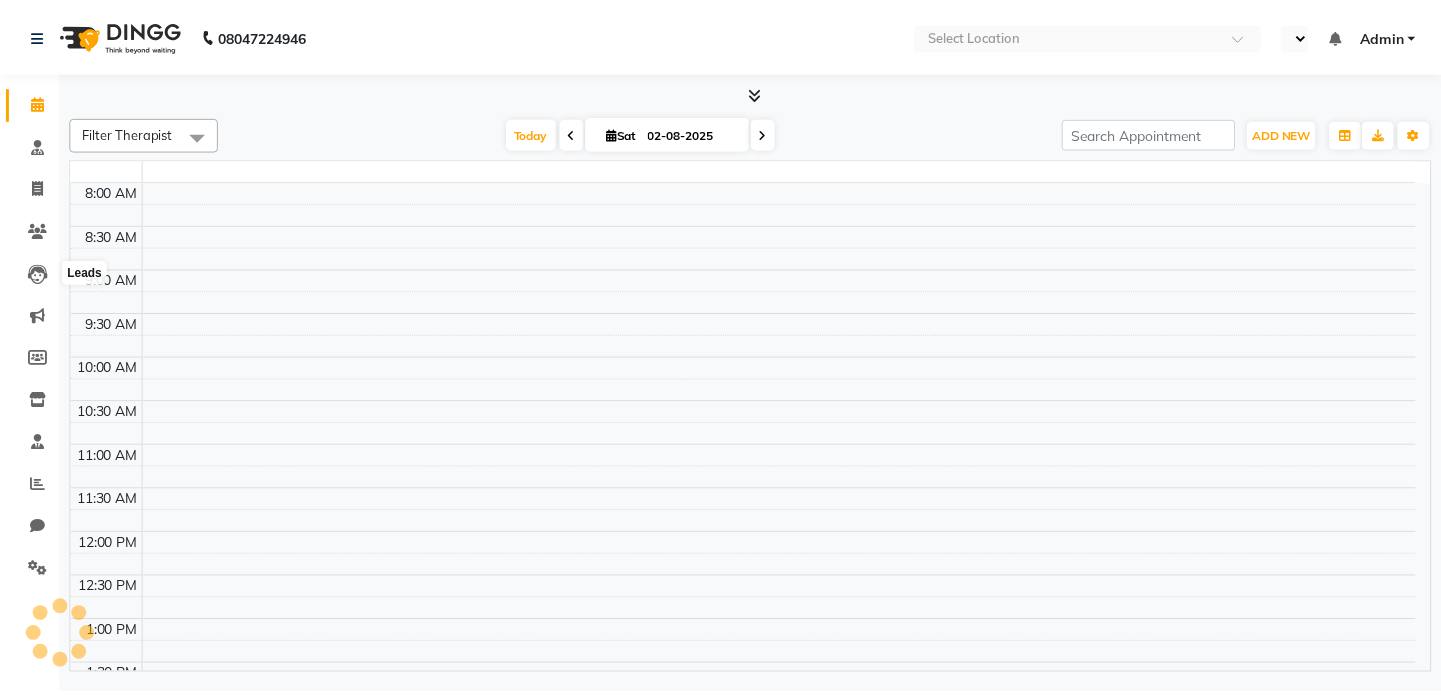 scroll, scrollTop: 0, scrollLeft: 0, axis: both 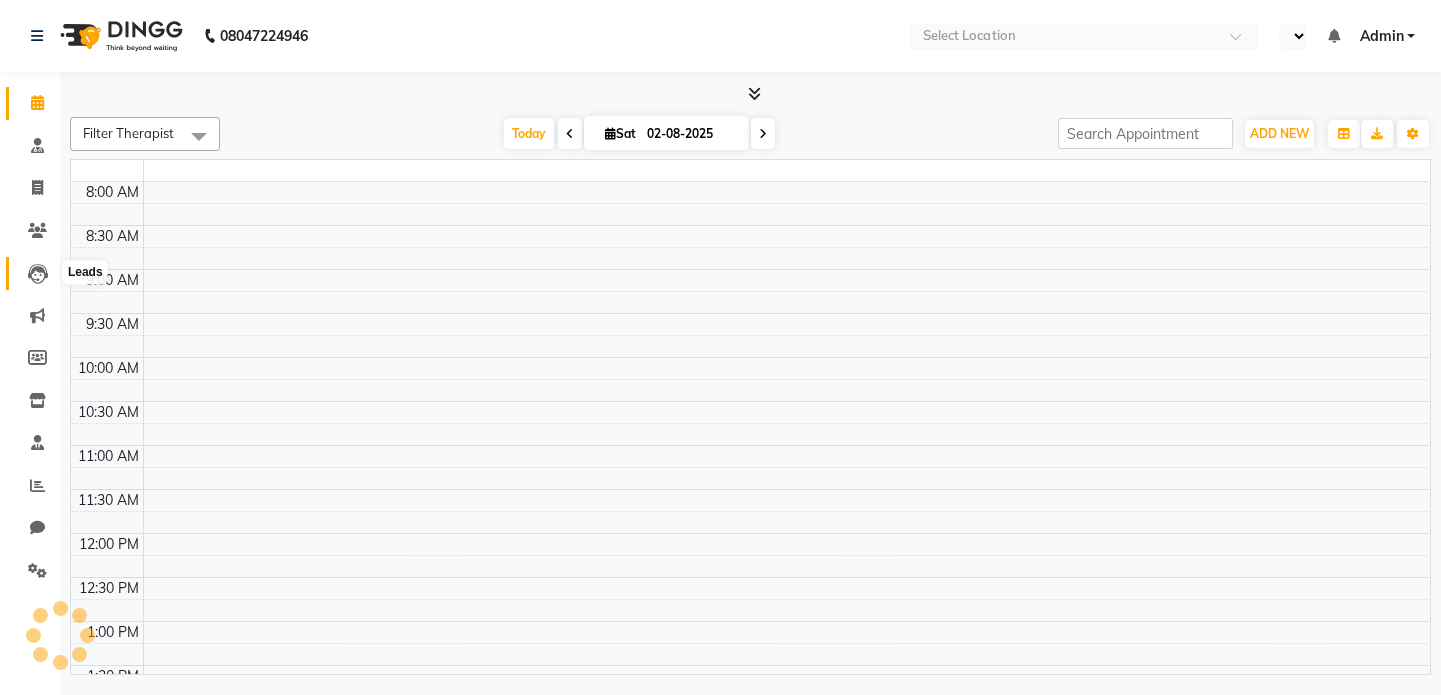 select on "en" 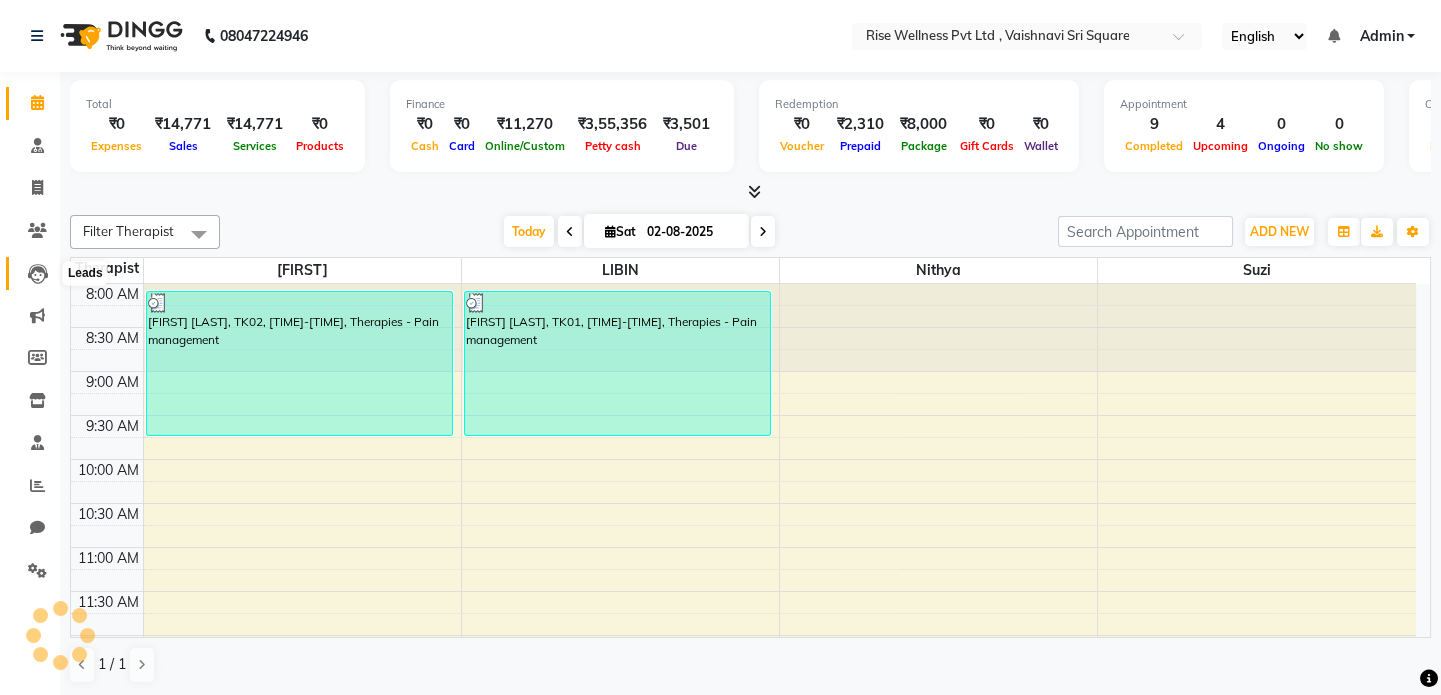 scroll, scrollTop: 0, scrollLeft: 0, axis: both 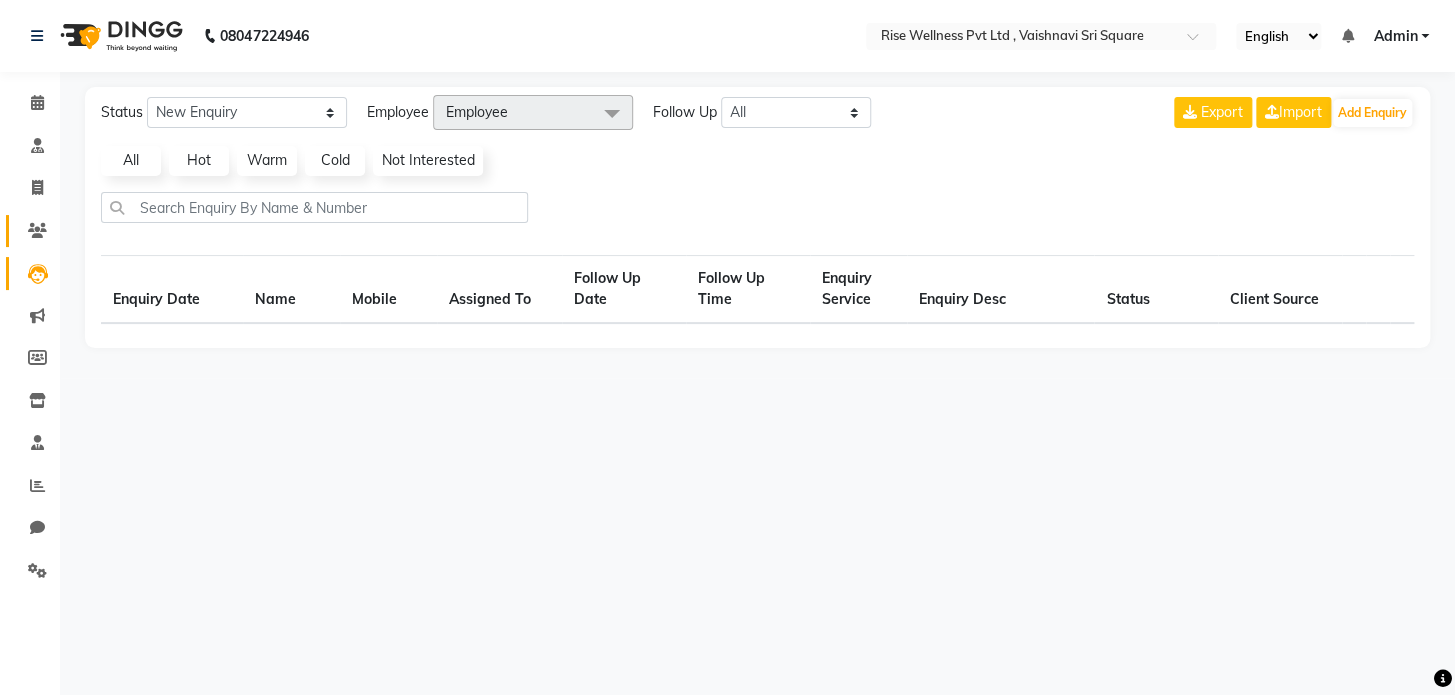 select on "10" 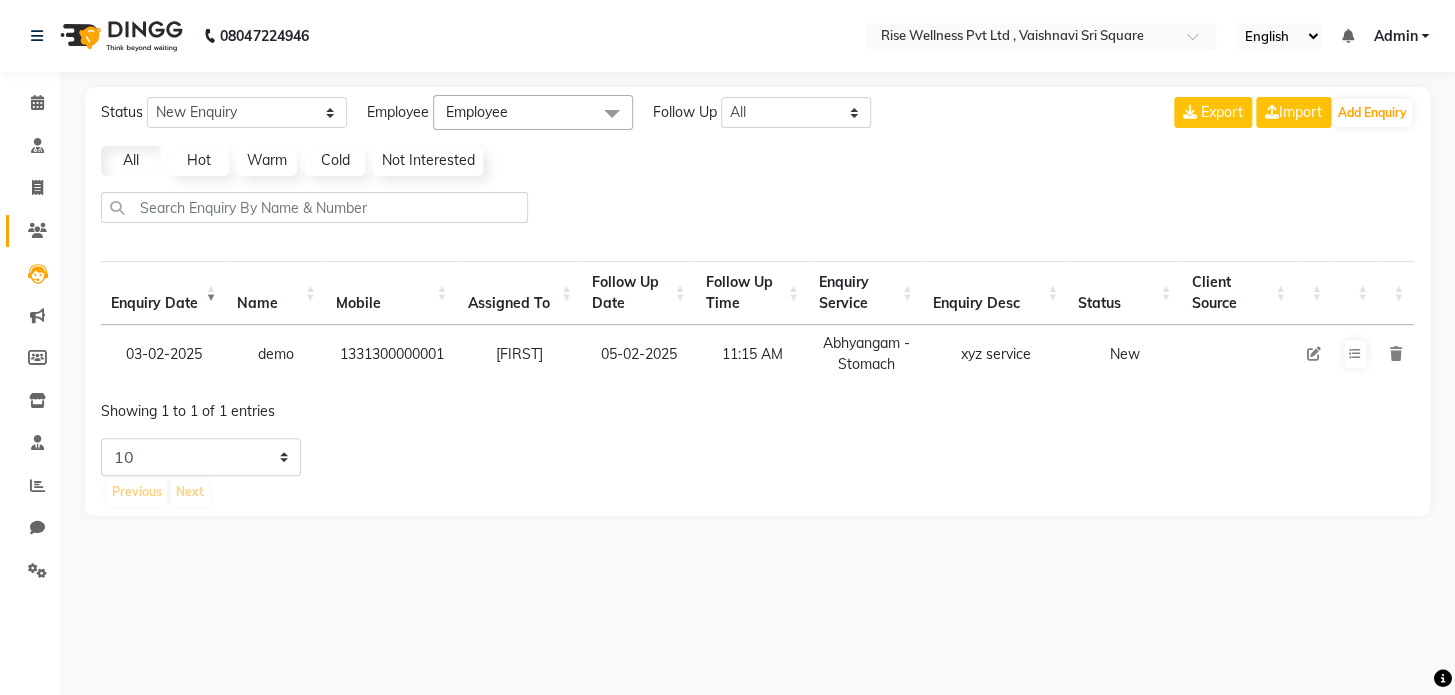 click on "Clients" 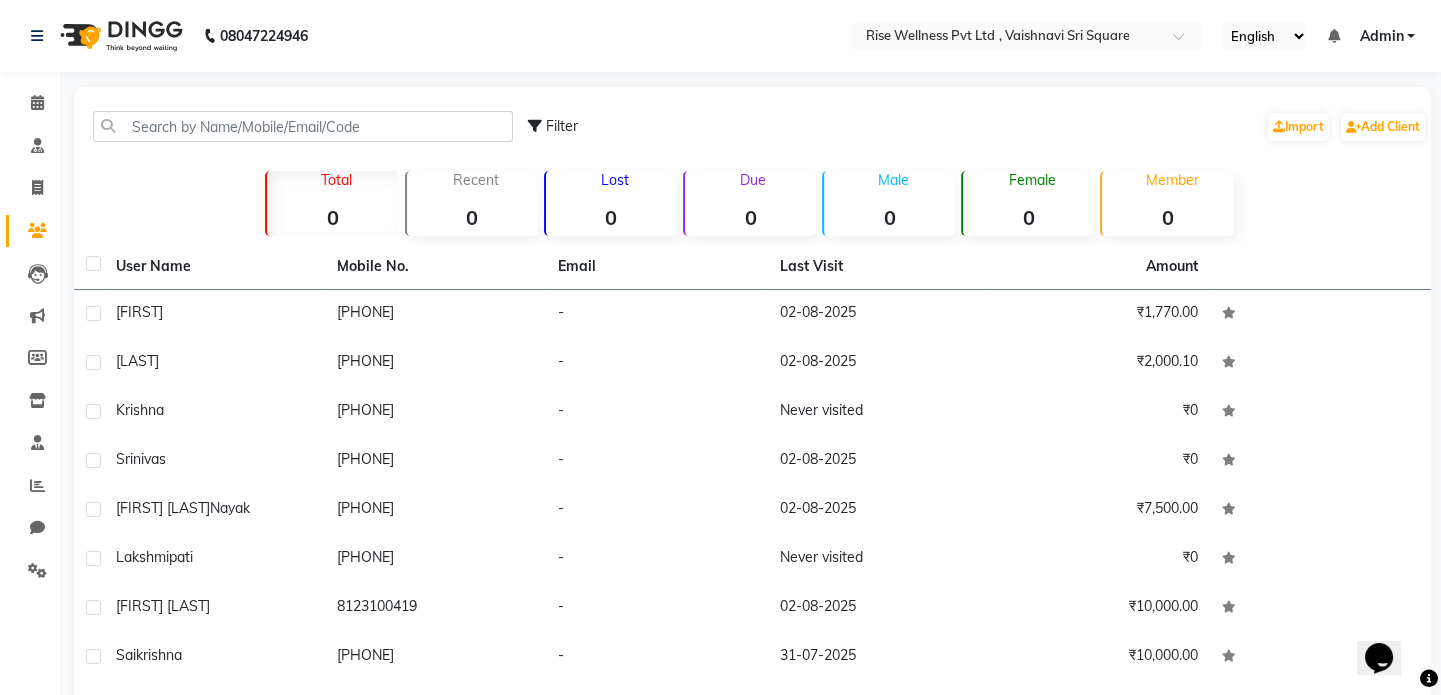 scroll, scrollTop: 0, scrollLeft: 0, axis: both 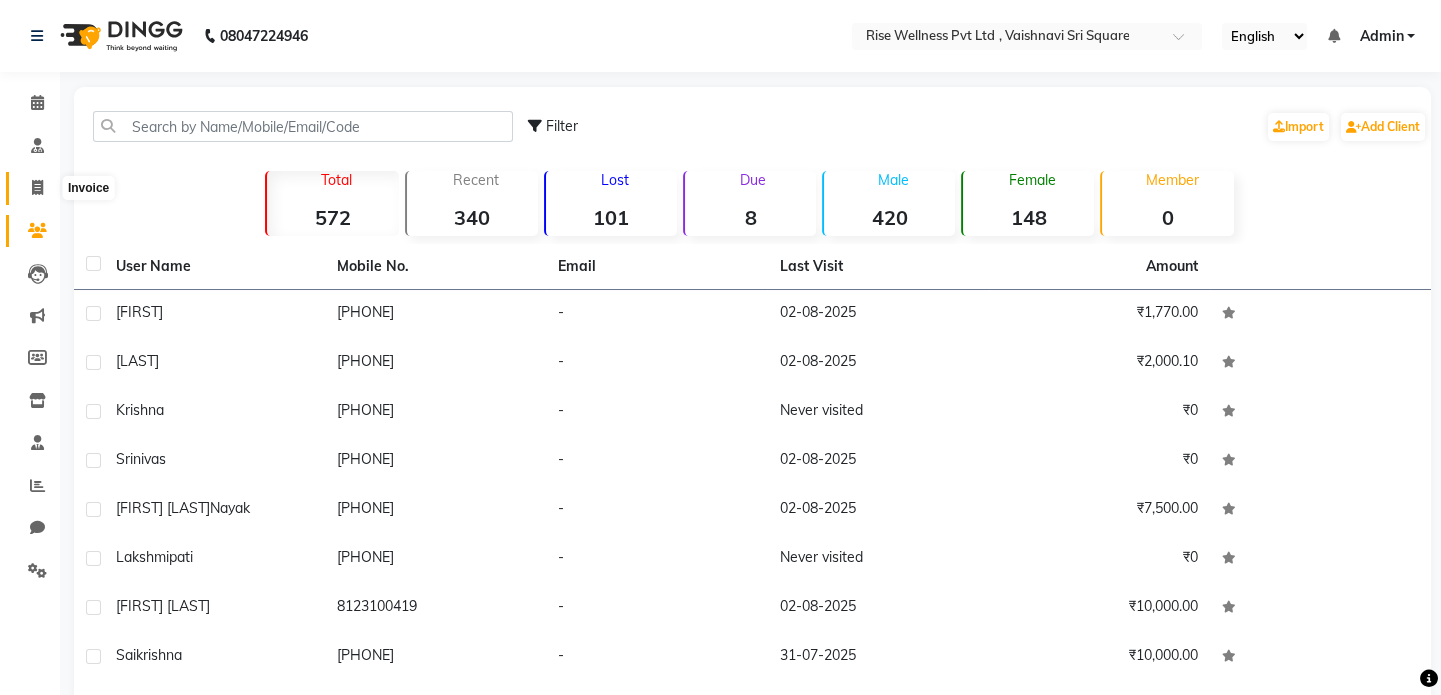 click 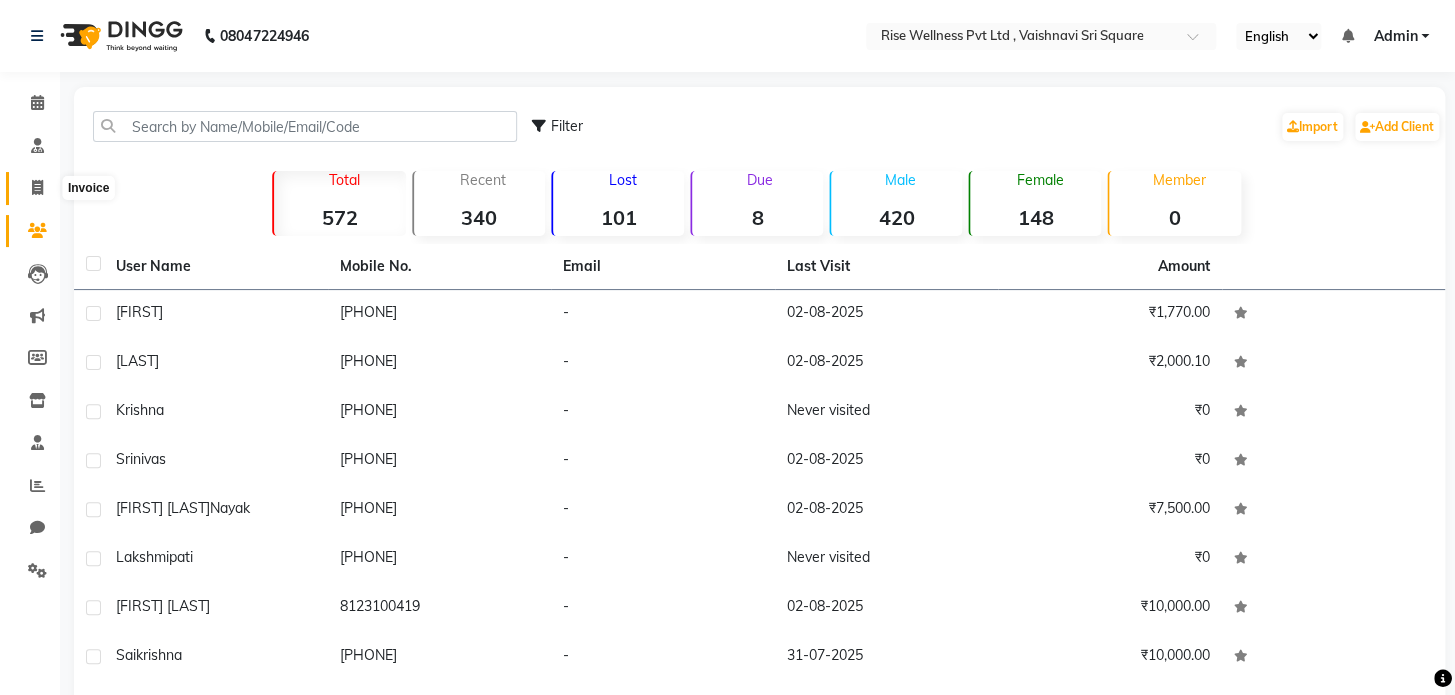 select on "7497" 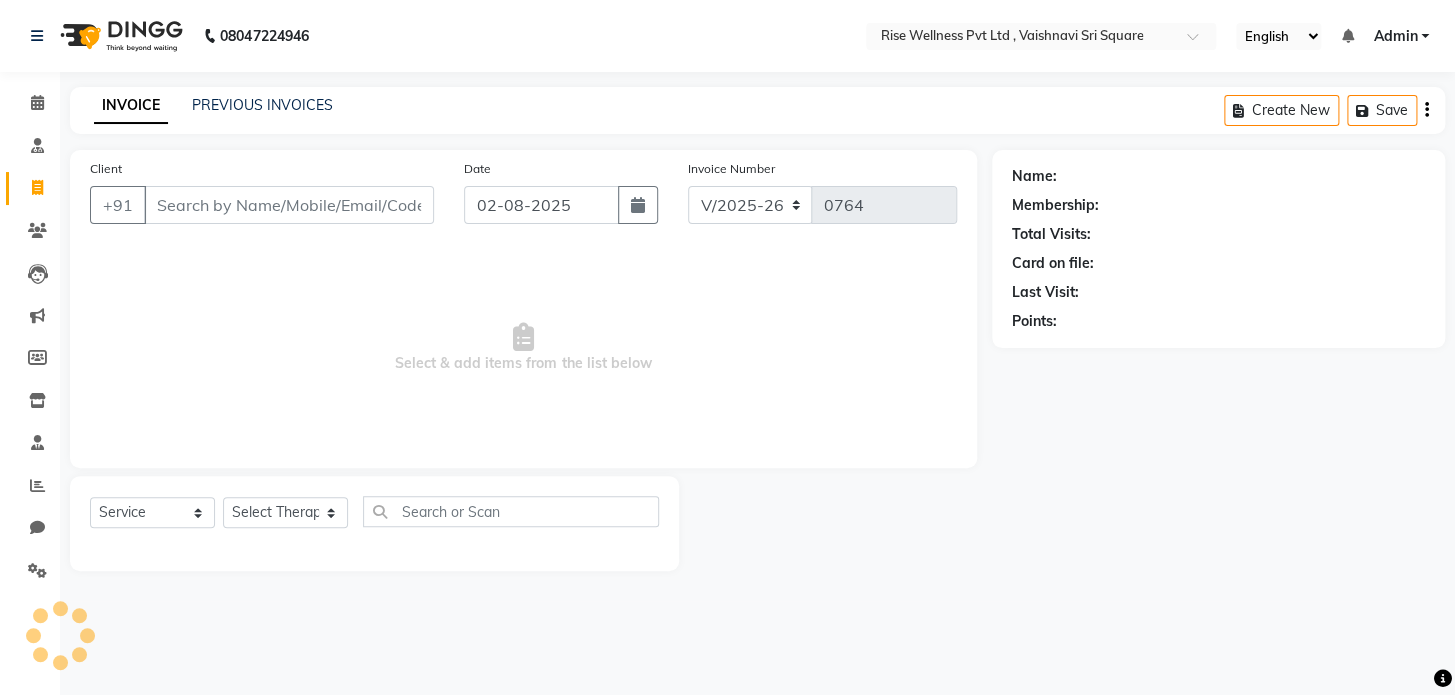 select on "V" 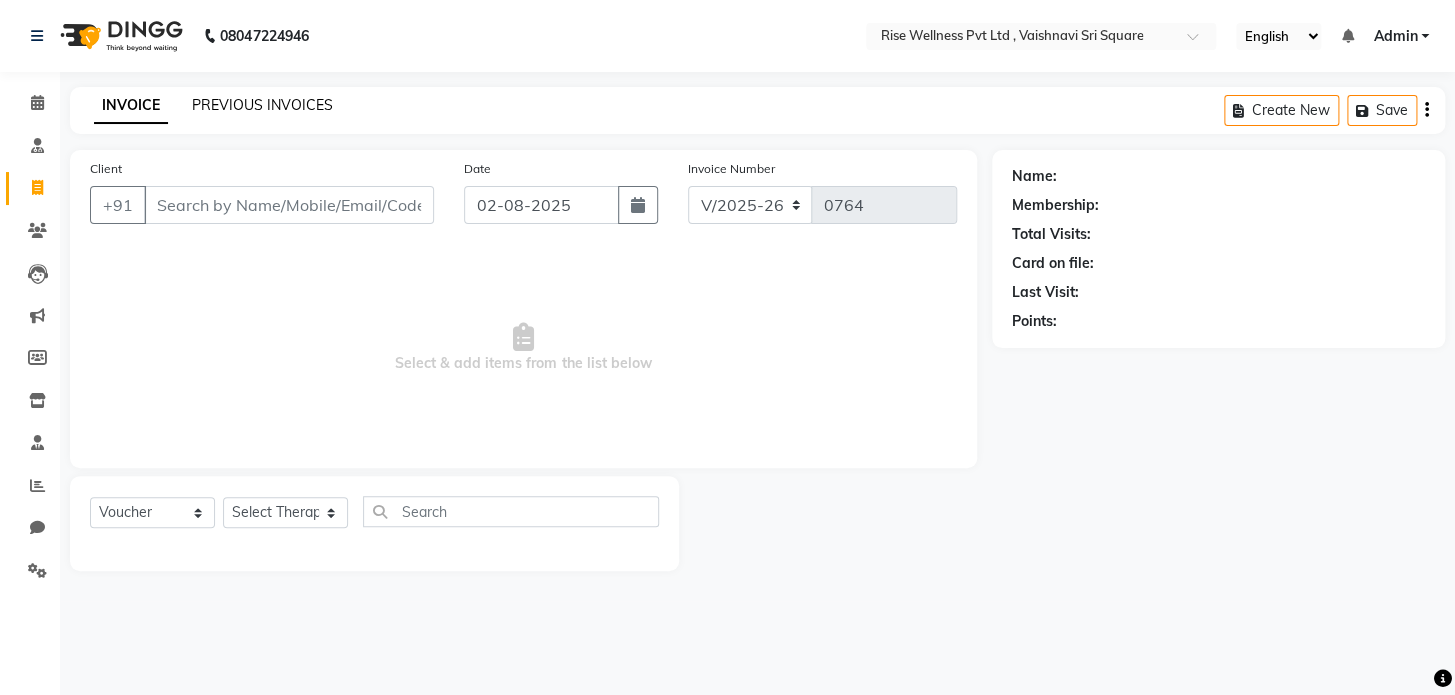 click on "PREVIOUS INVOICES" 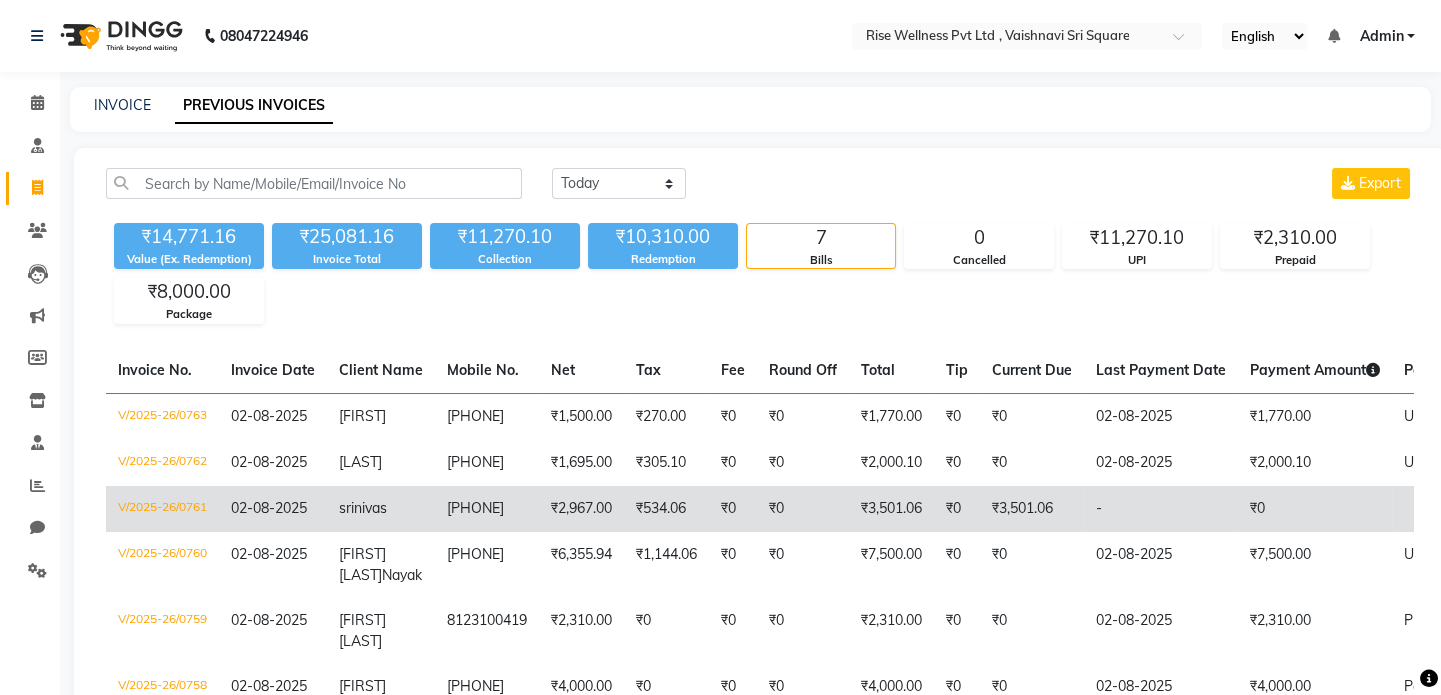 click on "srinivas" 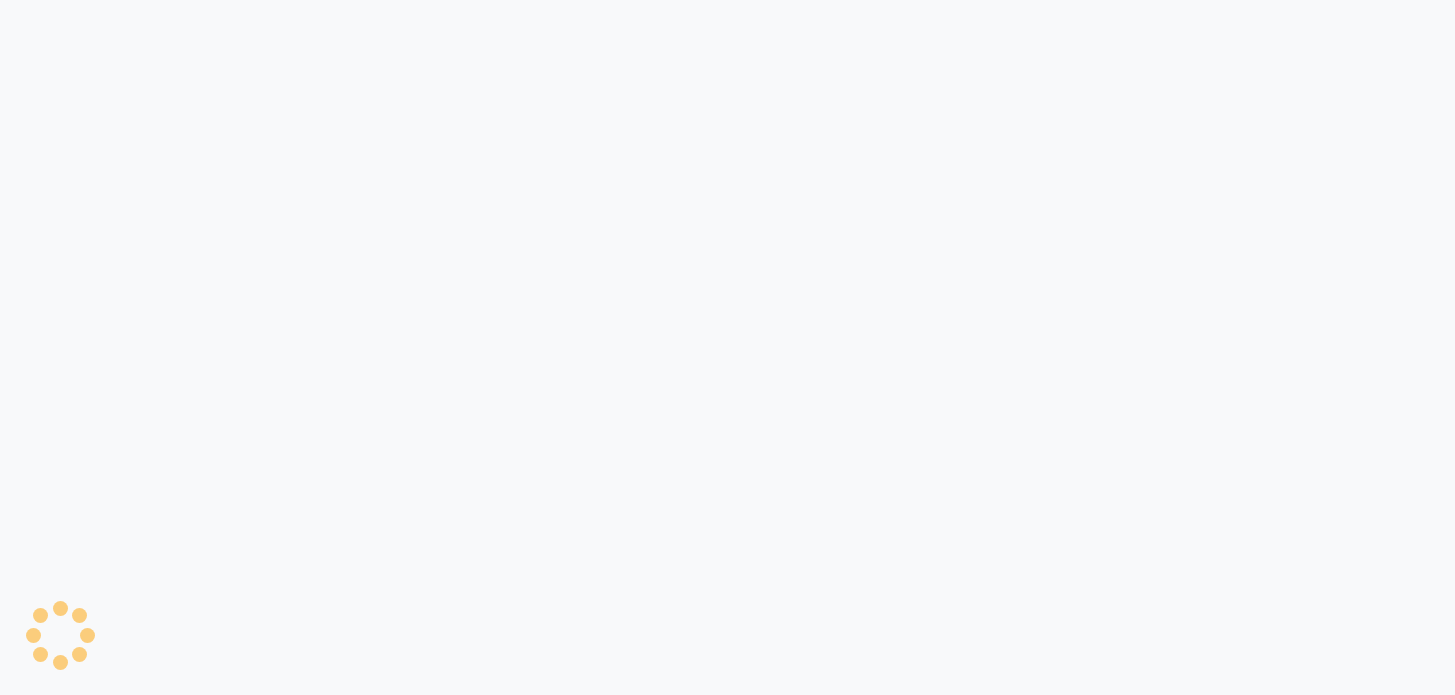 scroll, scrollTop: 0, scrollLeft: 0, axis: both 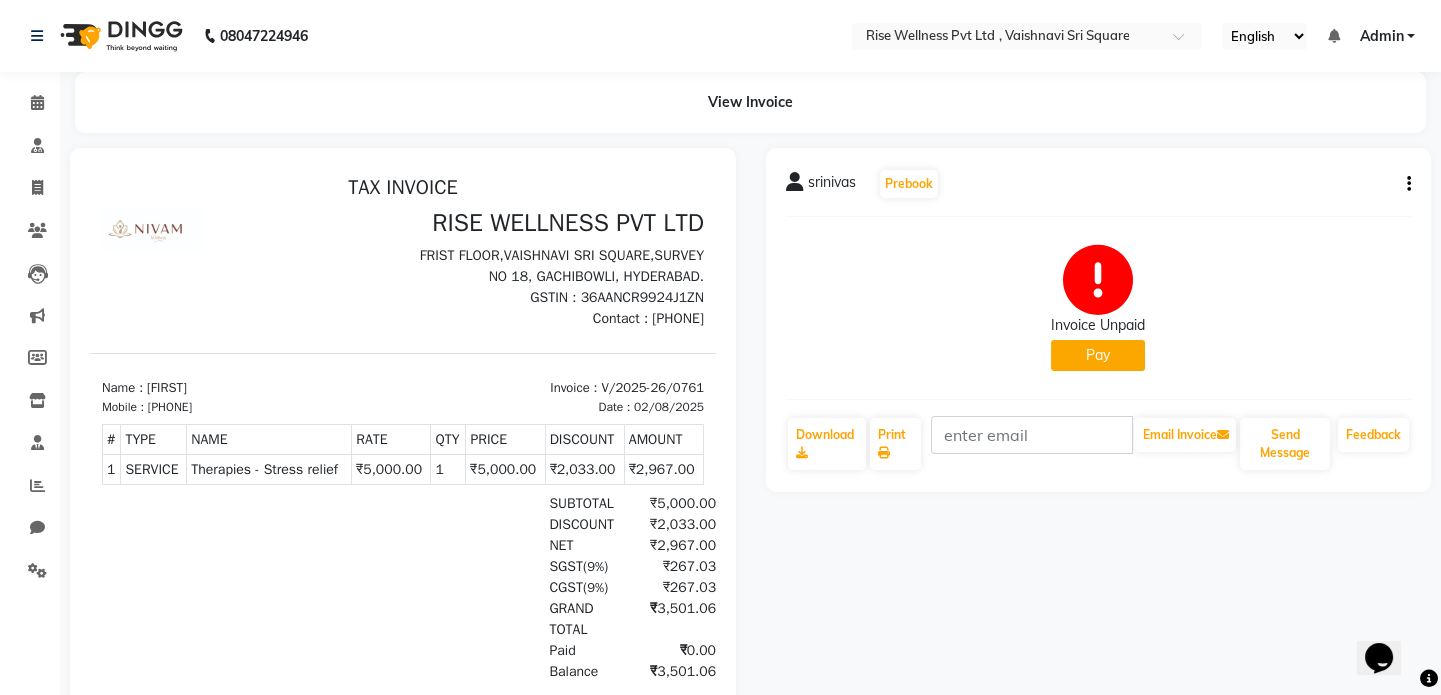 click 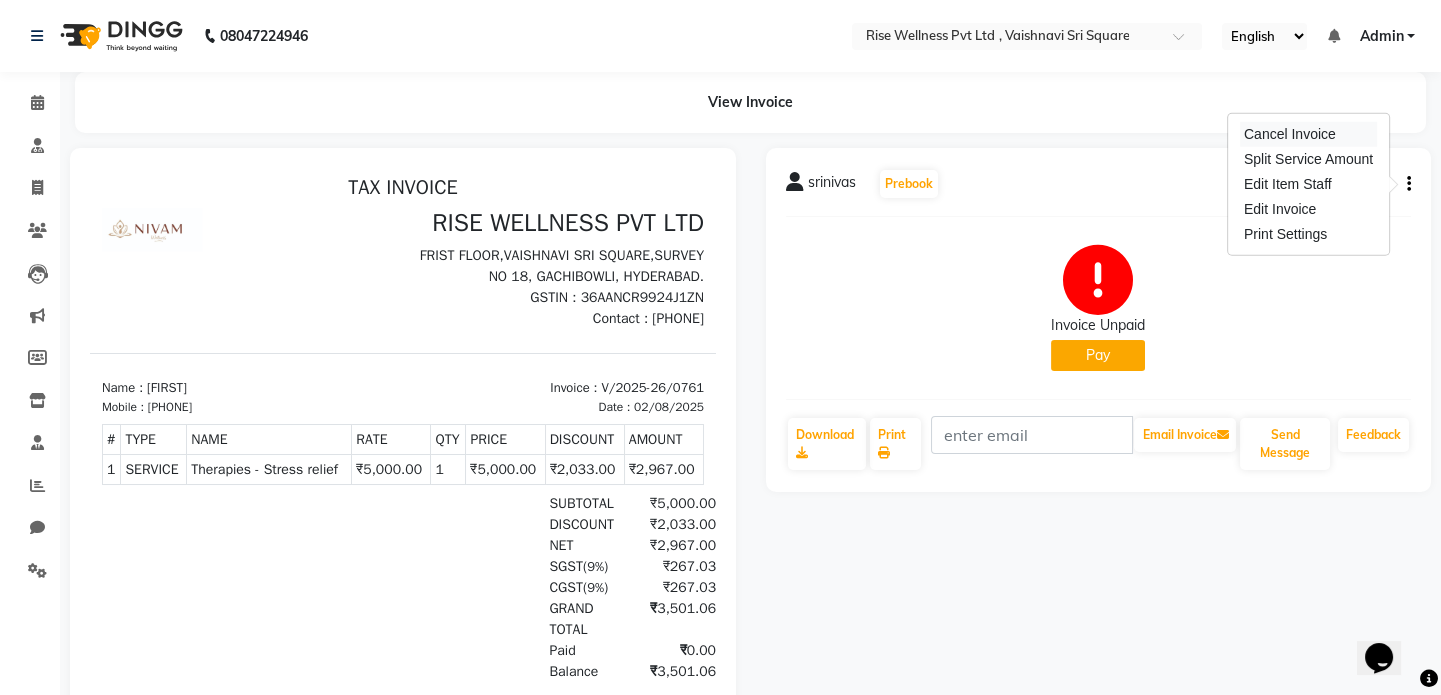 click on "Cancel Invoice" at bounding box center [1308, 134] 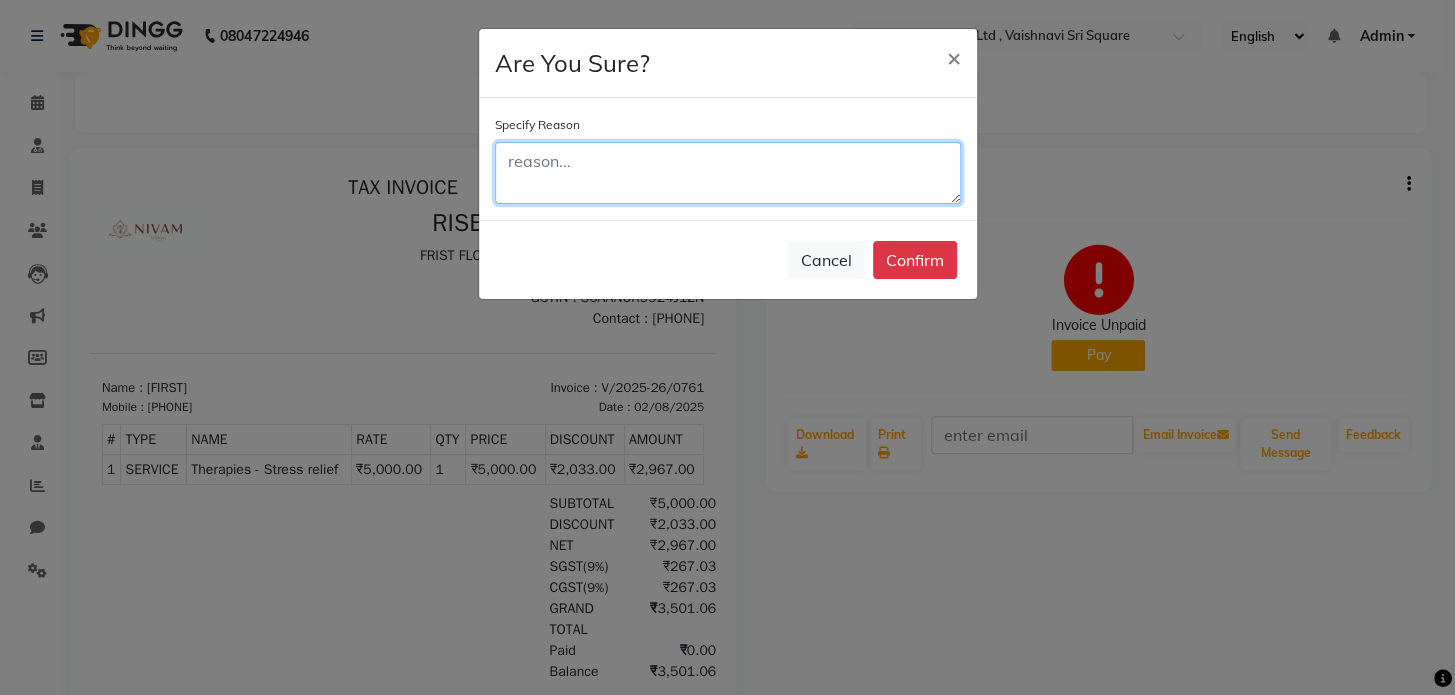 click 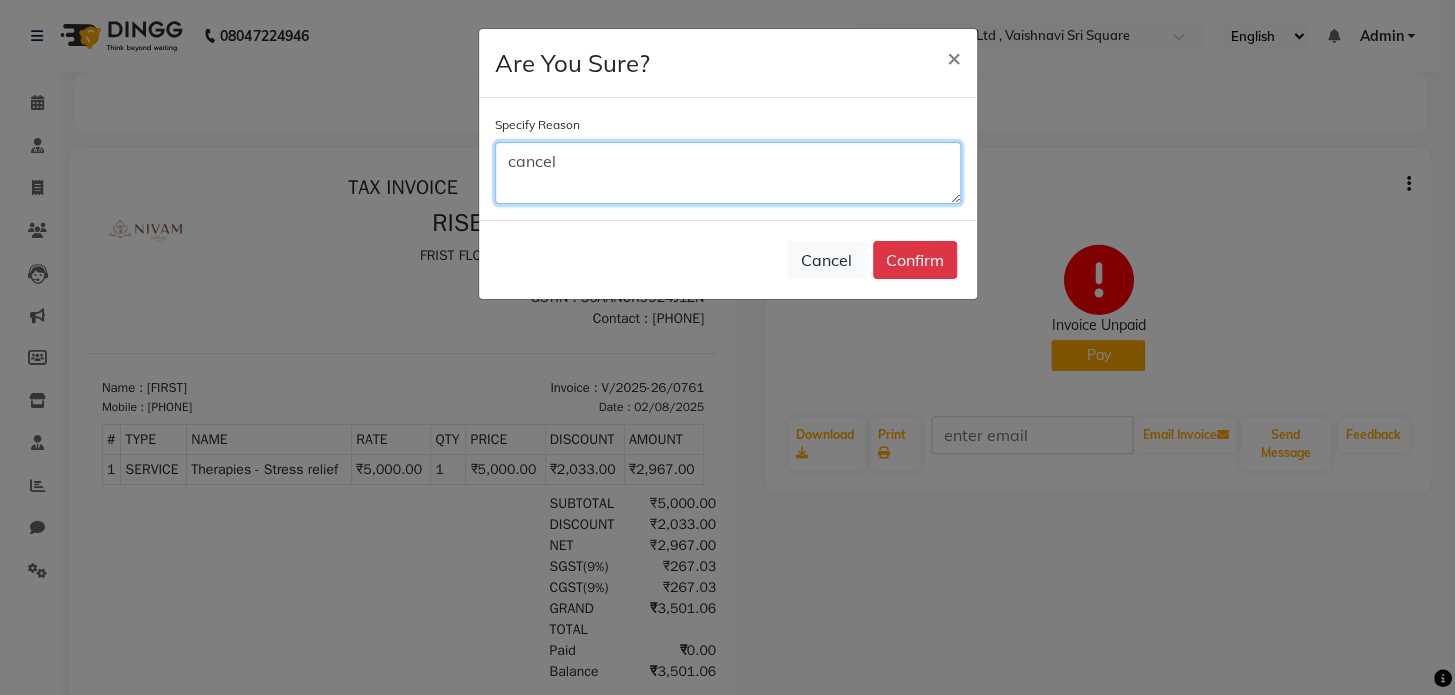 type on "cancel" 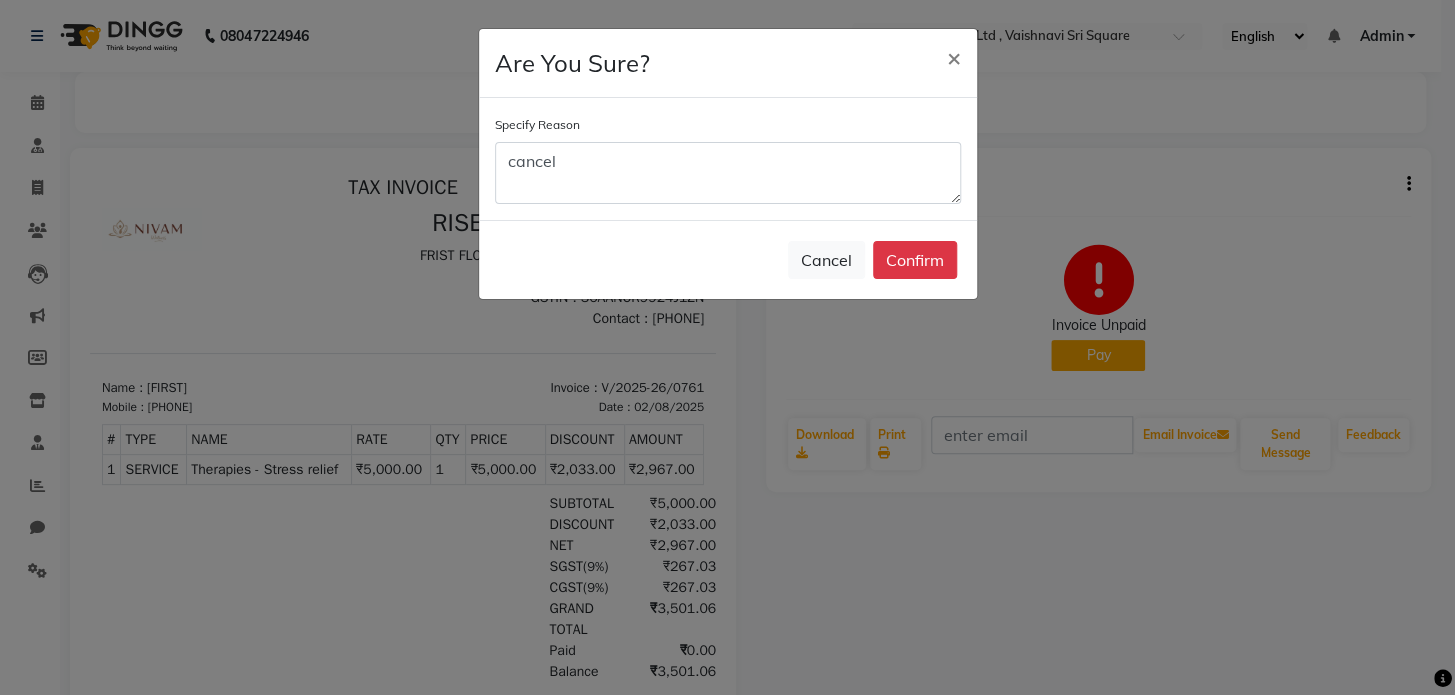 click on "Cancel   Confirm" 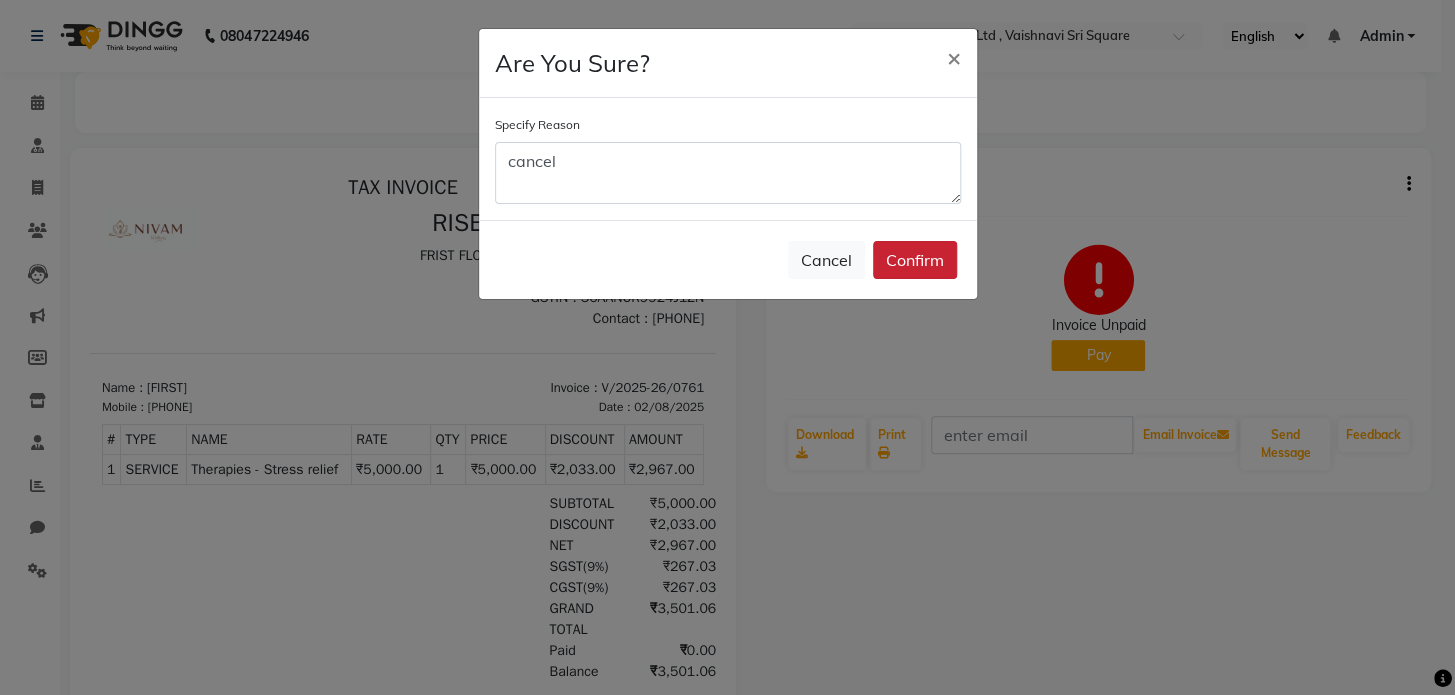 click on "Confirm" 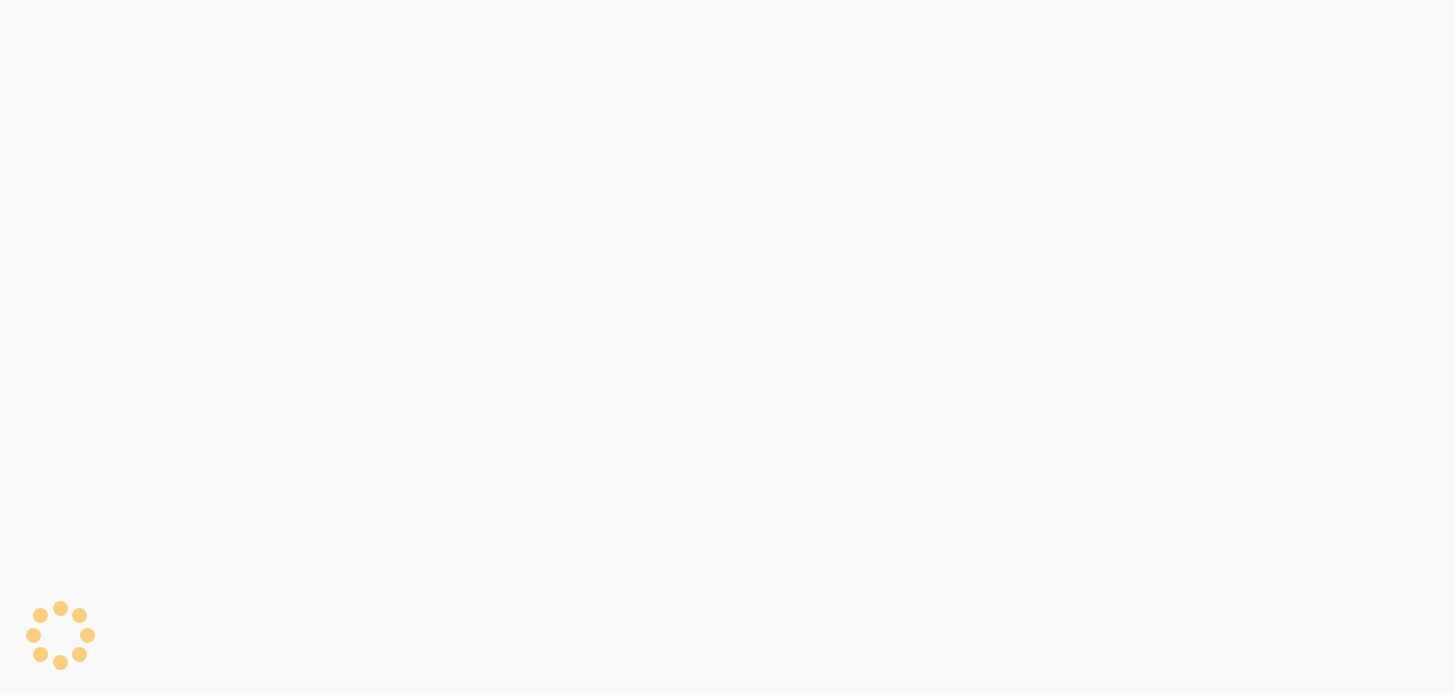 scroll, scrollTop: 0, scrollLeft: 0, axis: both 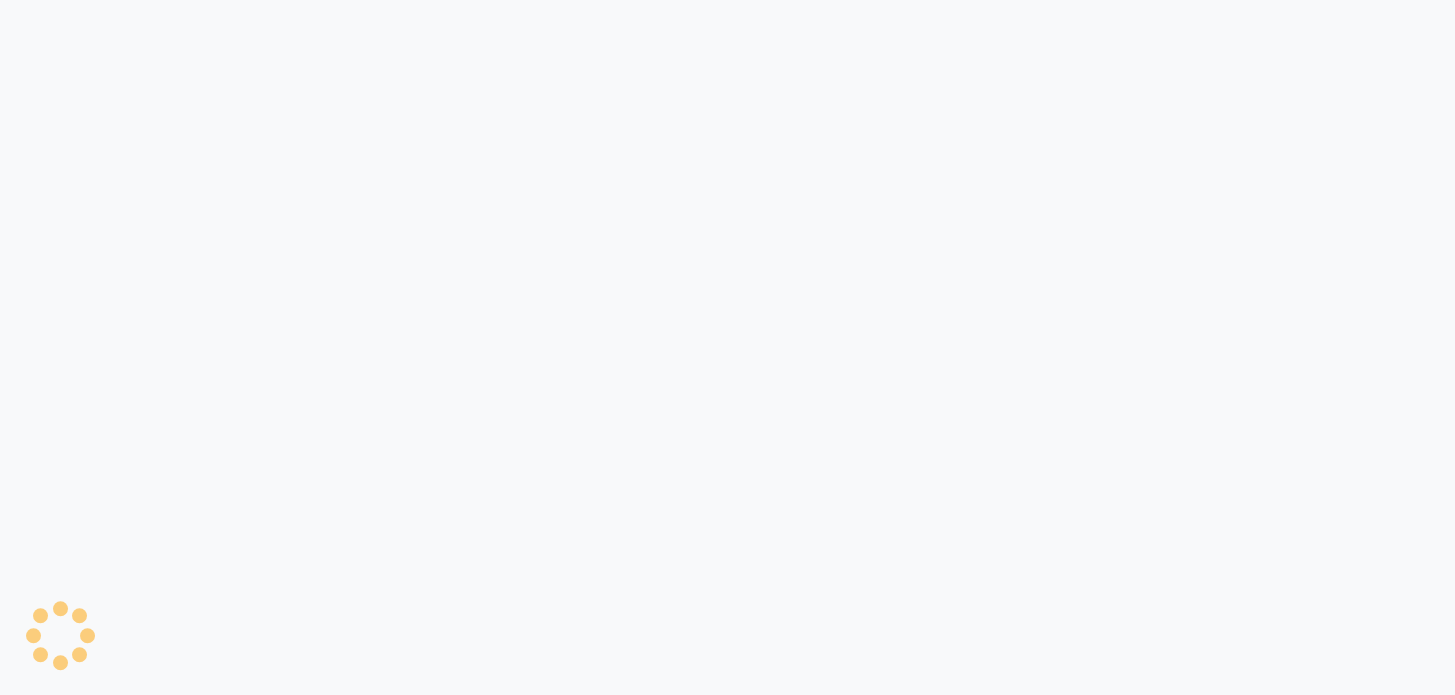 select on "7497" 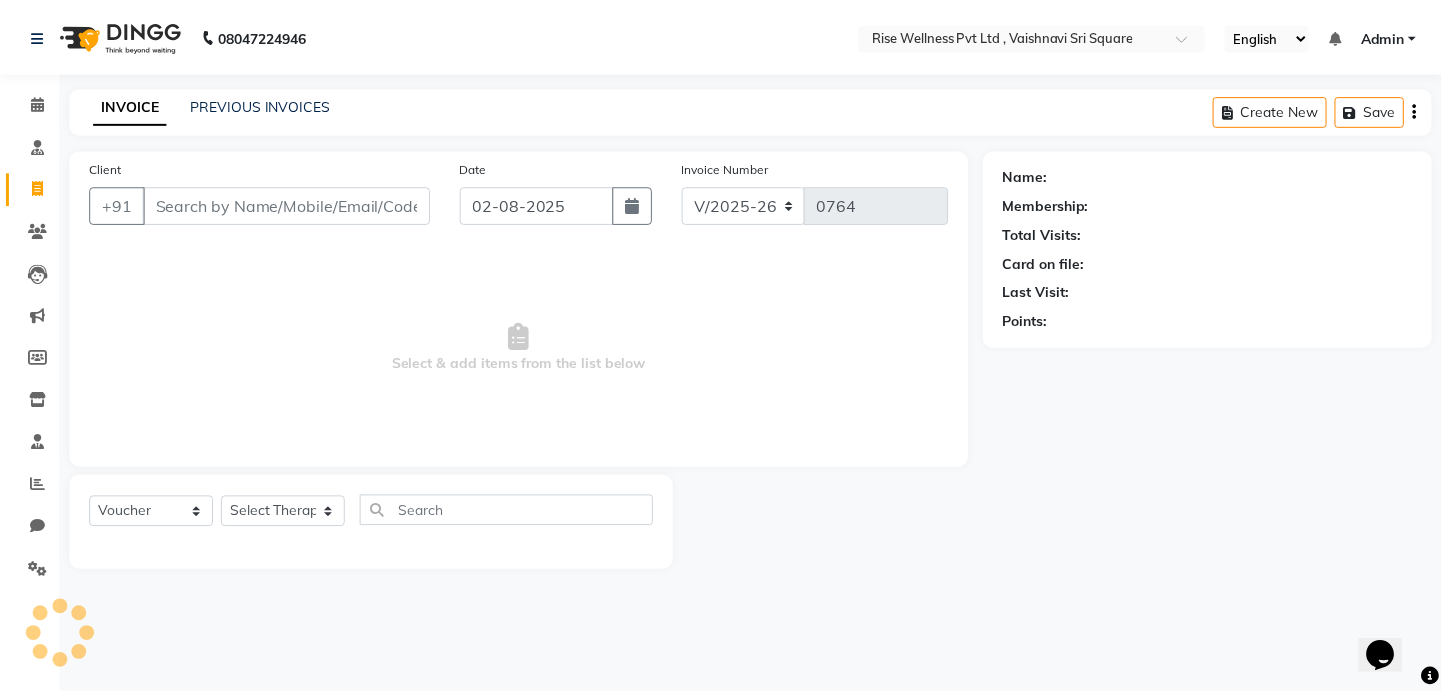 scroll, scrollTop: 0, scrollLeft: 0, axis: both 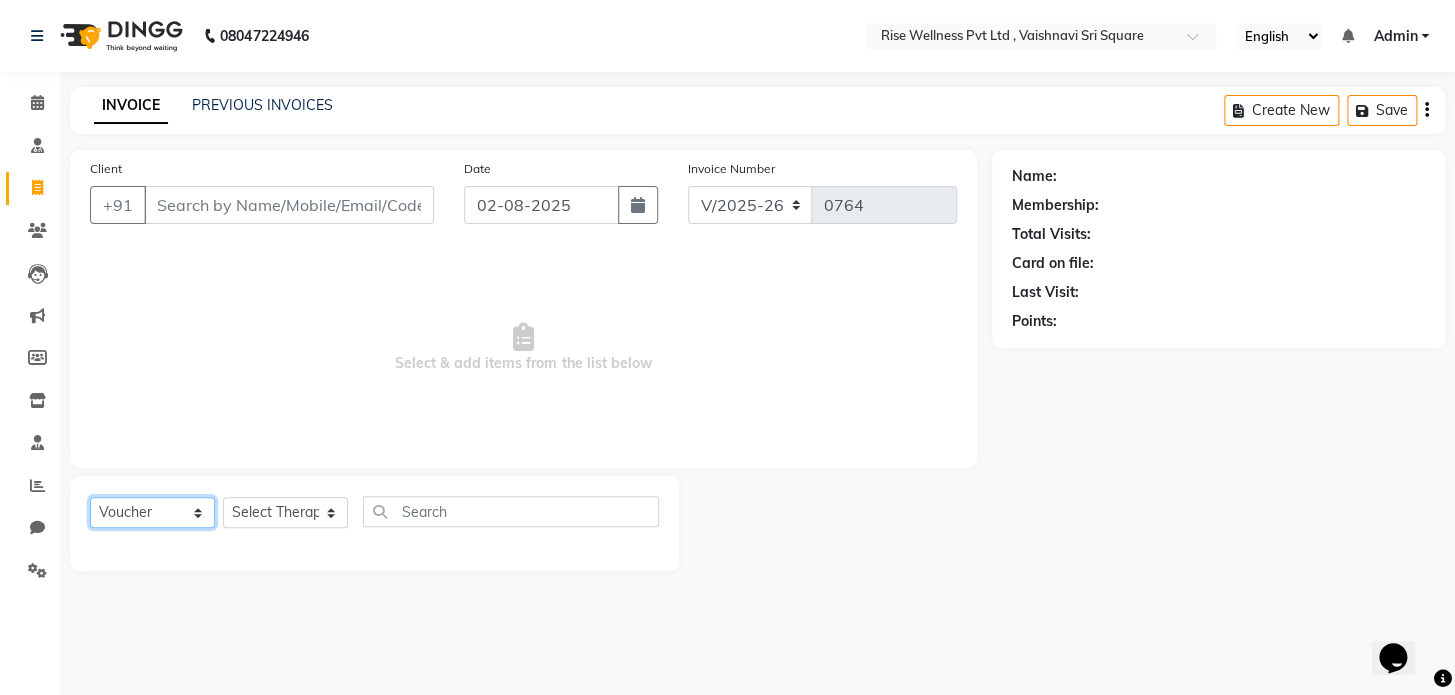 click on "Select  Service  Product  Membership  Package Voucher Prepaid Gift Card" 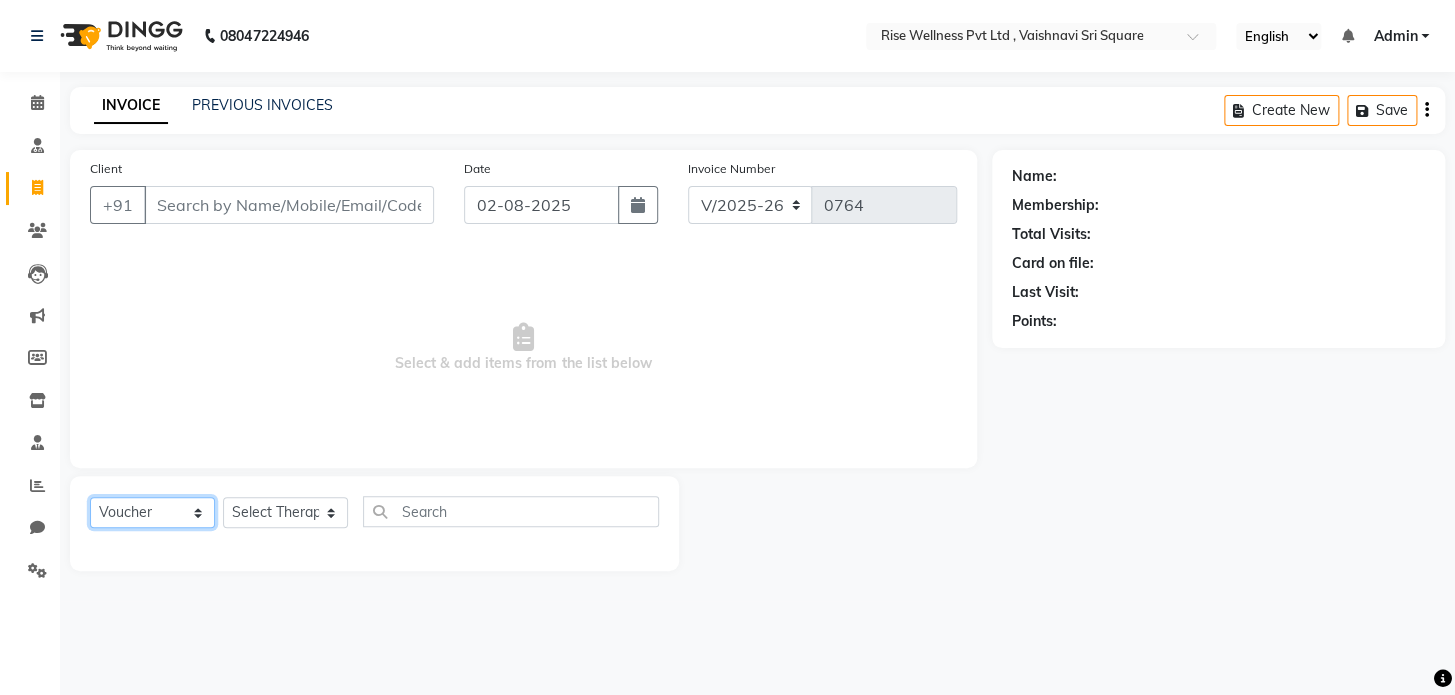 select on "P" 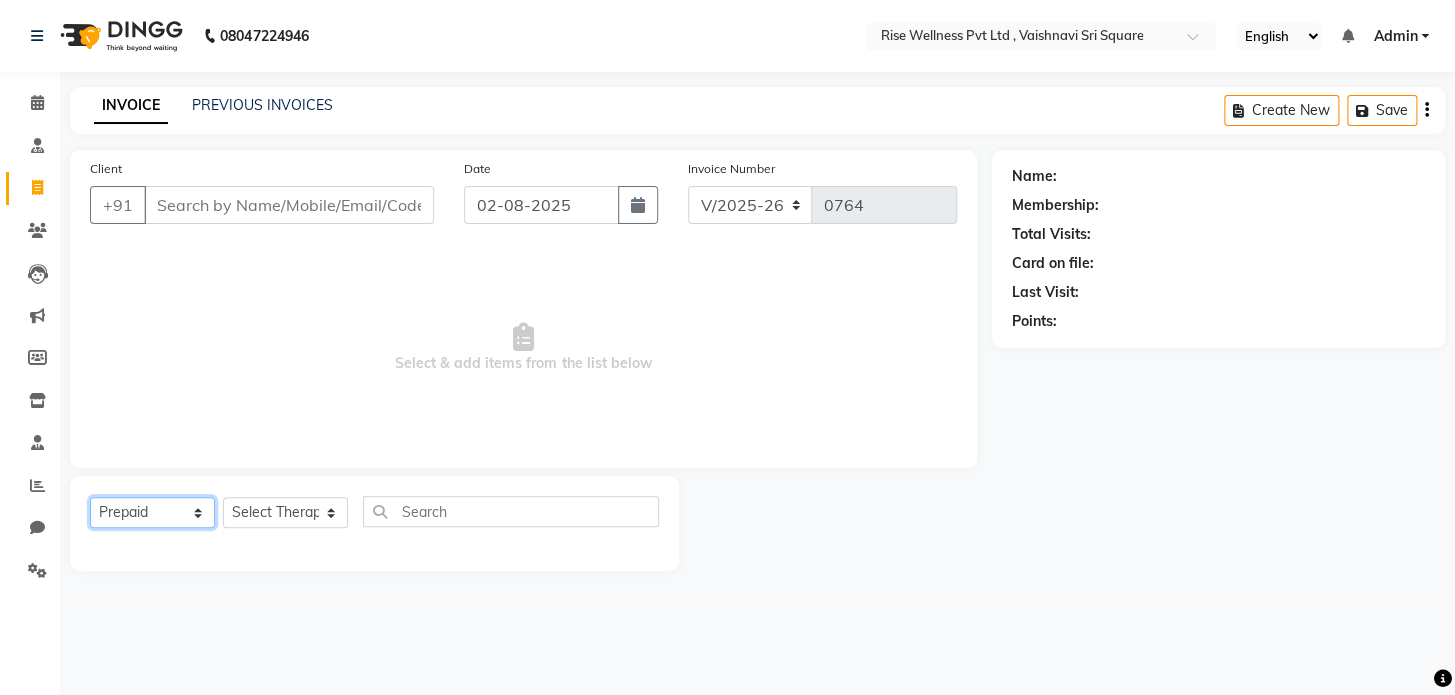 click on "Select  Service  Product  Membership  Package Voucher Prepaid Gift Card" 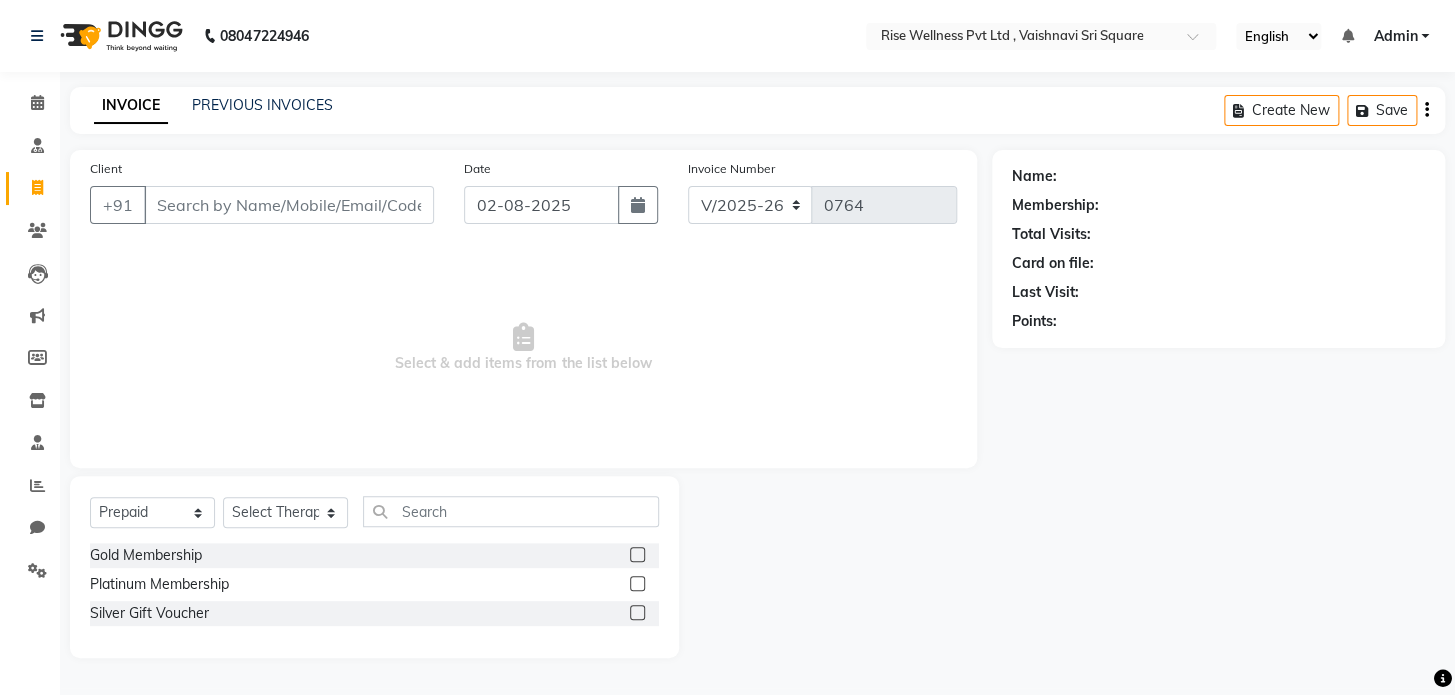 click 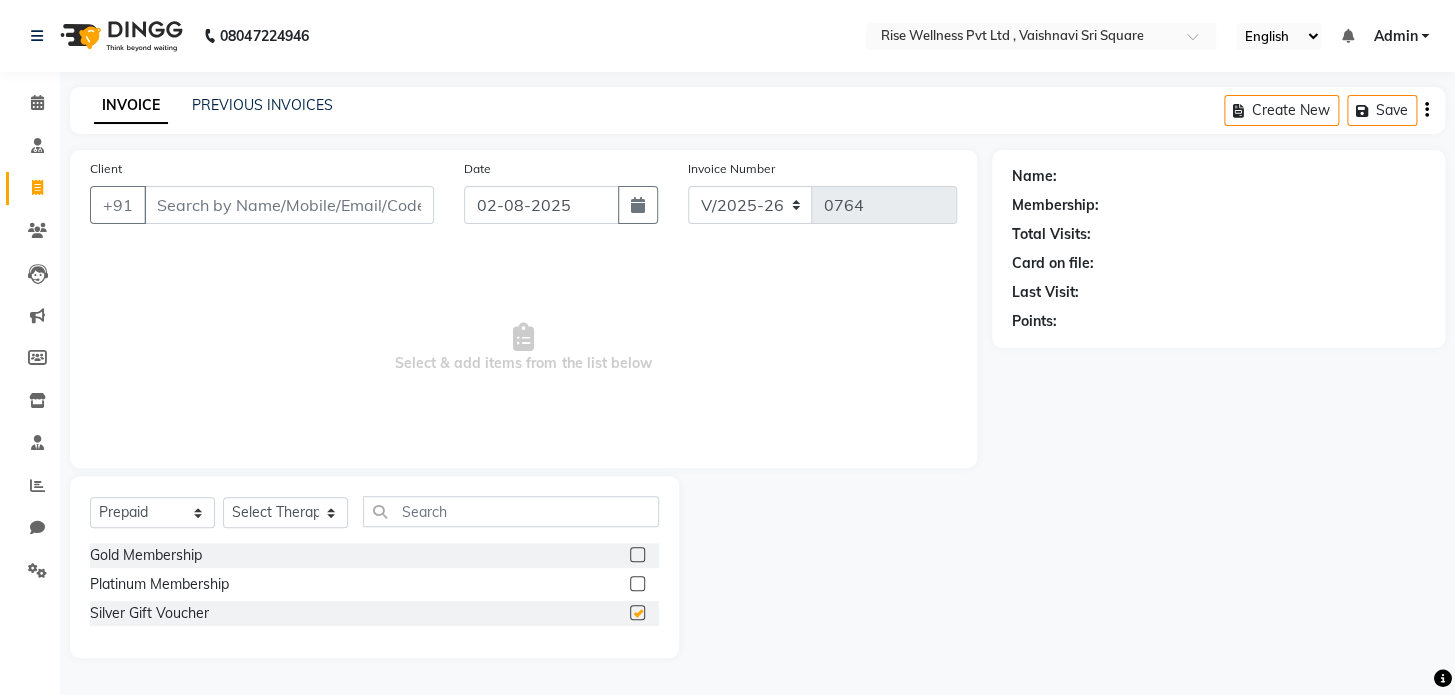 checkbox on "false" 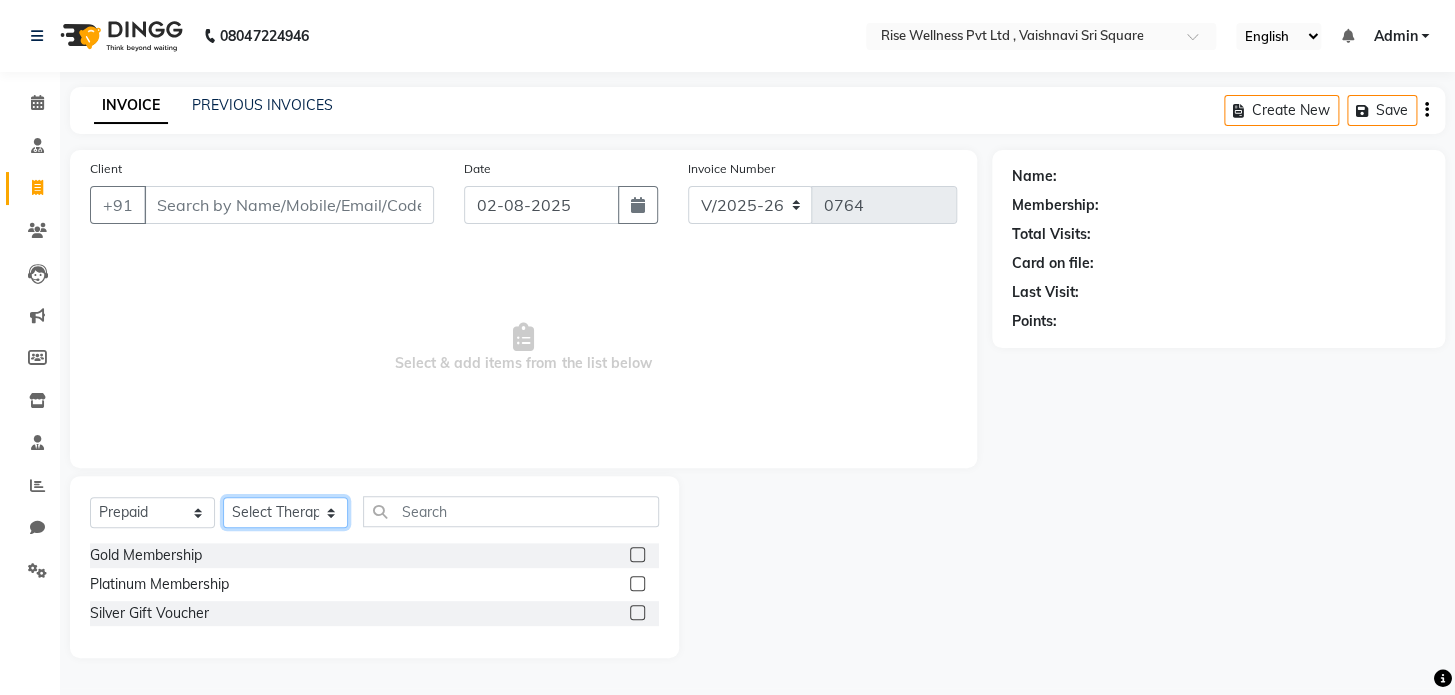 click on "Select Therapist LIBIN nithya Reception sujith suzi" 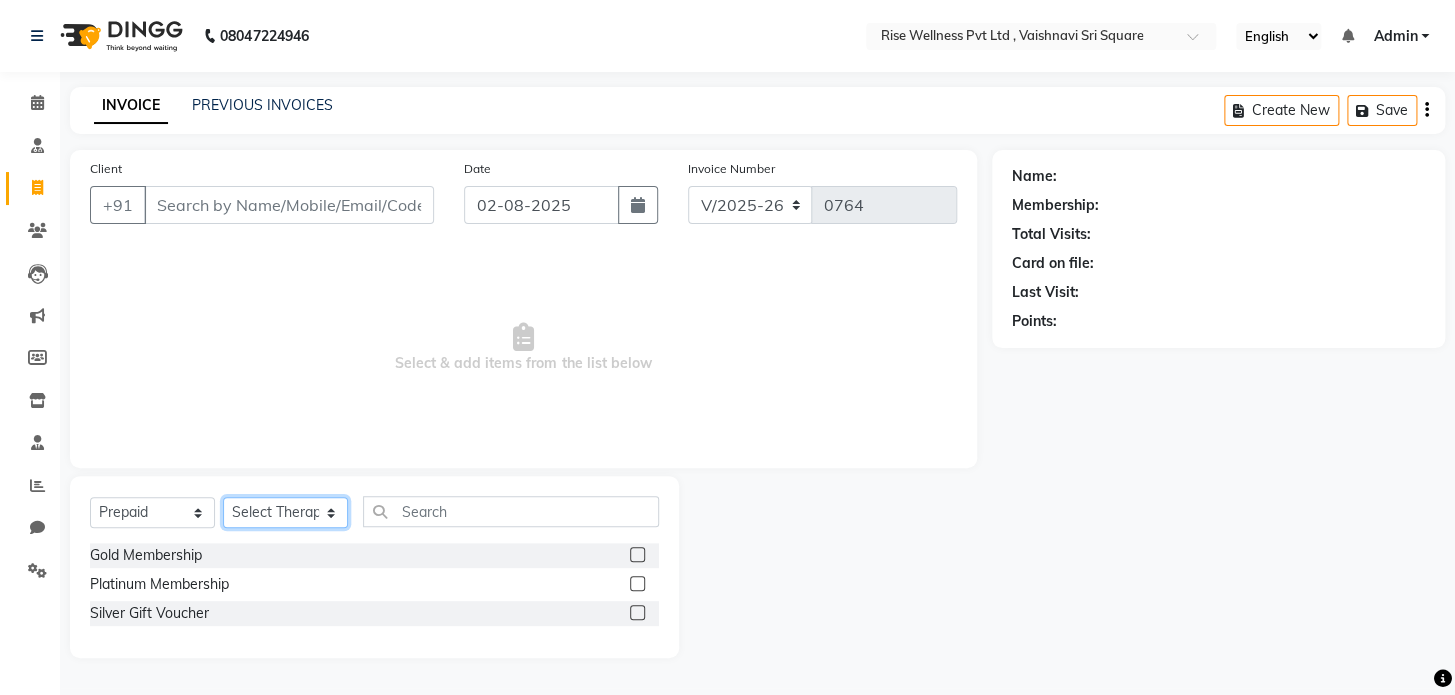 select on "67160" 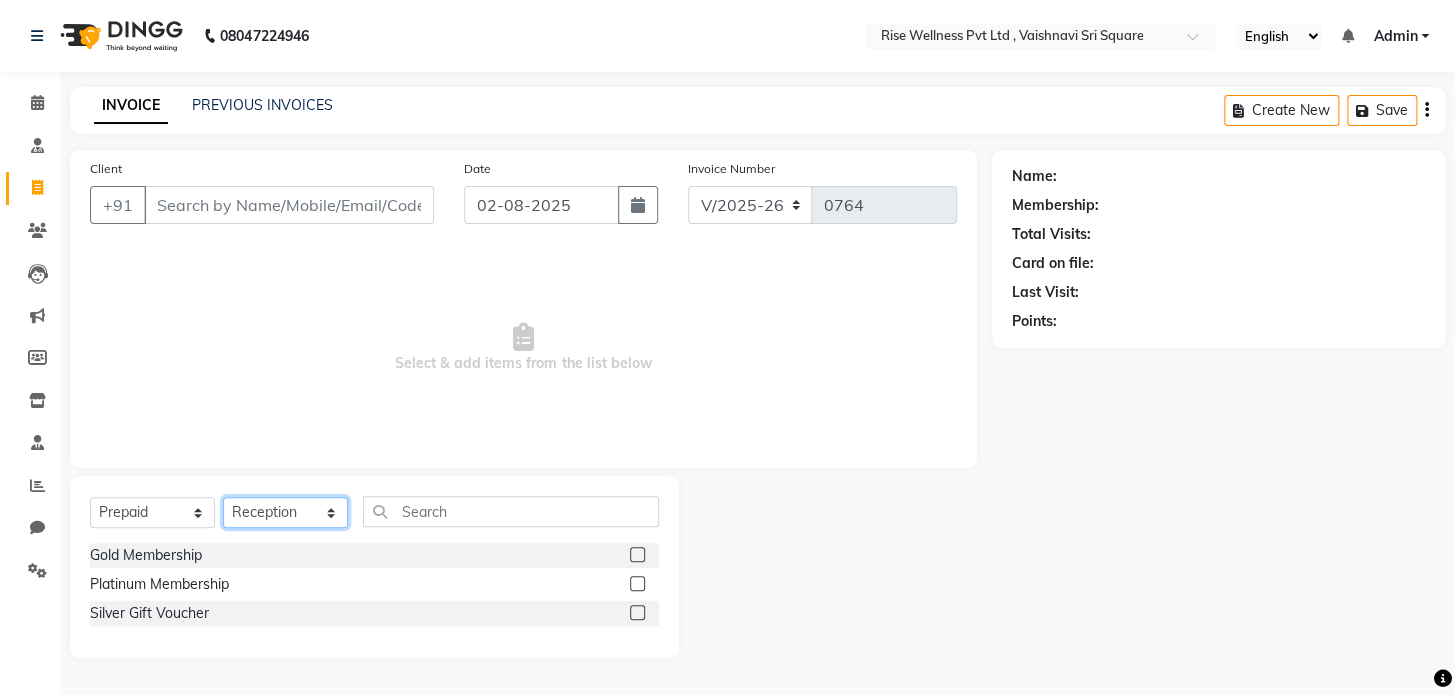 click on "Select Therapist LIBIN nithya Reception sujith suzi" 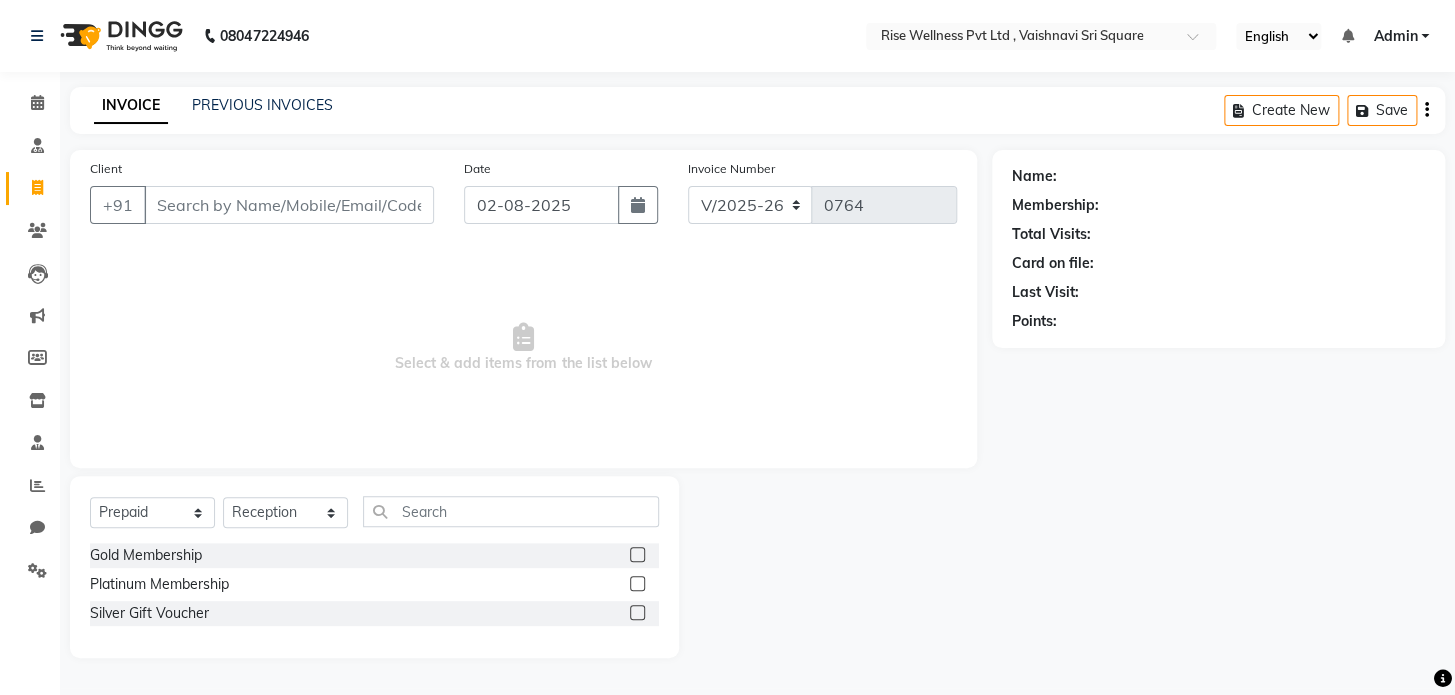 click 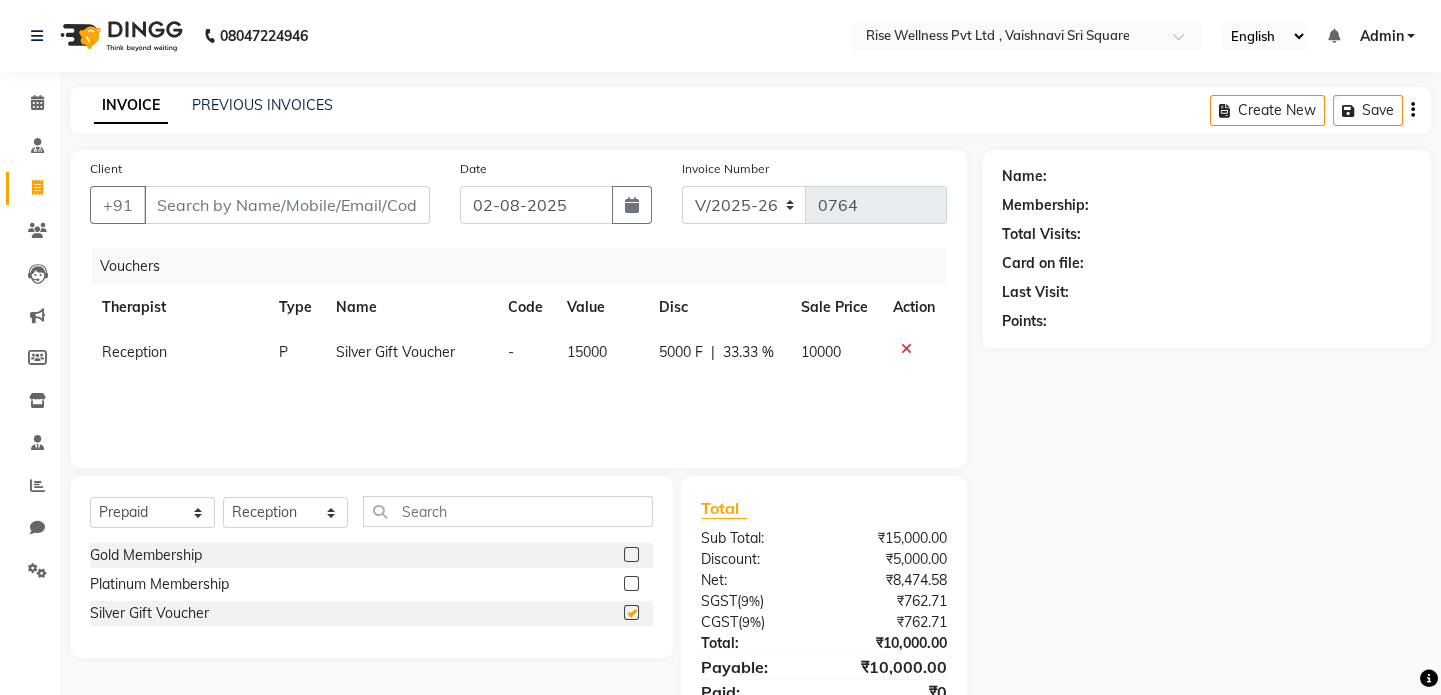 checkbox on "false" 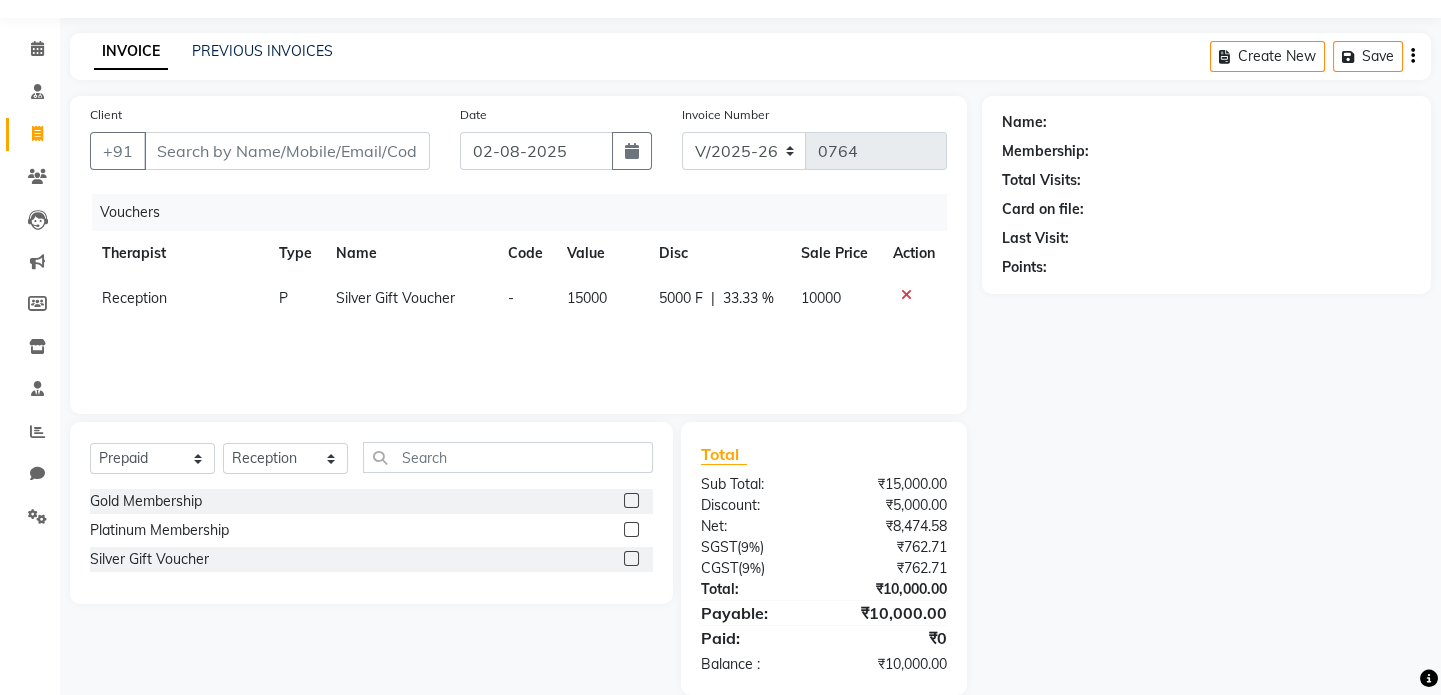 scroll, scrollTop: 84, scrollLeft: 0, axis: vertical 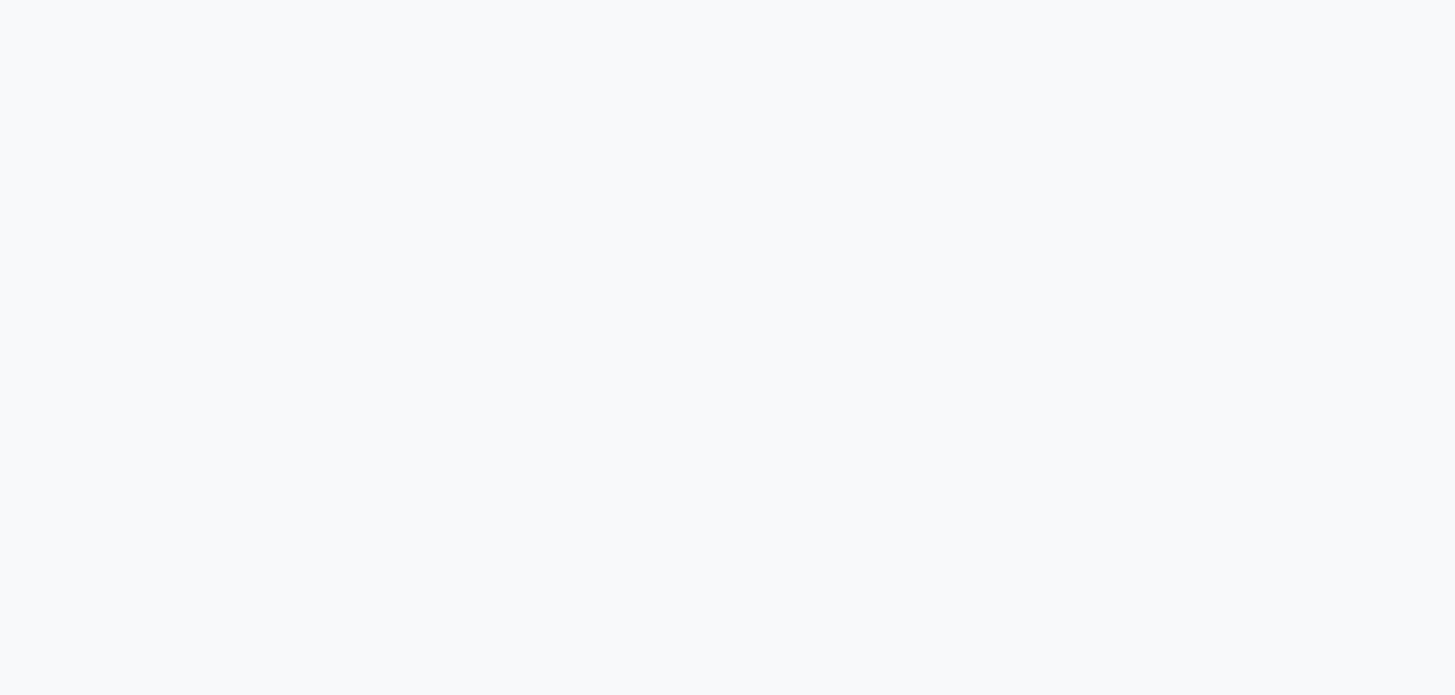 select on "service" 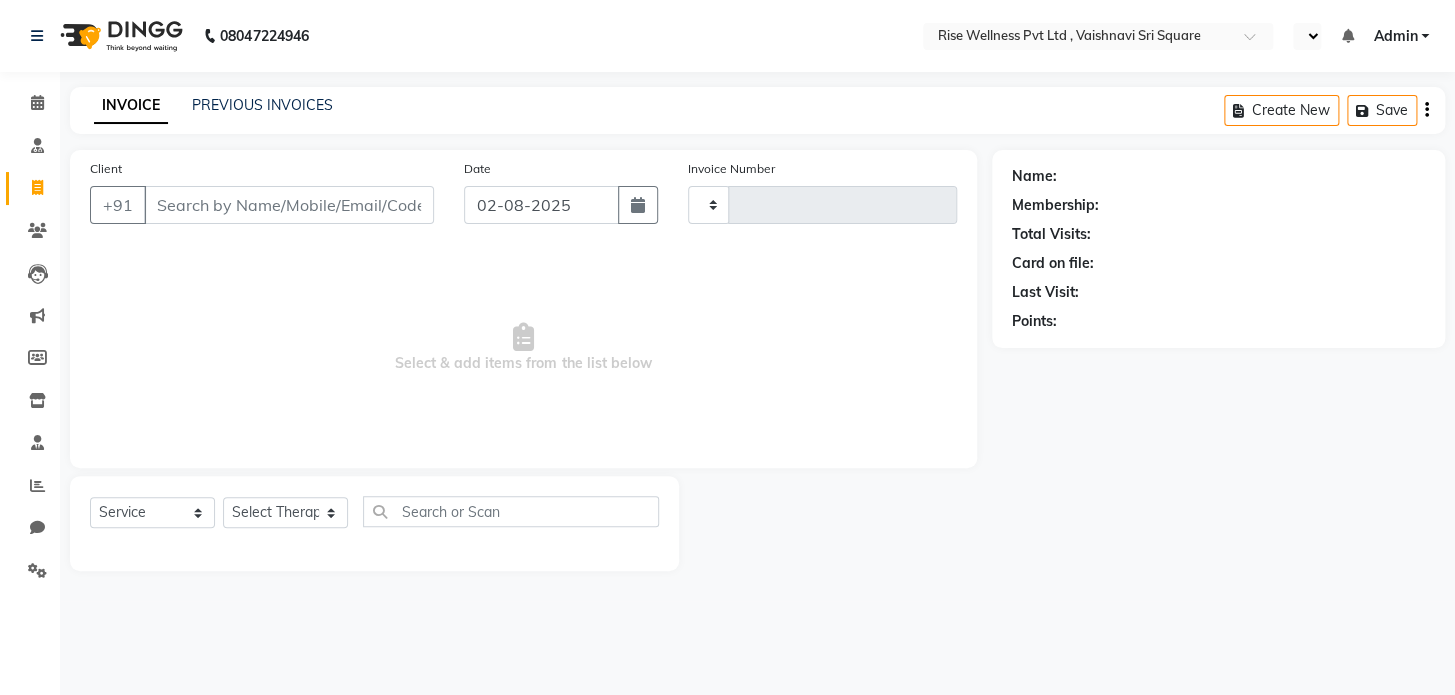 type on "0764" 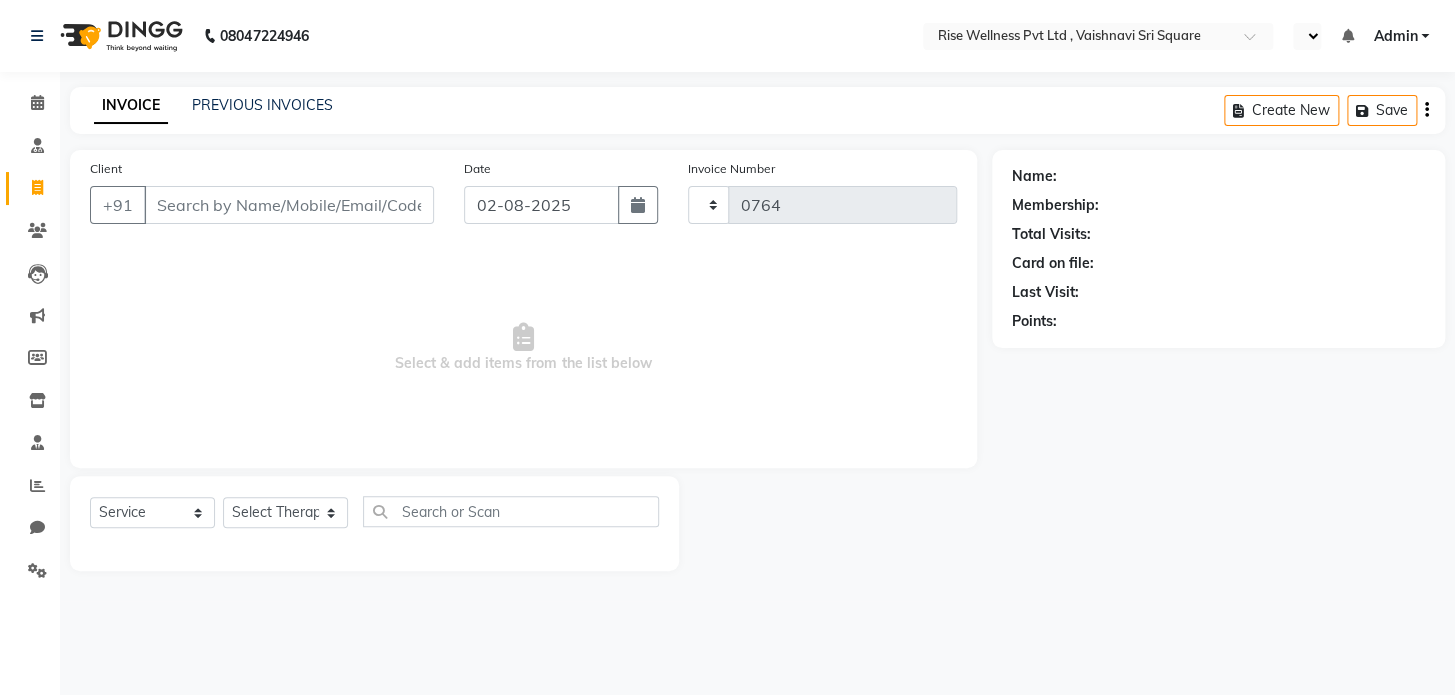 select on "en" 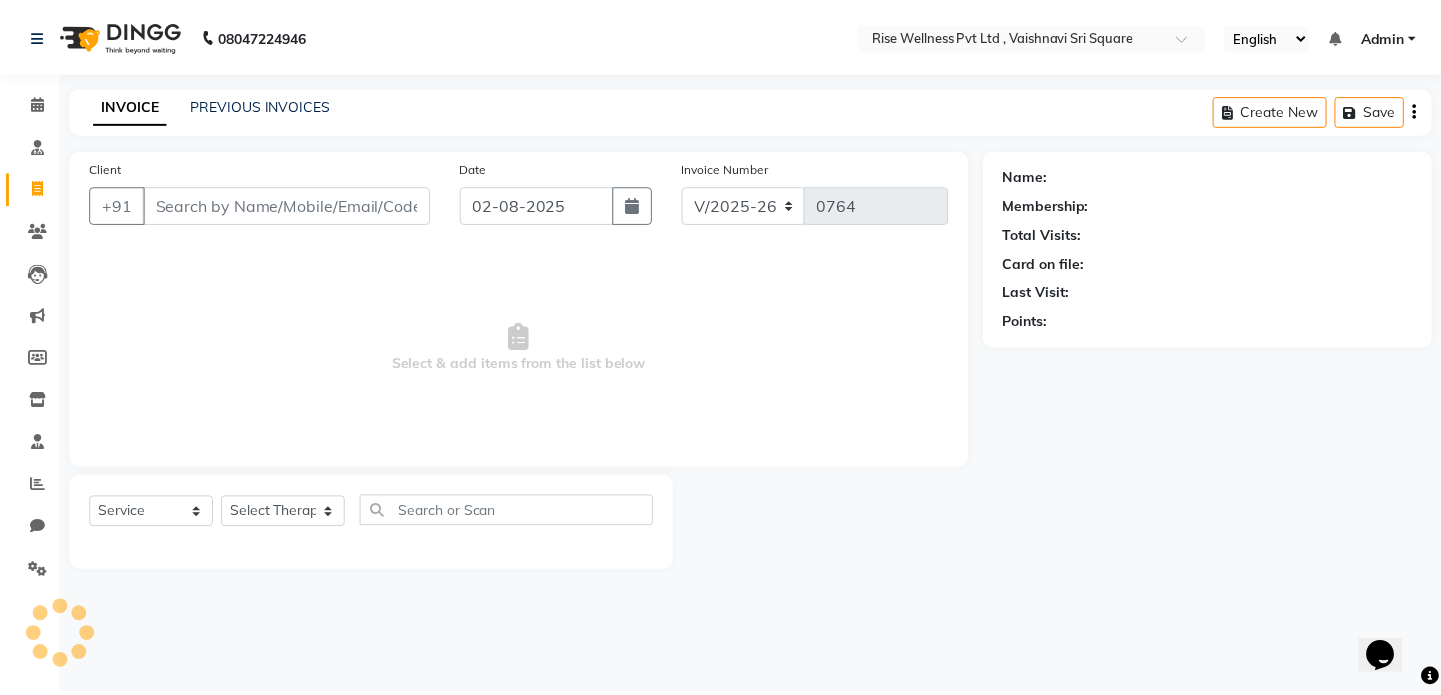 scroll, scrollTop: 0, scrollLeft: 0, axis: both 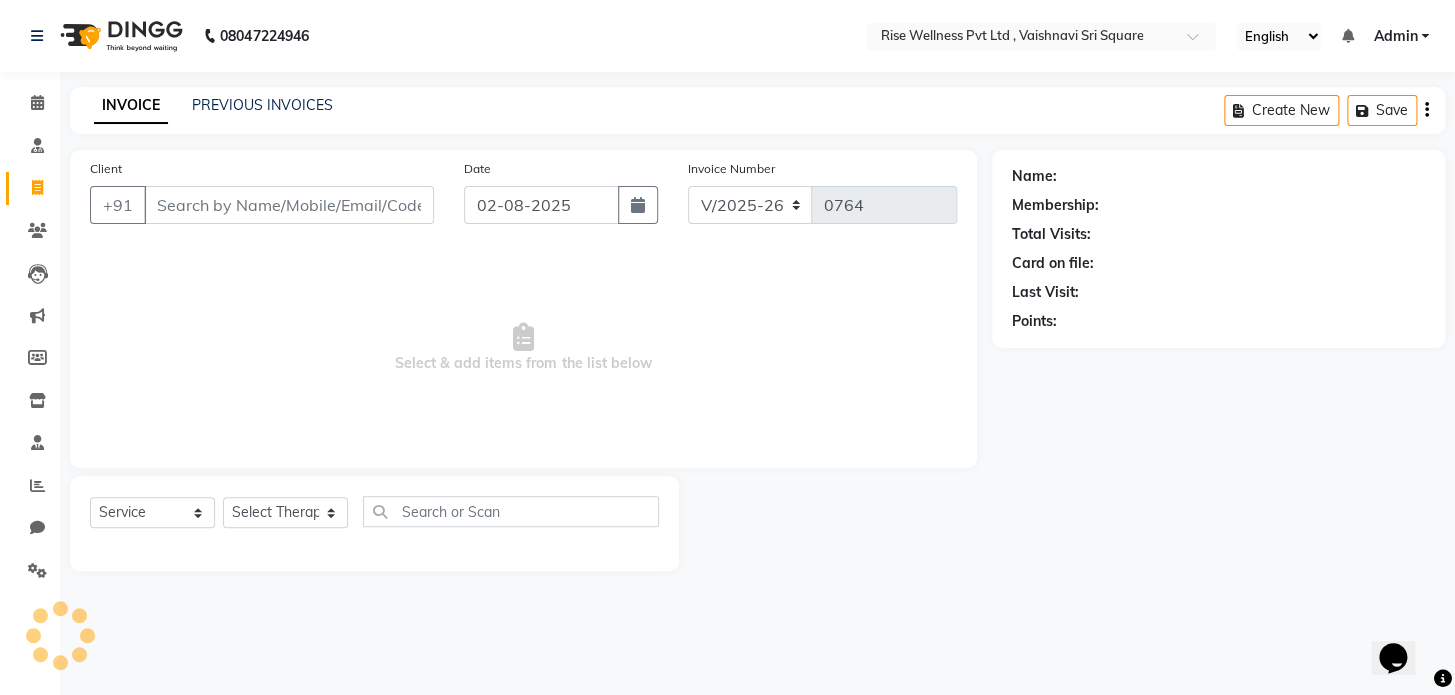 select on "V" 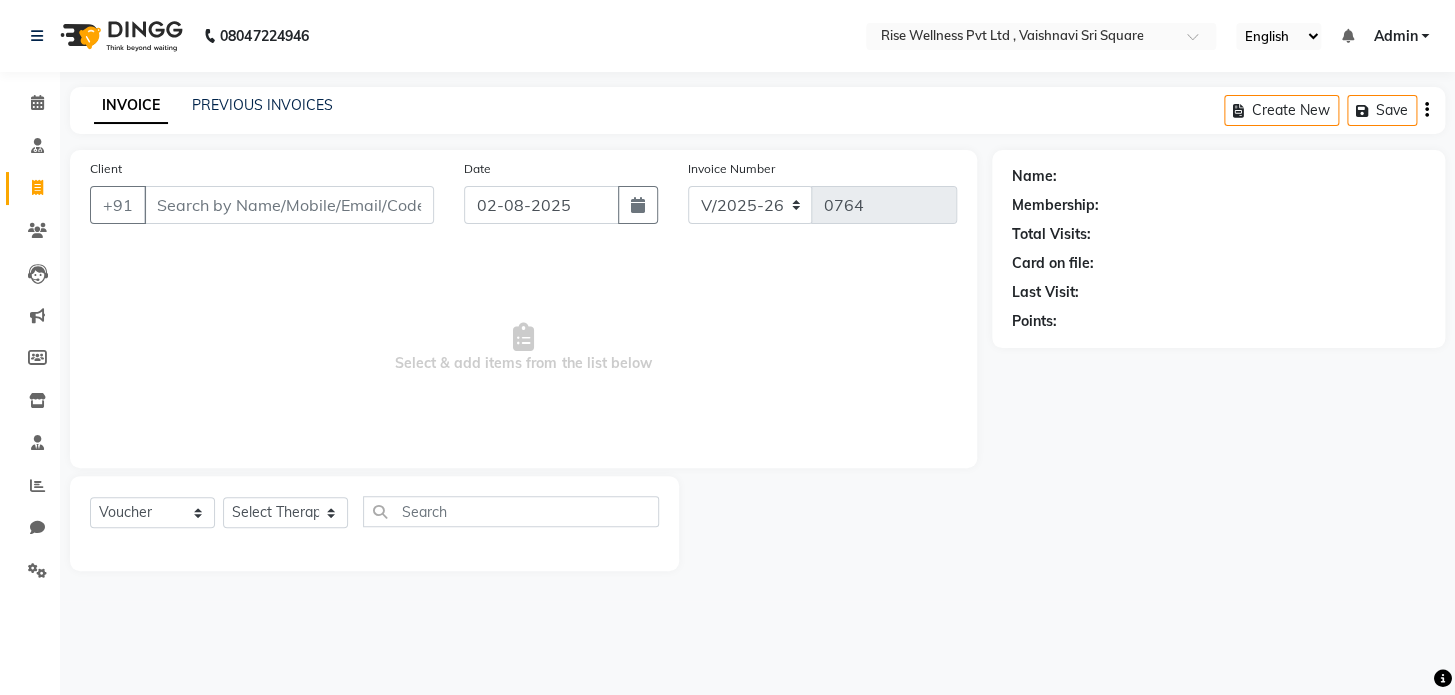 click on "Client" at bounding box center [289, 205] 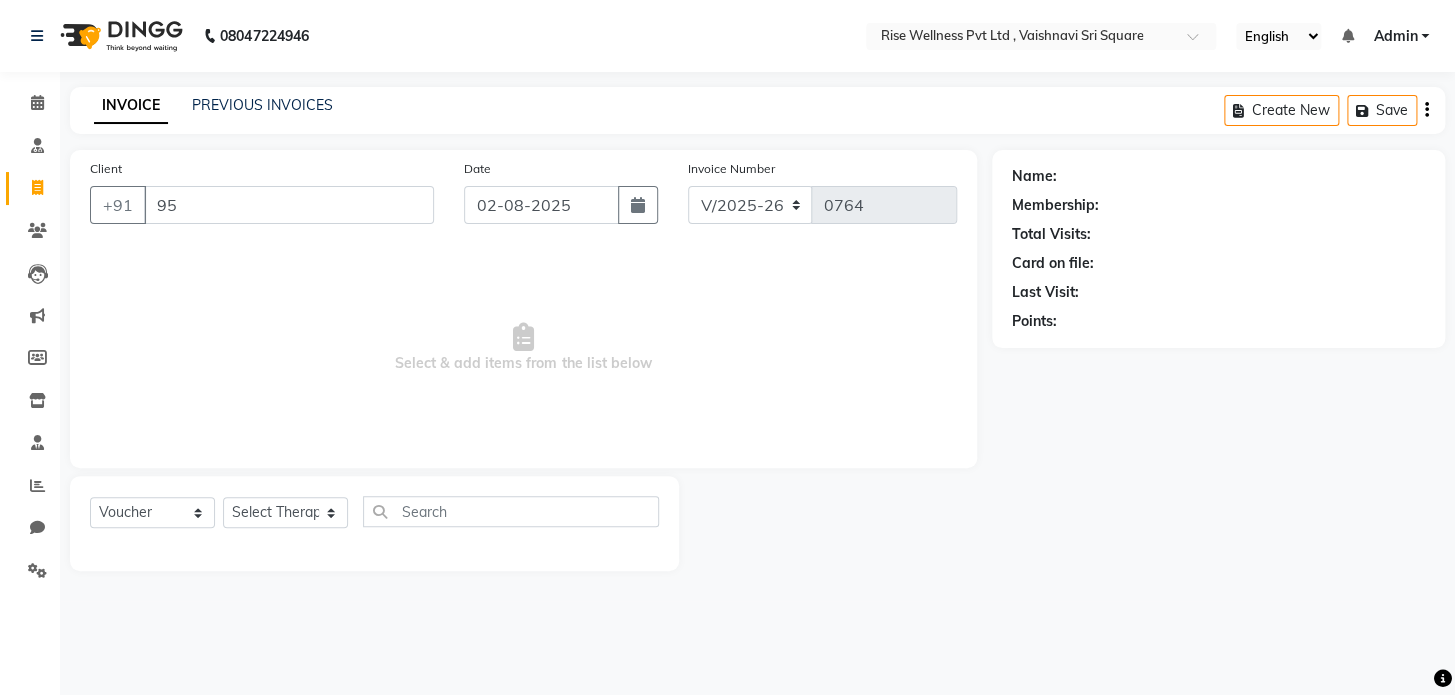 type on "9" 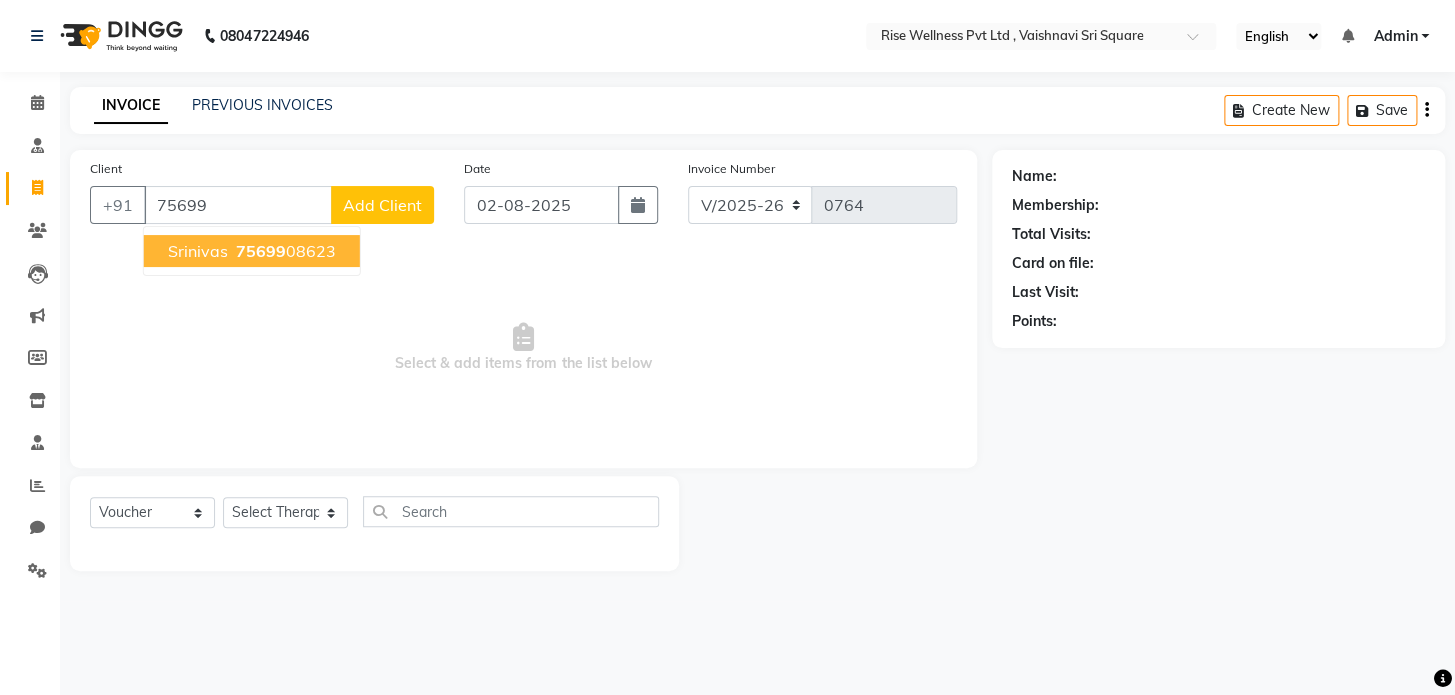 click on "75699" at bounding box center (261, 251) 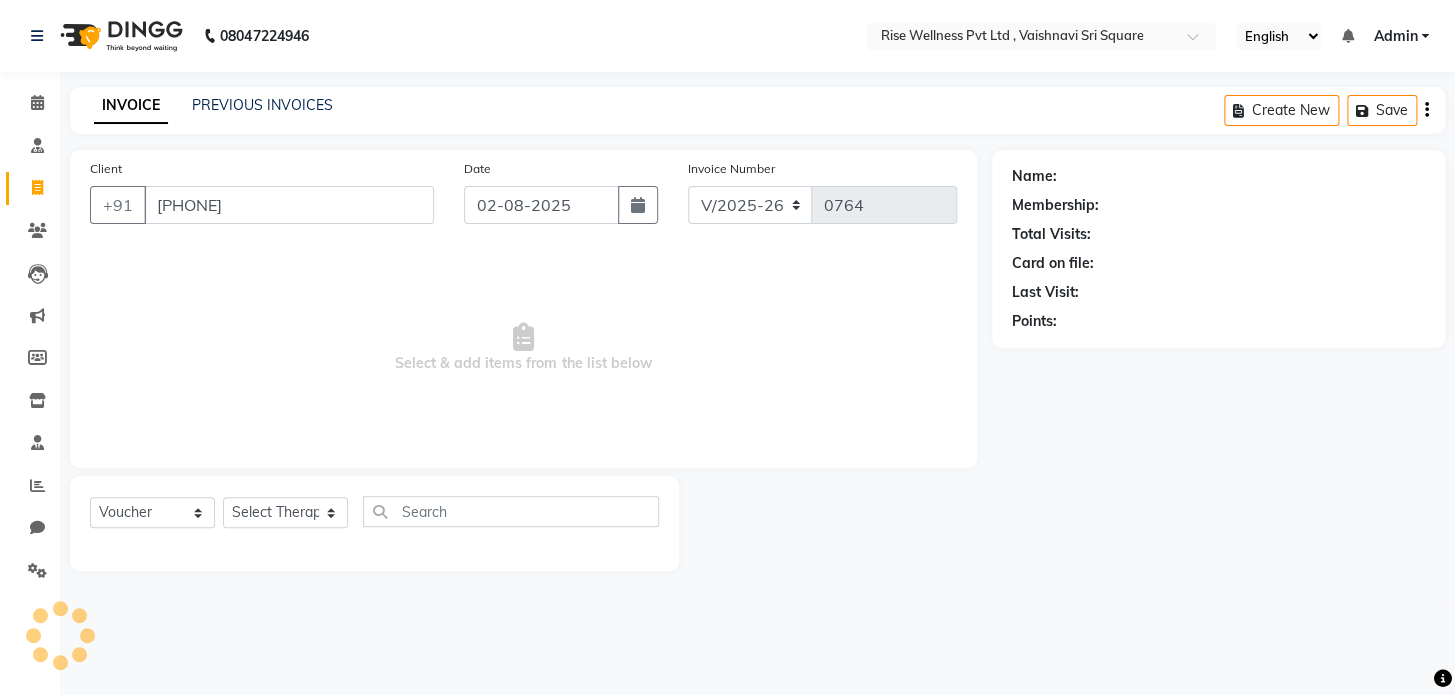 type on "[PHONE]" 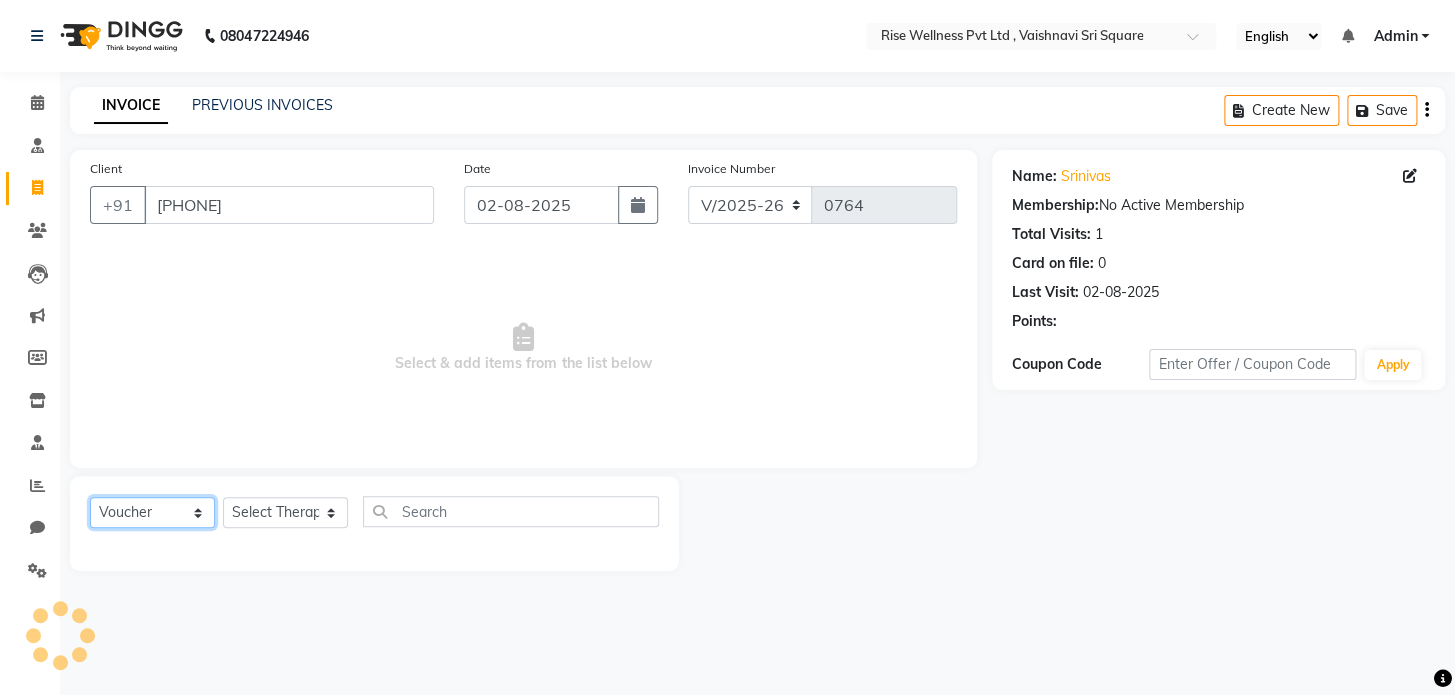 click on "Select  Service  Product  Membership  Package Voucher Prepaid Gift Card" 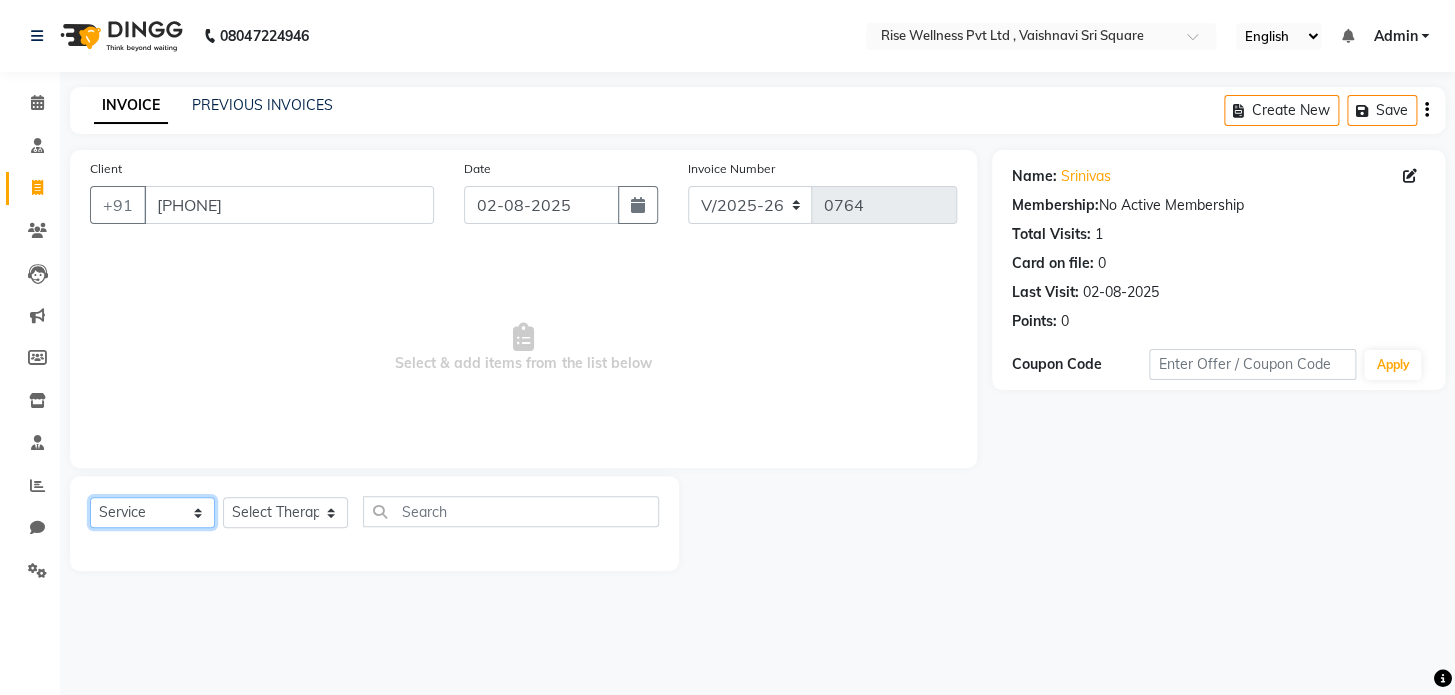 click on "Select  Service  Product  Membership  Package Voucher Prepaid Gift Card" 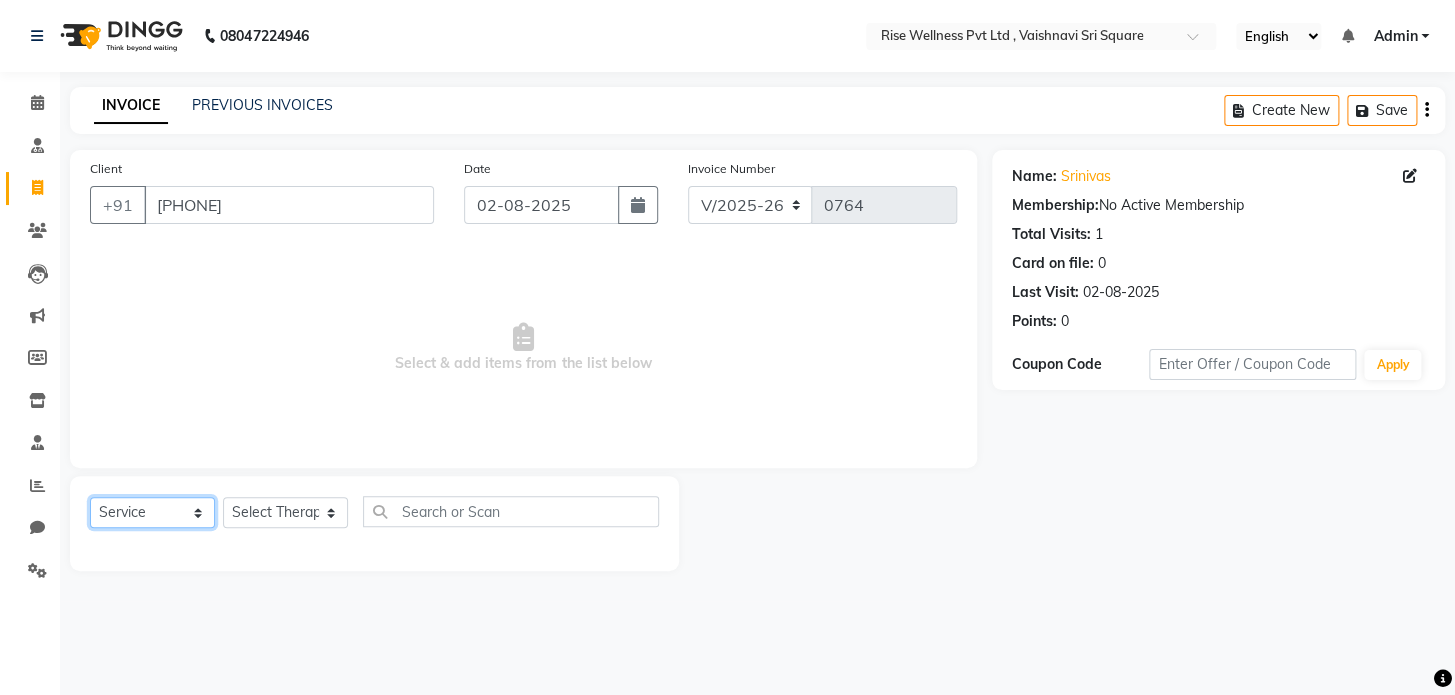 click on "Select  Service  Product  Membership  Package Voucher Prepaid Gift Card" 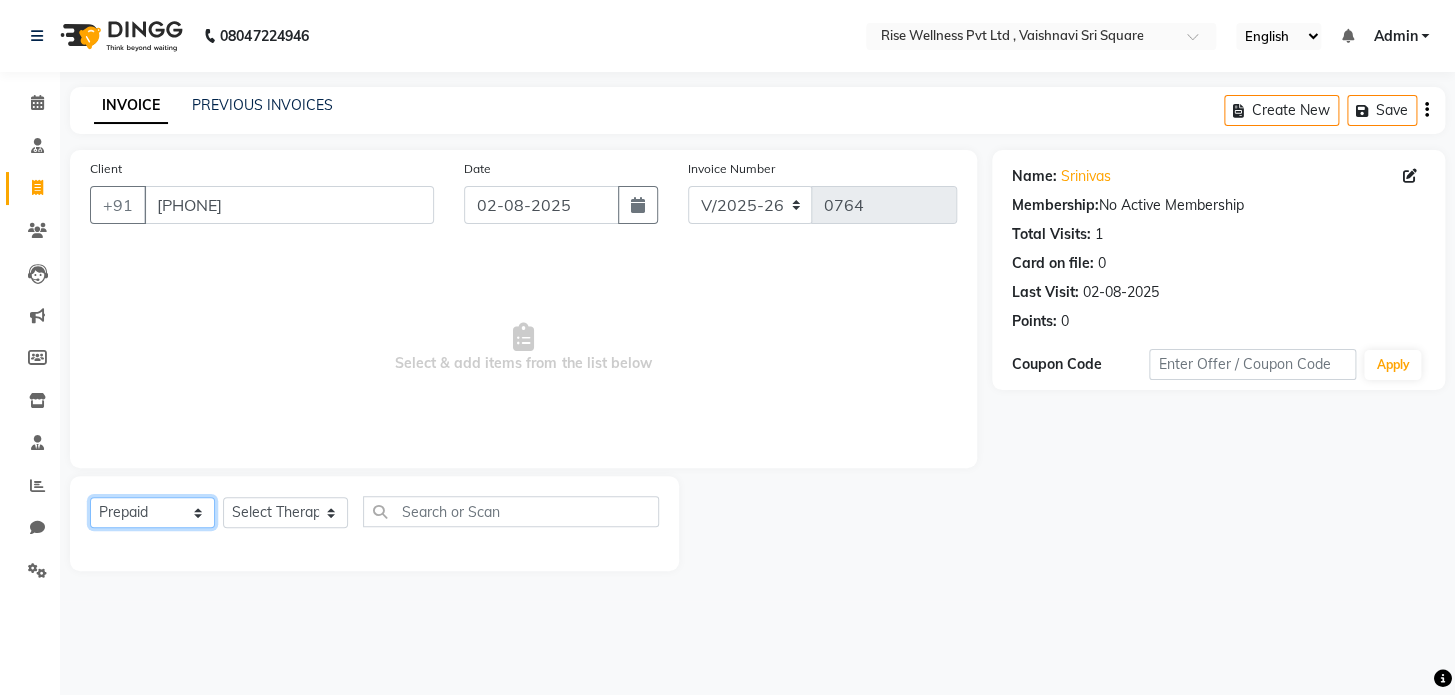 click on "Select  Service  Product  Membership  Package Voucher Prepaid Gift Card" 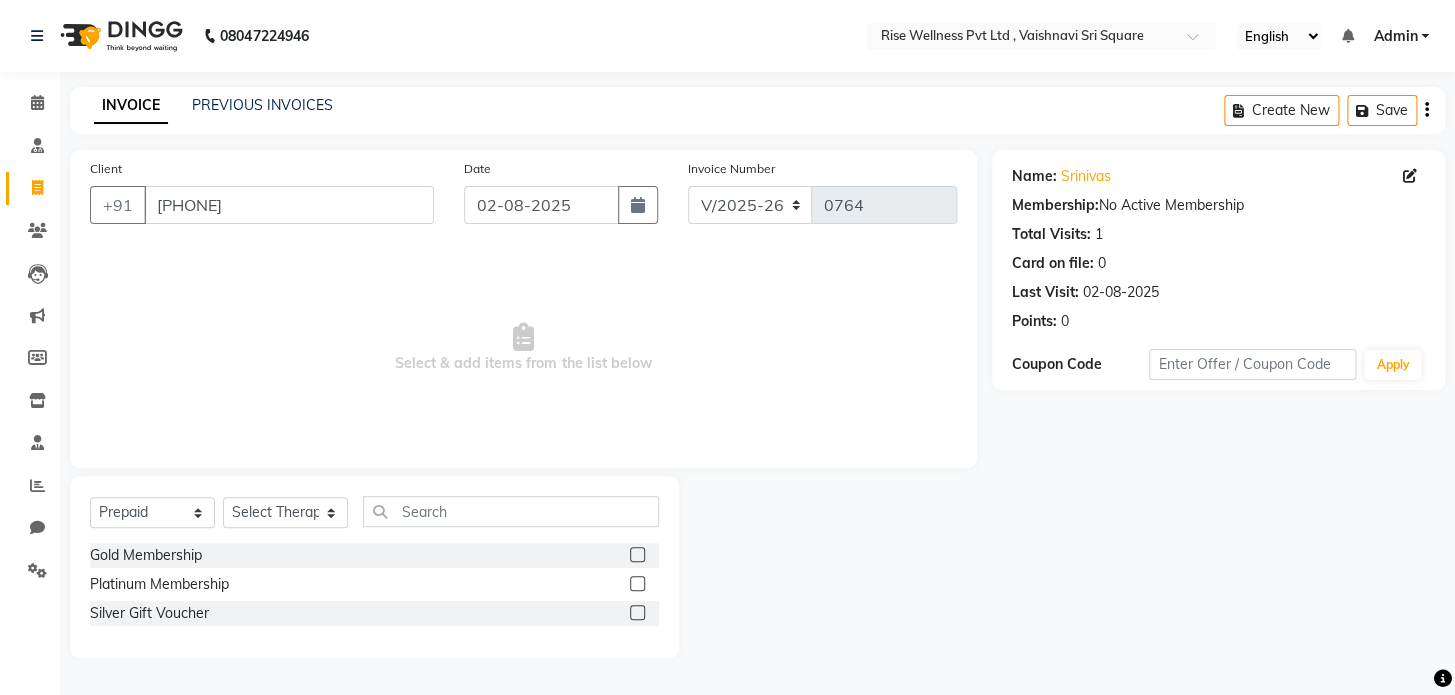 click on "Select Service Product Membership Package Voucher Prepaid Gift Card Select Therapist LIBIN nithya Reception sujith suzi Gold Membership Platinum Membership Silver Gift Voucher" 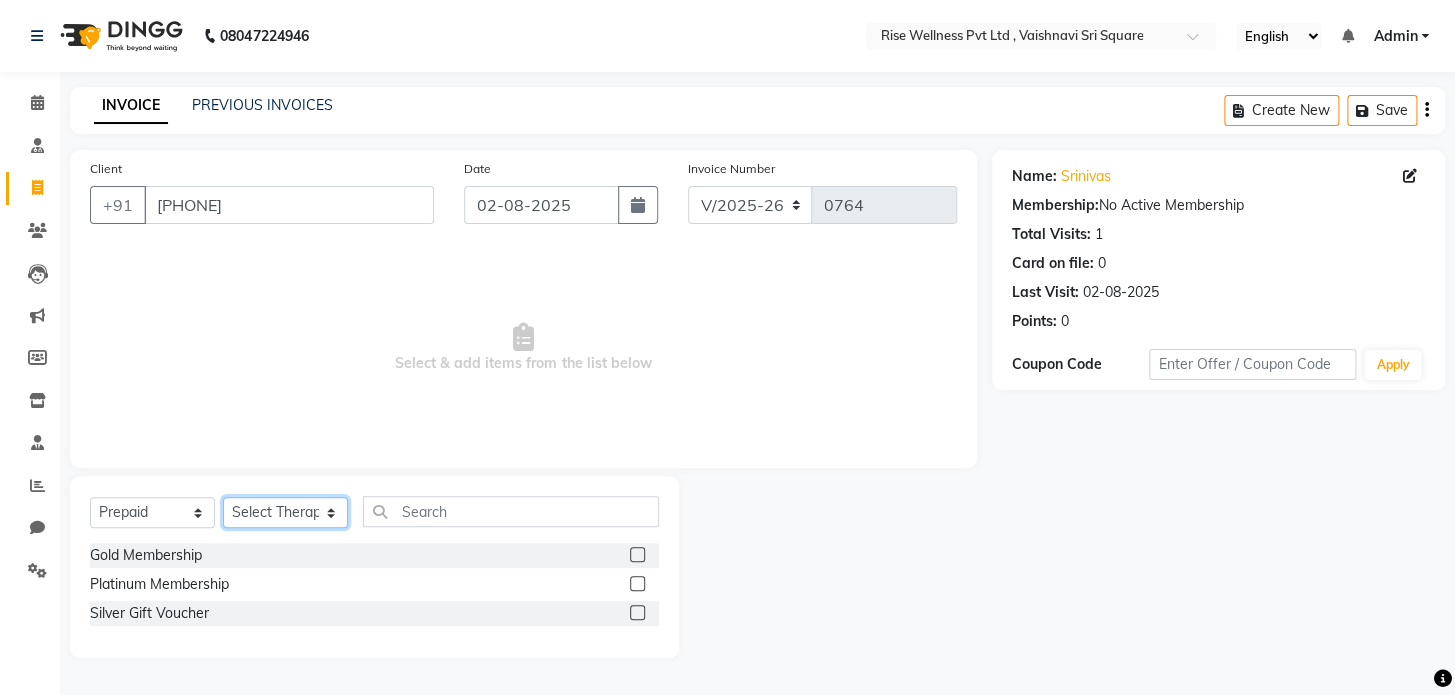 click on "Select Therapist LIBIN nithya Reception sujith suzi" 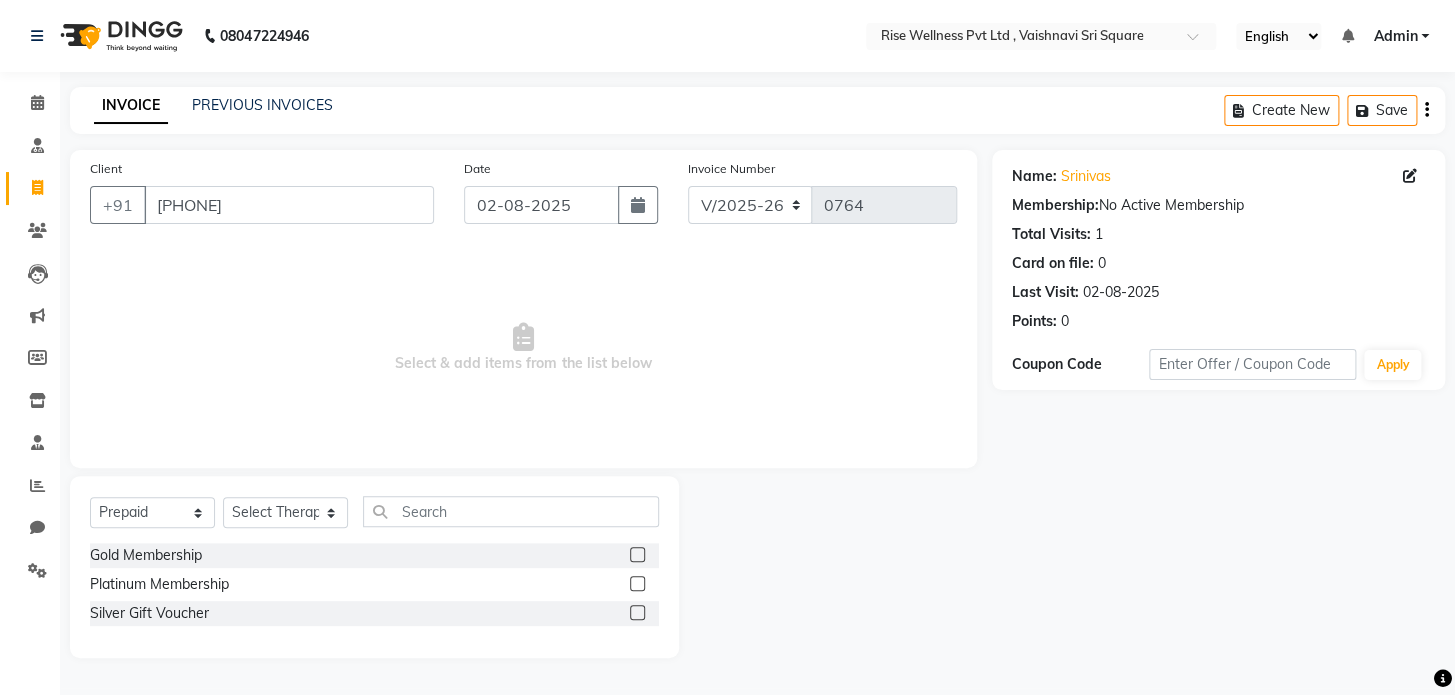 drag, startPoint x: 469, startPoint y: 676, endPoint x: 467, endPoint y: 662, distance: 14.142136 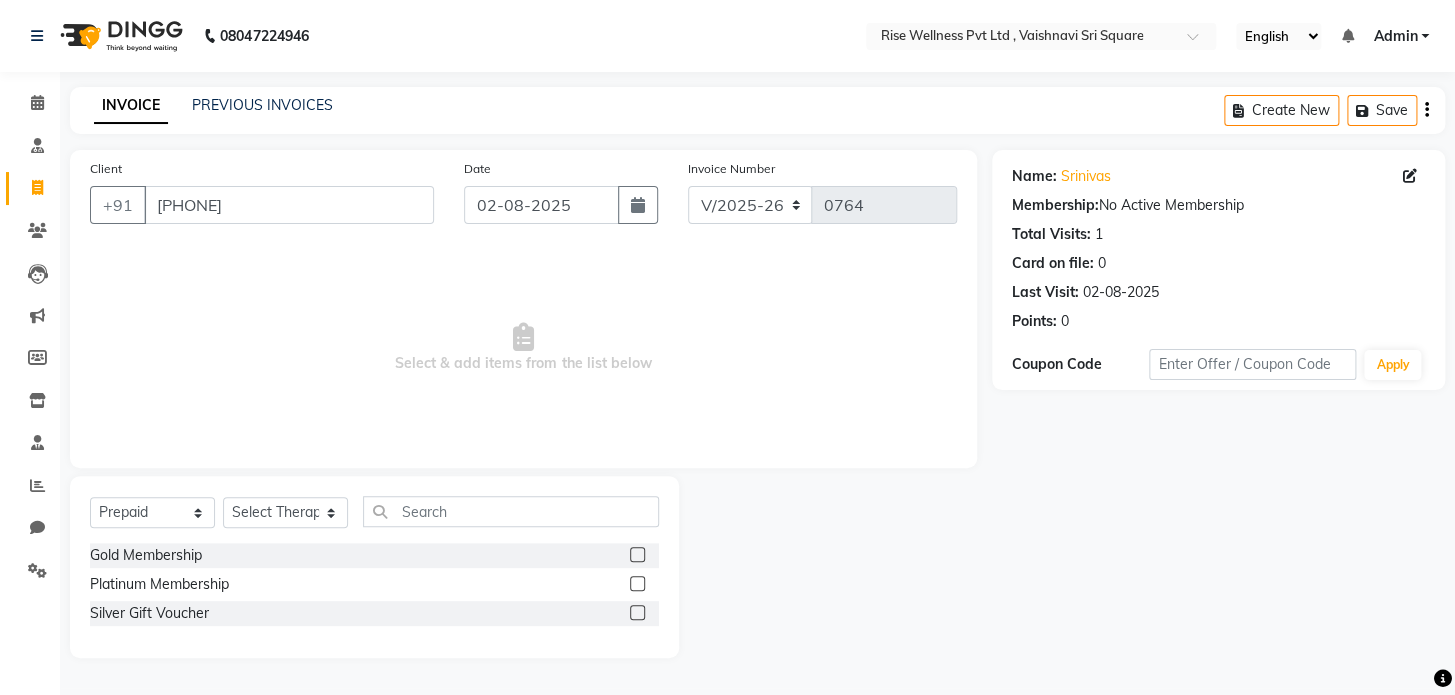 click 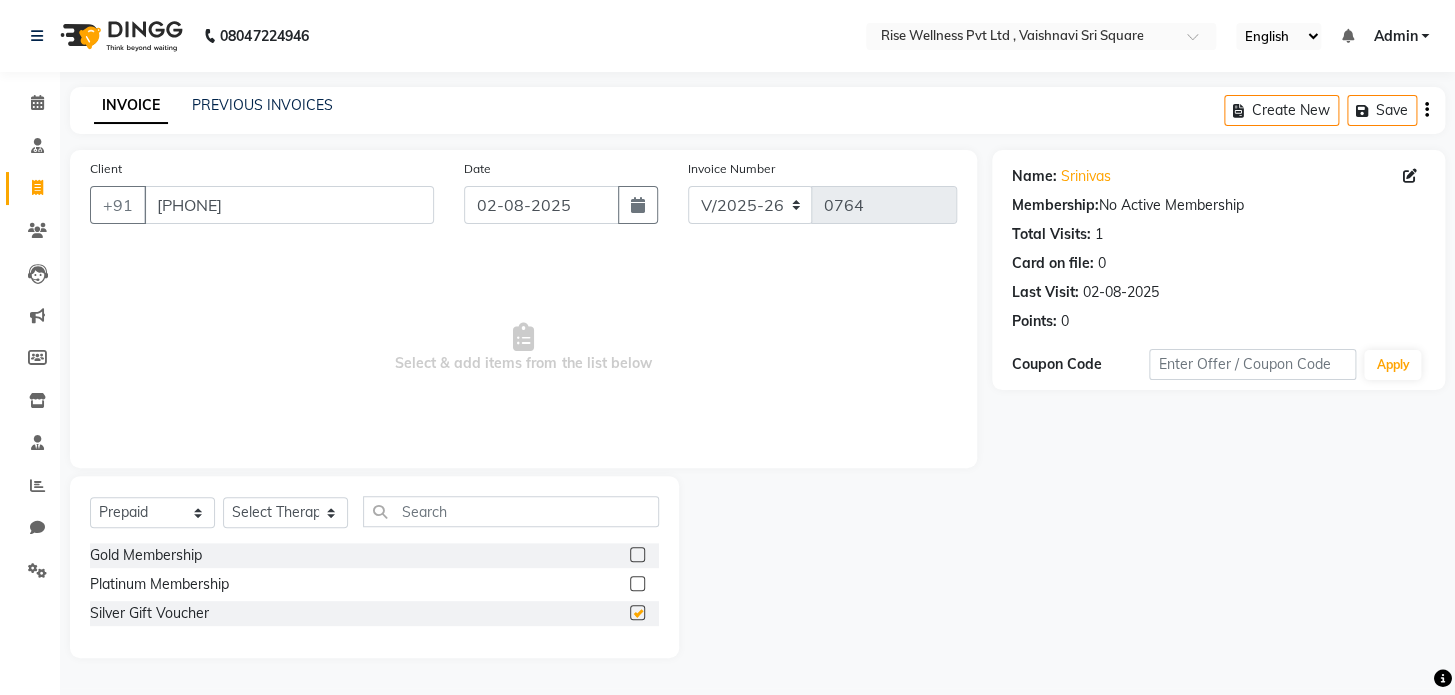 checkbox on "false" 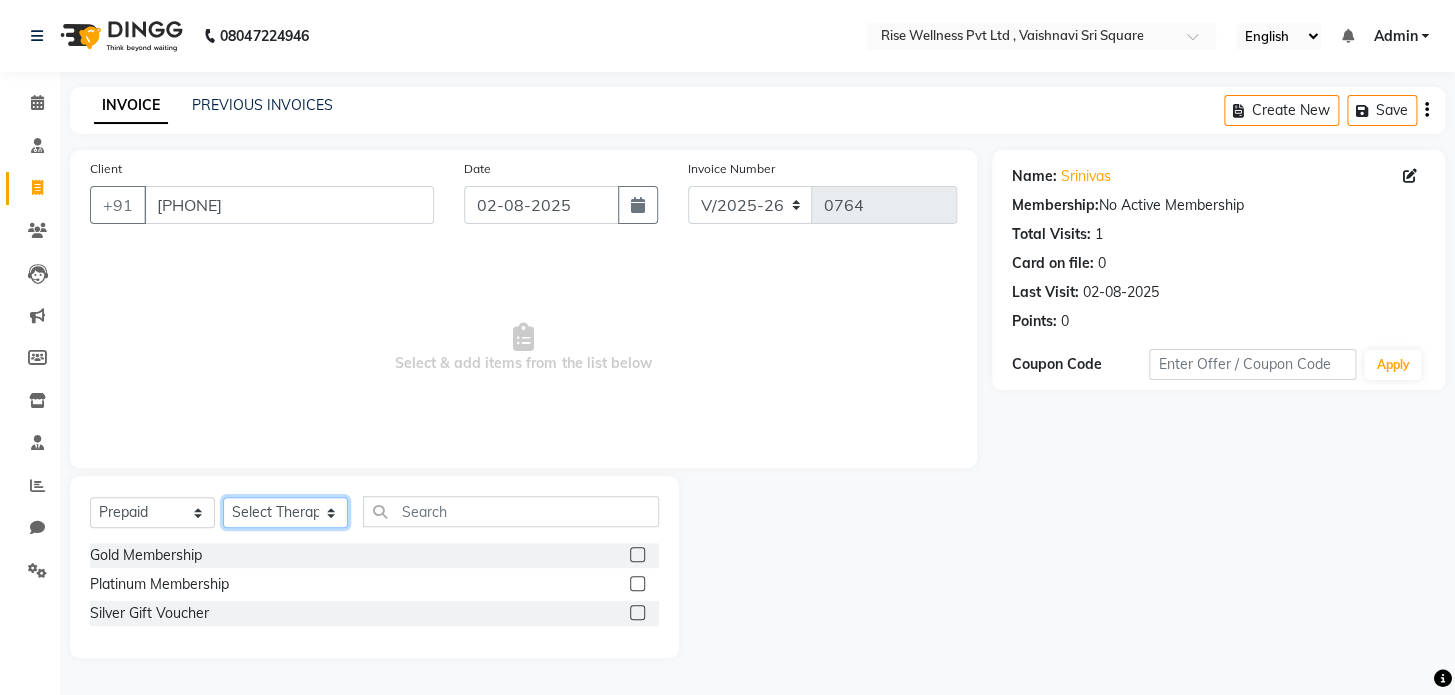 click on "Select Therapist LIBIN nithya Reception sujith suzi" 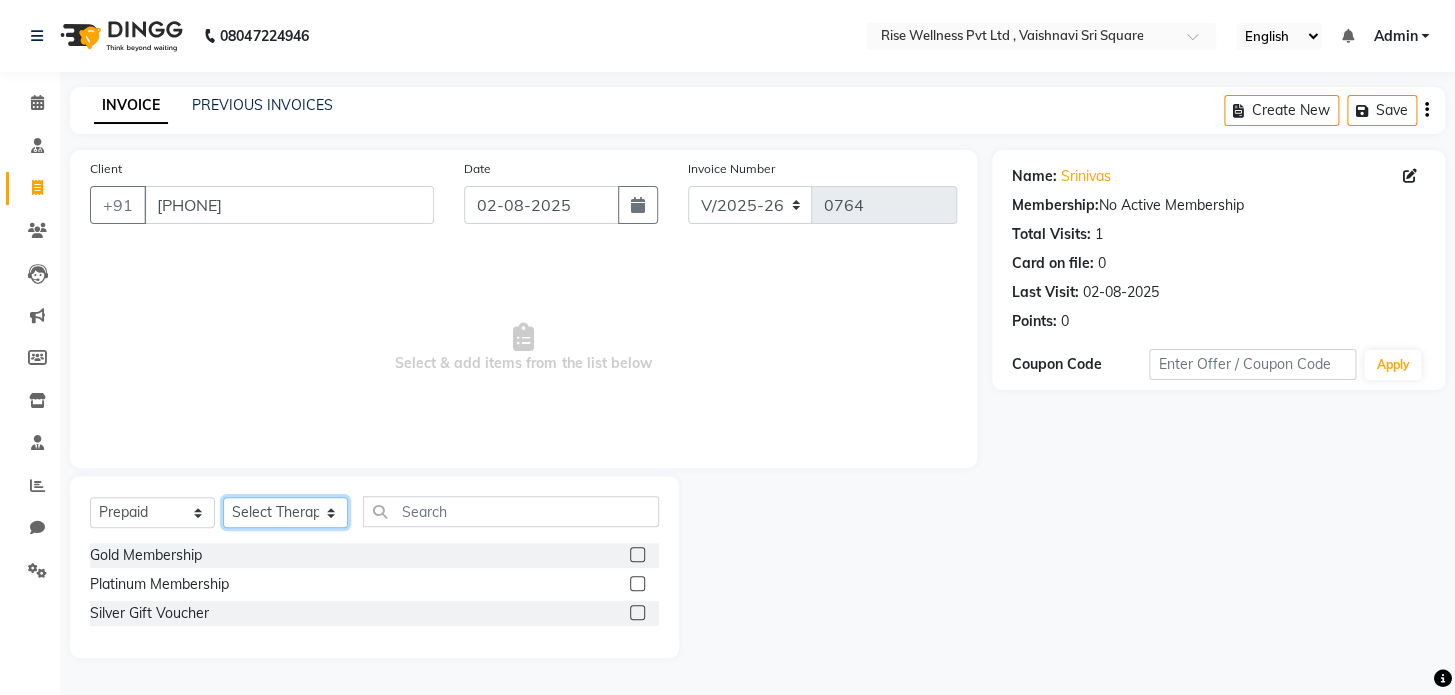 select on "67160" 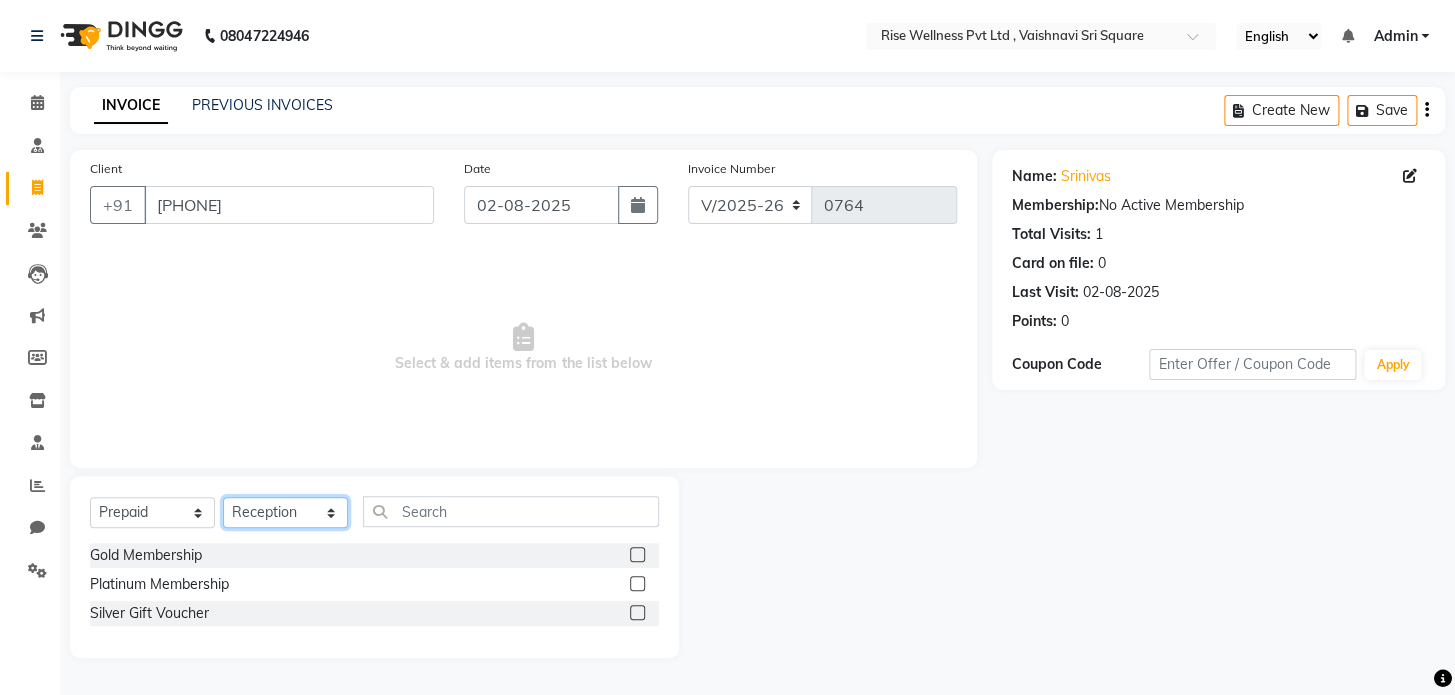 click on "Select Therapist LIBIN nithya Reception sujith suzi" 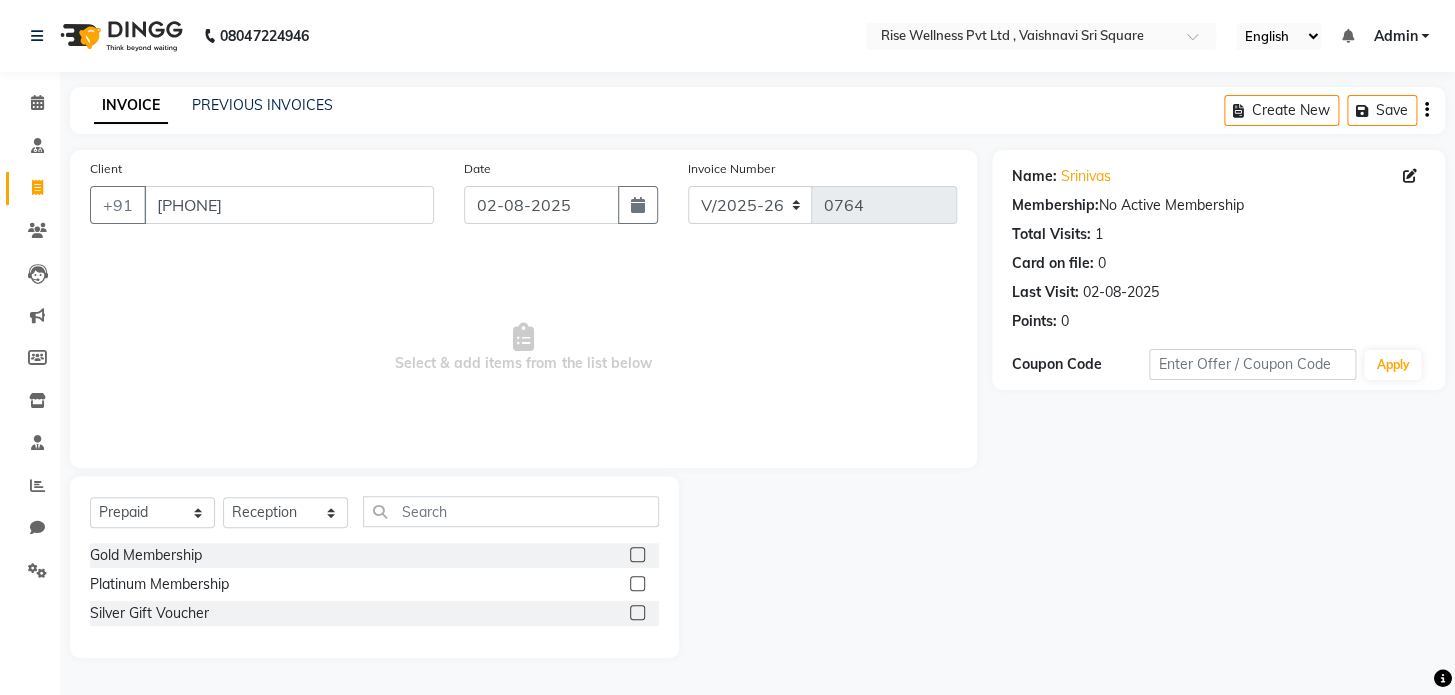 click 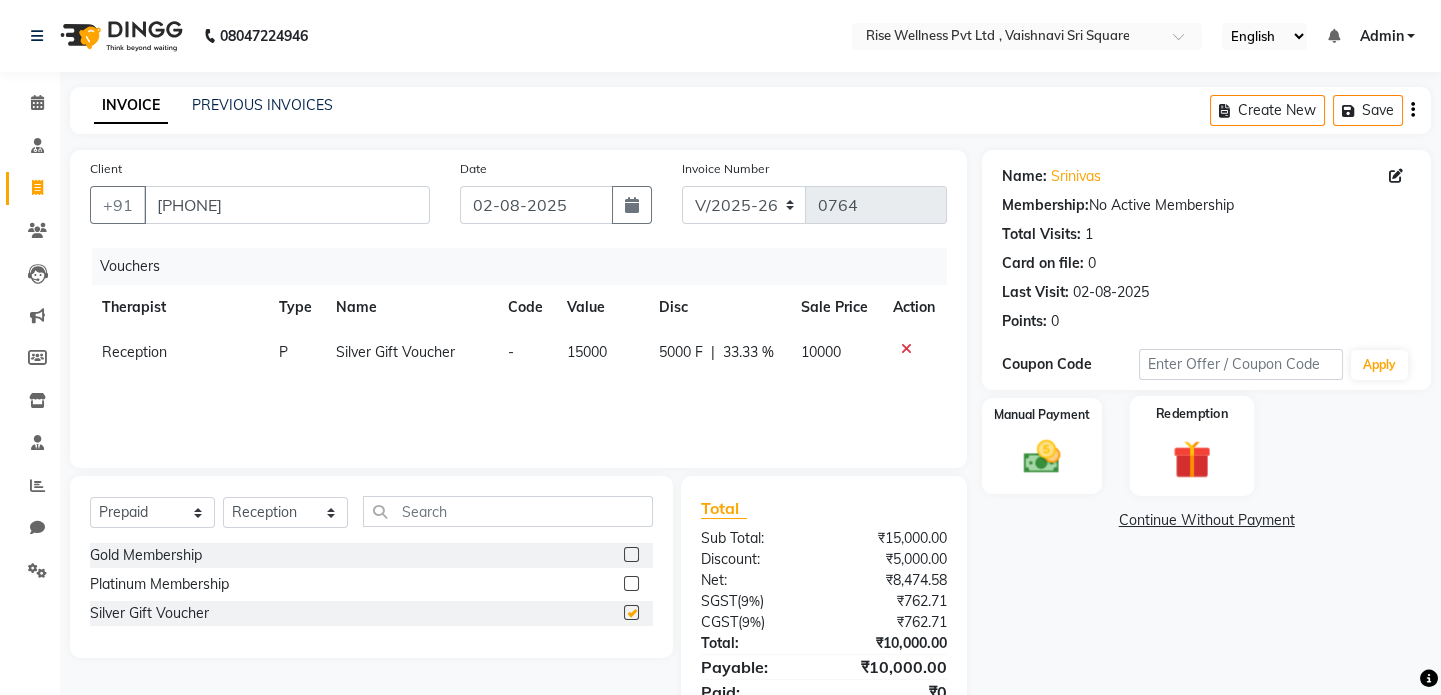 checkbox on "false" 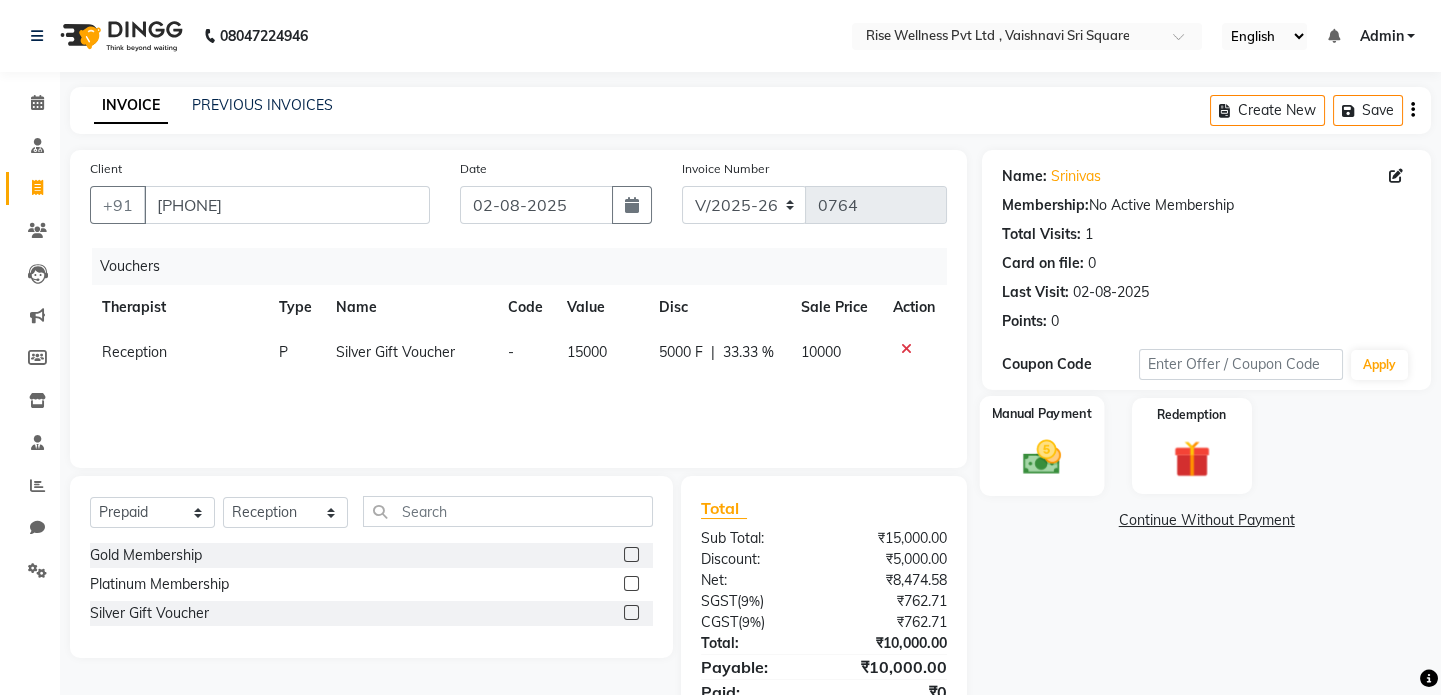 click 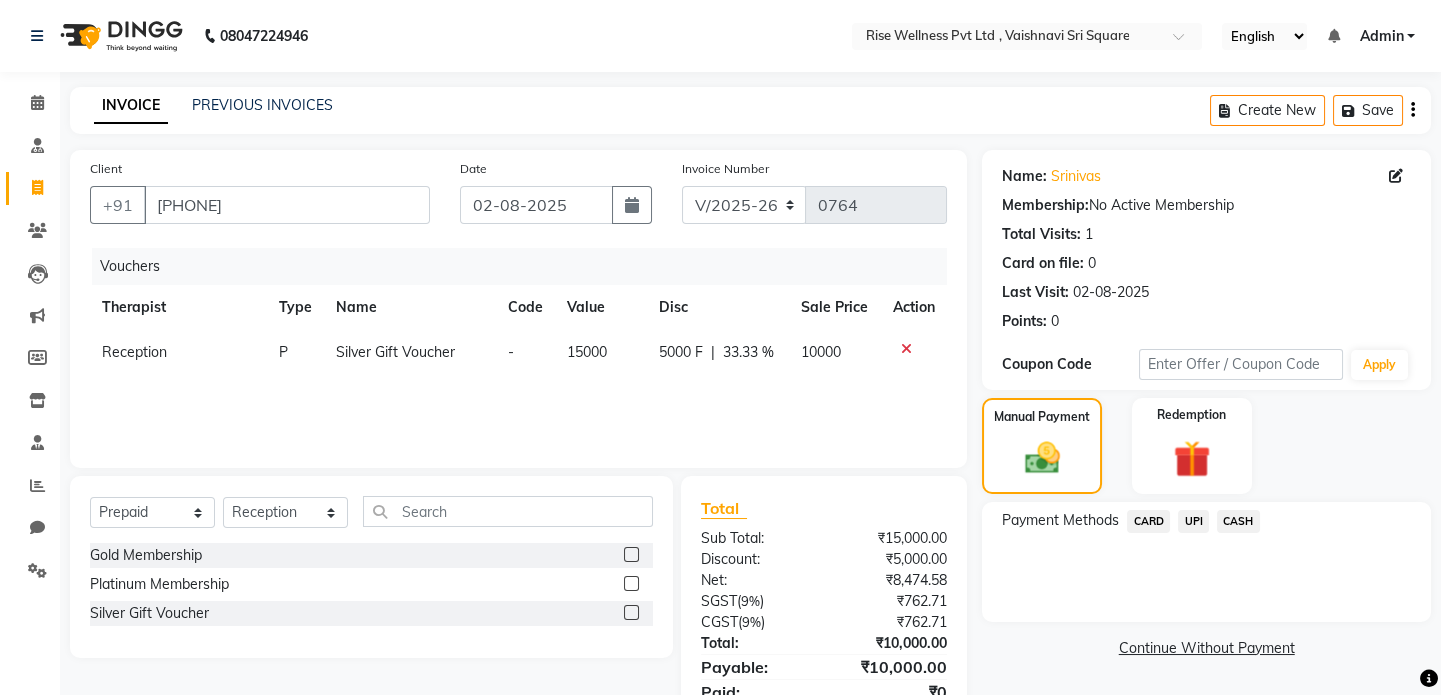 click on "CARD" 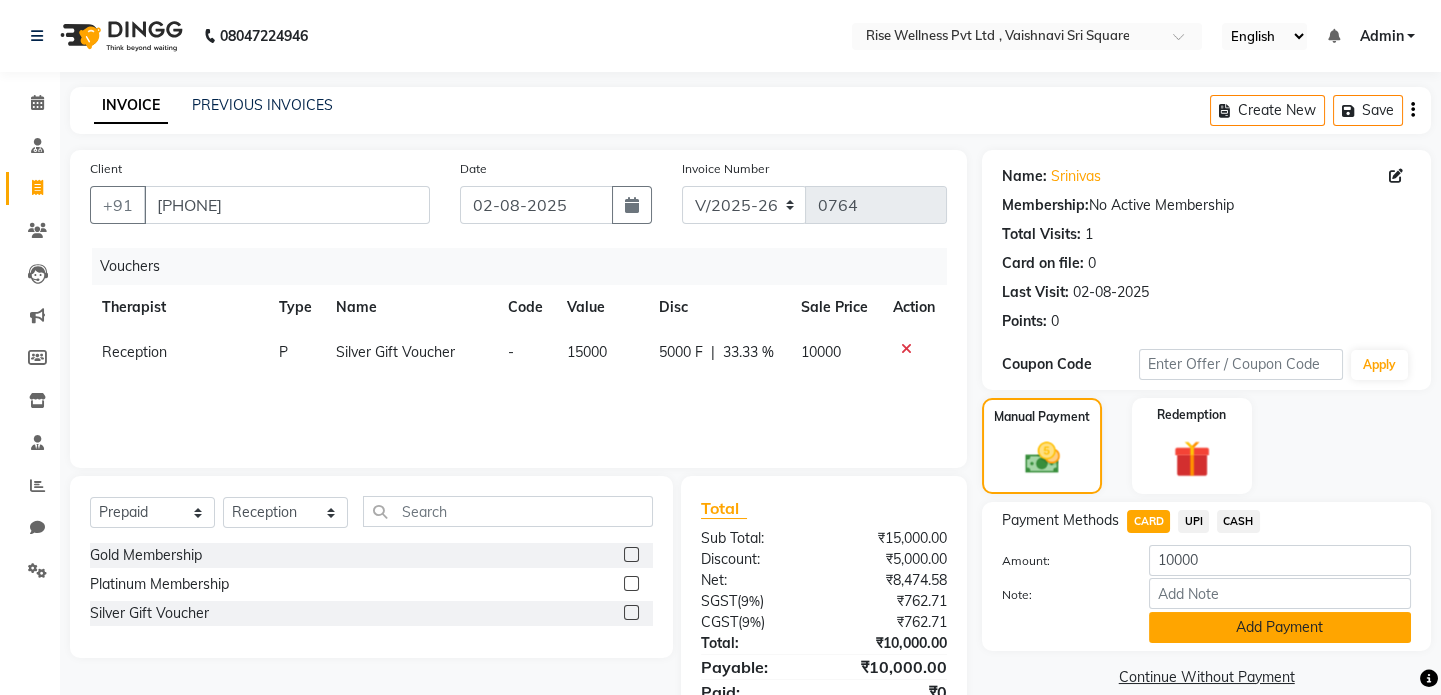 click on "Add Payment" 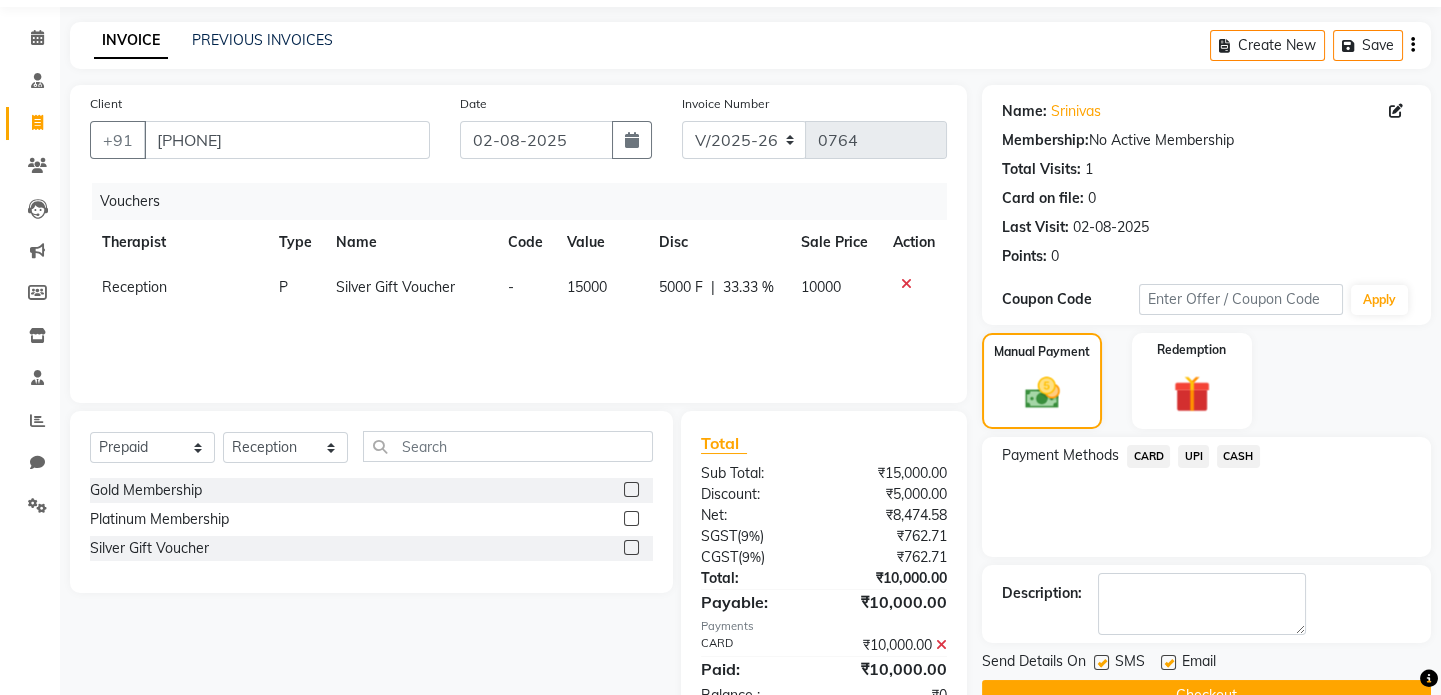 scroll, scrollTop: 126, scrollLeft: 0, axis: vertical 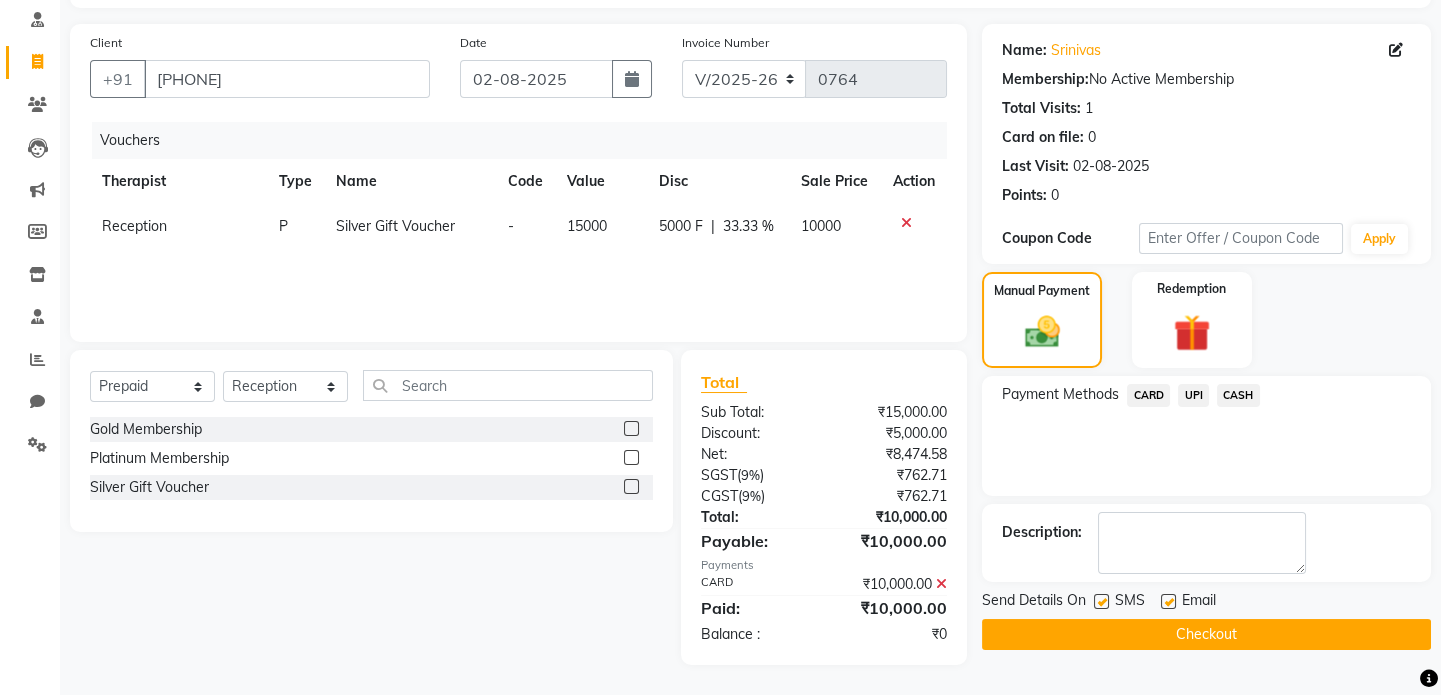 click on "Checkout" 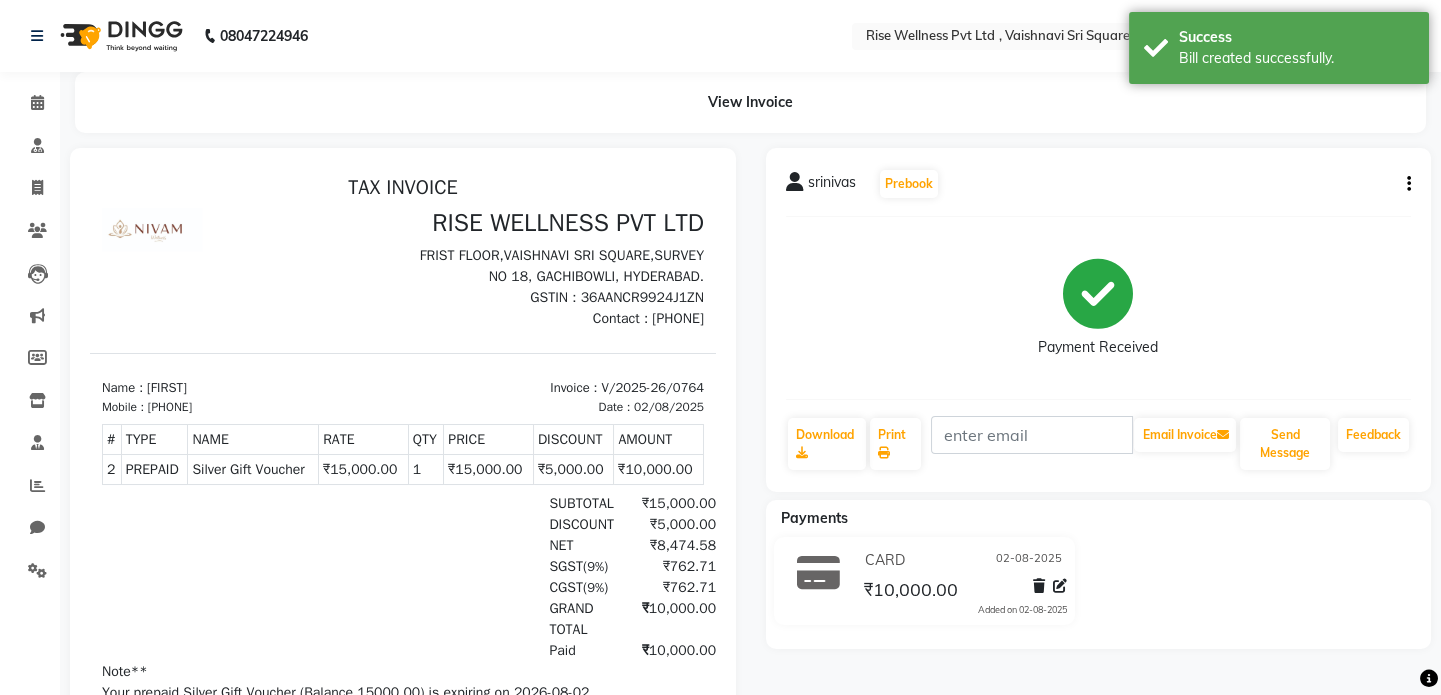scroll, scrollTop: 0, scrollLeft: 0, axis: both 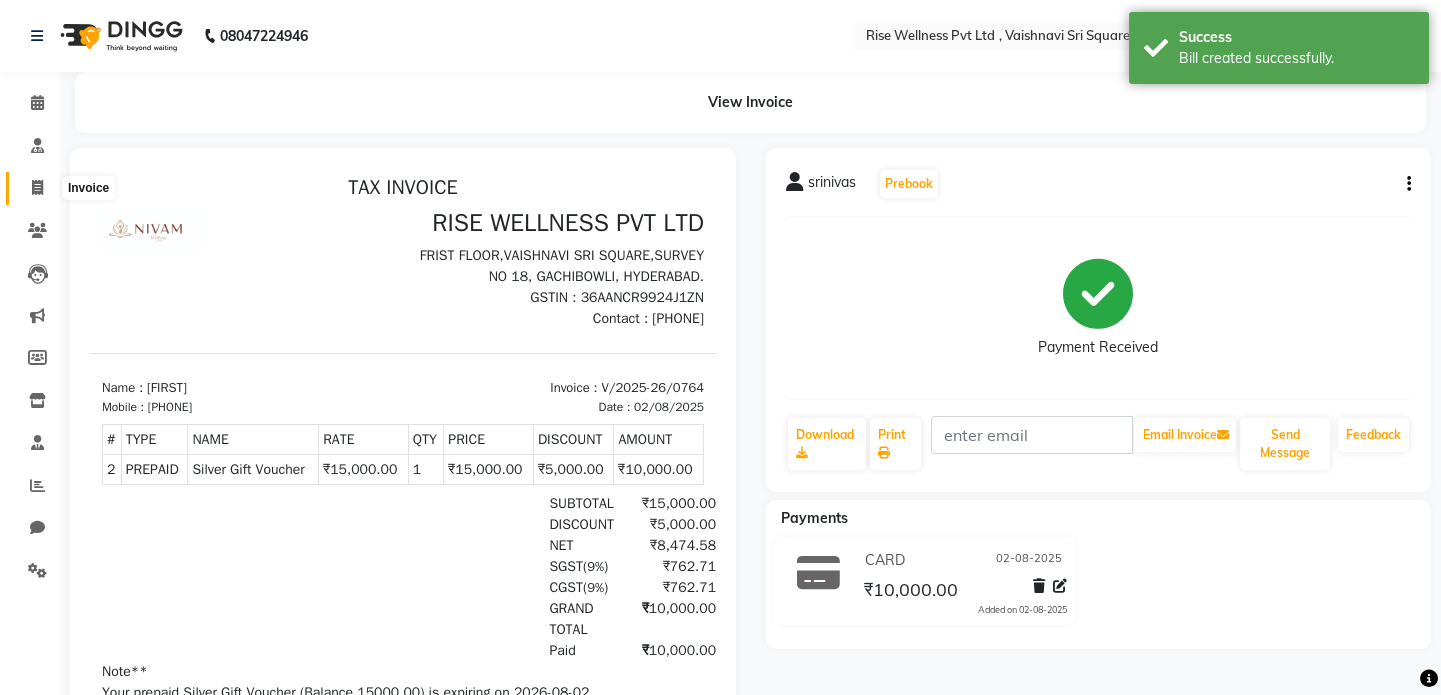 click 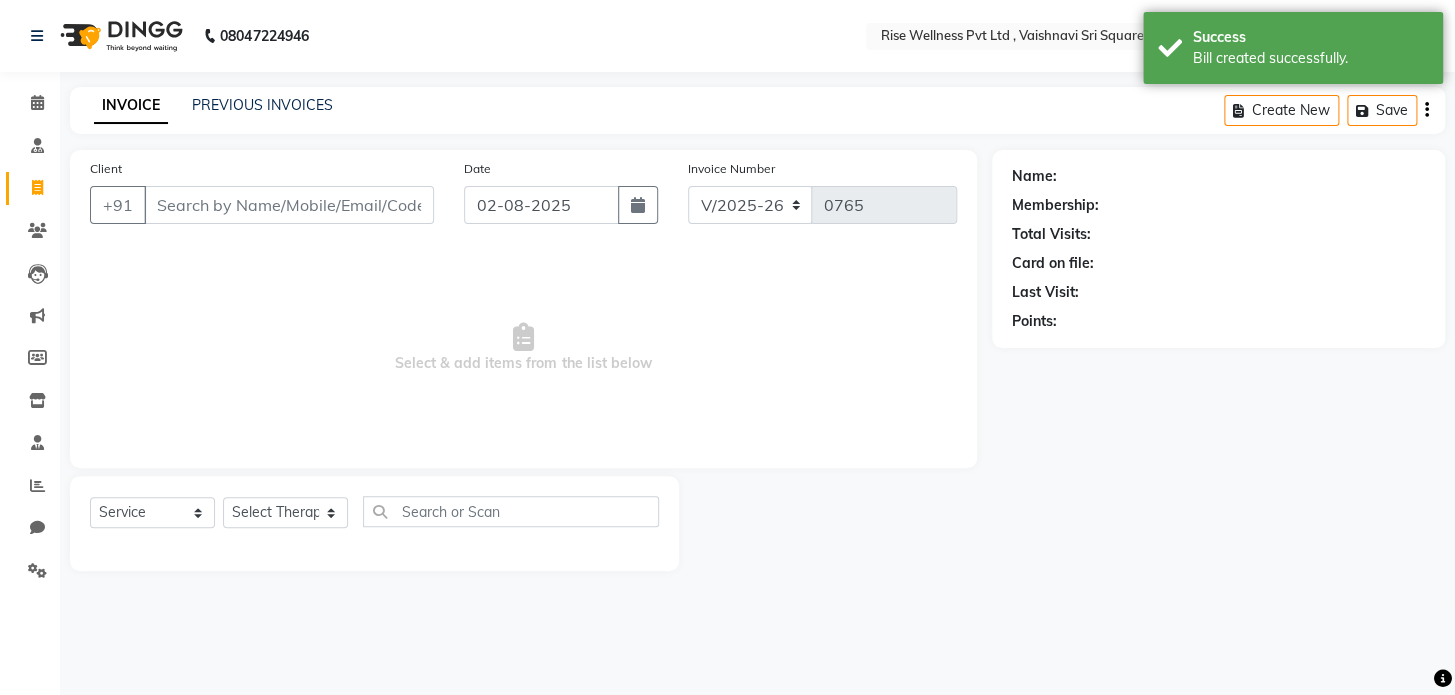 select on "V" 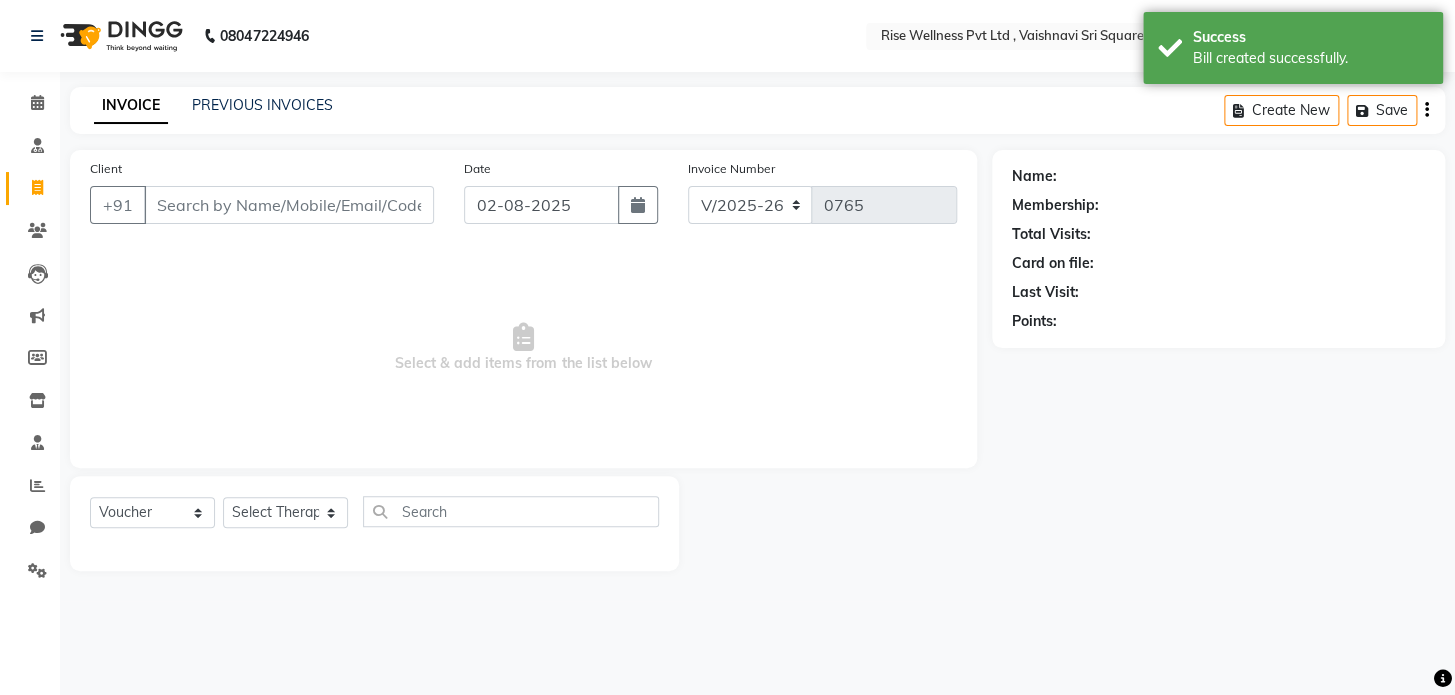 click on "Client" at bounding box center (289, 205) 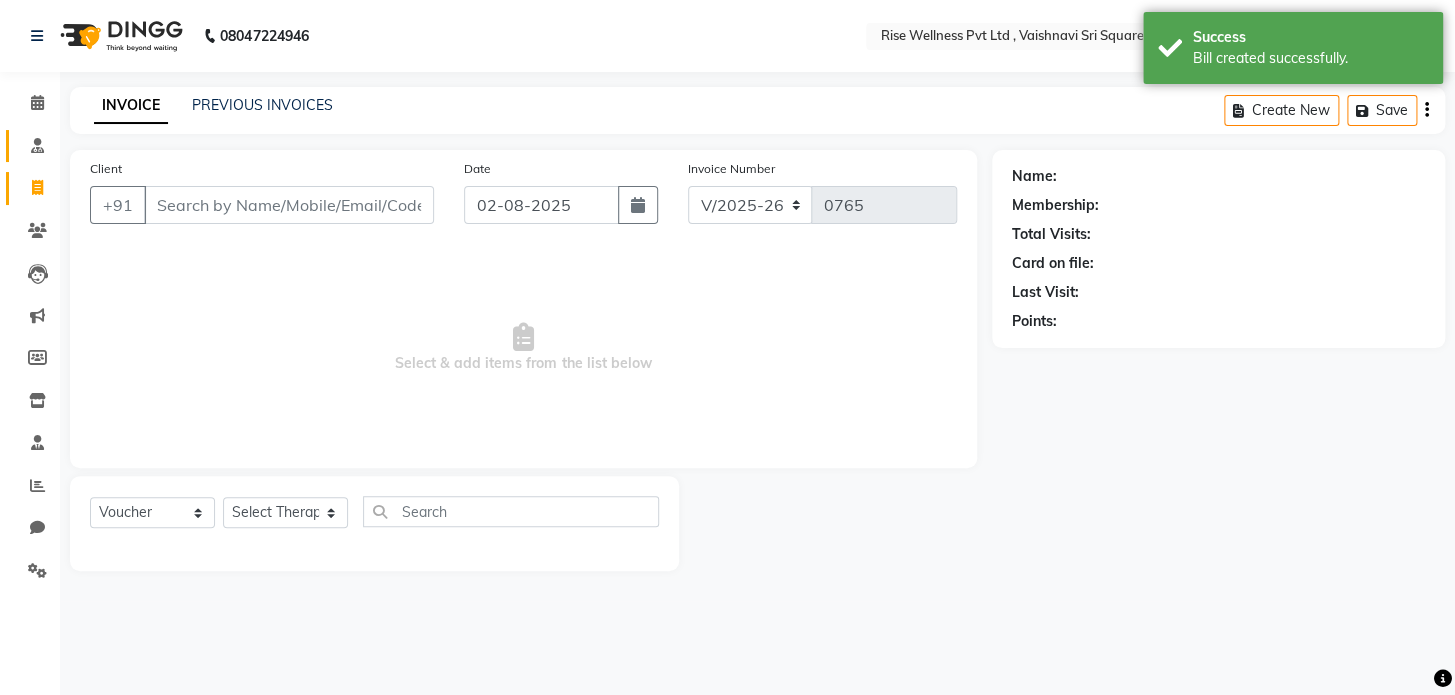 click on "Consultation" 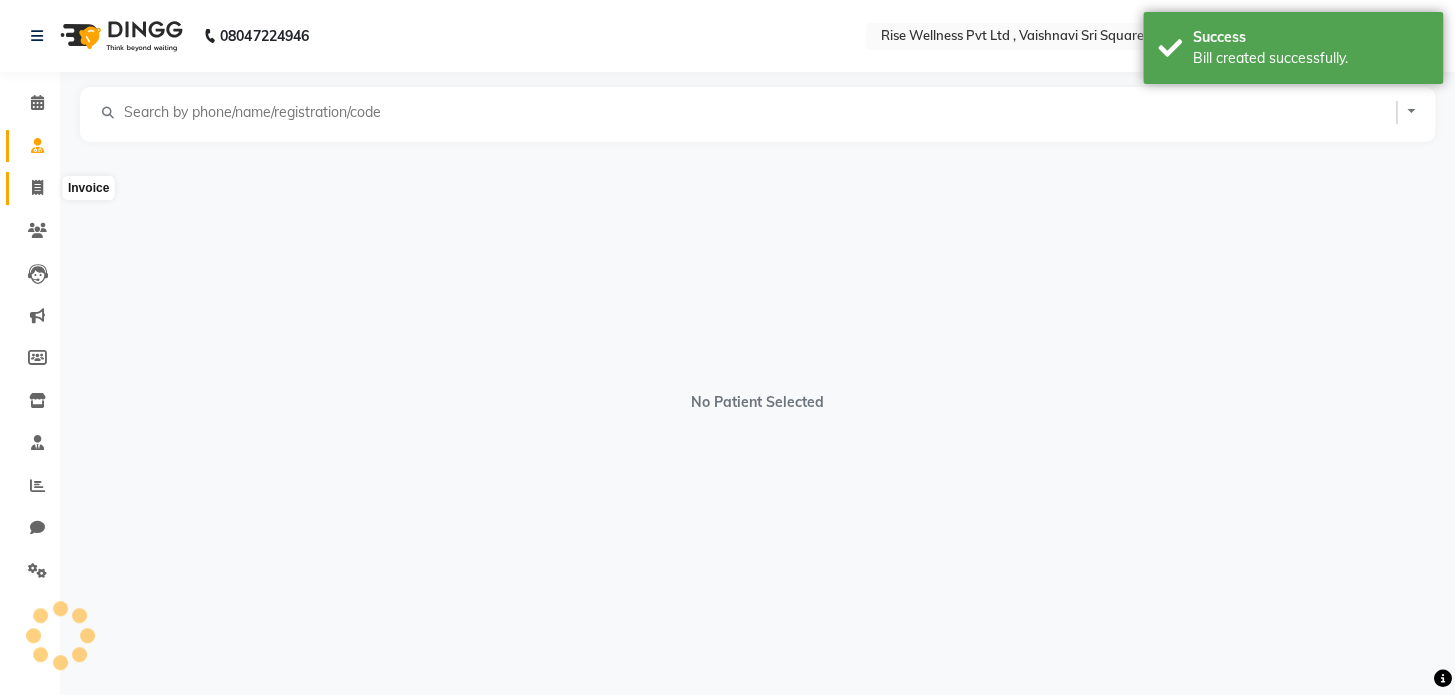 click 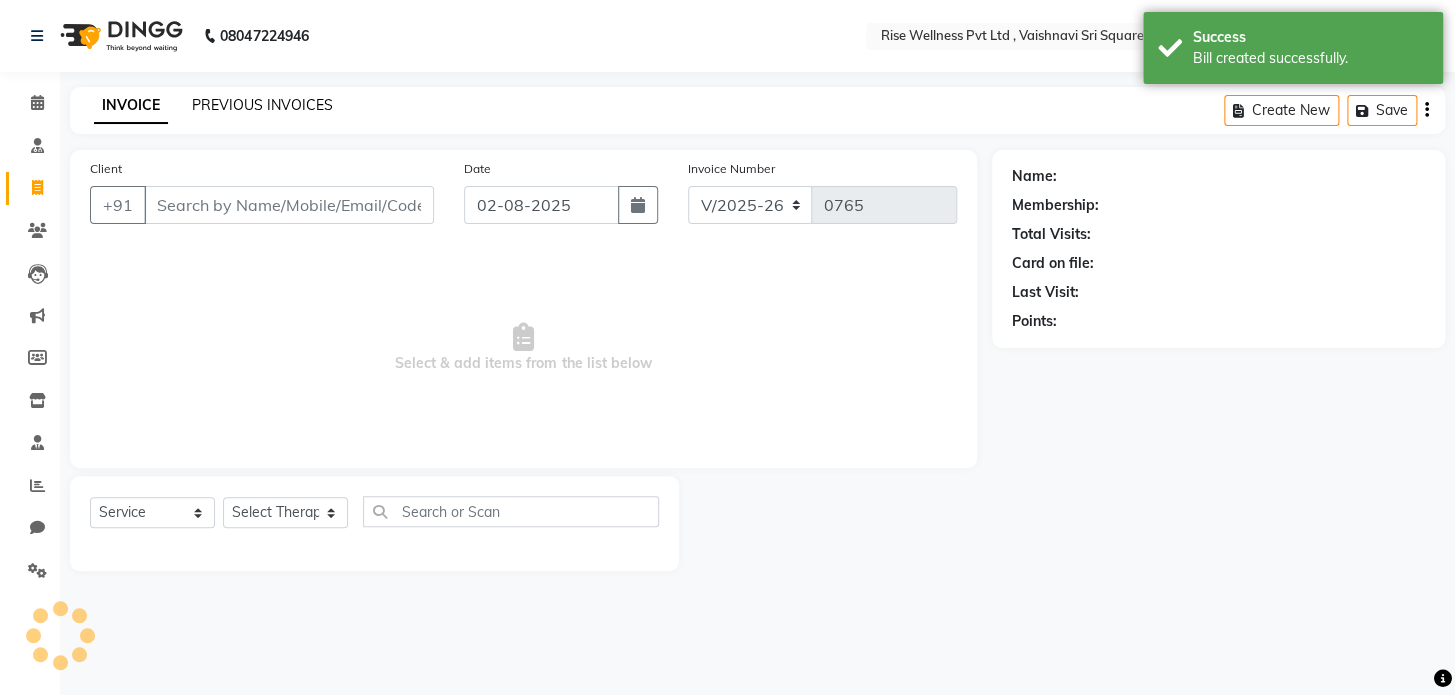click on "PREVIOUS INVOICES" 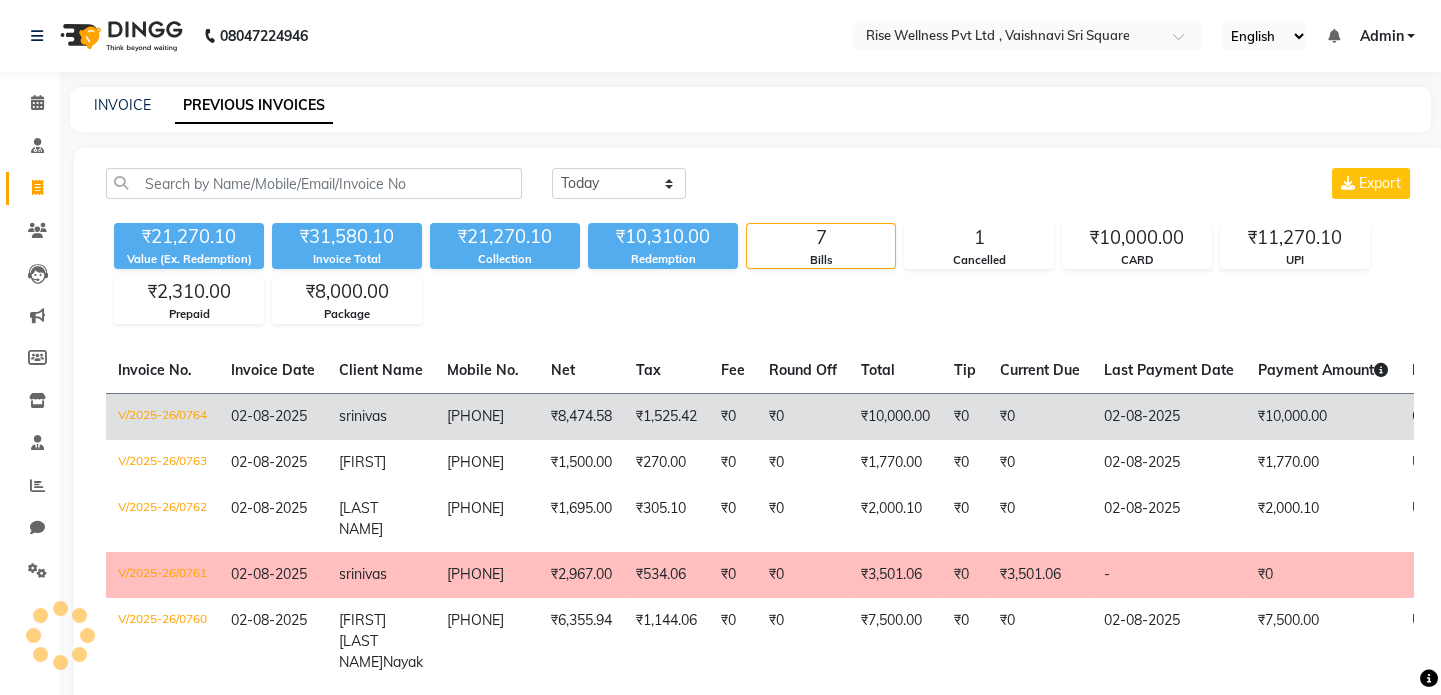 click on "02-08-2025" 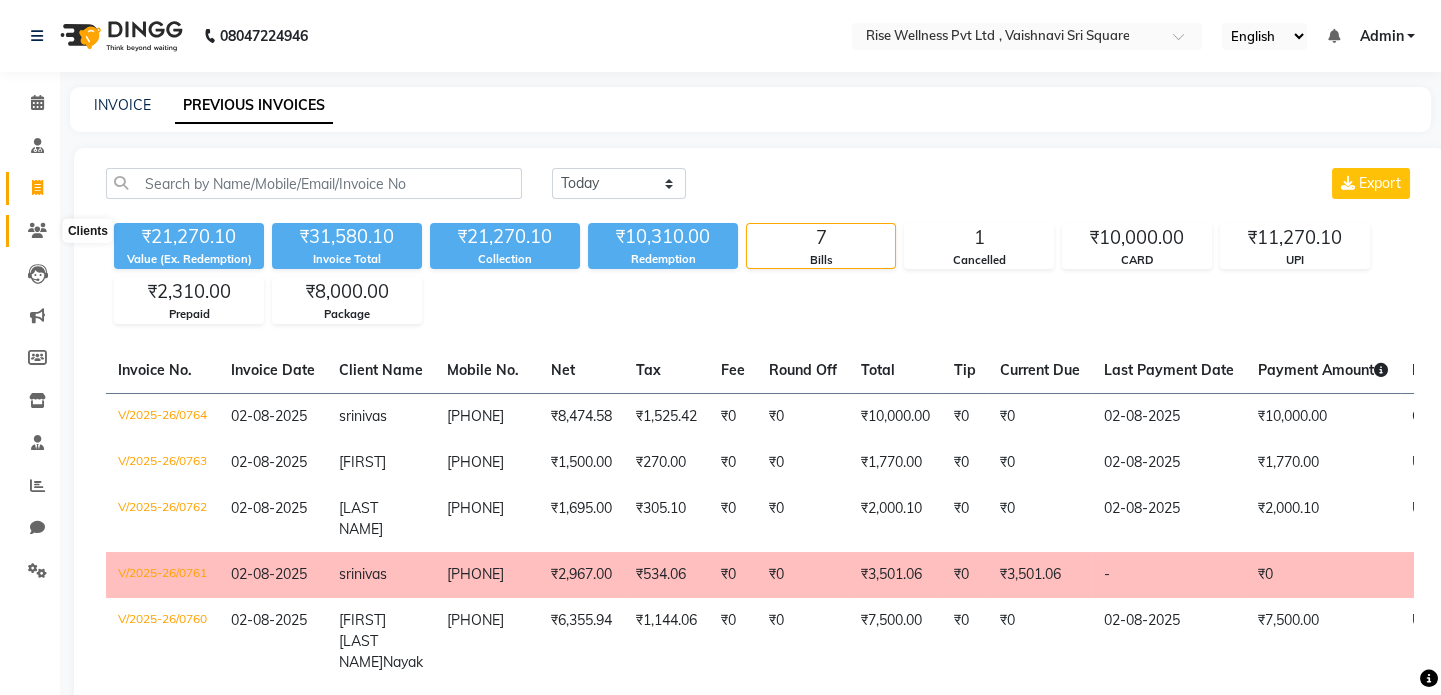 click 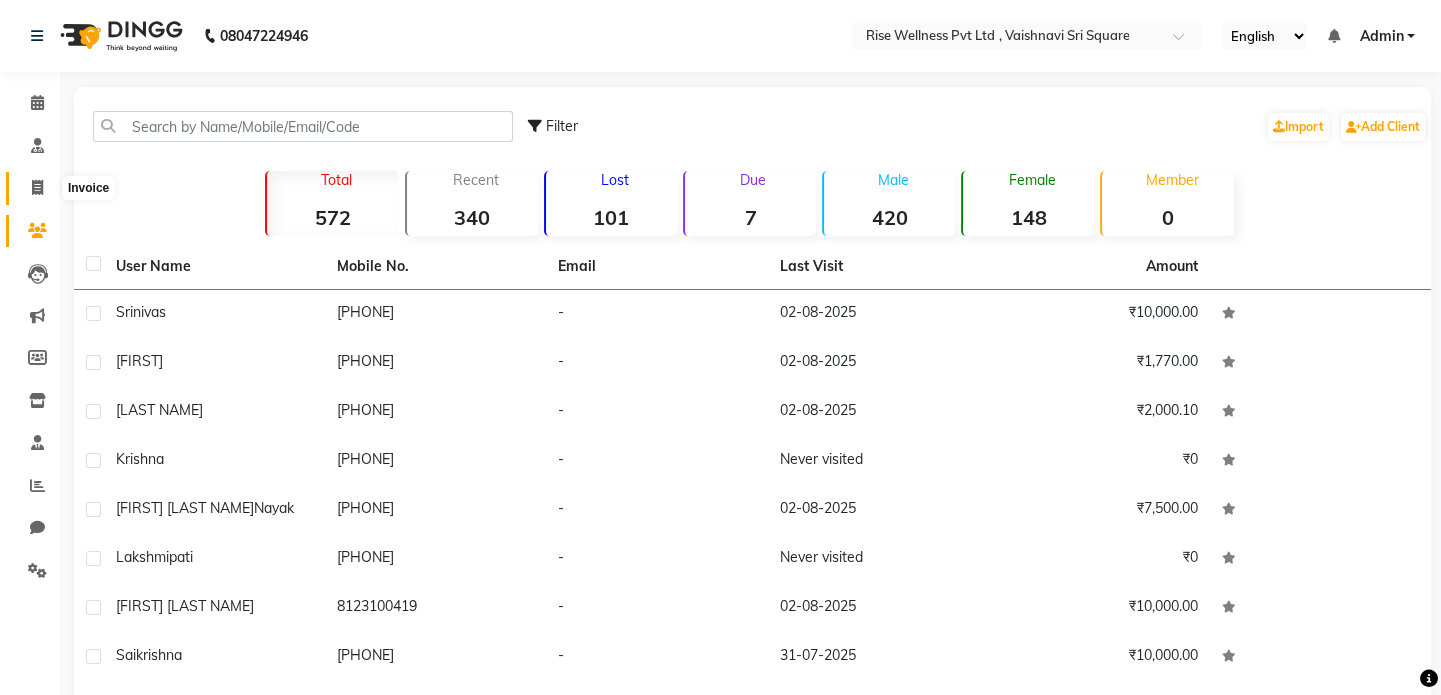 click 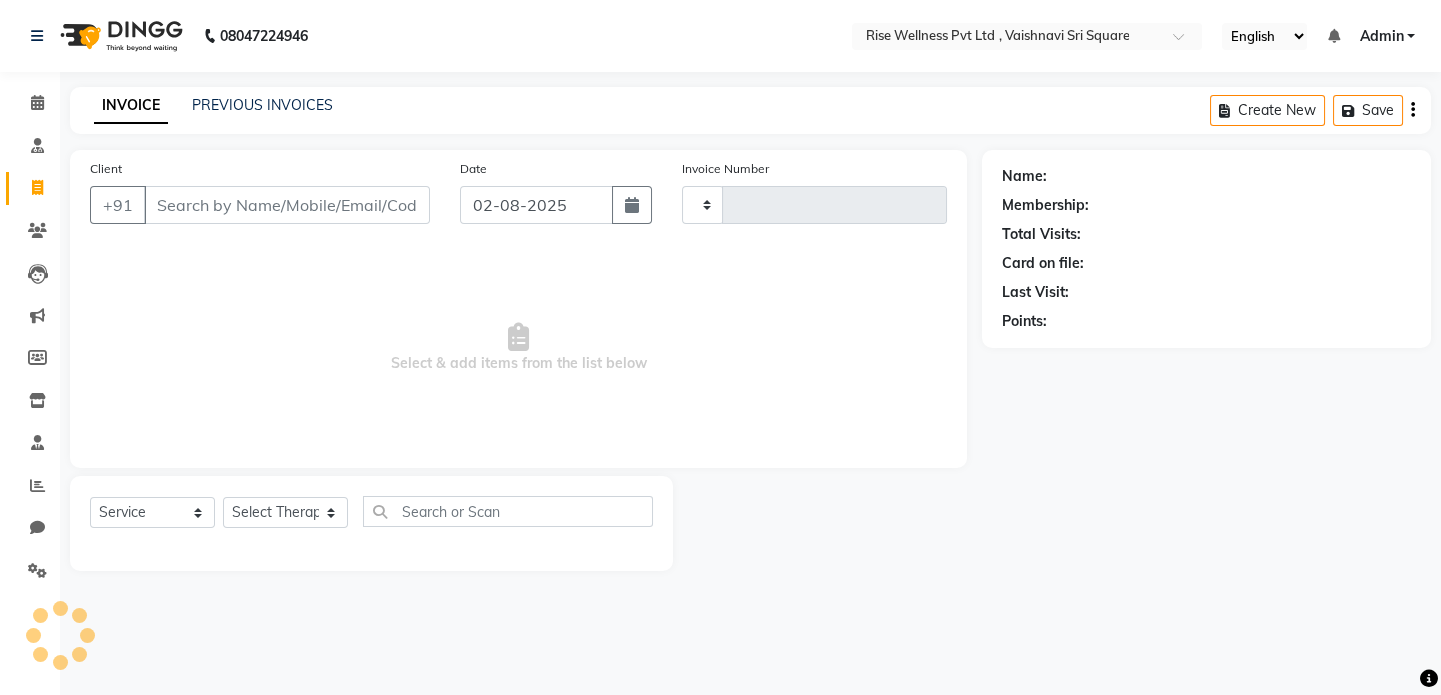 type on "0765" 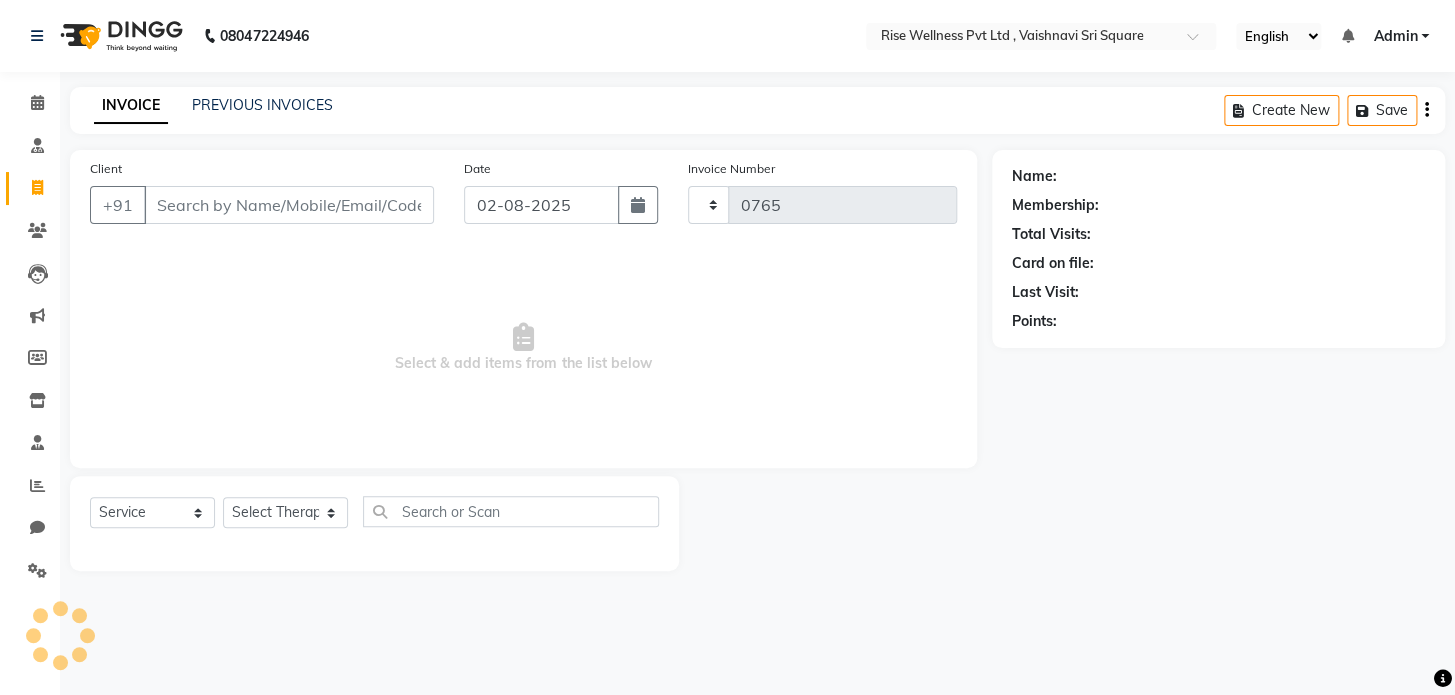 select on "7497" 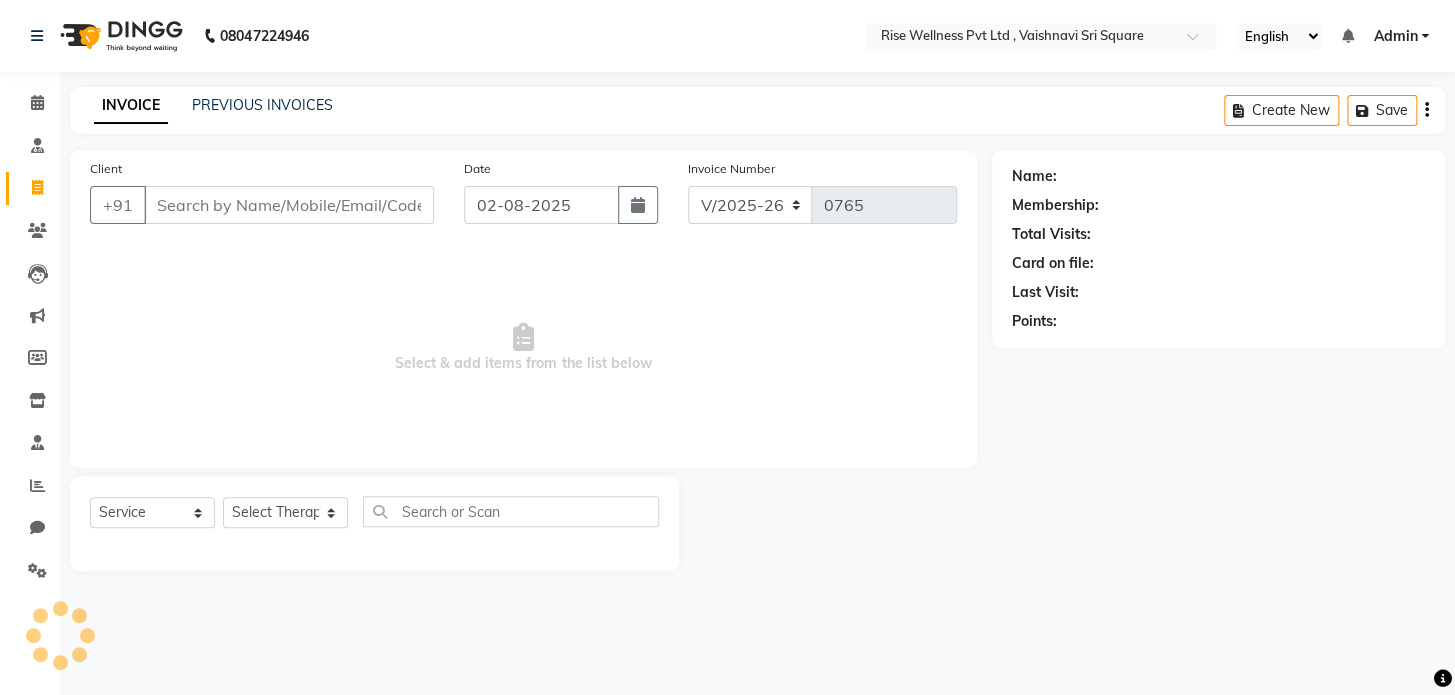 select on "V" 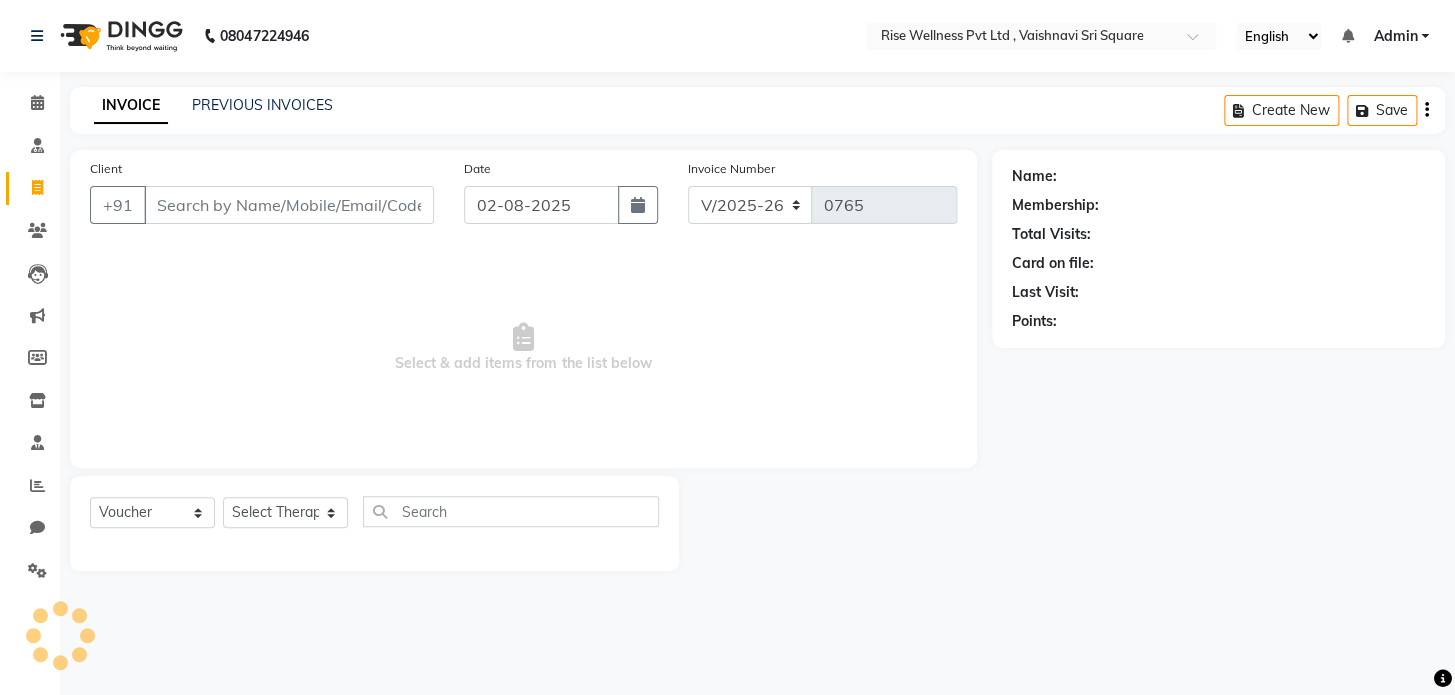 click on "Client +91" 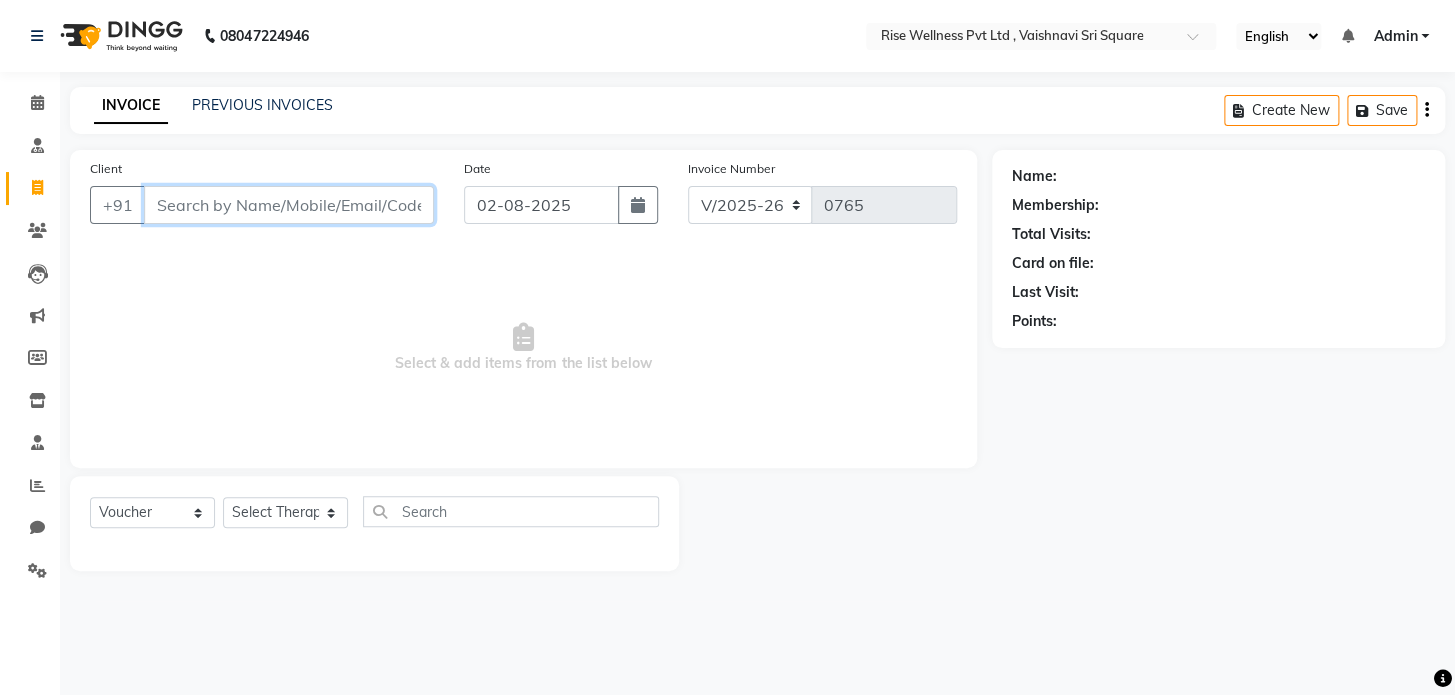 click on "Client" at bounding box center [289, 205] 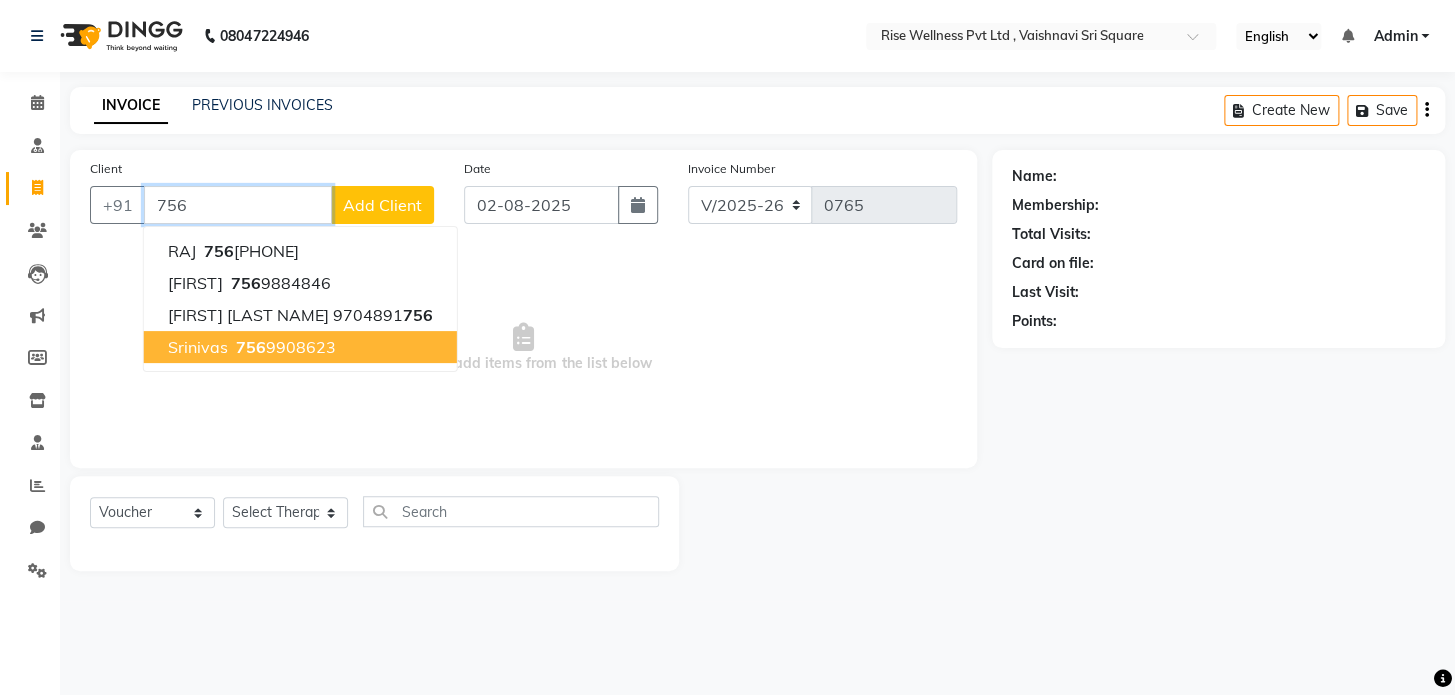 click on "756 9908623" at bounding box center [284, 347] 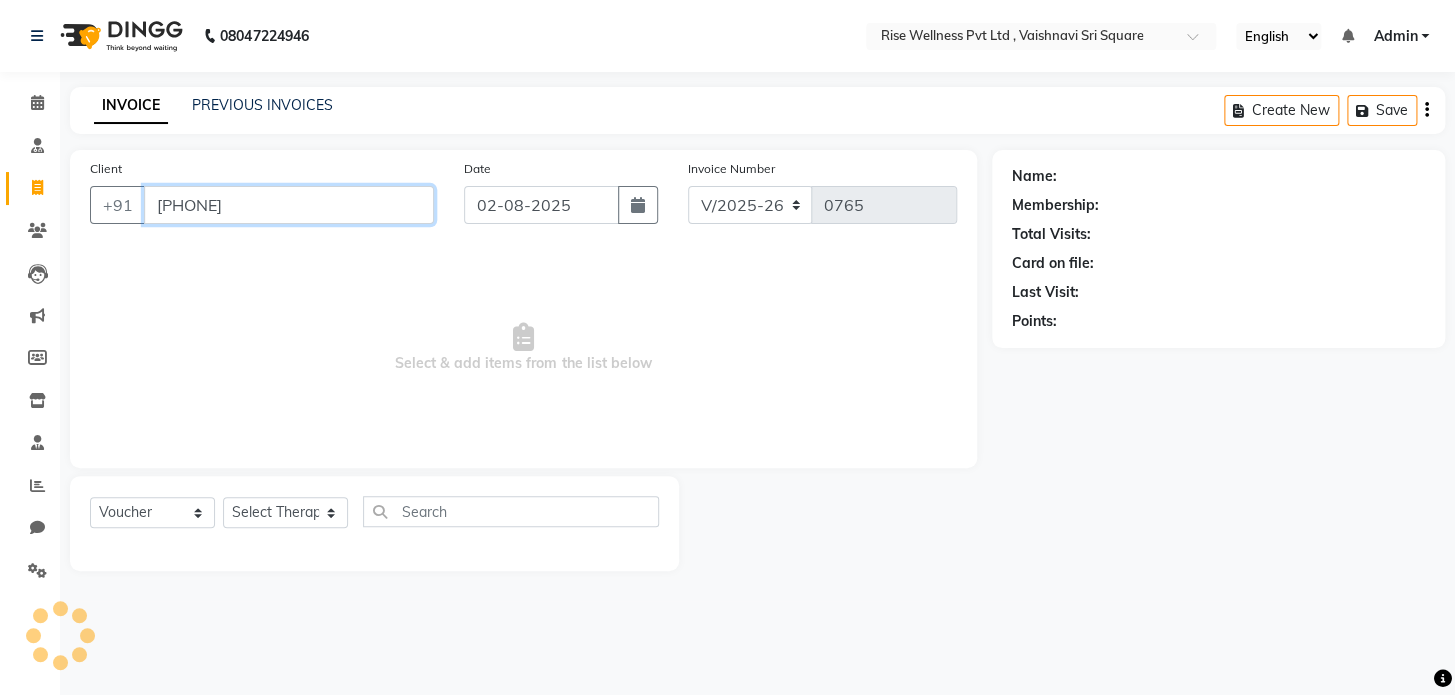 type on "7569908623" 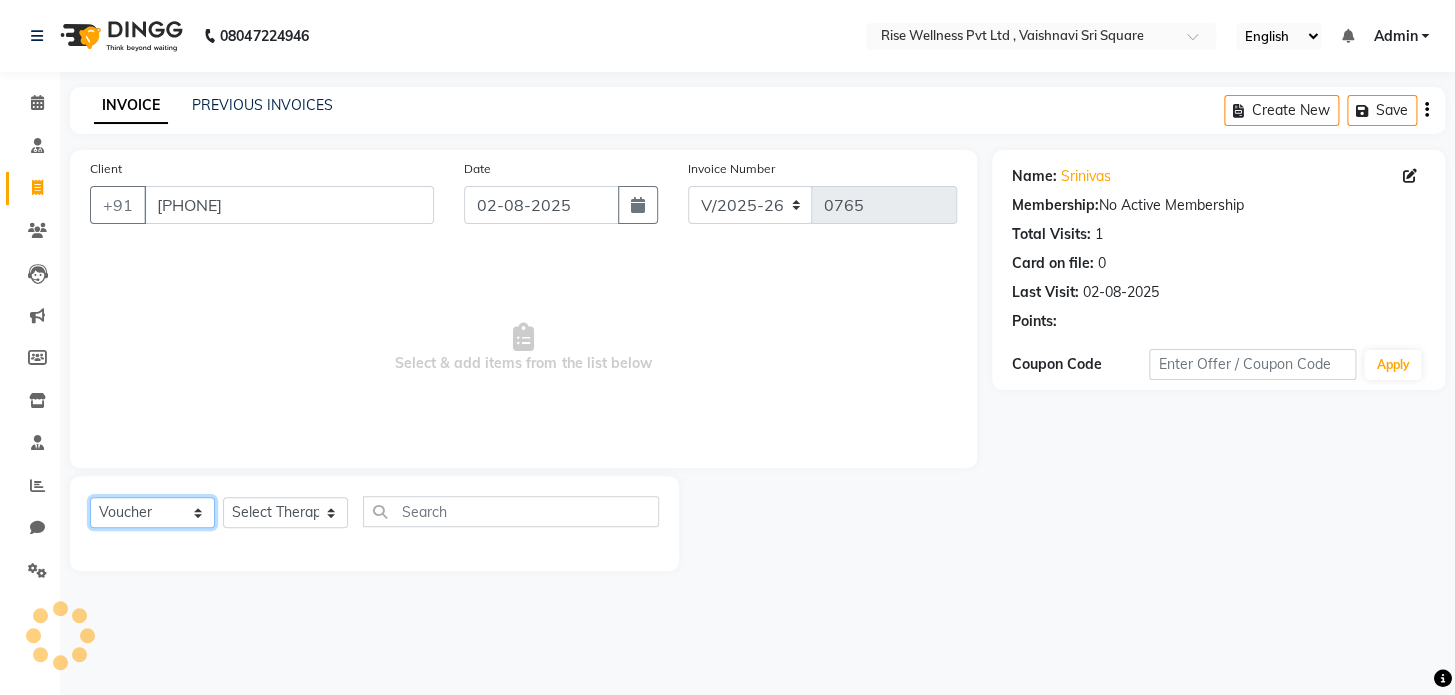 click on "Select  Service  Product  Membership  Package Voucher Prepaid Gift Card" 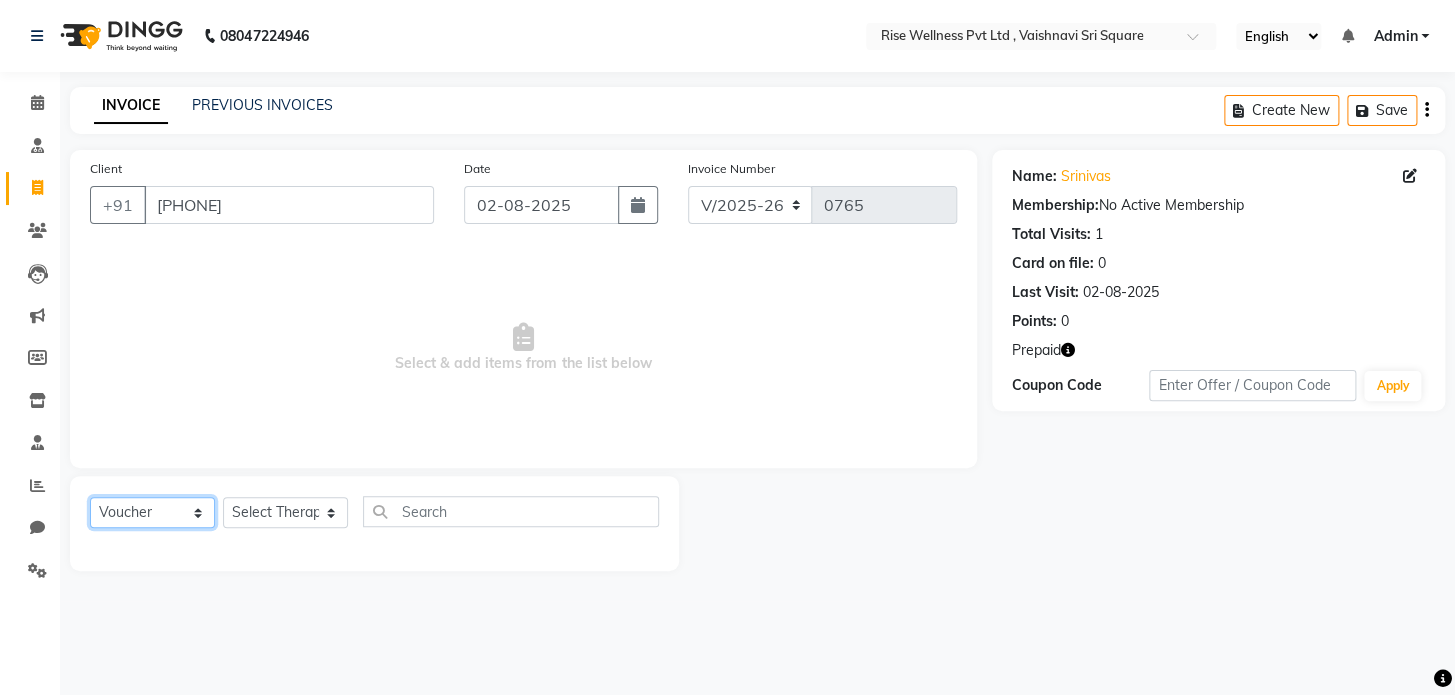 select on "service" 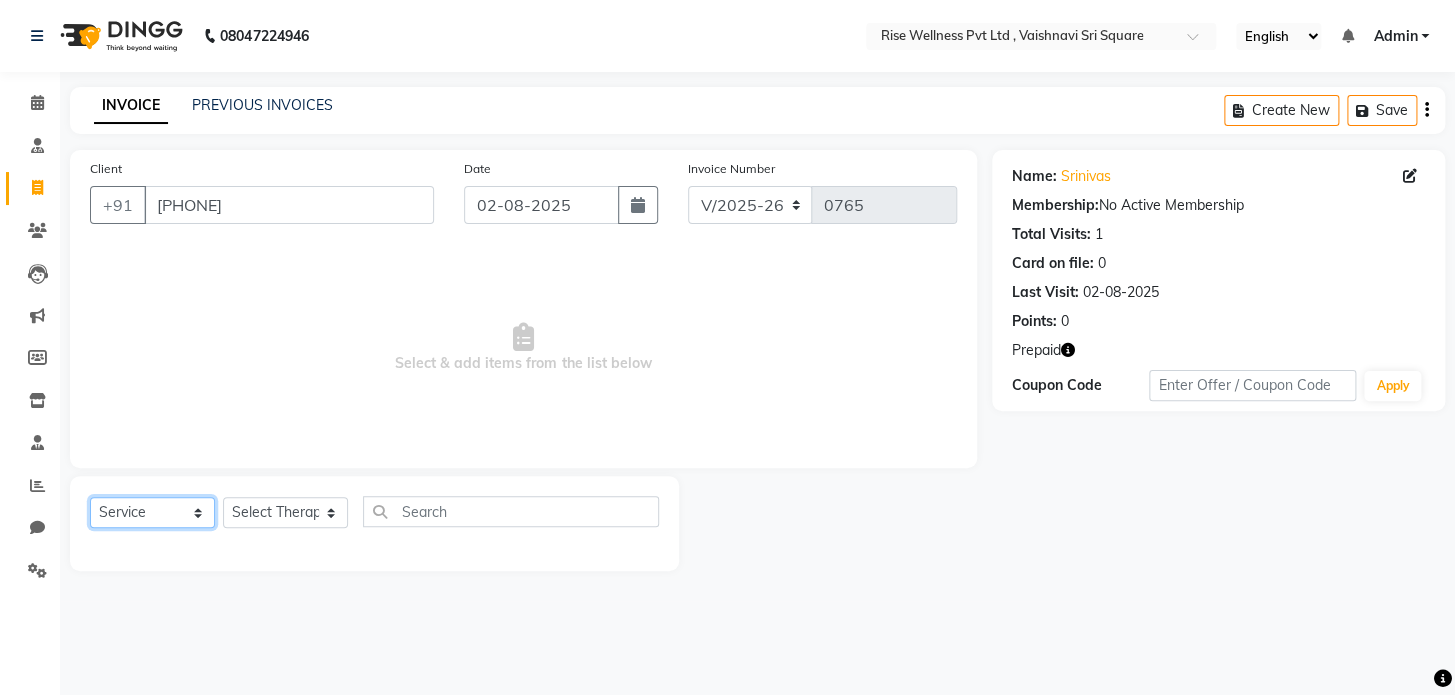 click on "Select  Service  Product  Membership  Package Voucher Prepaid Gift Card" 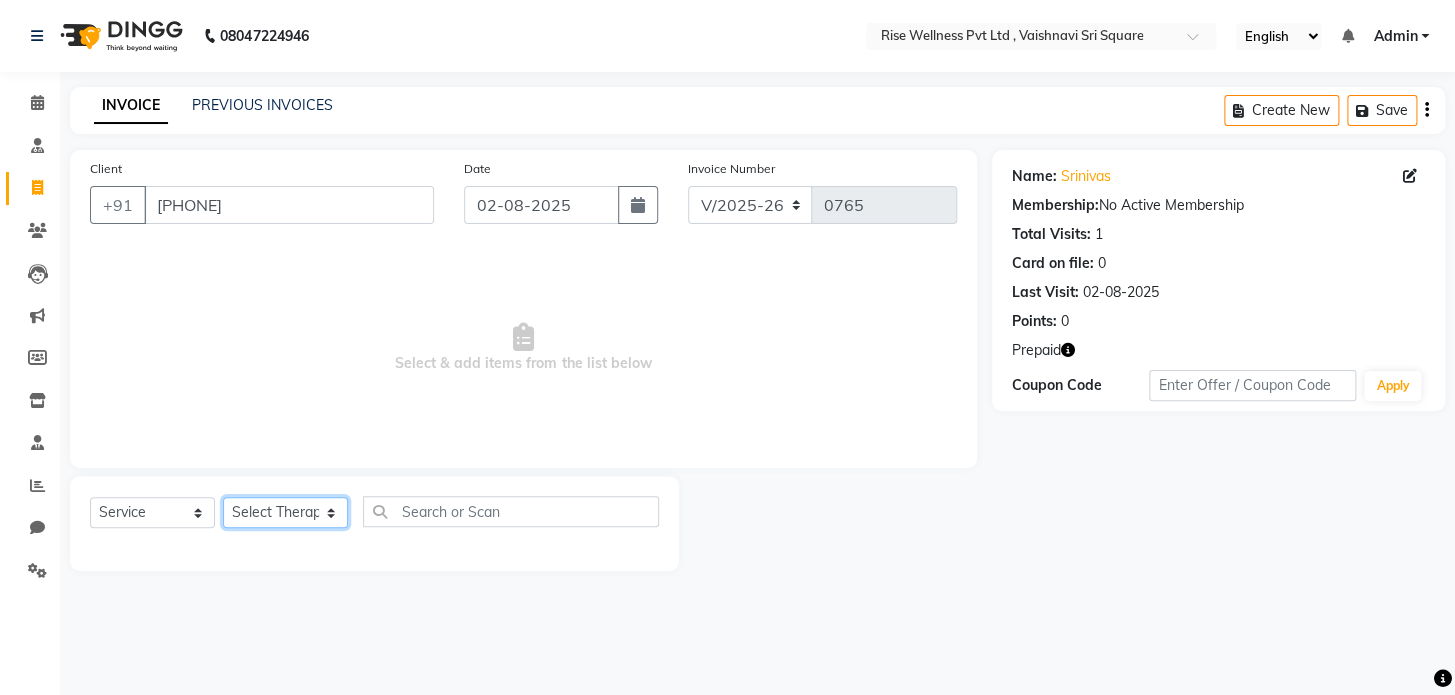 click on "Select Therapist LIBIN nithya Reception sujith suzi" 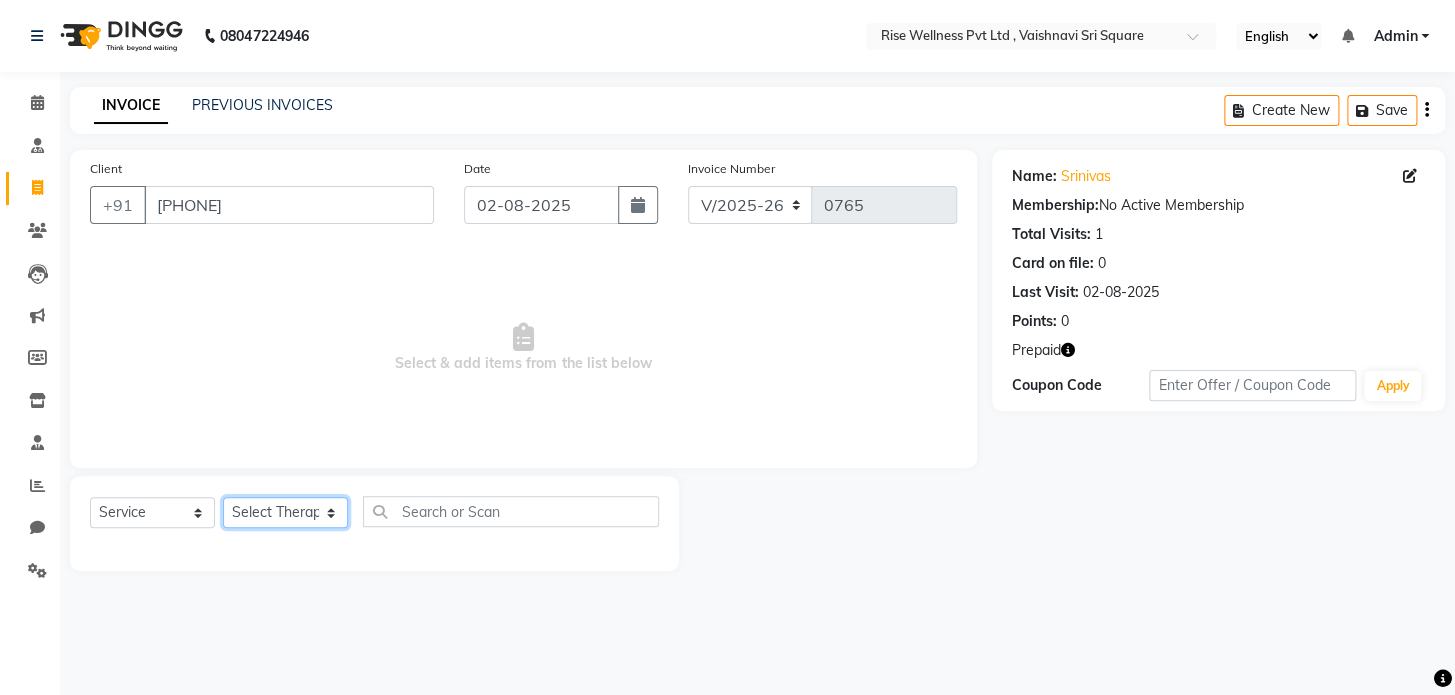 select on "69785" 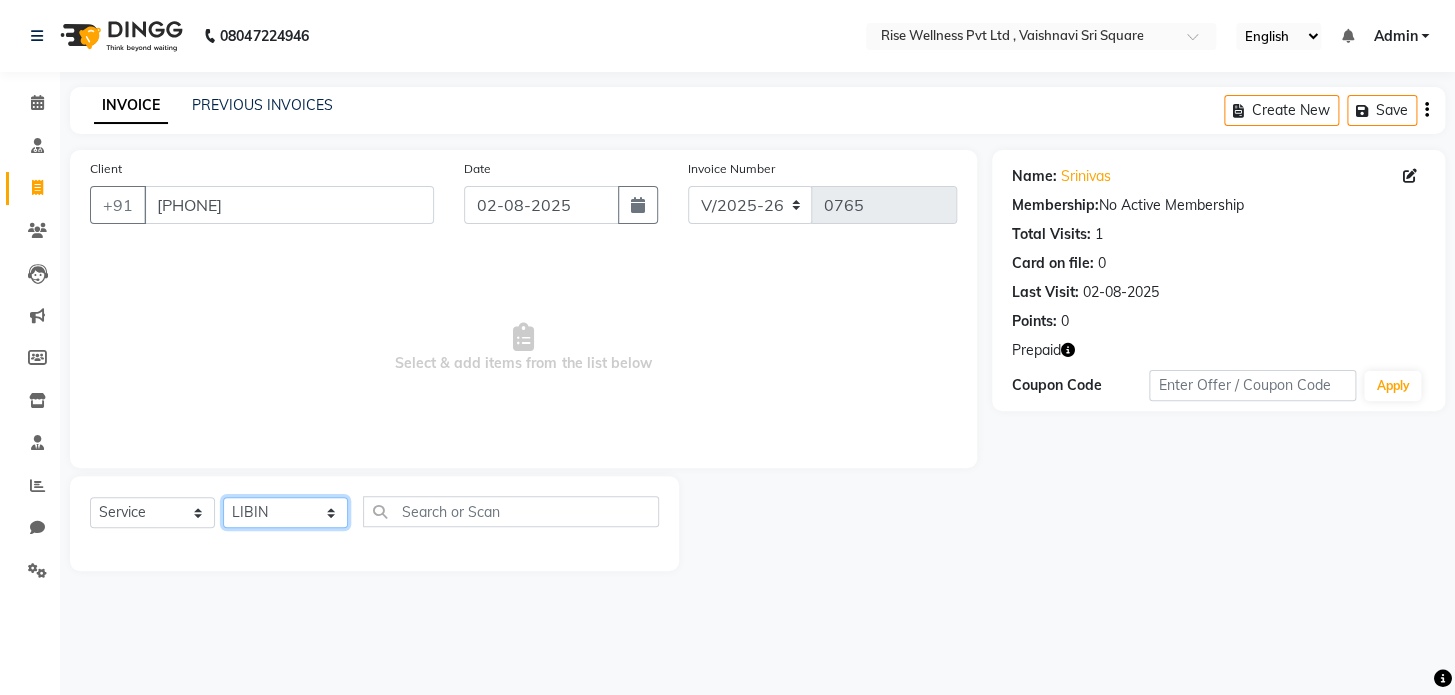 click on "Select Therapist LIBIN nithya Reception sujith suzi" 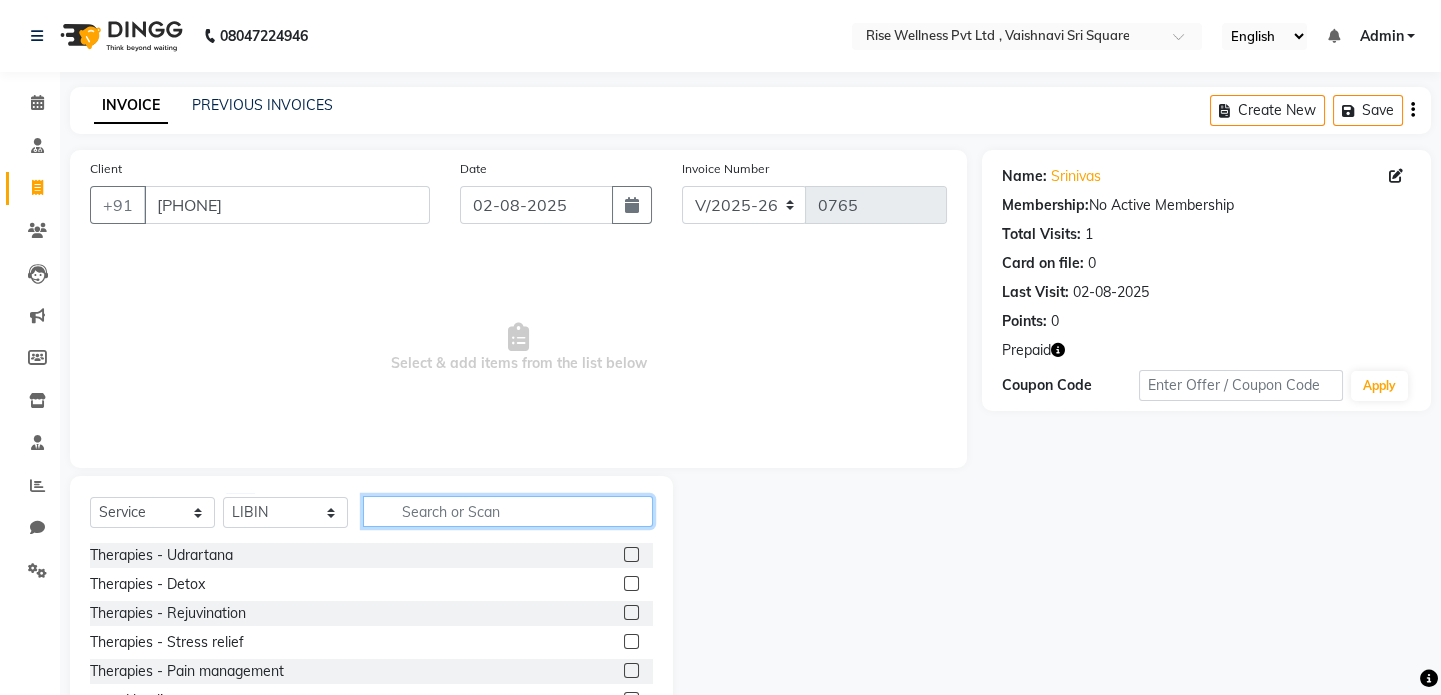 click 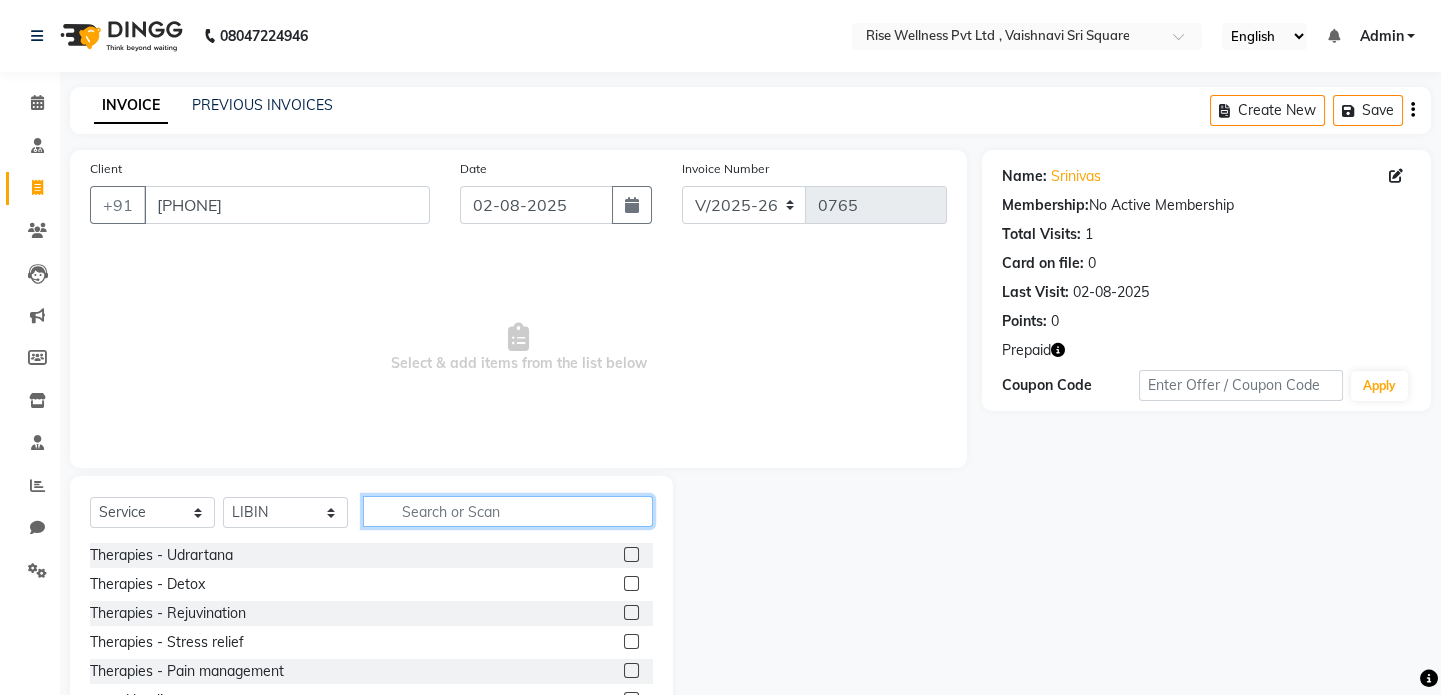 scroll, scrollTop: 0, scrollLeft: 0, axis: both 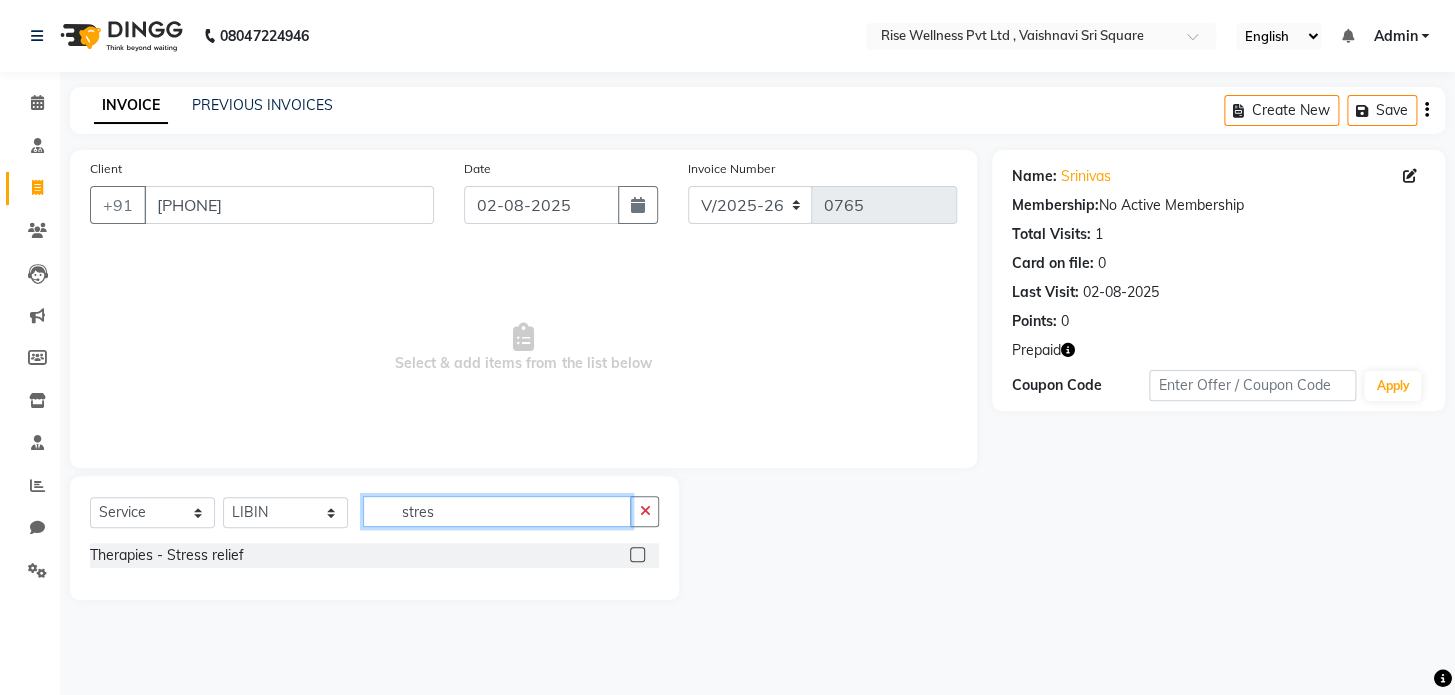 type on "stres" 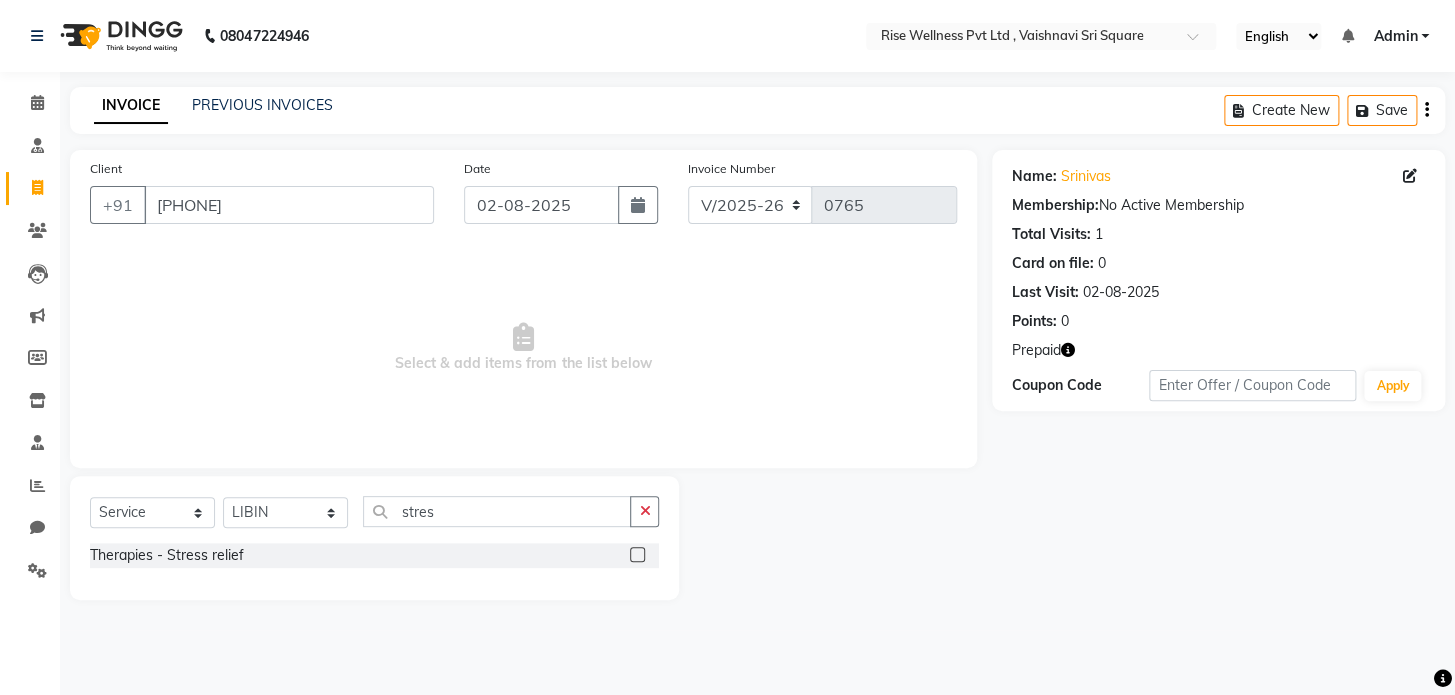 click 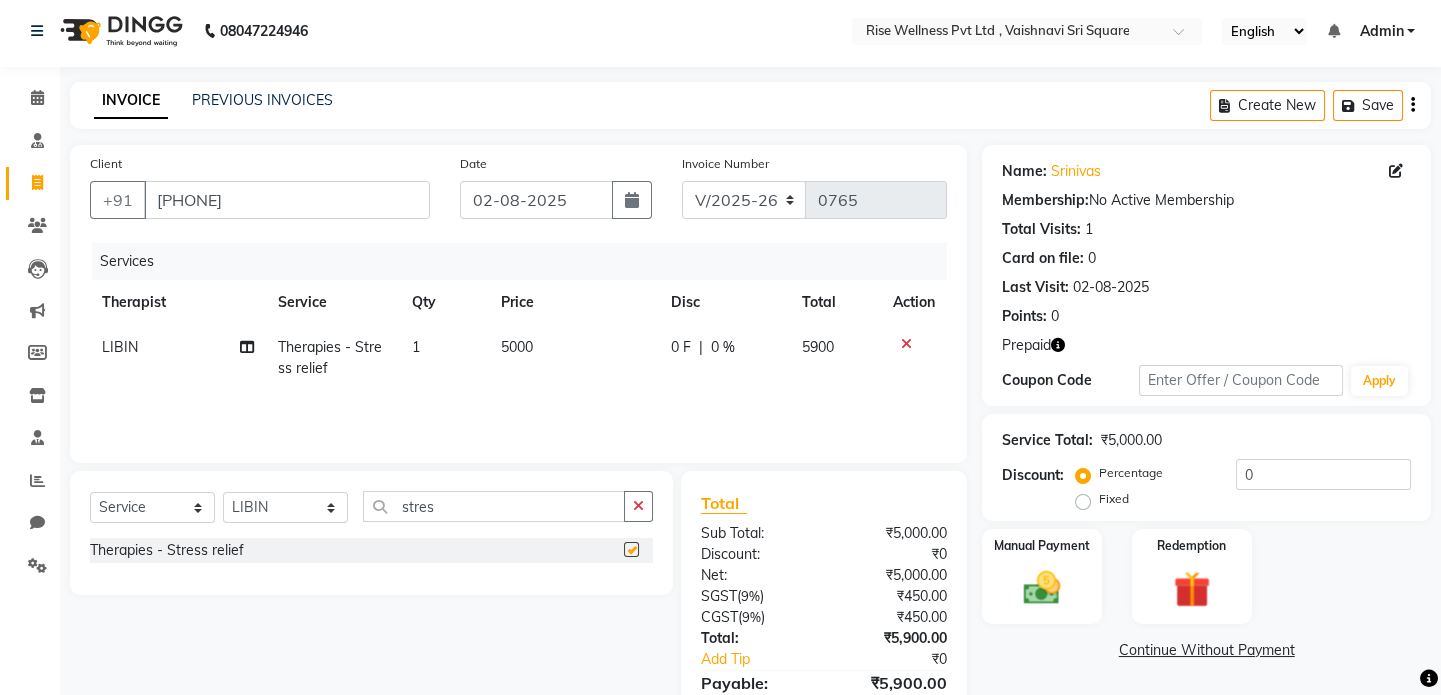 checkbox on "false" 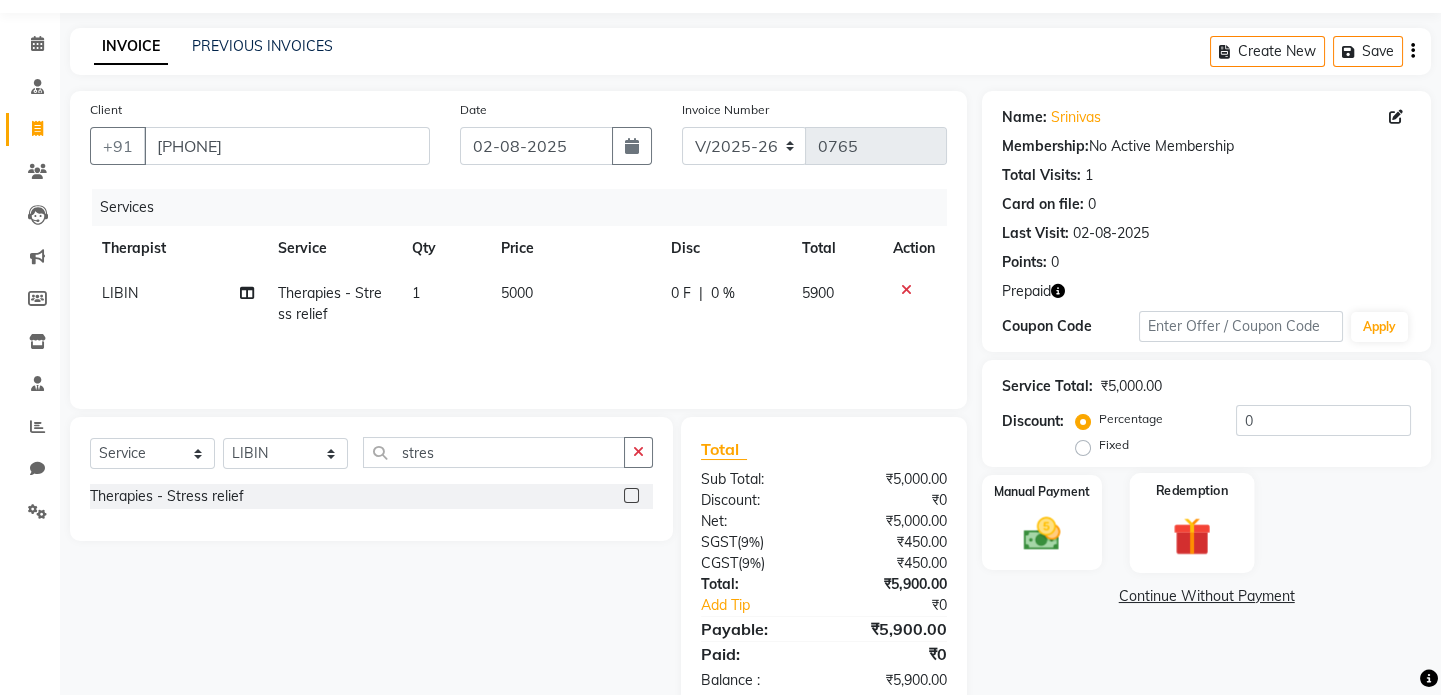 scroll, scrollTop: 90, scrollLeft: 0, axis: vertical 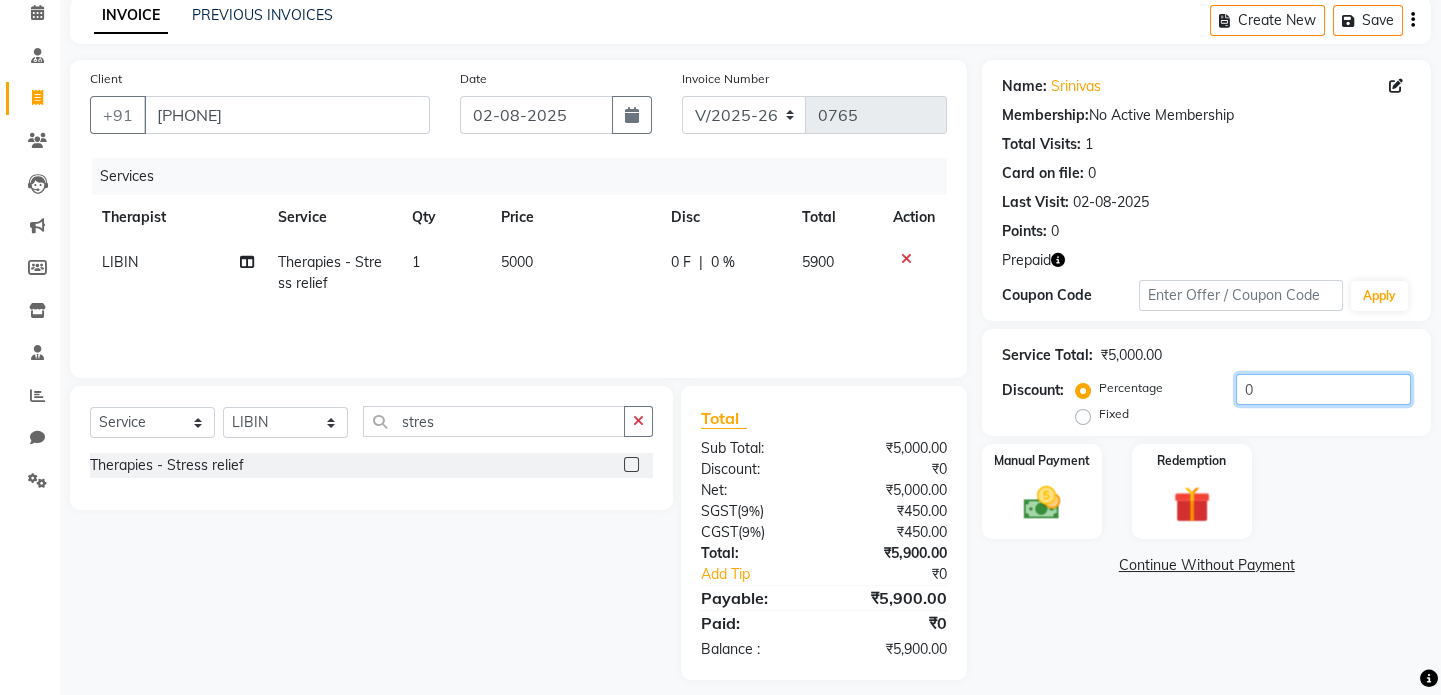 click on "0" 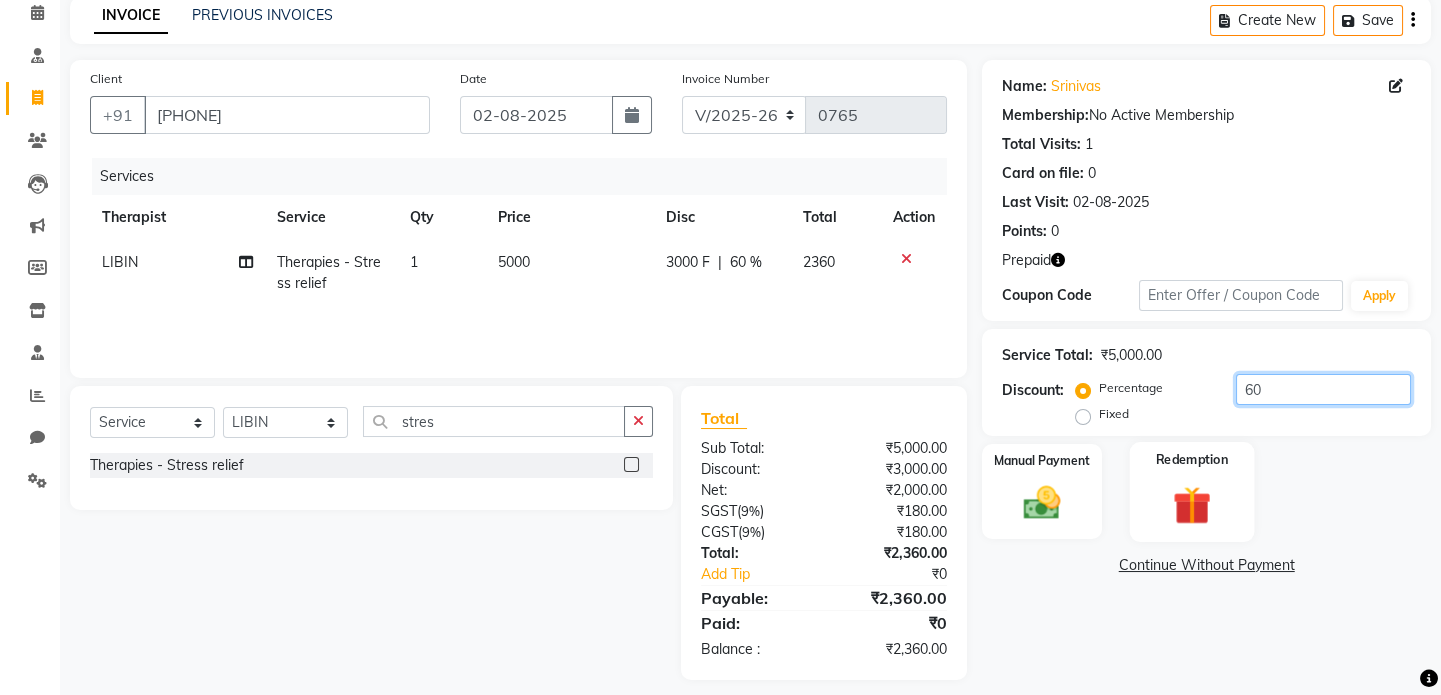 type on "60" 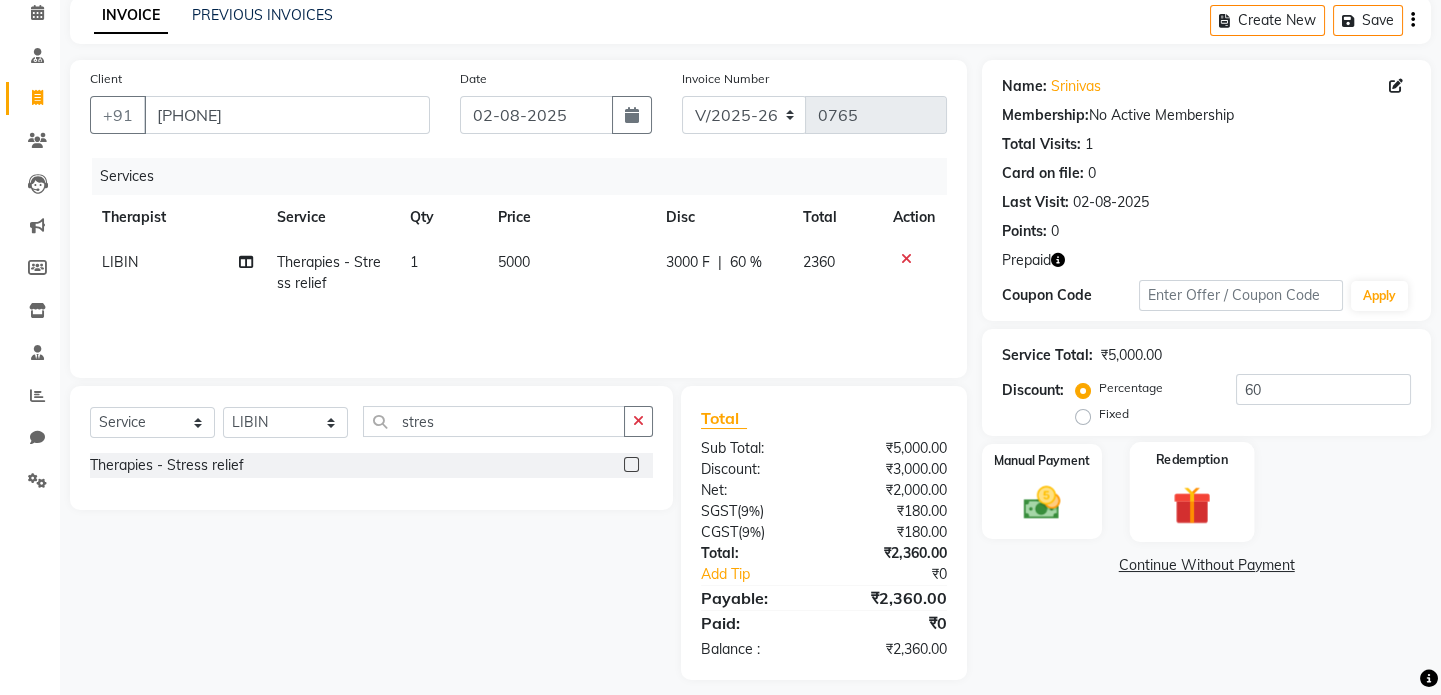 click 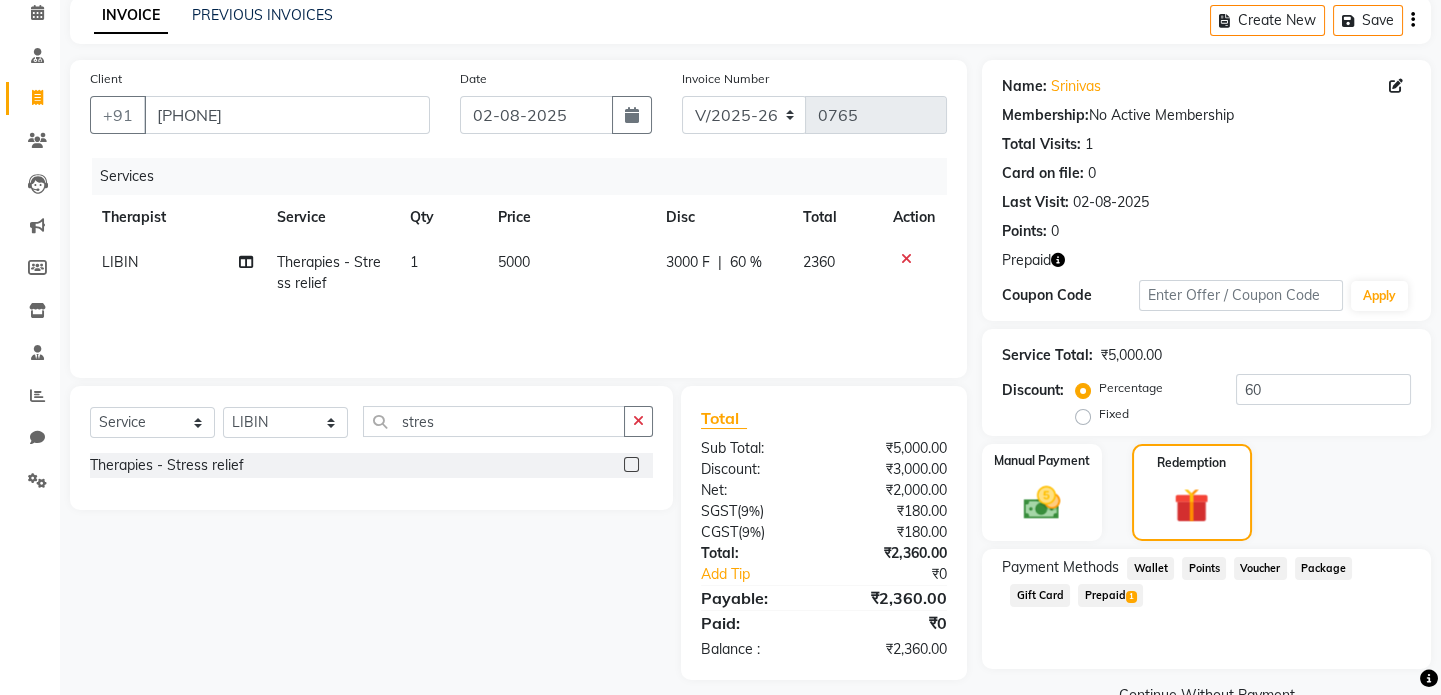 click on "Prepaid  1" 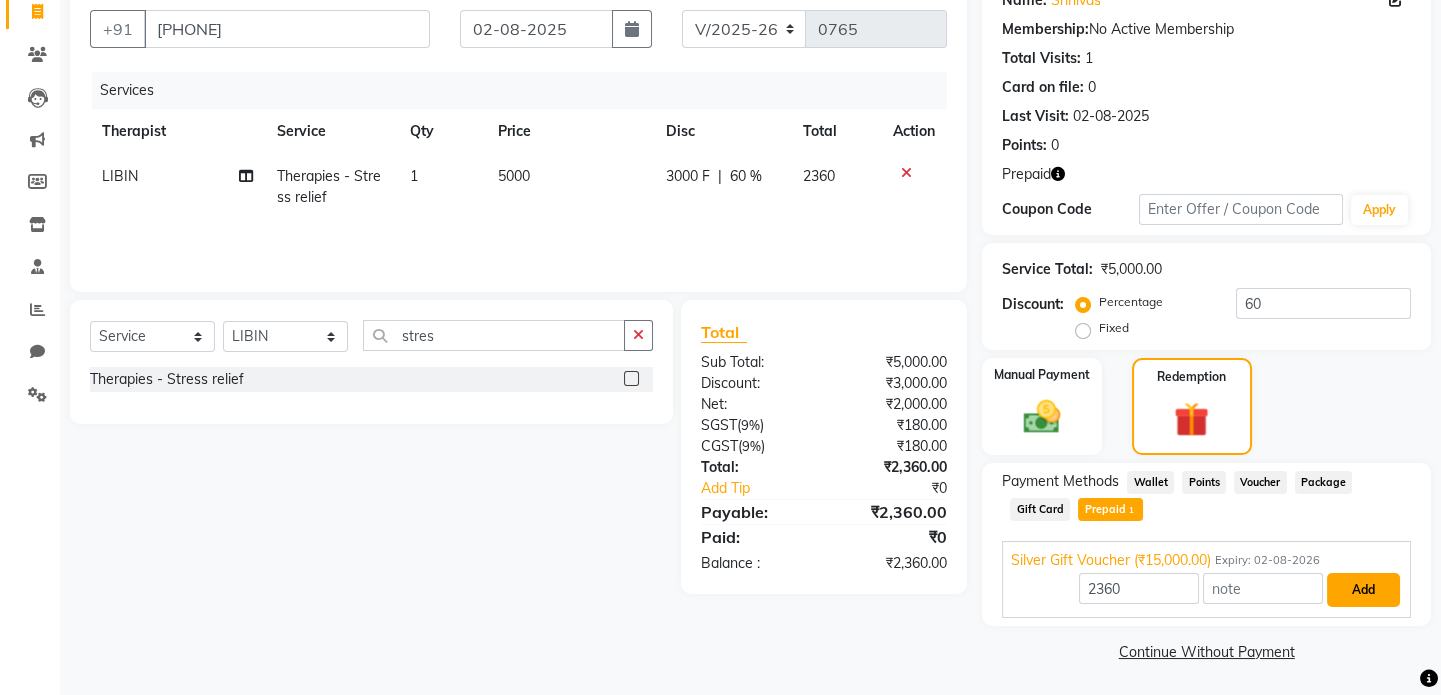 click on "Add" at bounding box center [1363, 590] 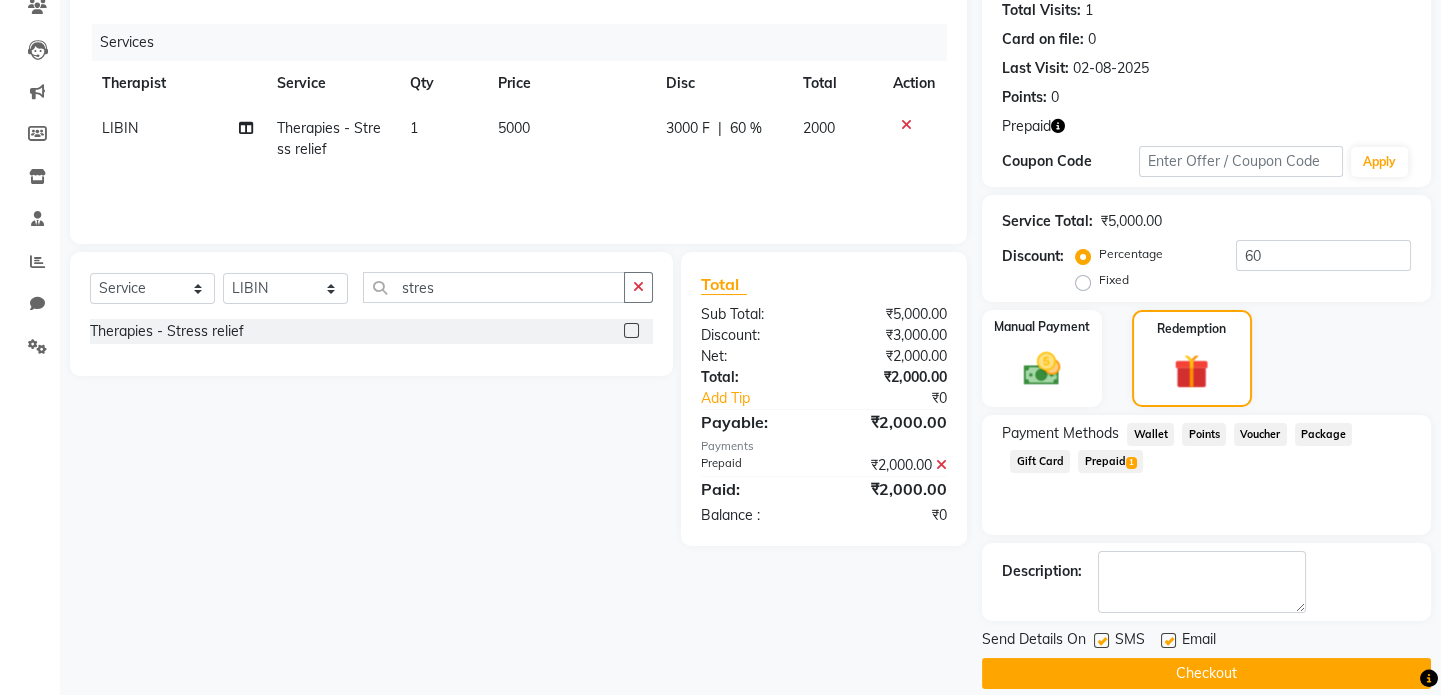 scroll, scrollTop: 246, scrollLeft: 0, axis: vertical 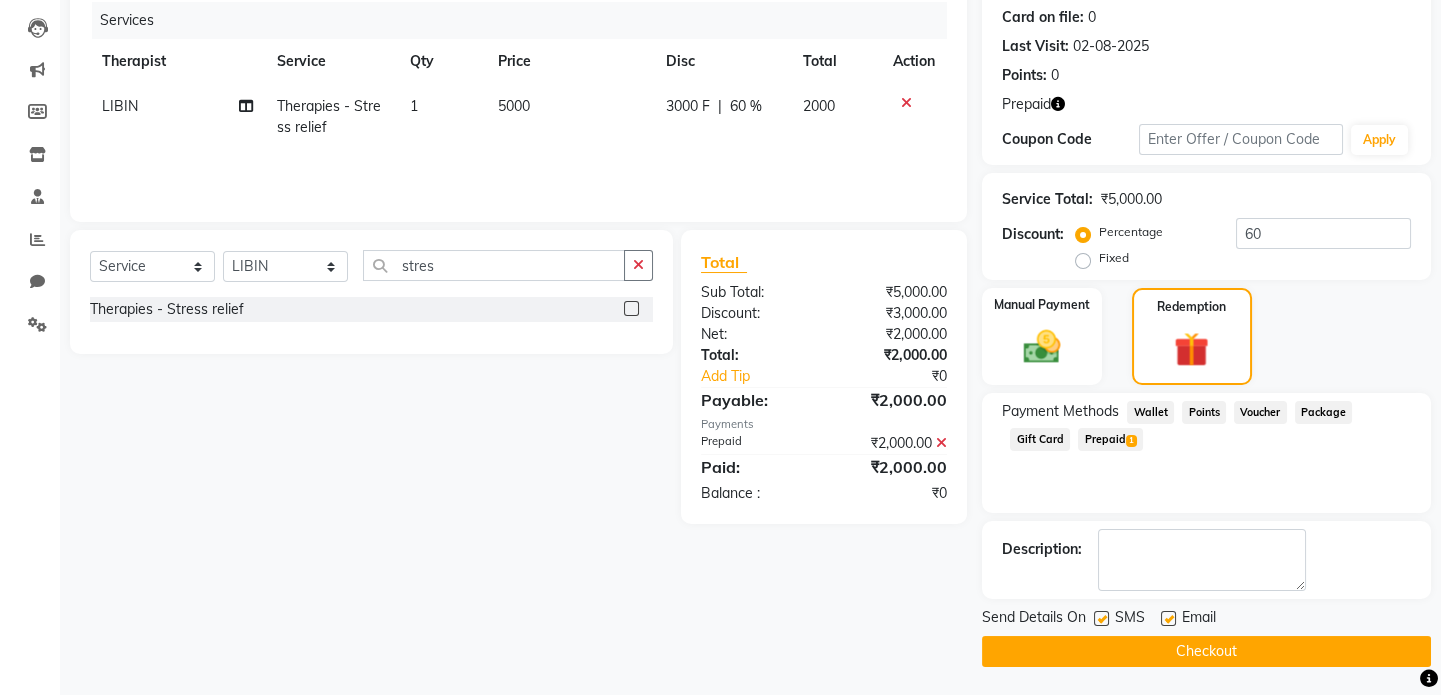 click on "Checkout" 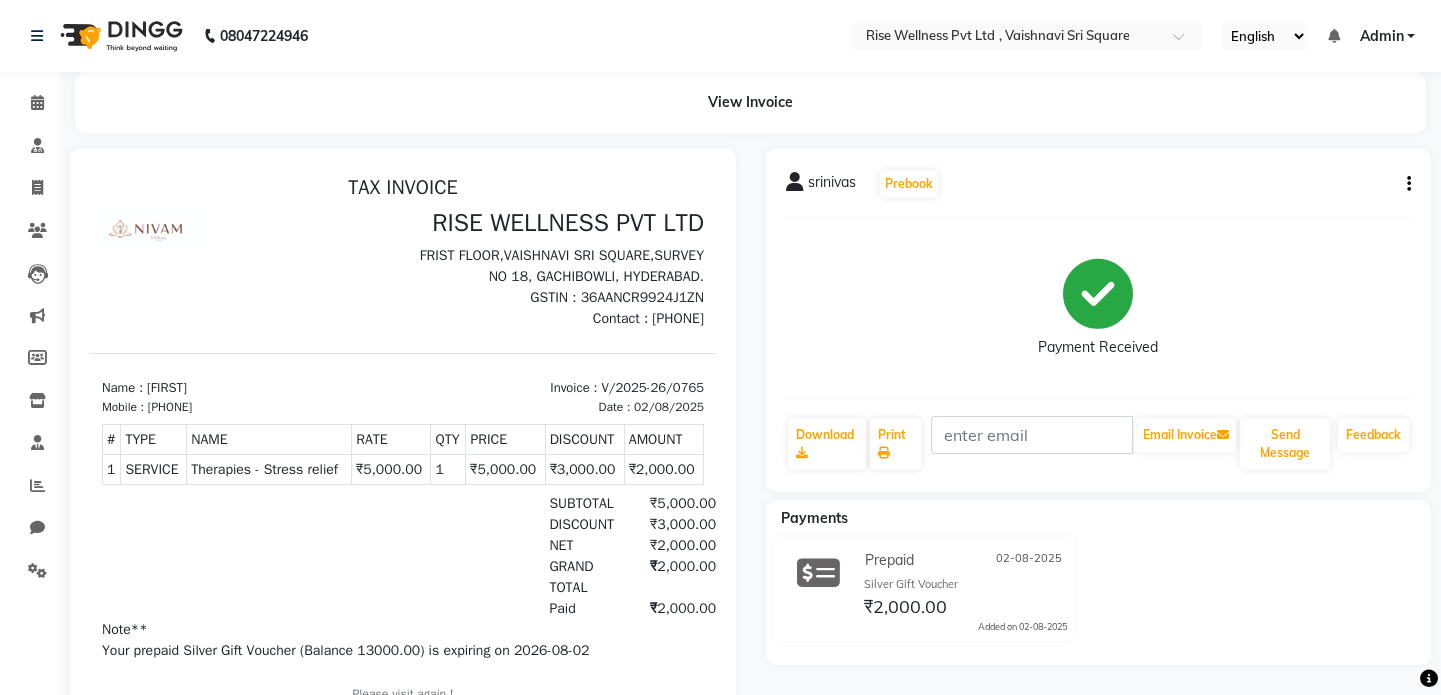 scroll, scrollTop: 0, scrollLeft: 0, axis: both 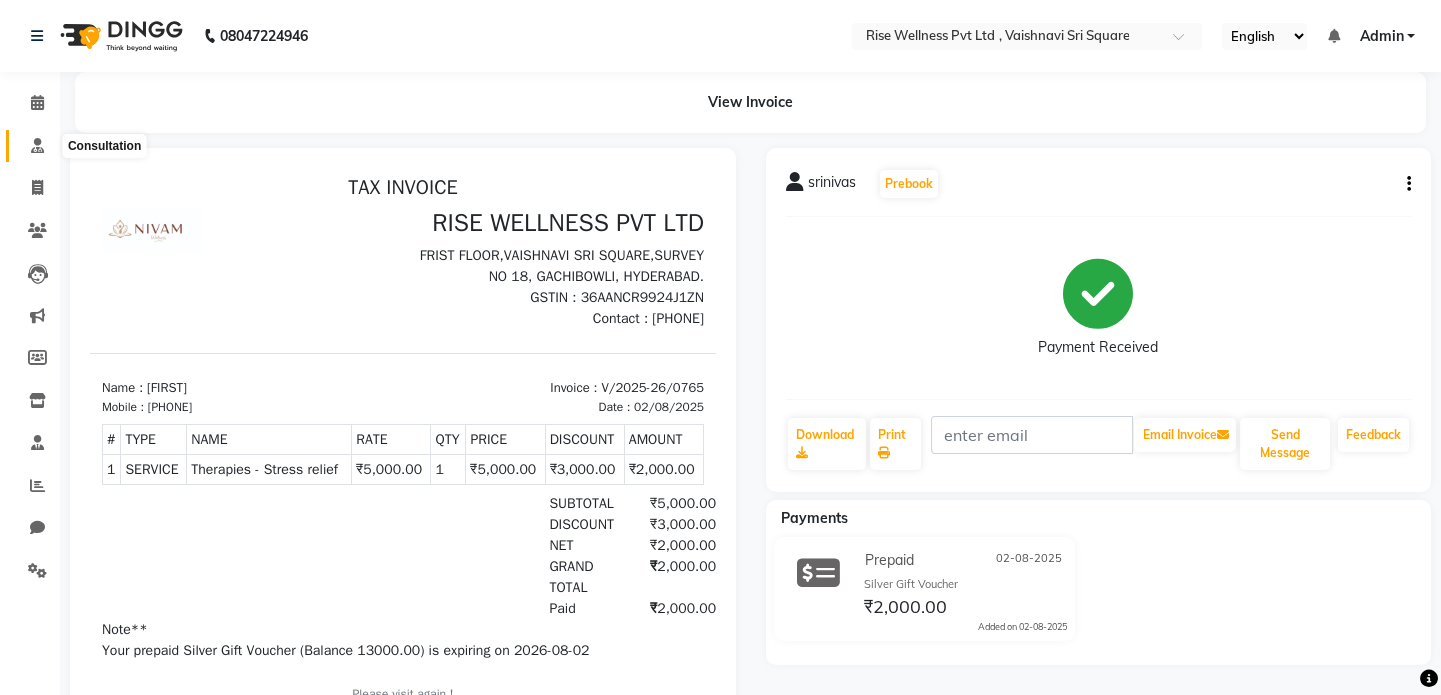 click 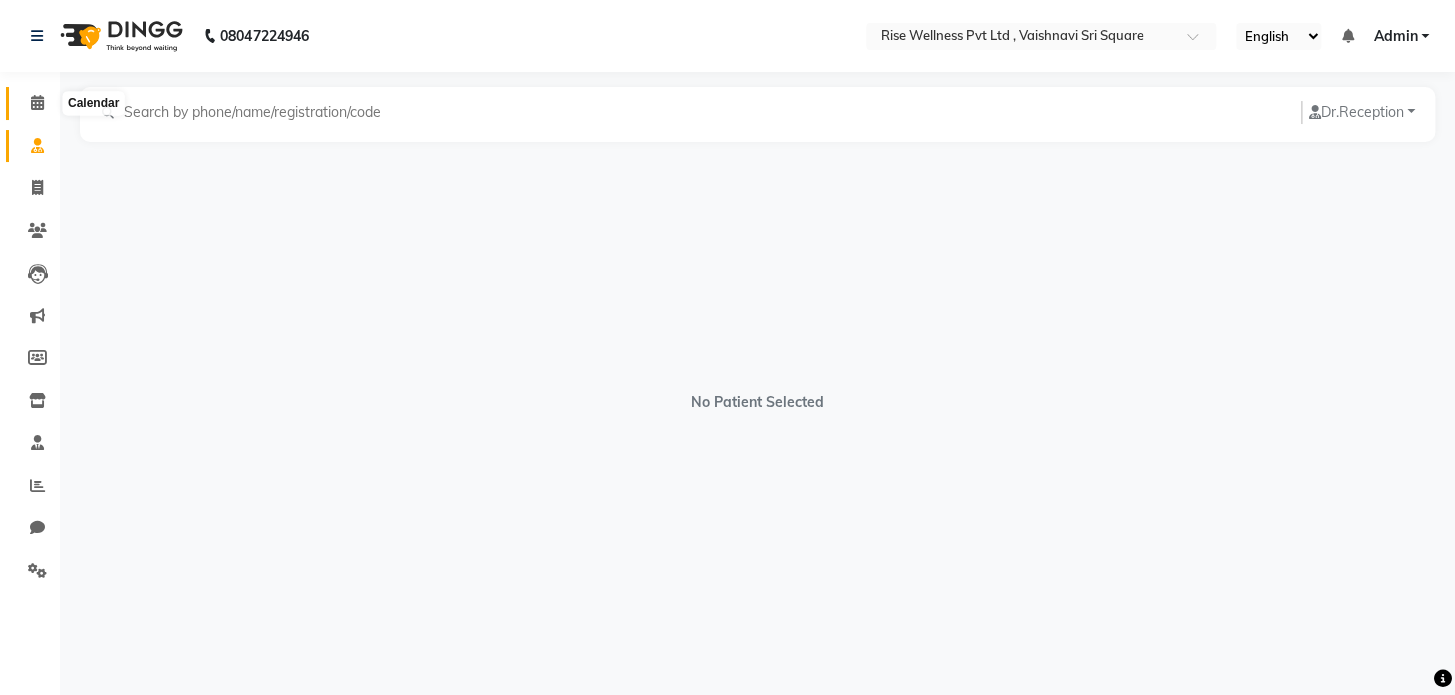 click 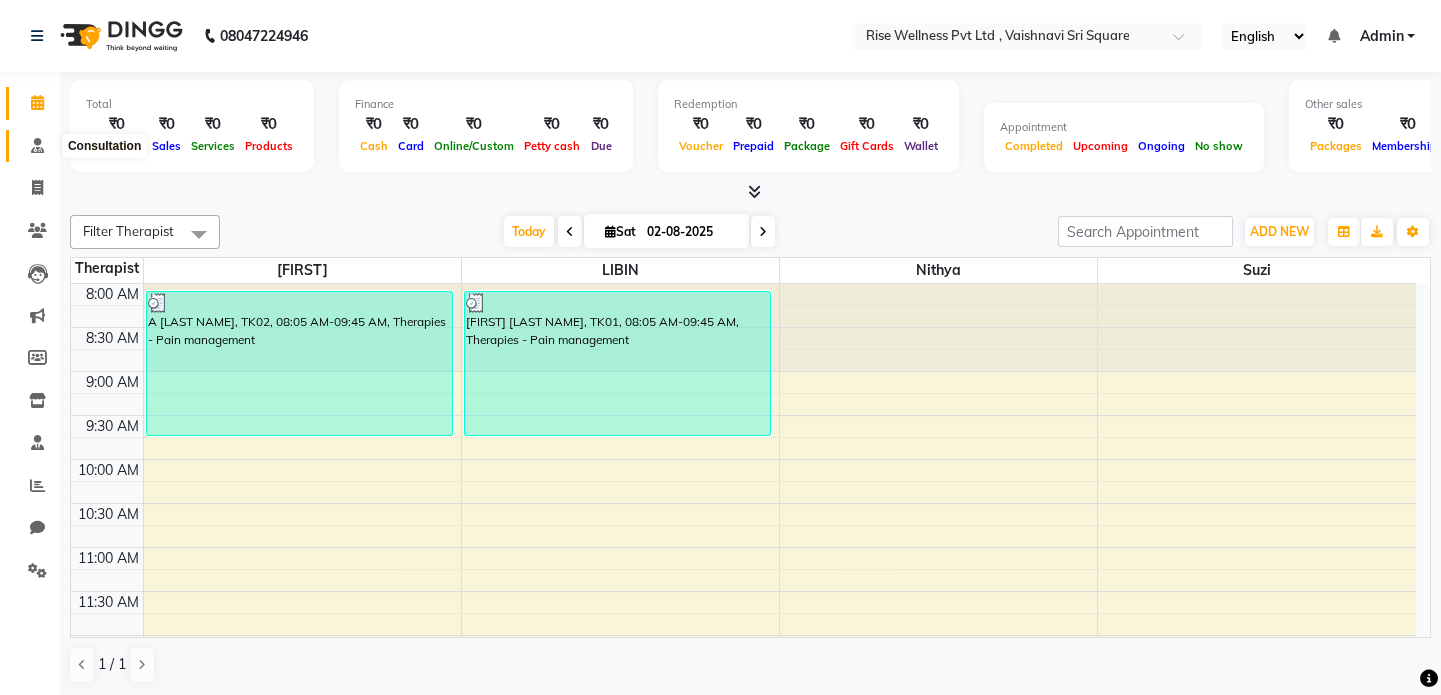 scroll, scrollTop: 0, scrollLeft: 0, axis: both 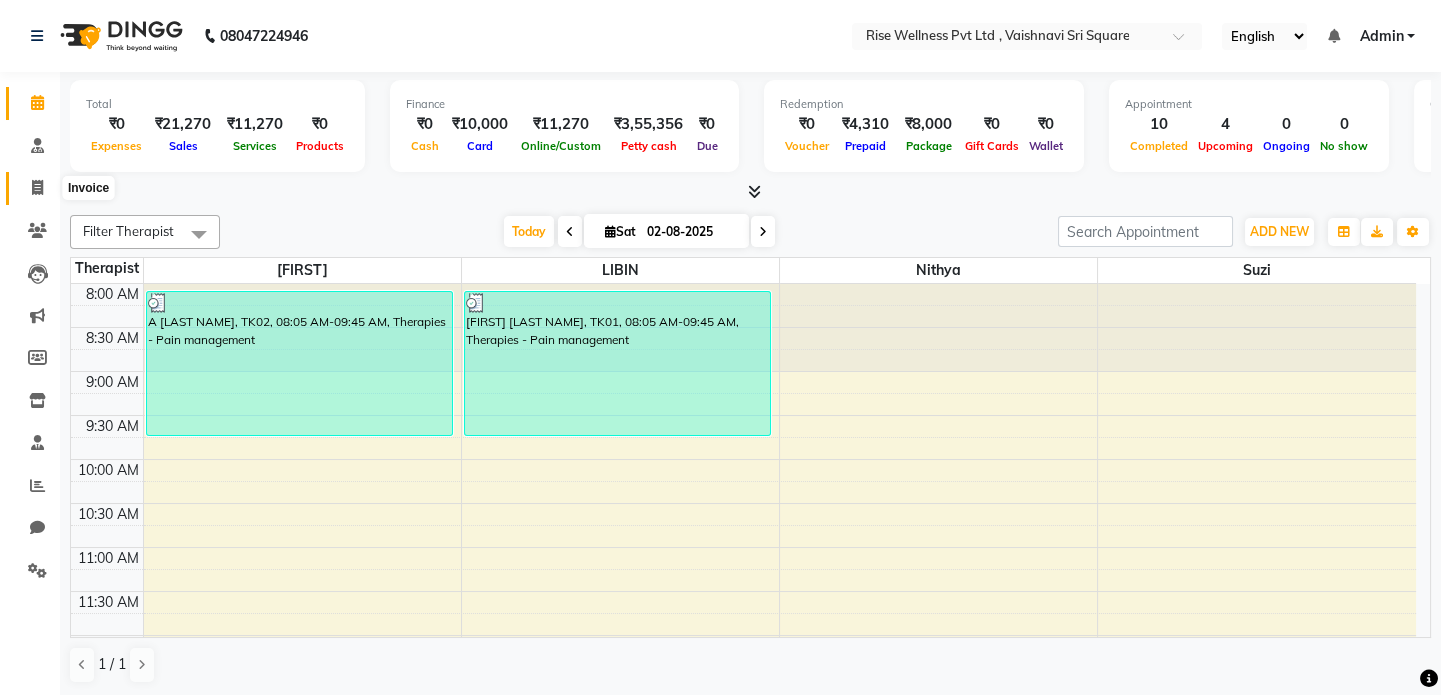 click 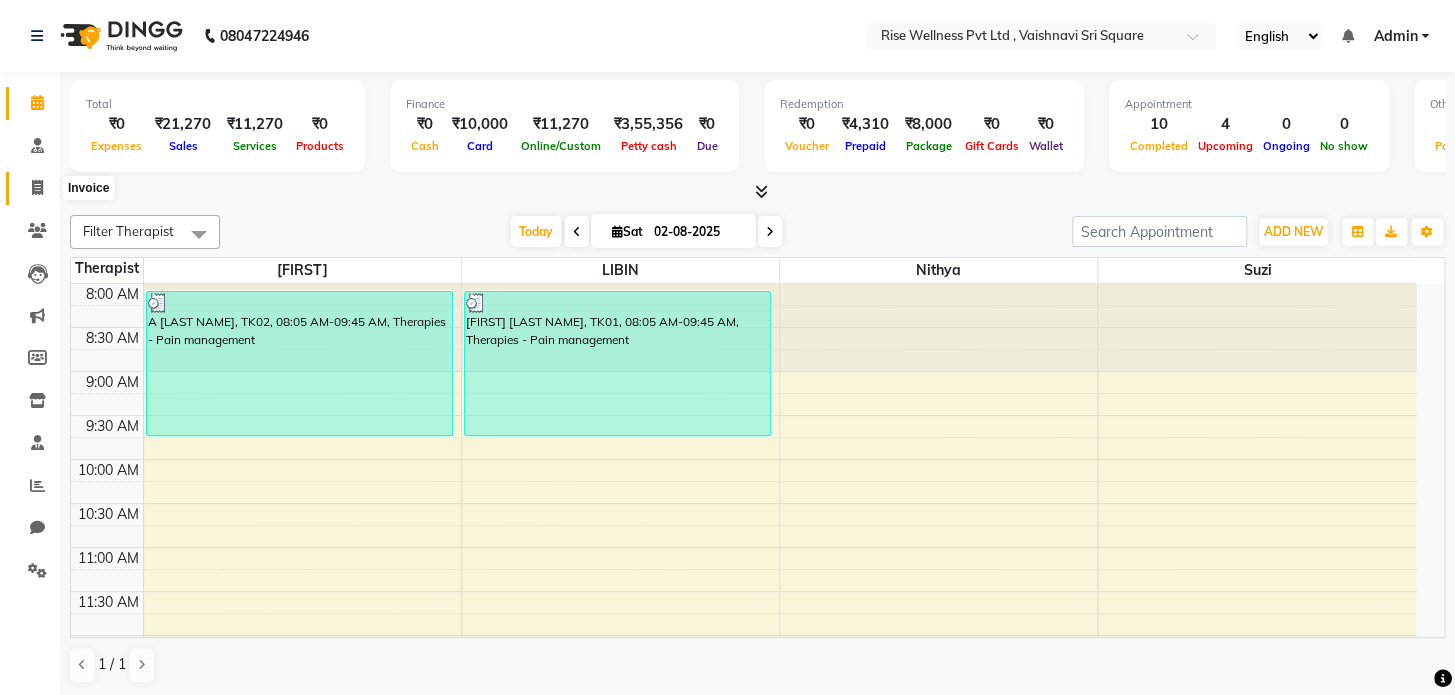 select on "service" 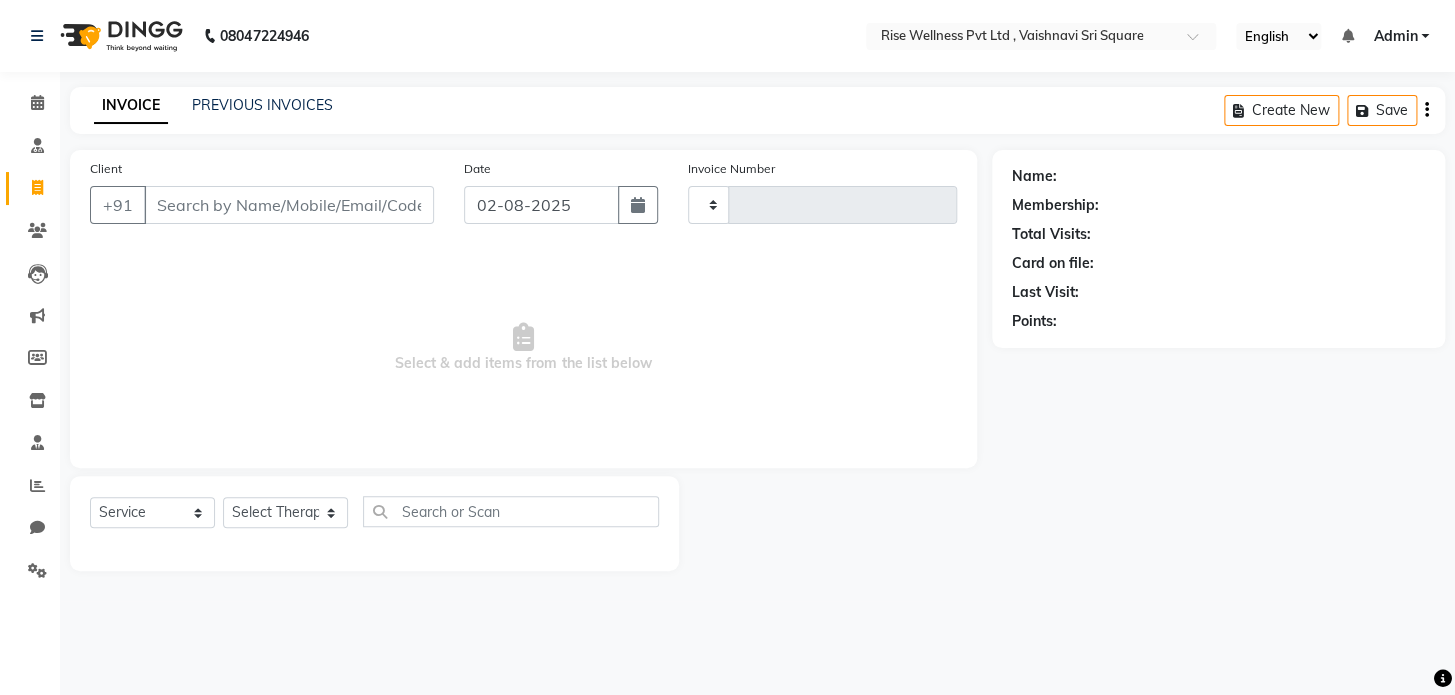 type on "0766" 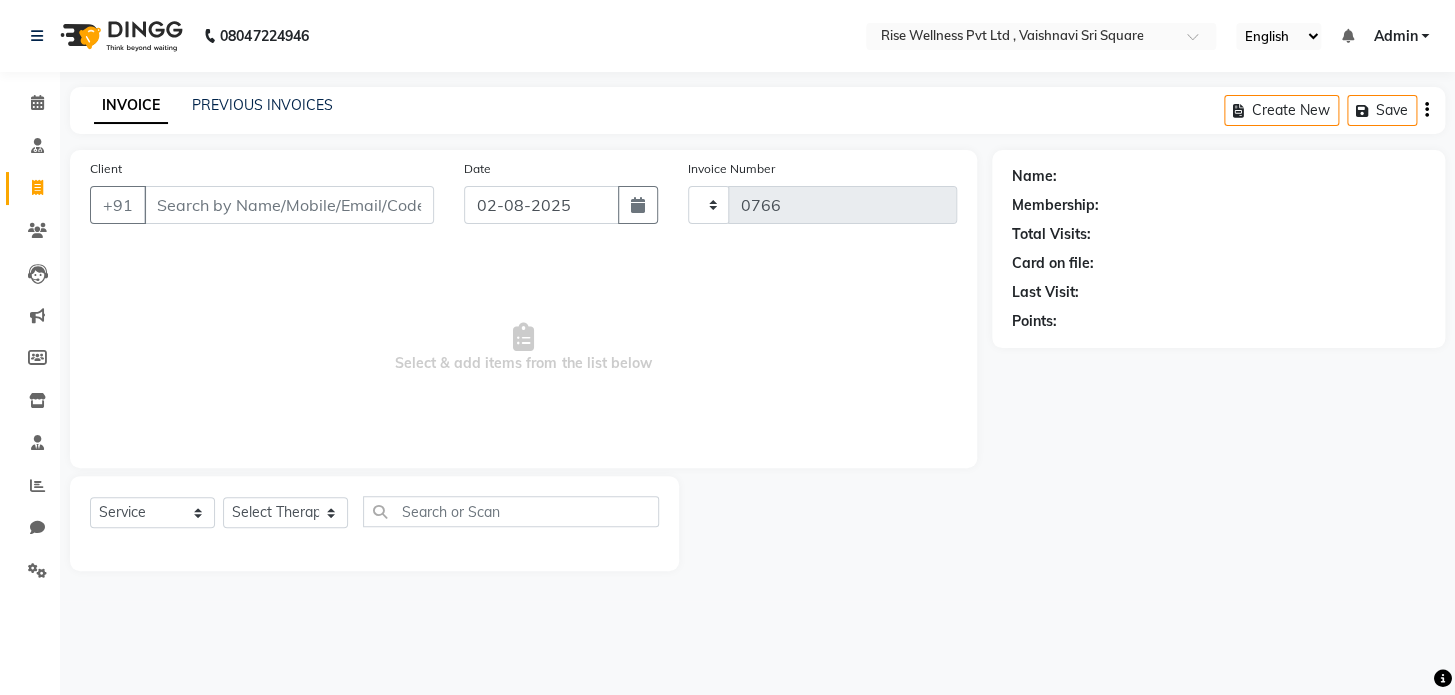 select on "7497" 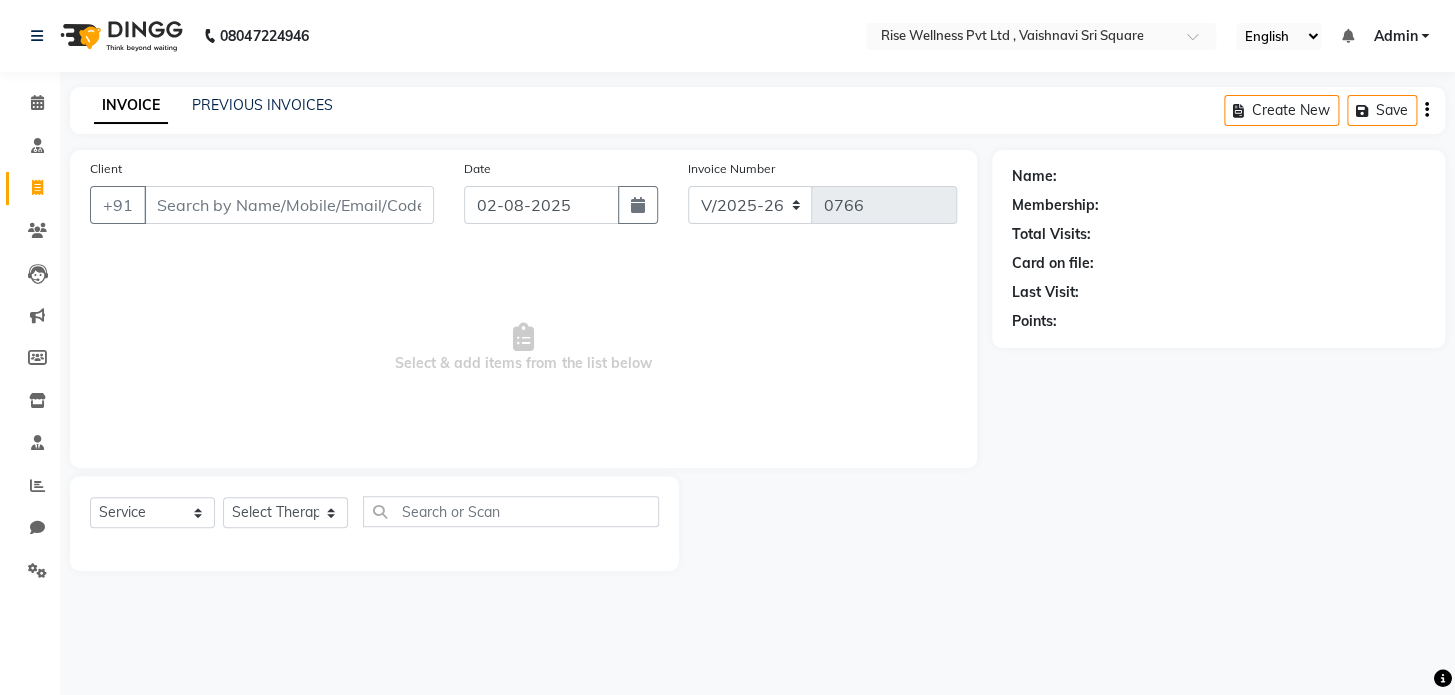 select on "V" 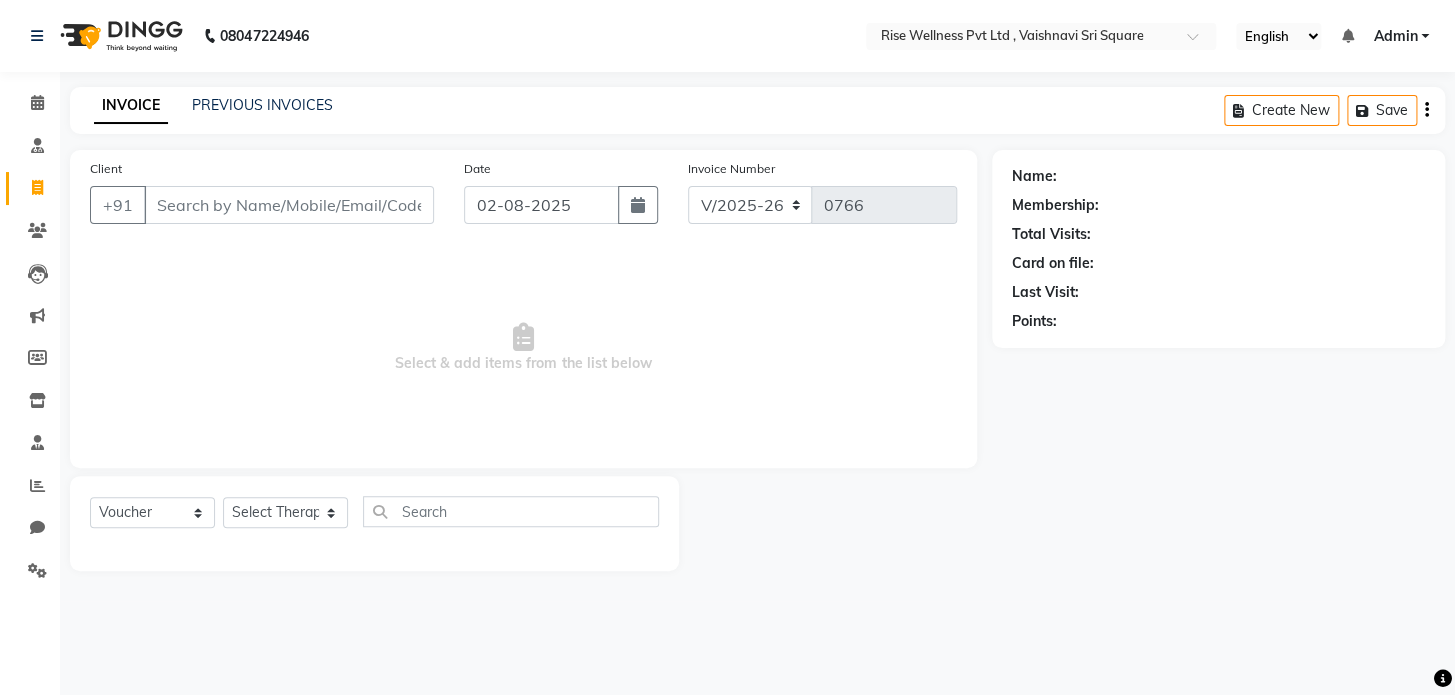 click on "Client" at bounding box center (289, 205) 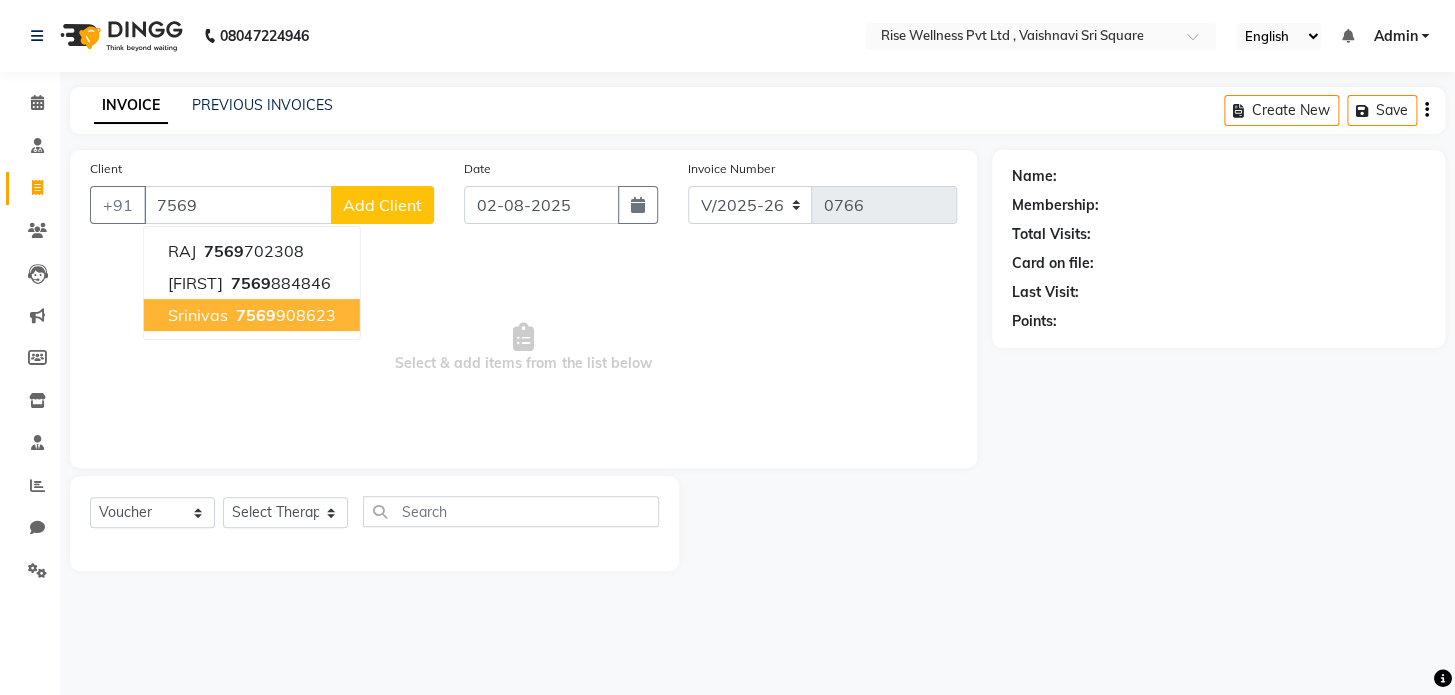 click on "srinivas   7569 908623" at bounding box center [252, 315] 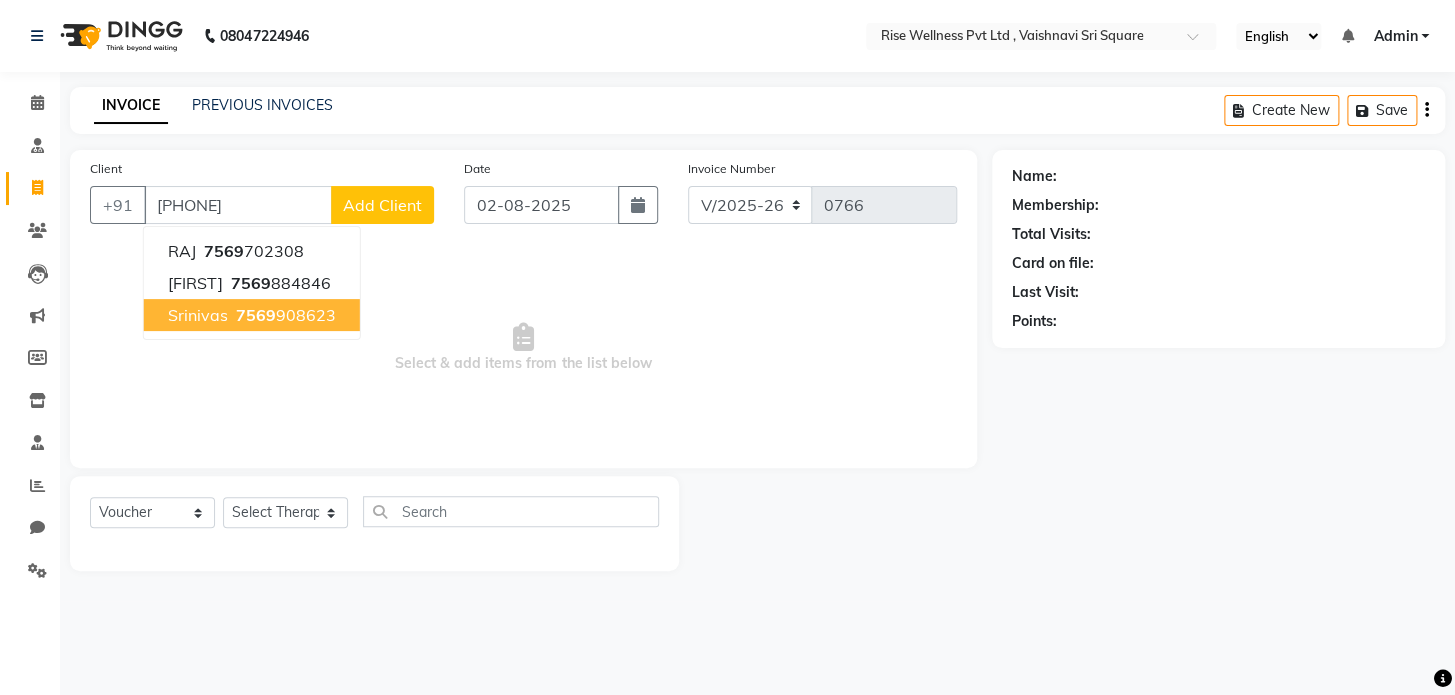type on "[PHONE]" 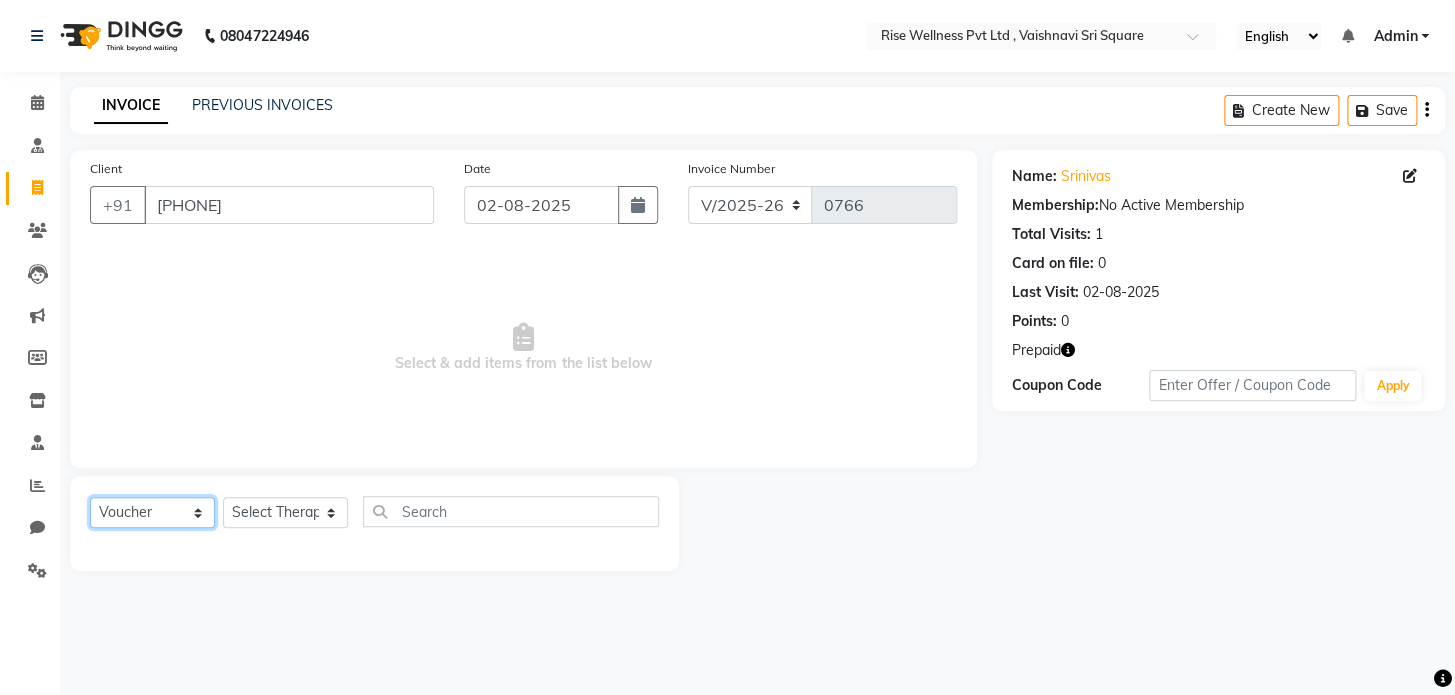 click on "Select  Service  Product  Membership  Package Voucher Prepaid Gift Card" 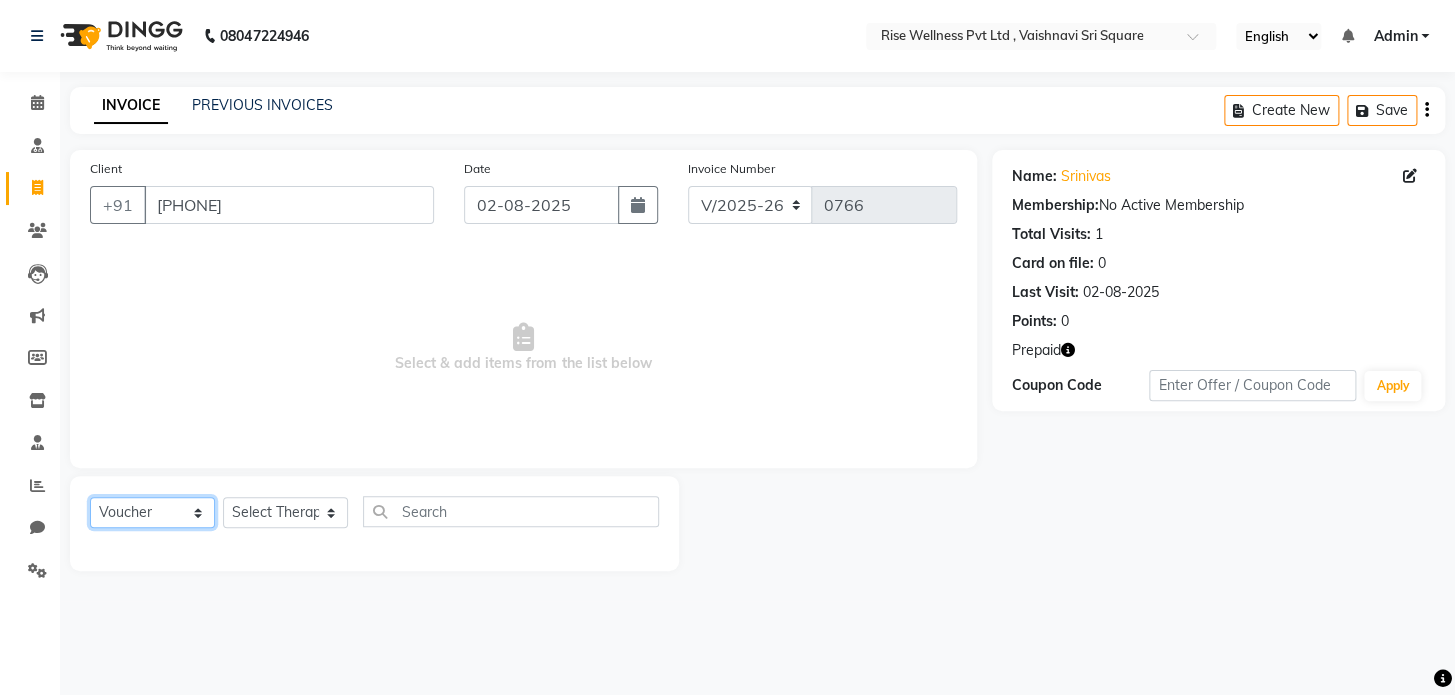 select on "product" 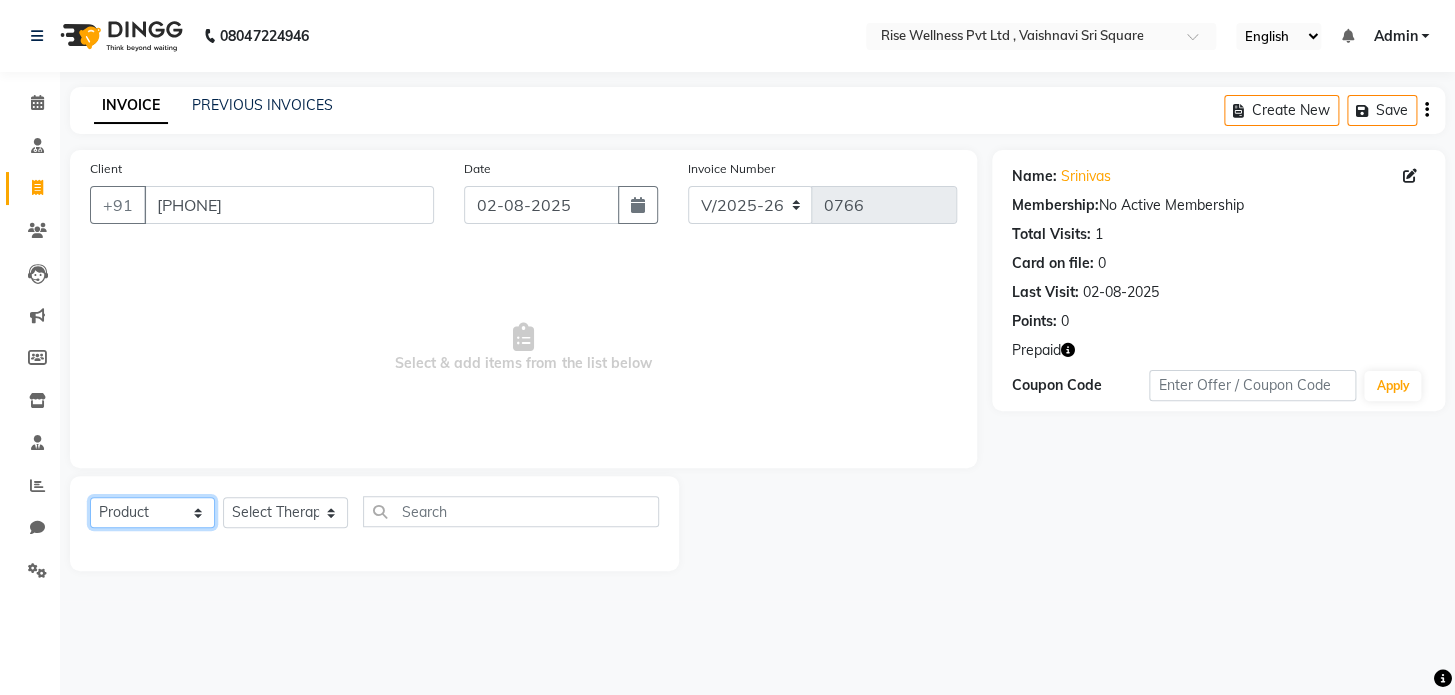 click on "Select  Service  Product  Membership  Package Voucher Prepaid Gift Card" 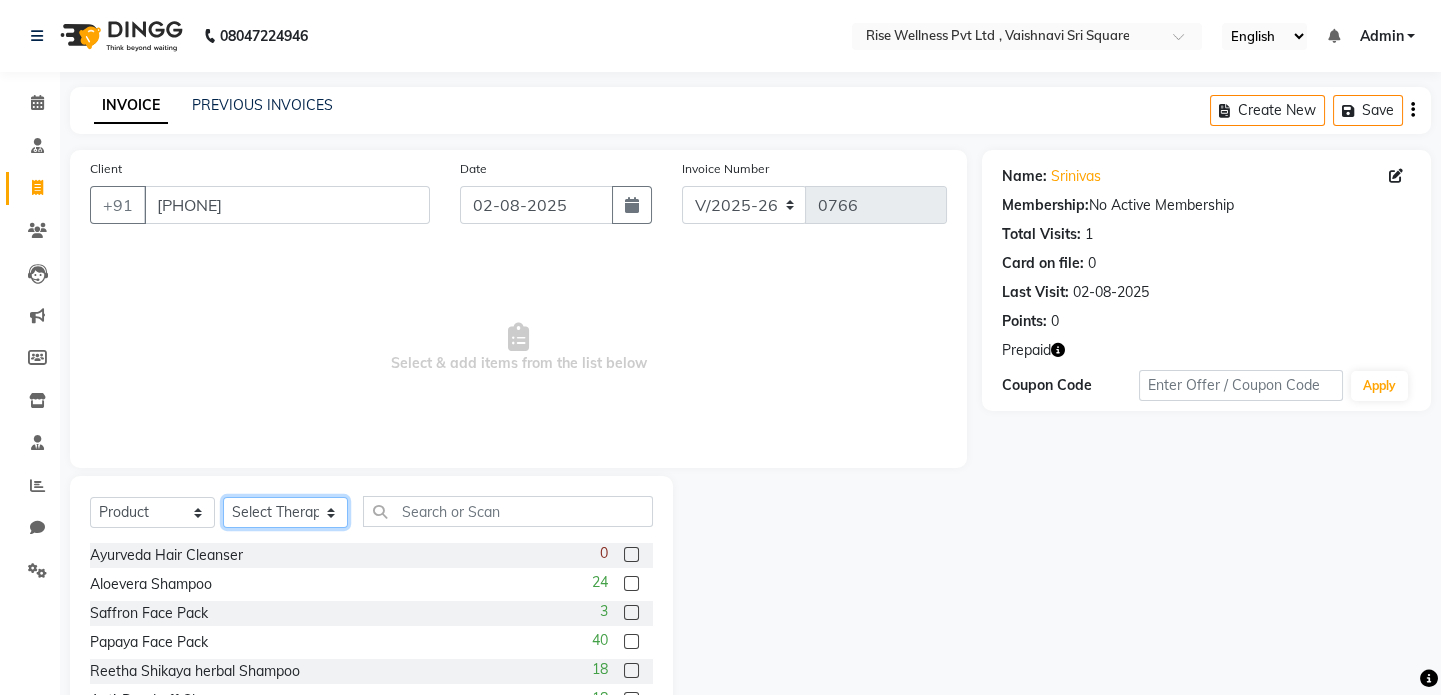 click on "Select Therapist LIBIN nithya Reception sujith suzi" 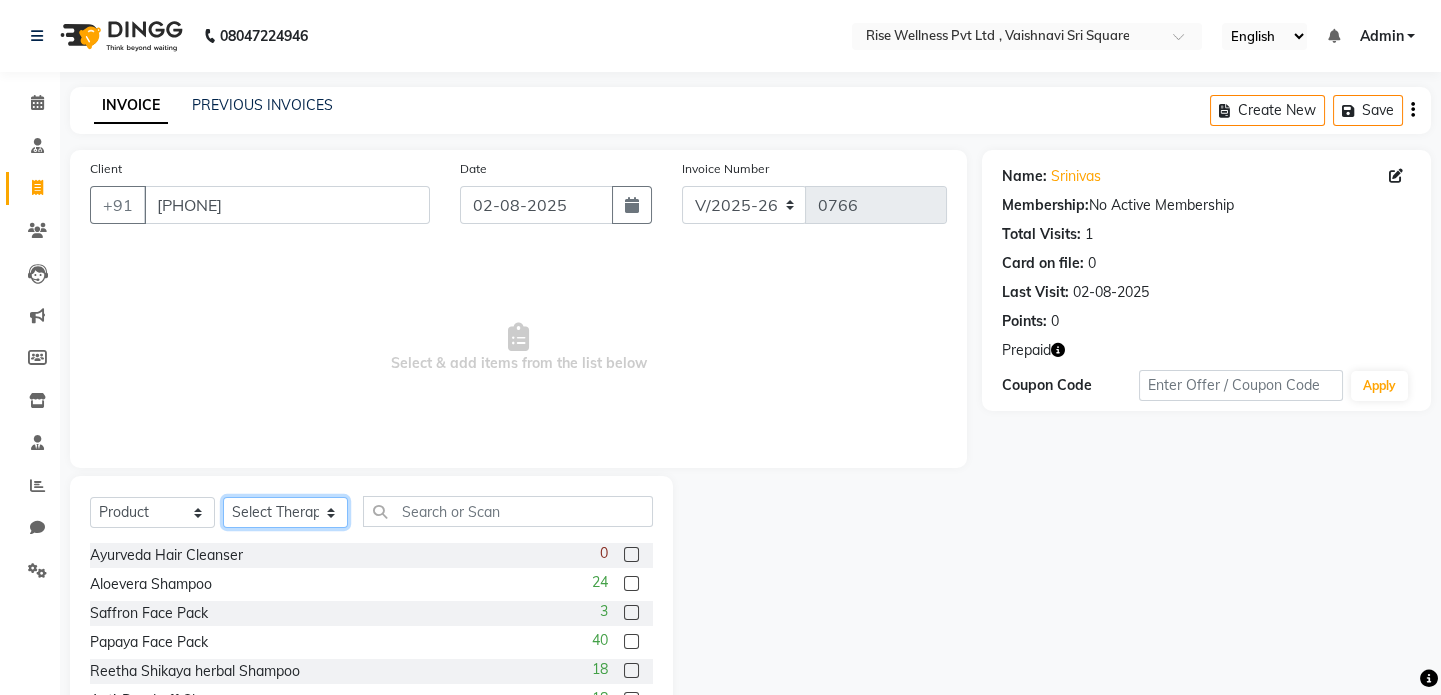 select on "67160" 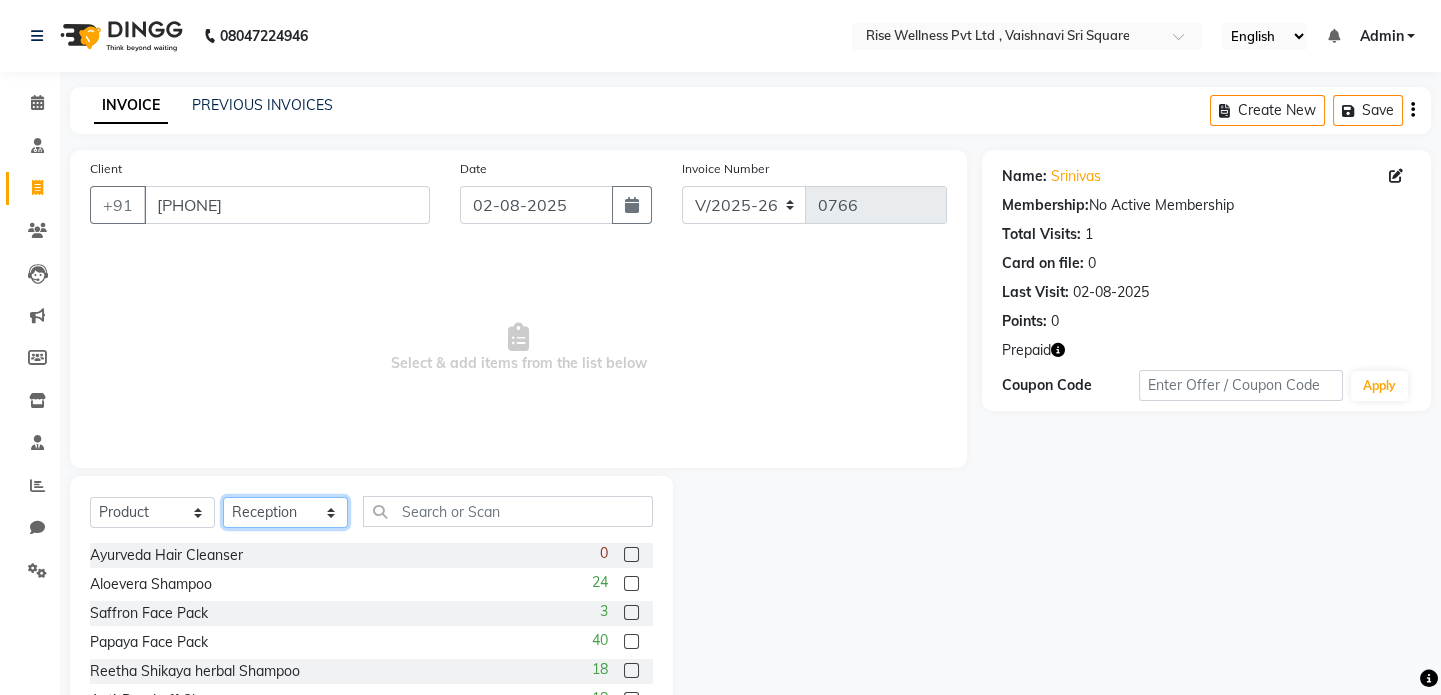 click on "Select Therapist LIBIN nithya Reception sujith suzi" 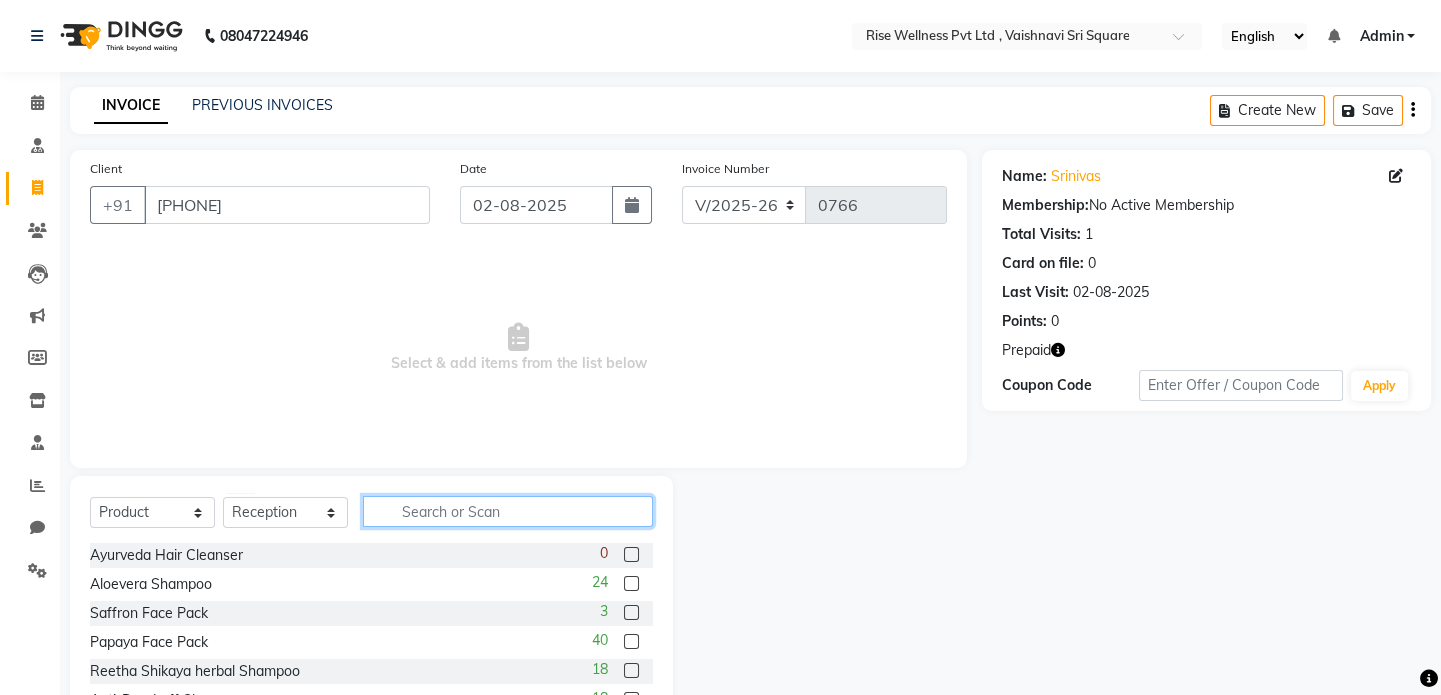 click 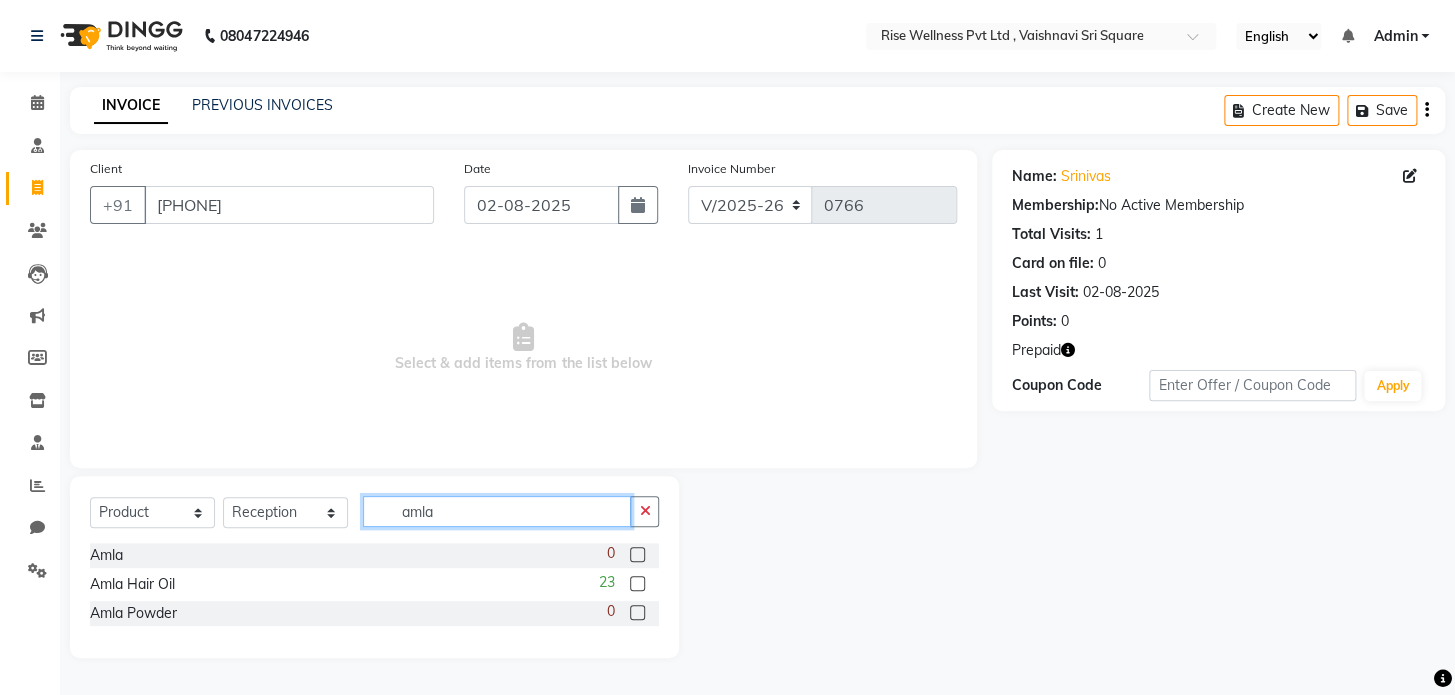 type on "amla" 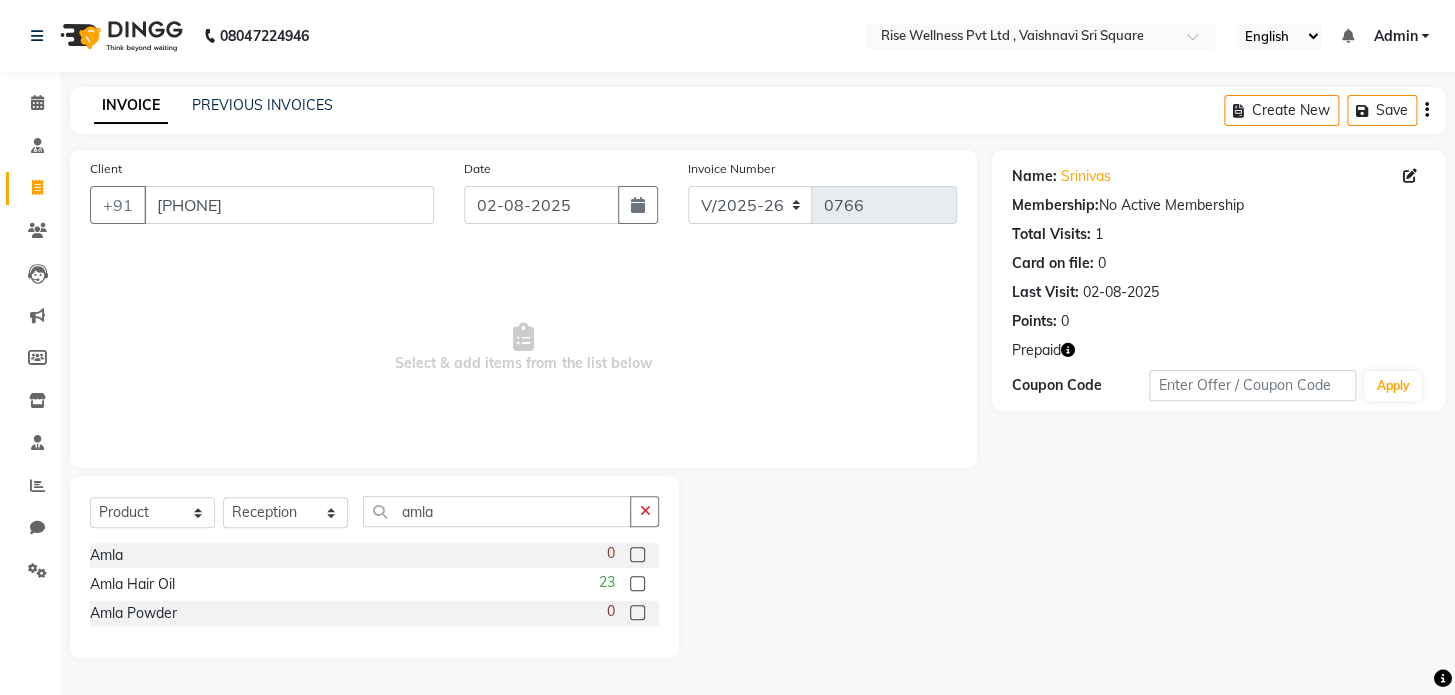 click 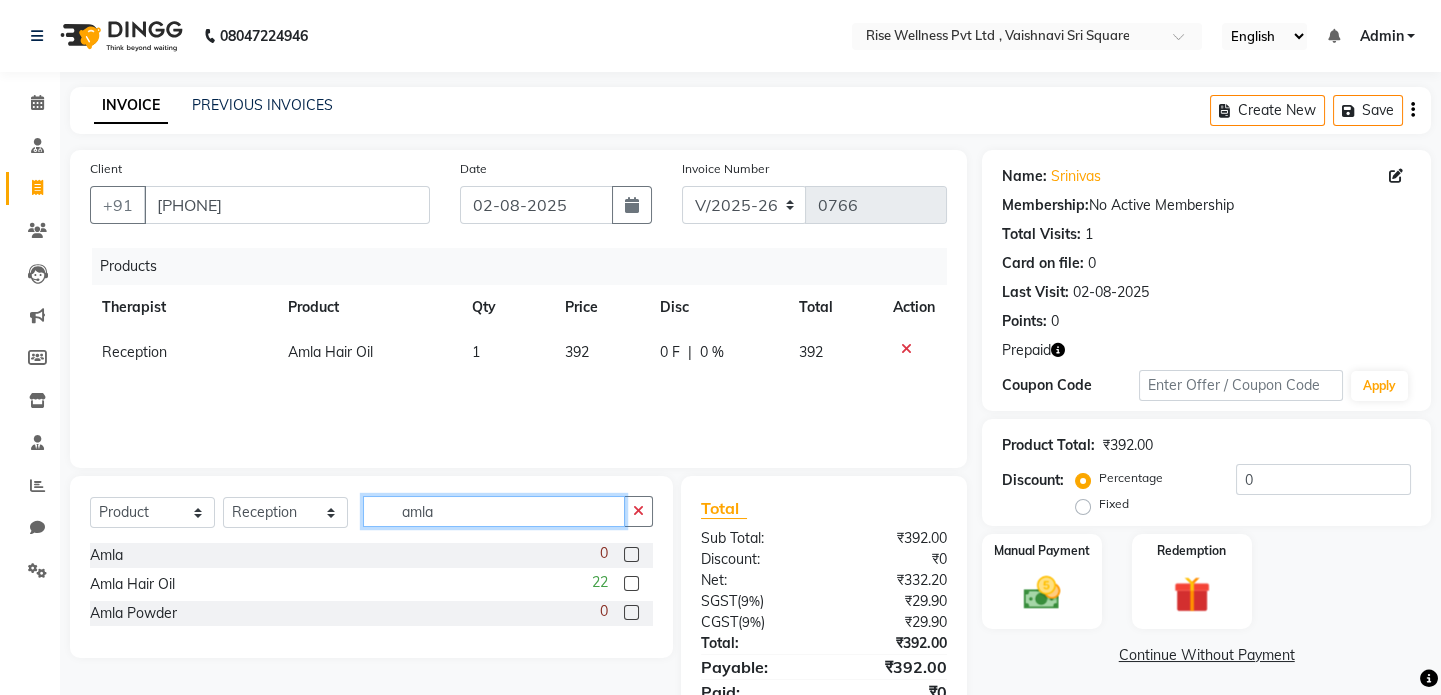 checkbox on "false" 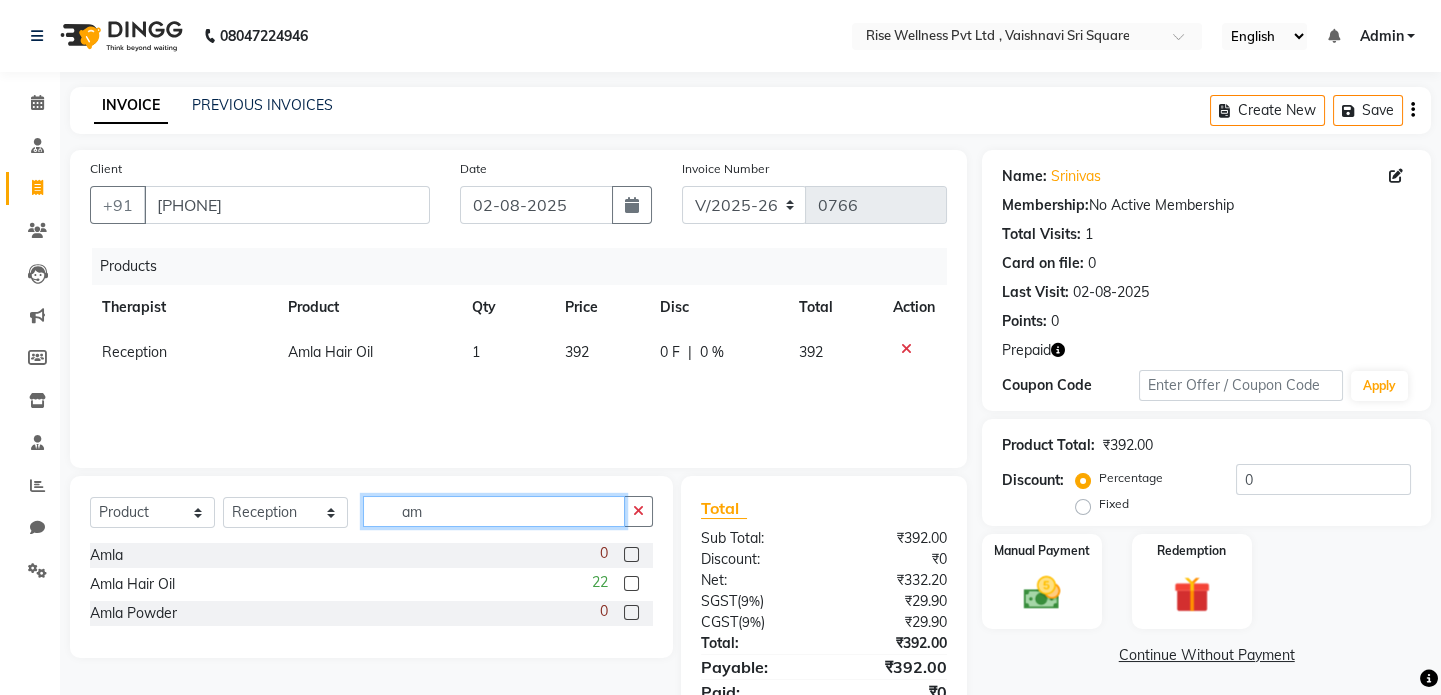 type on "a" 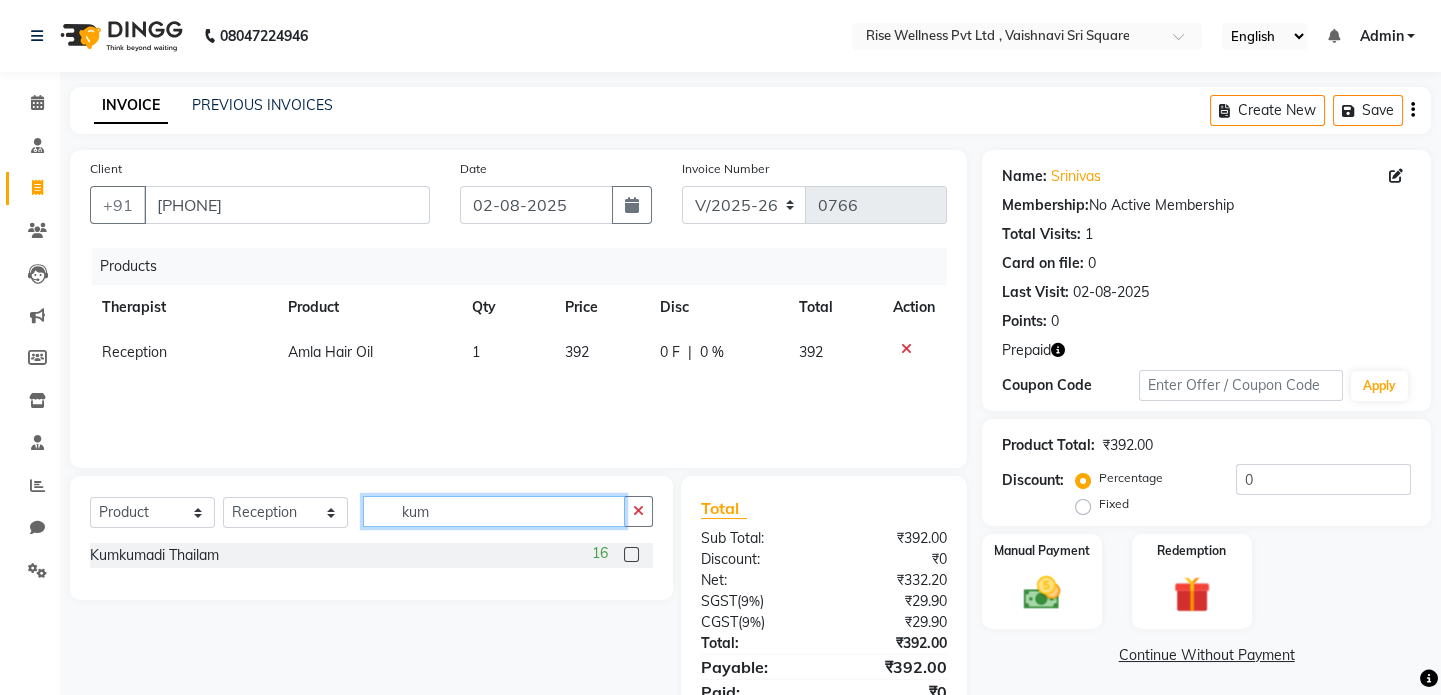 type on "kum" 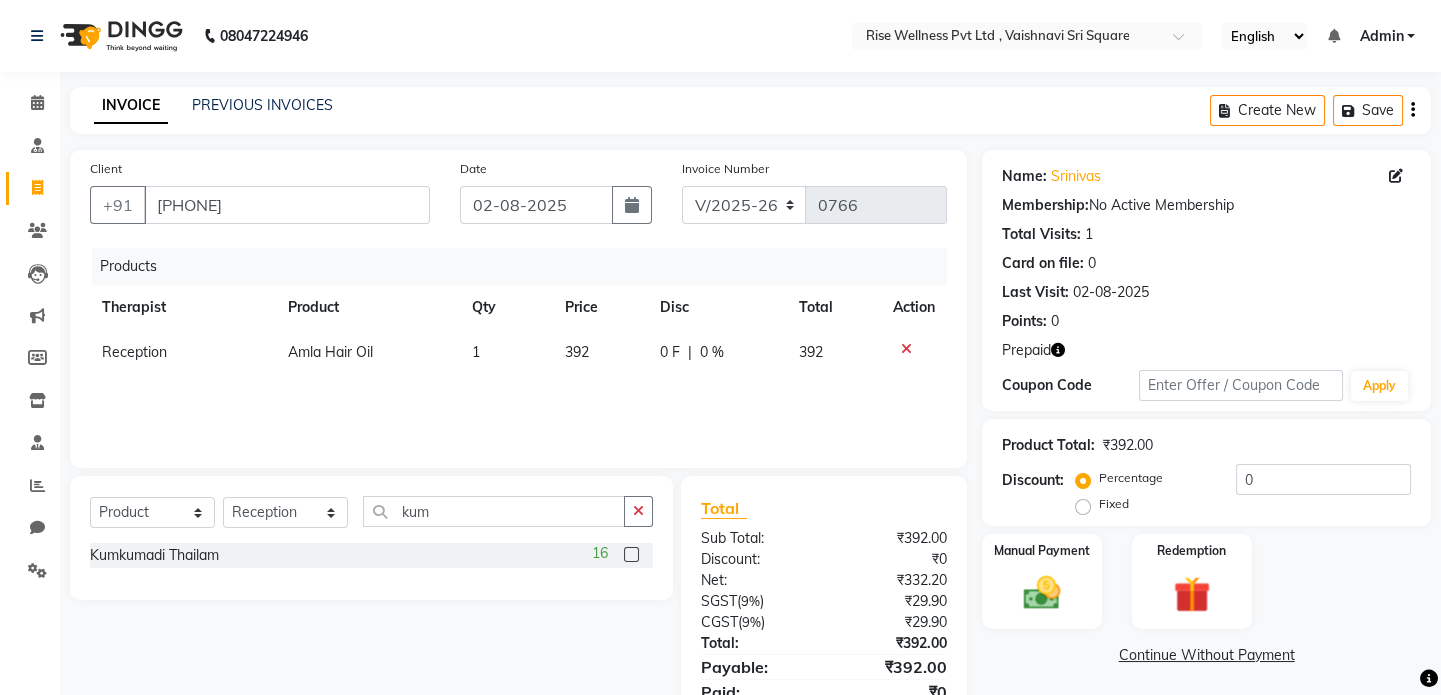 click 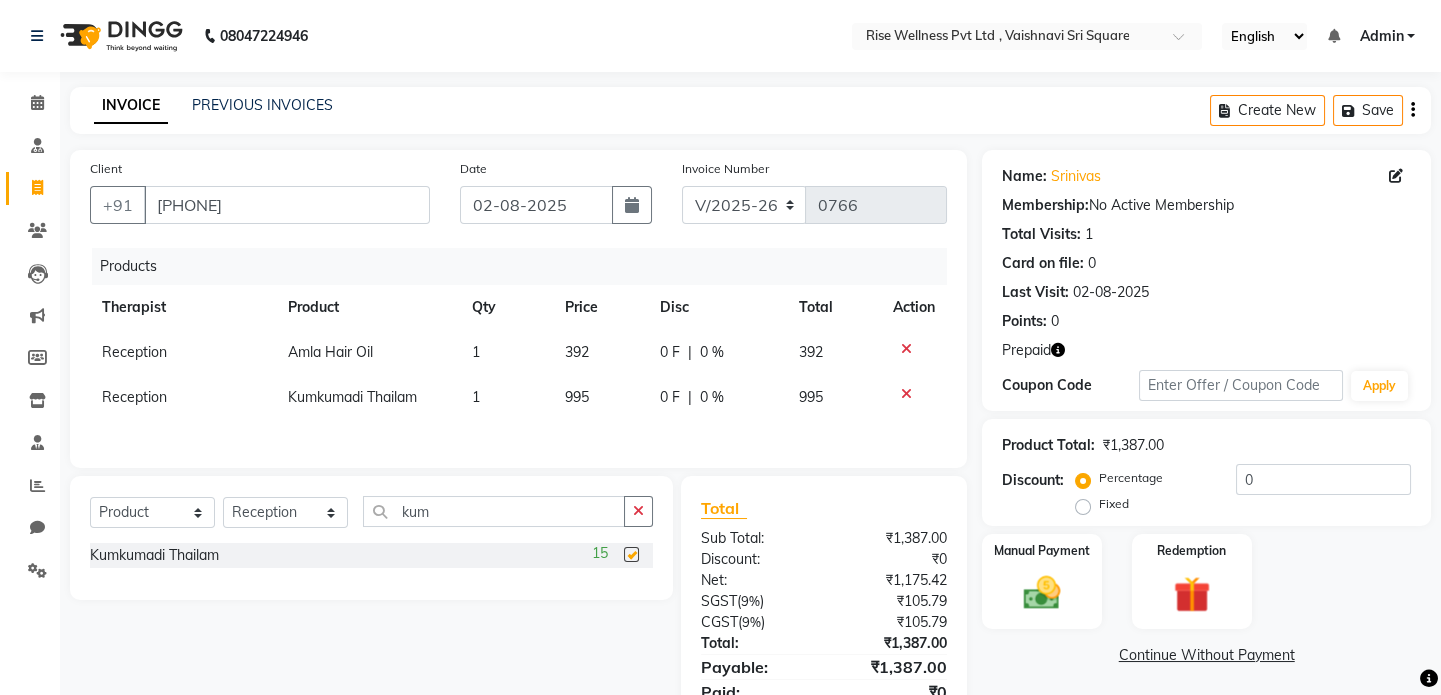checkbox on "false" 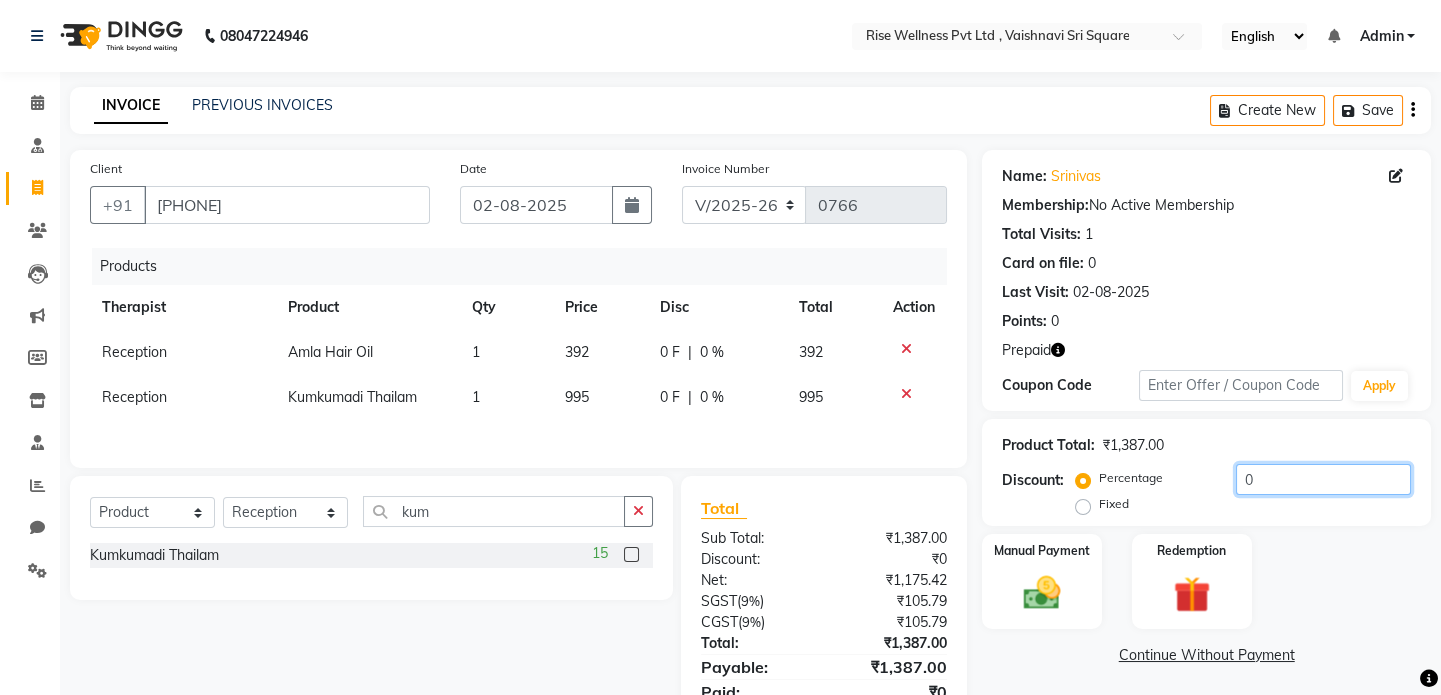 click on "0" 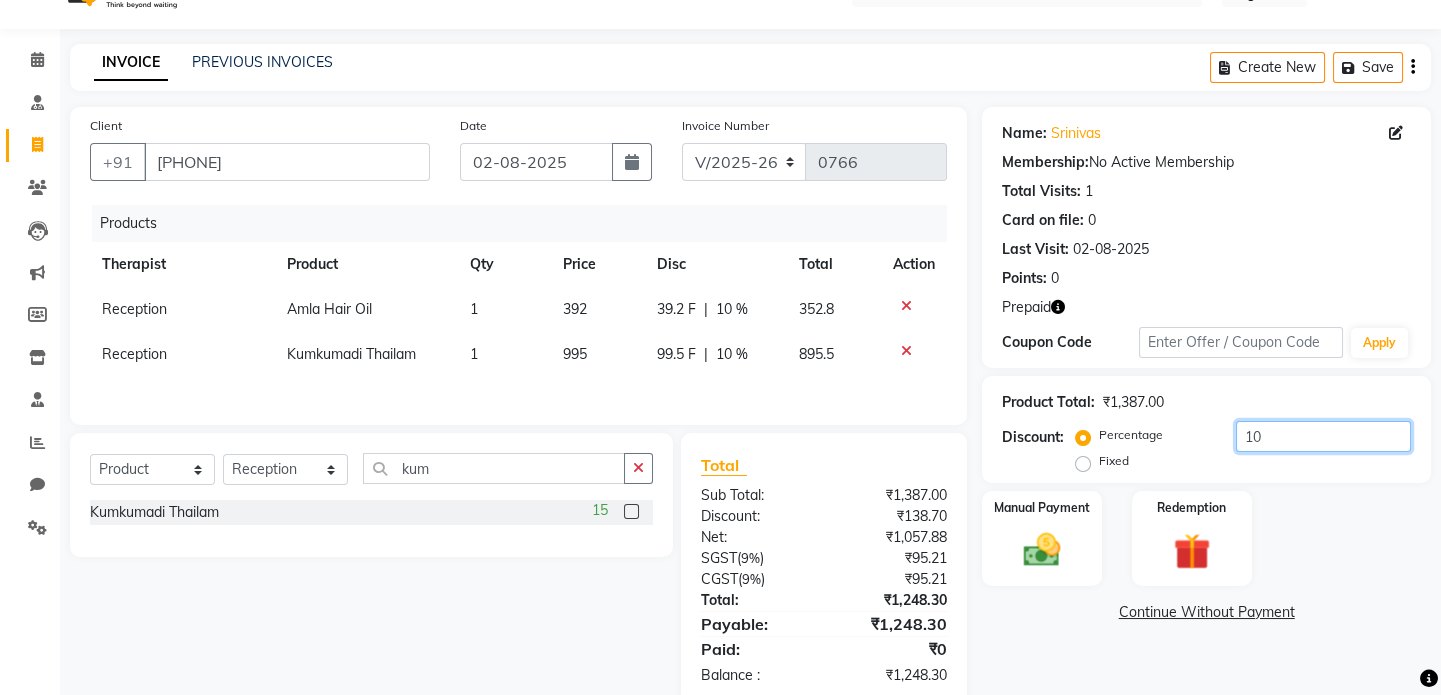 scroll, scrollTop: 86, scrollLeft: 0, axis: vertical 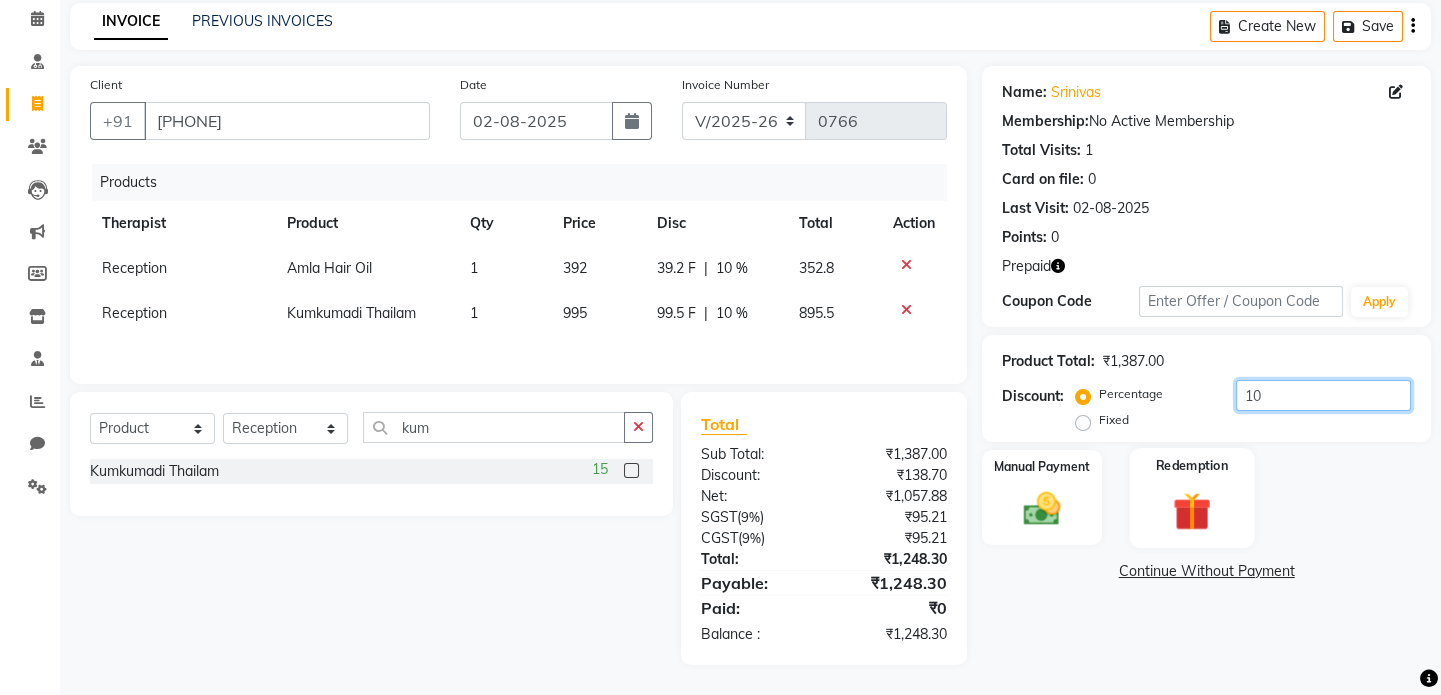 type on "1" 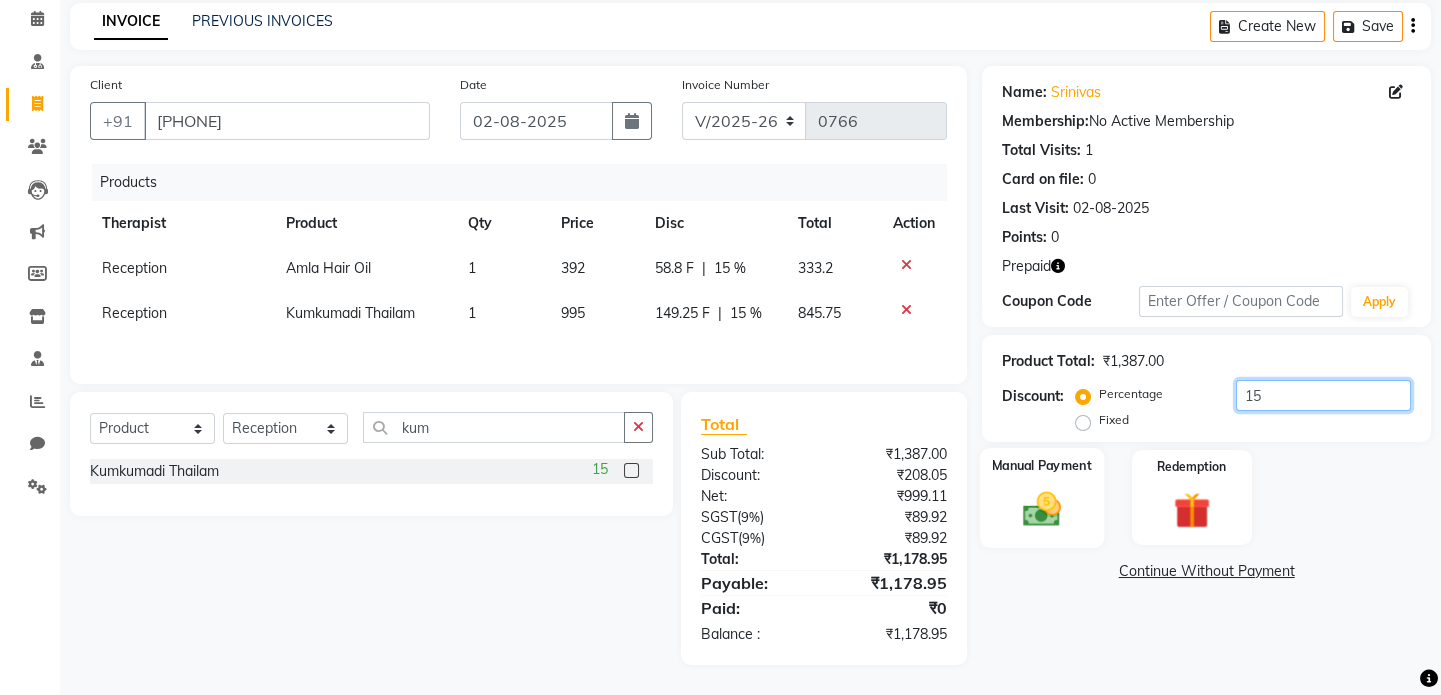 type on "15" 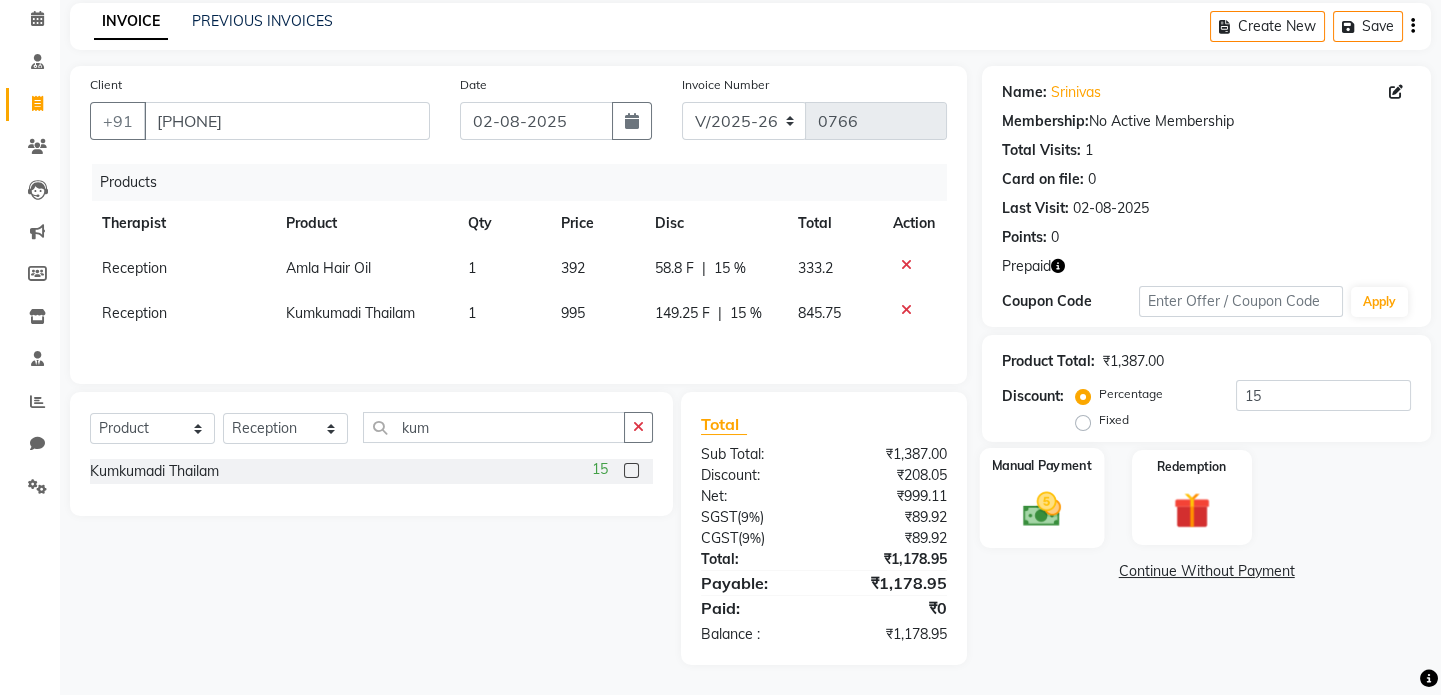 click on "Manual Payment" 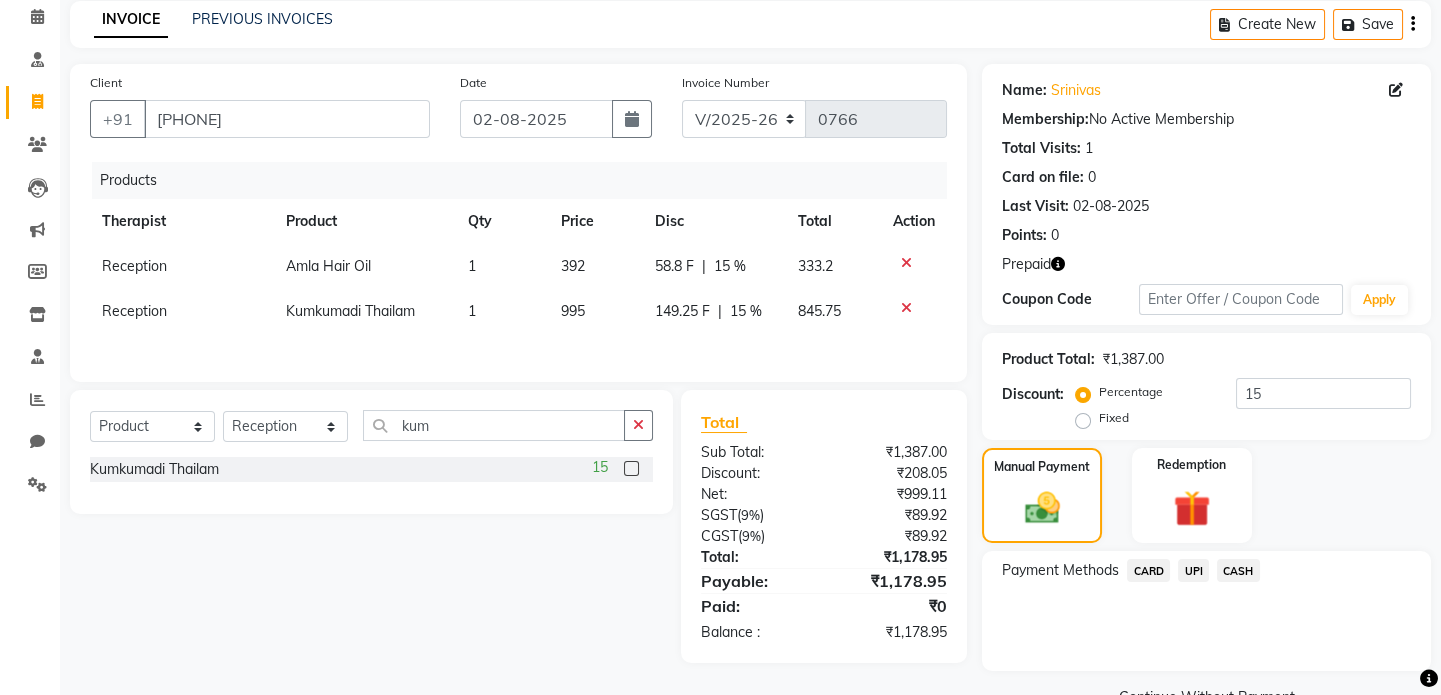 click on "CARD" 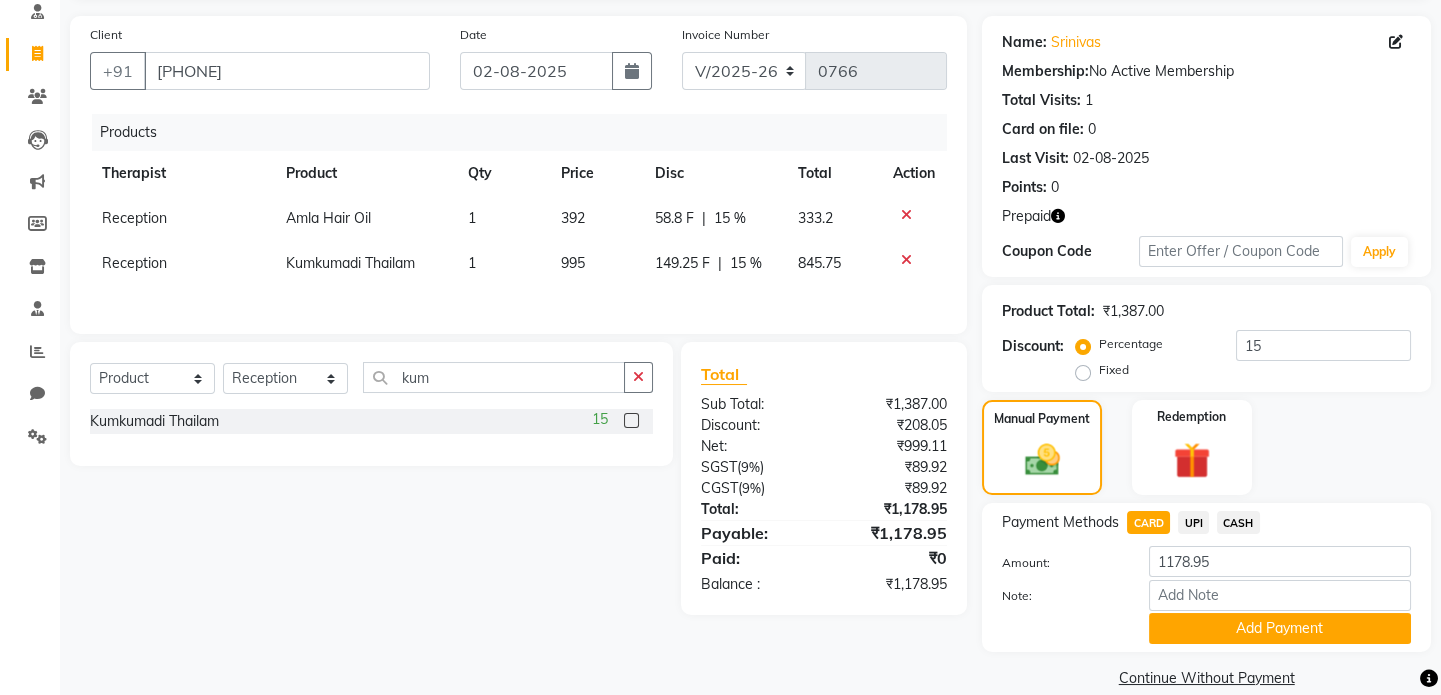 scroll, scrollTop: 161, scrollLeft: 0, axis: vertical 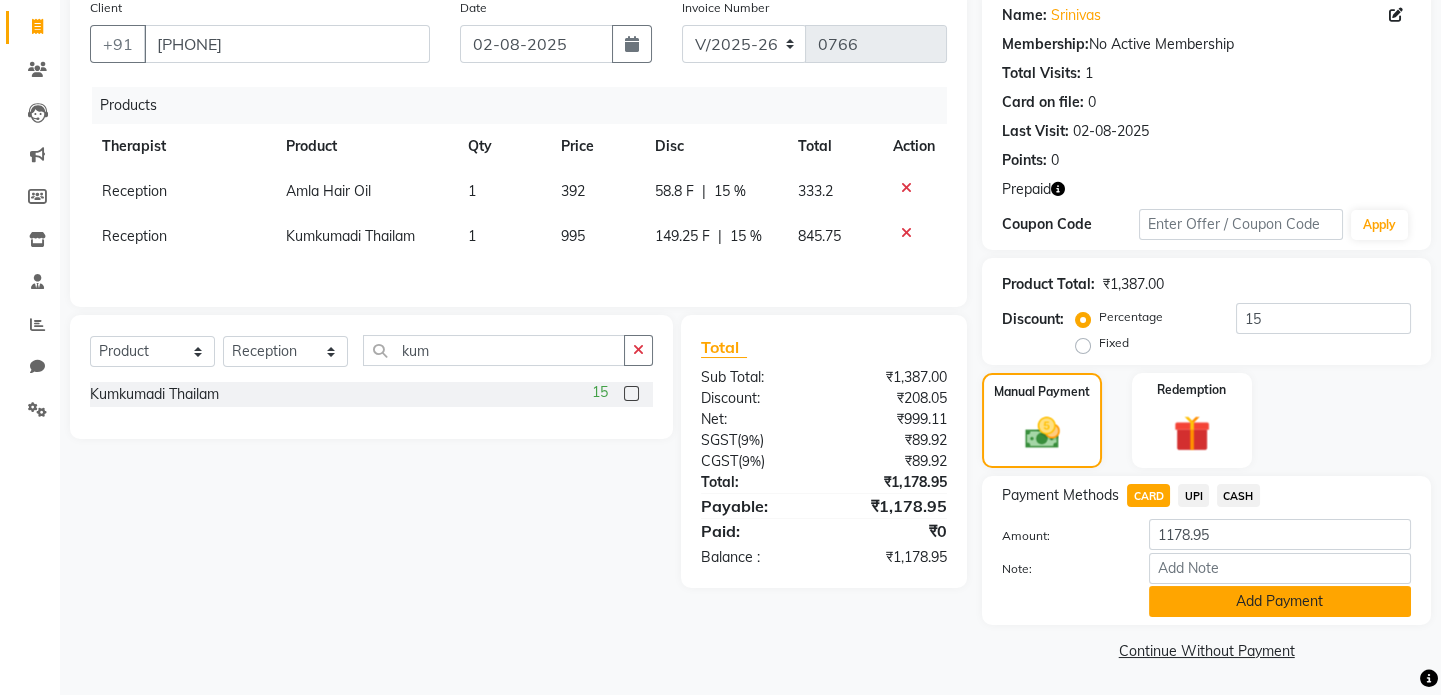 click on "Add Payment" 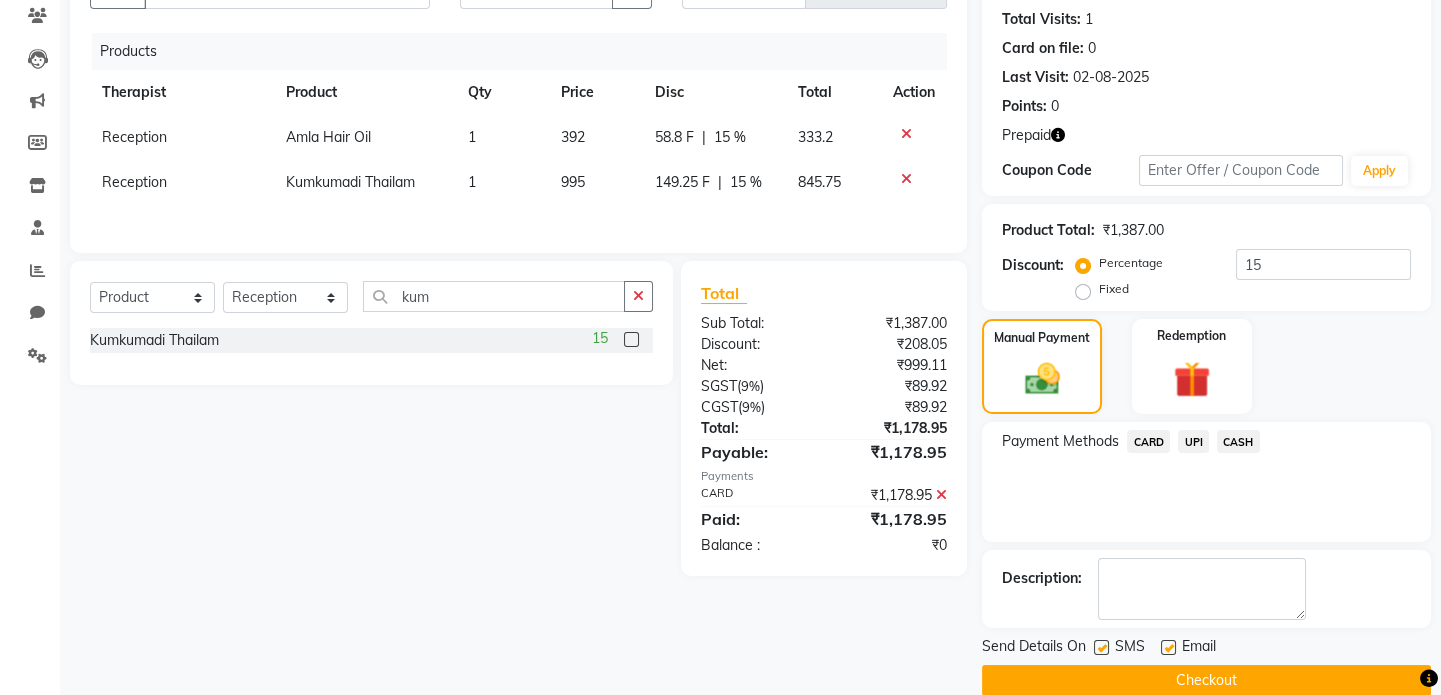 scroll, scrollTop: 245, scrollLeft: 0, axis: vertical 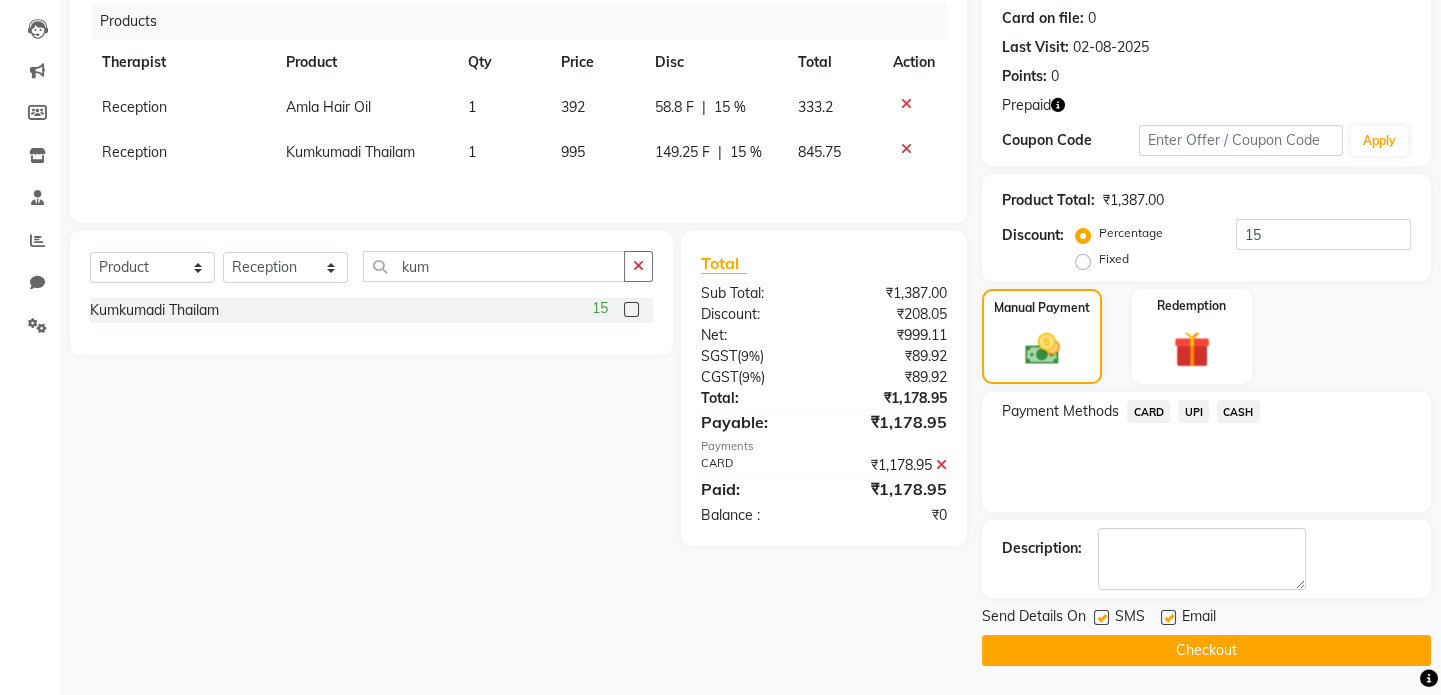click on "Checkout" 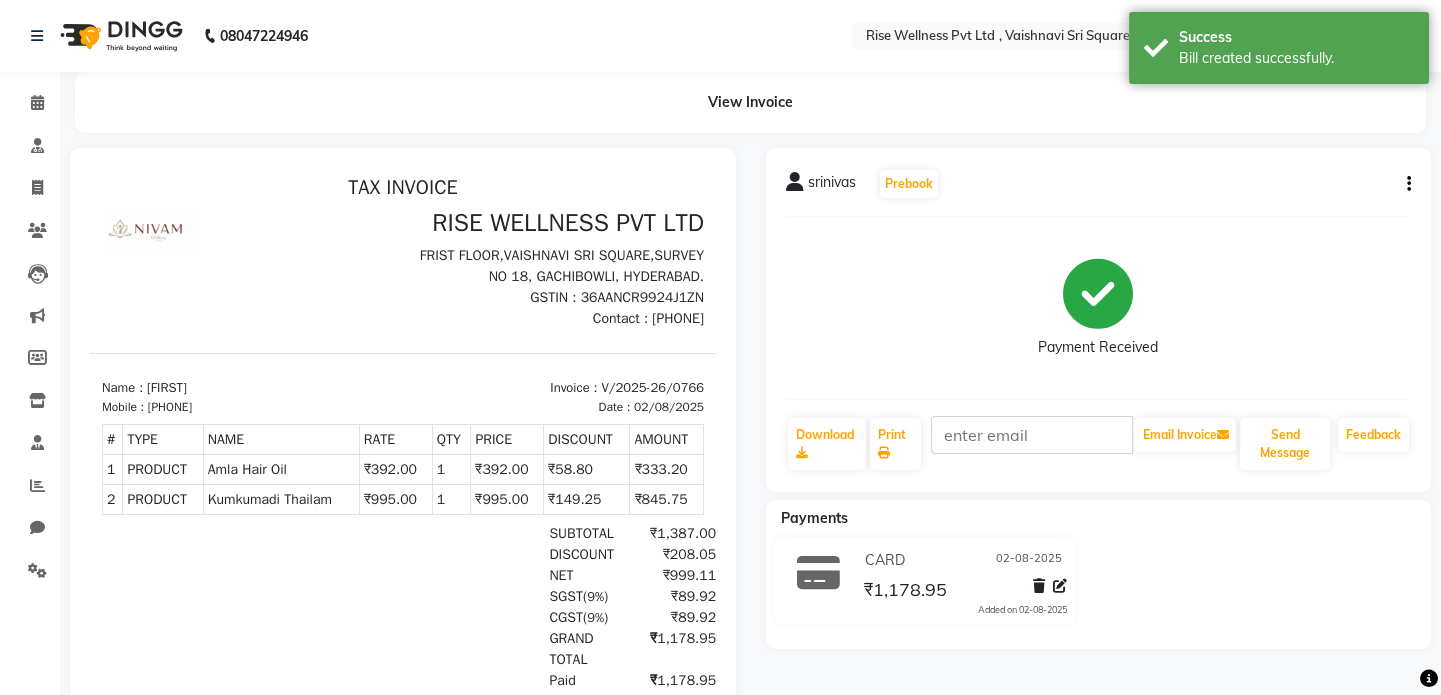 scroll, scrollTop: 0, scrollLeft: 0, axis: both 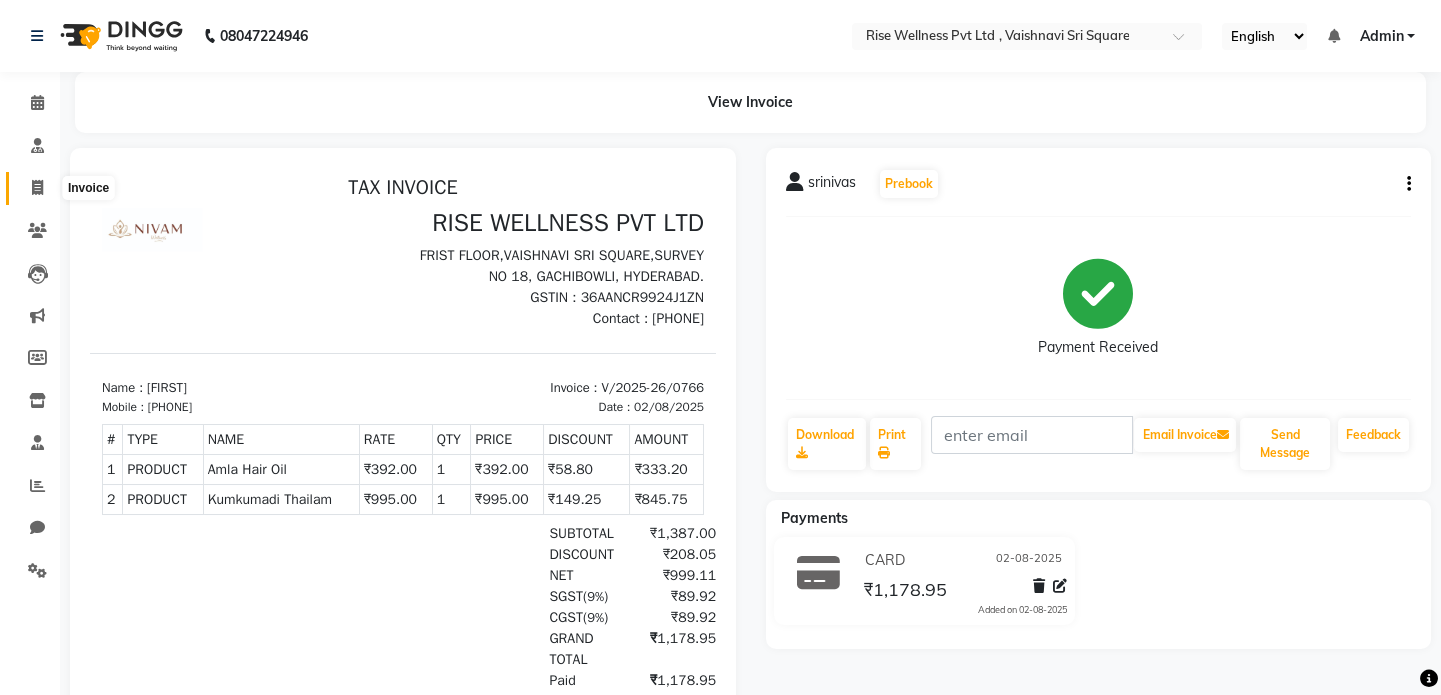 click 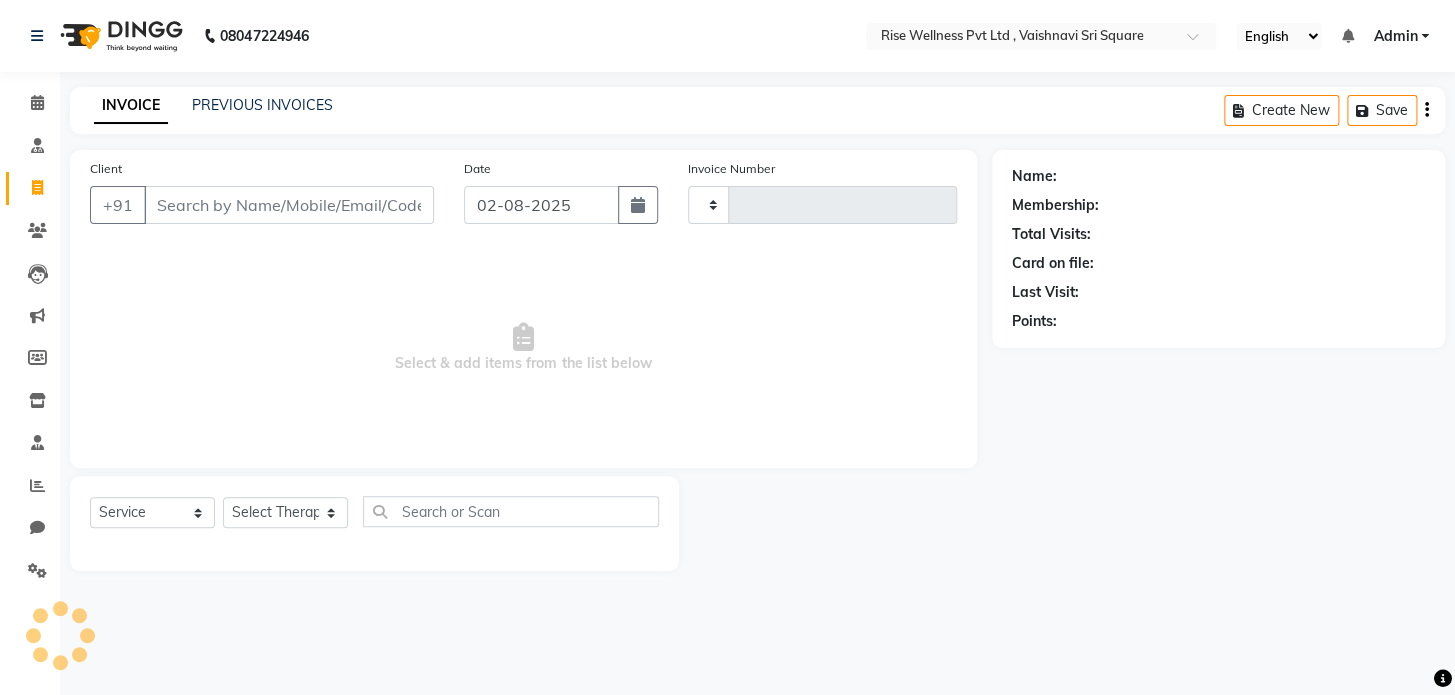 type on "0767" 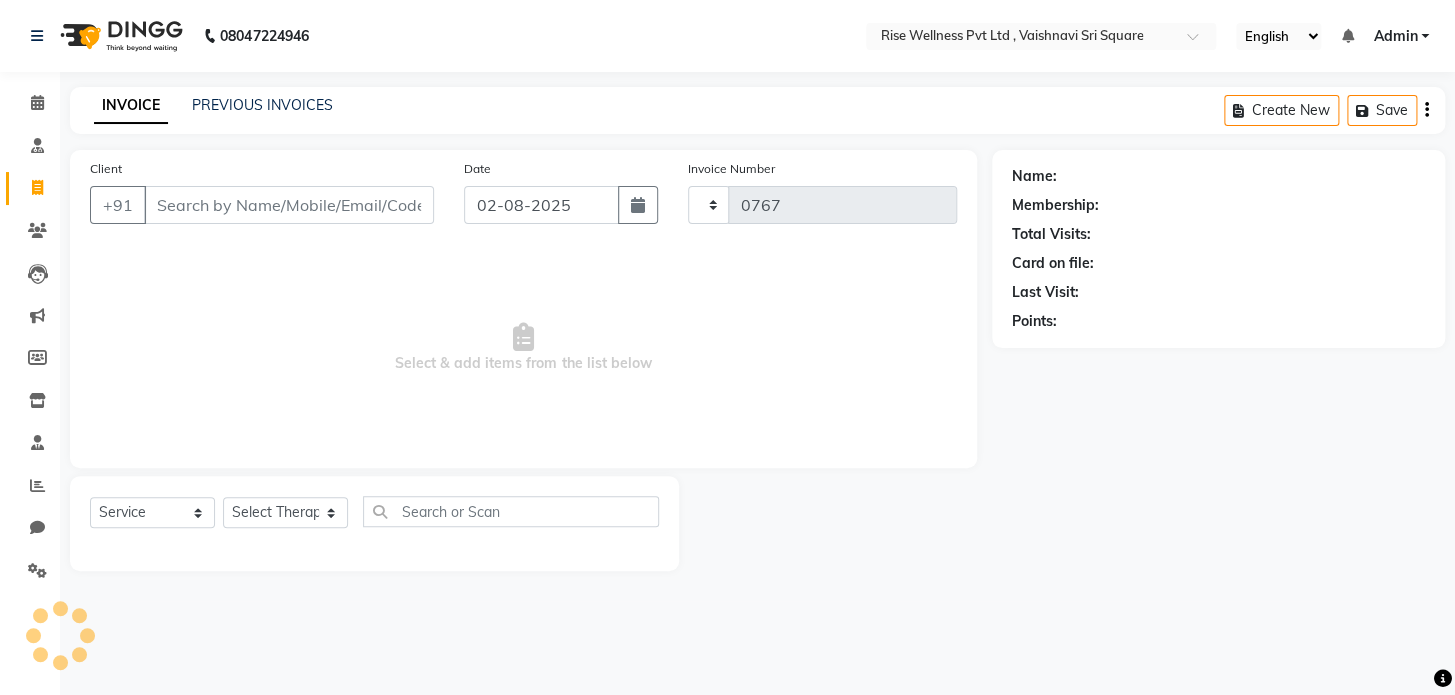 select on "7497" 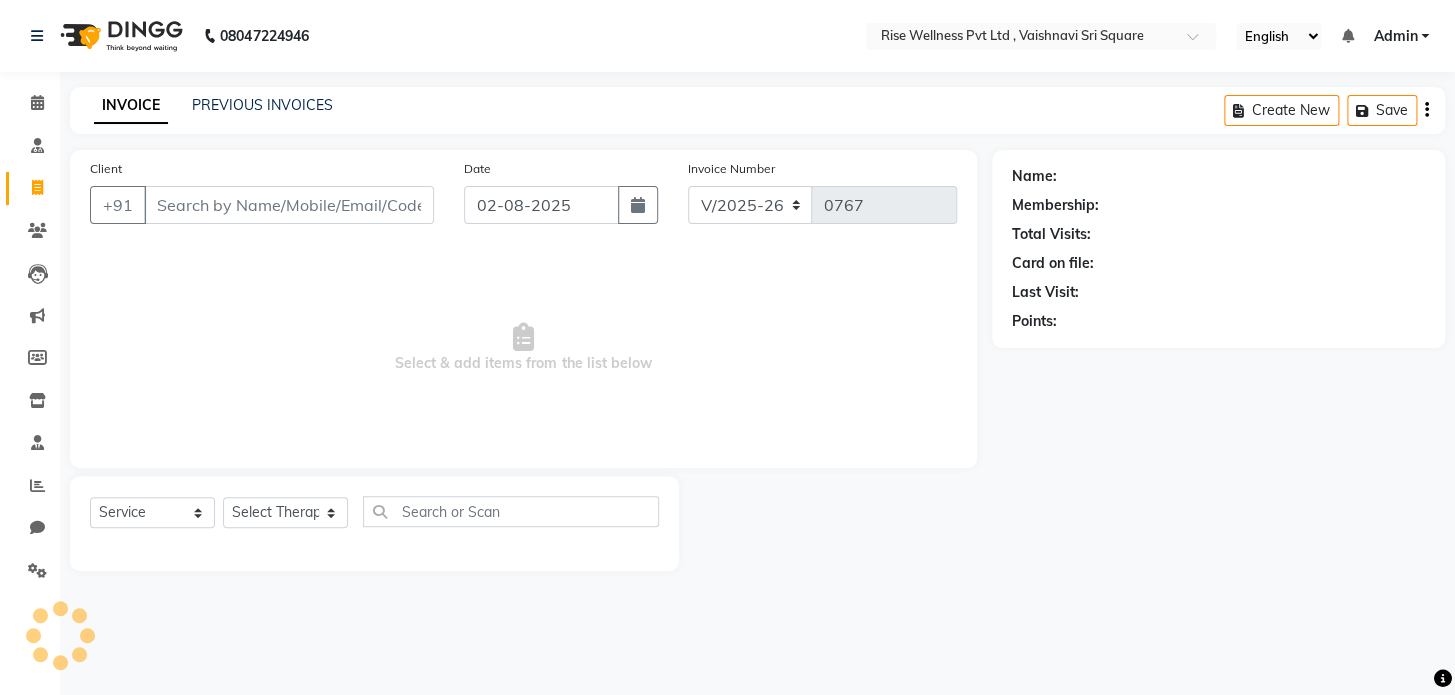 click on "Client" at bounding box center [289, 205] 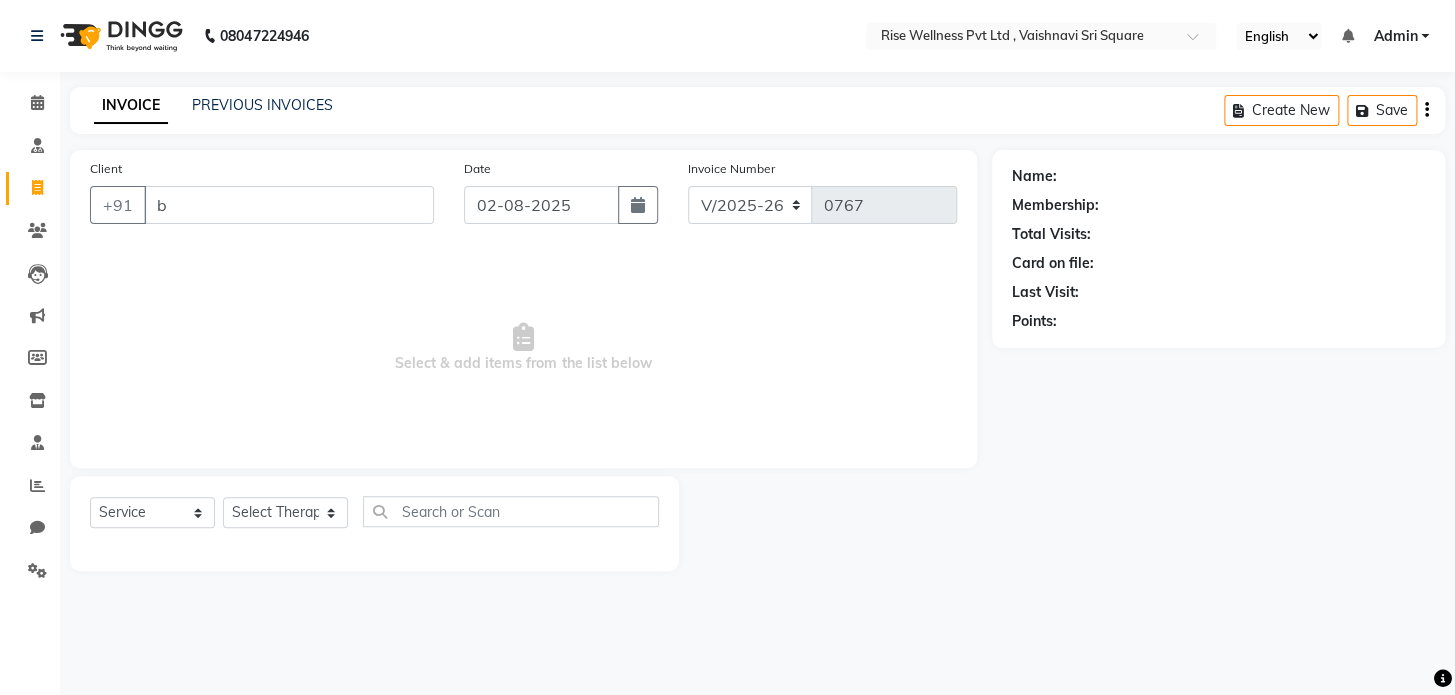 select on "V" 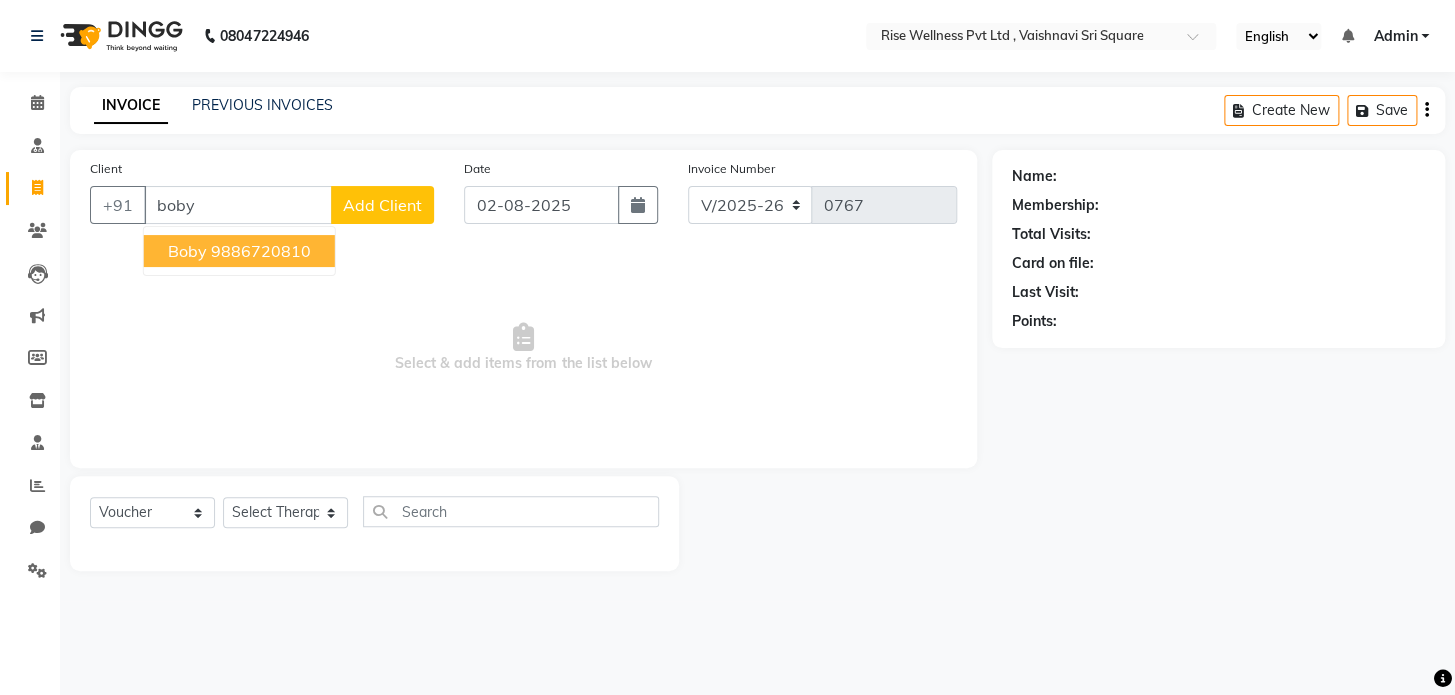 click on "9886720810" at bounding box center [261, 251] 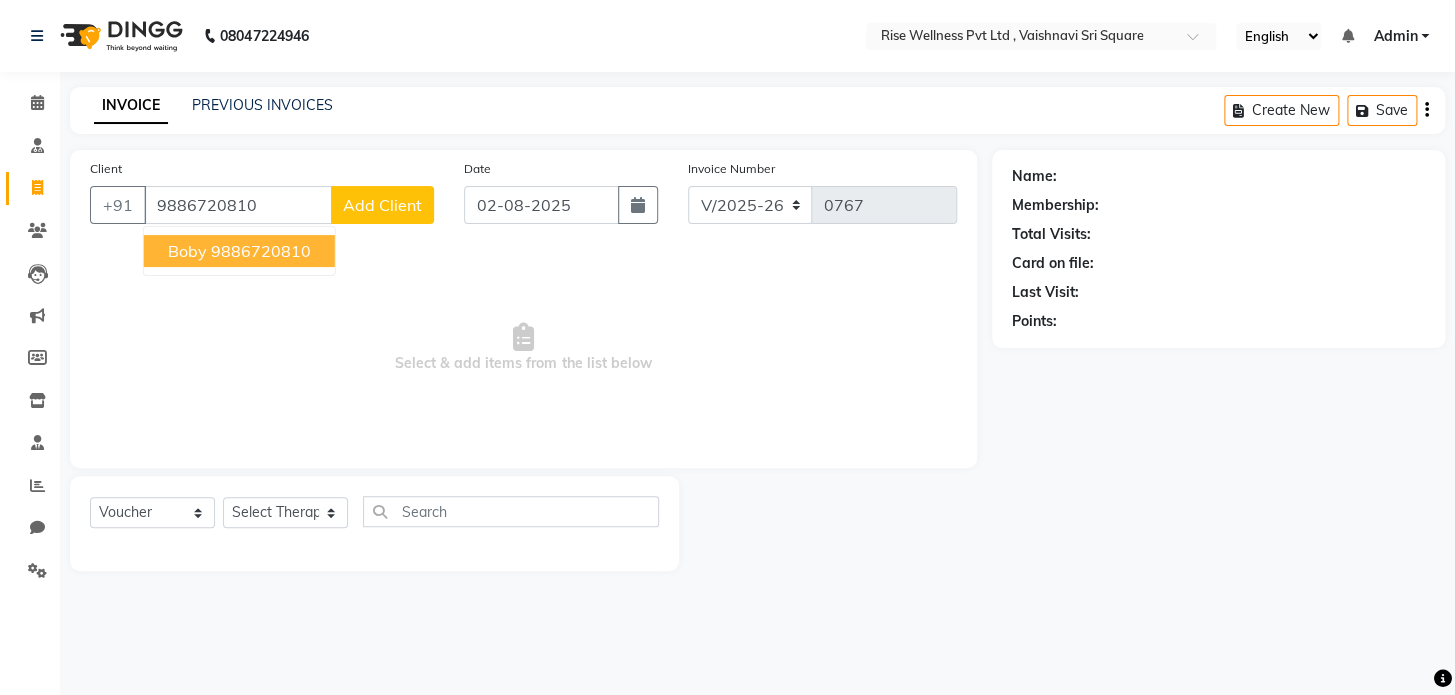 type on "9886720810" 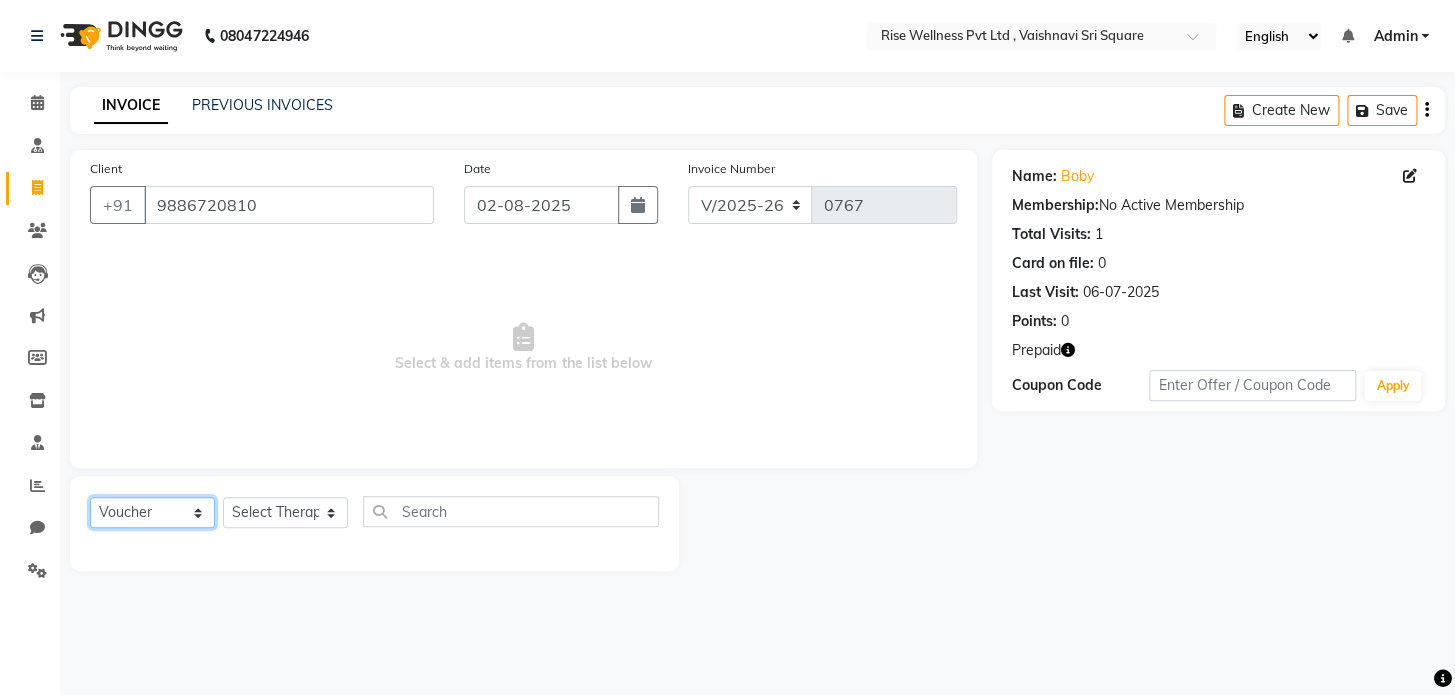 click on "Select  Service  Product  Membership  Package Voucher Prepaid Gift Card" 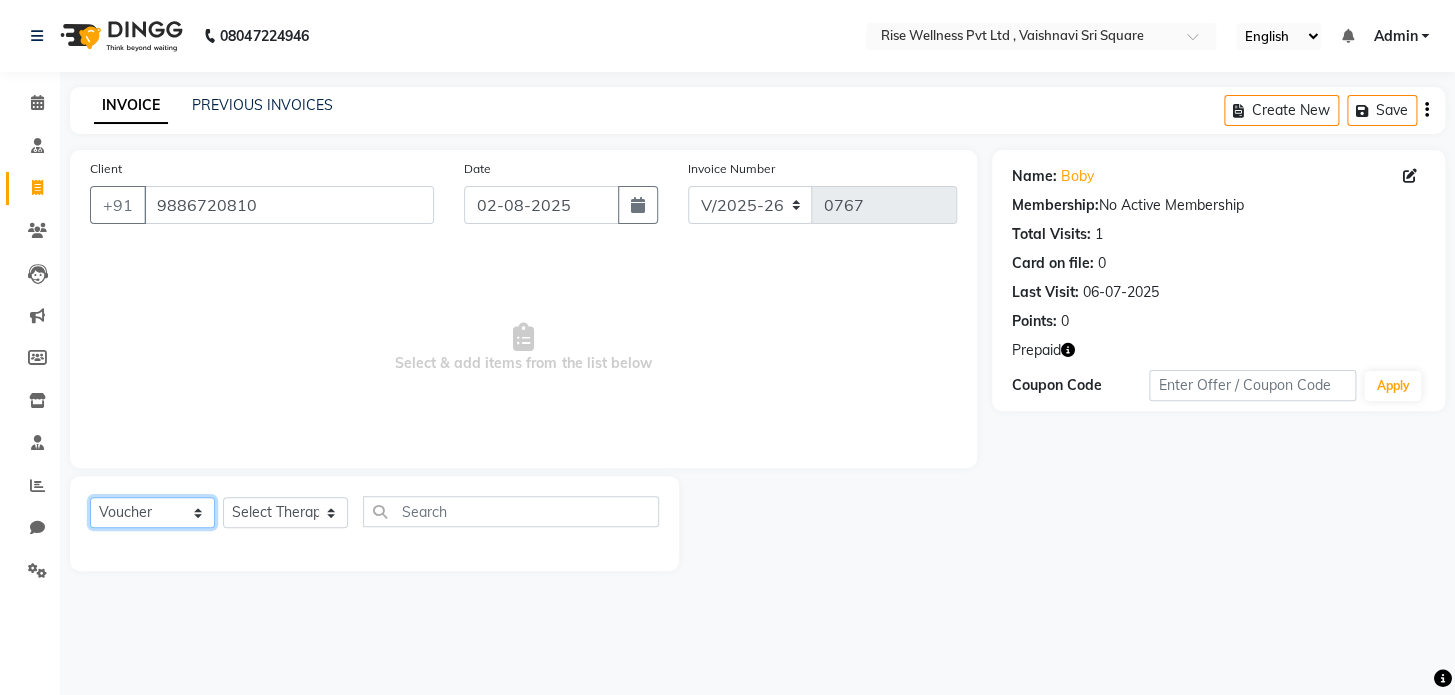 select on "service" 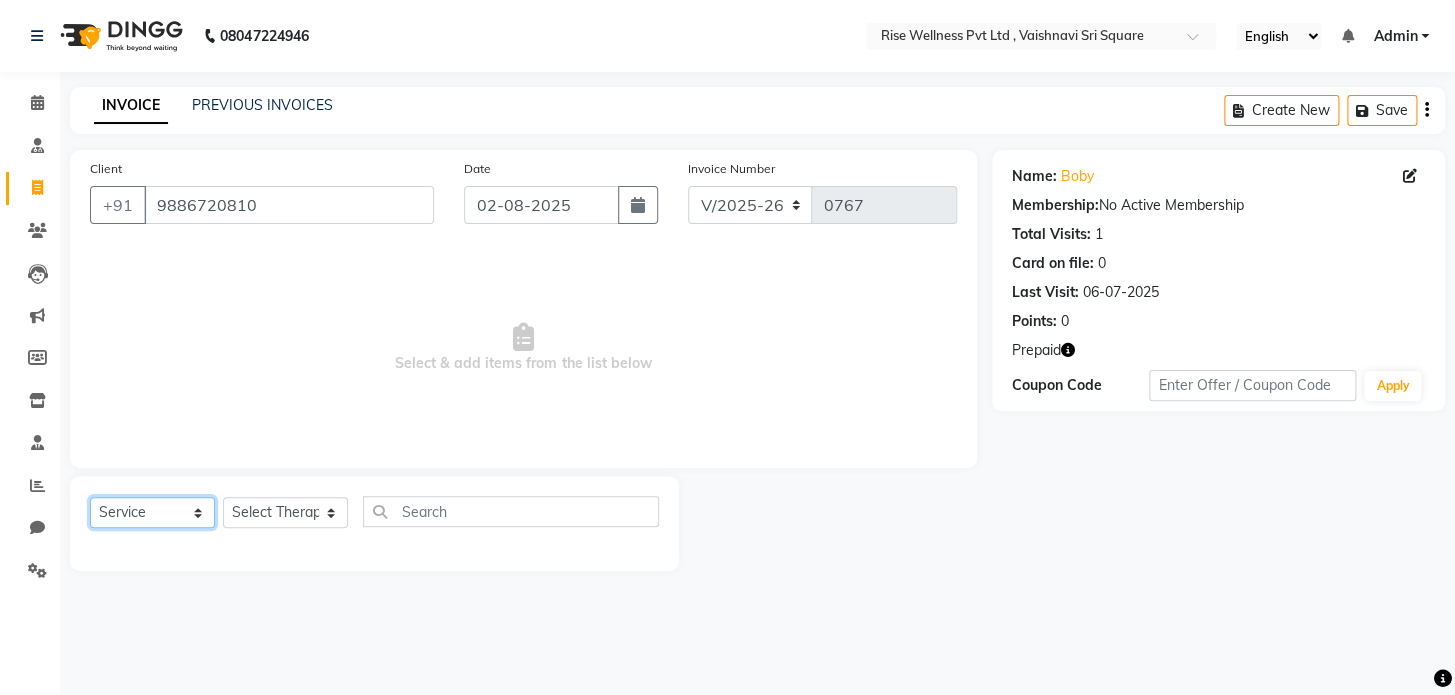 click on "Select  Service  Product  Membership  Package Voucher Prepaid Gift Card" 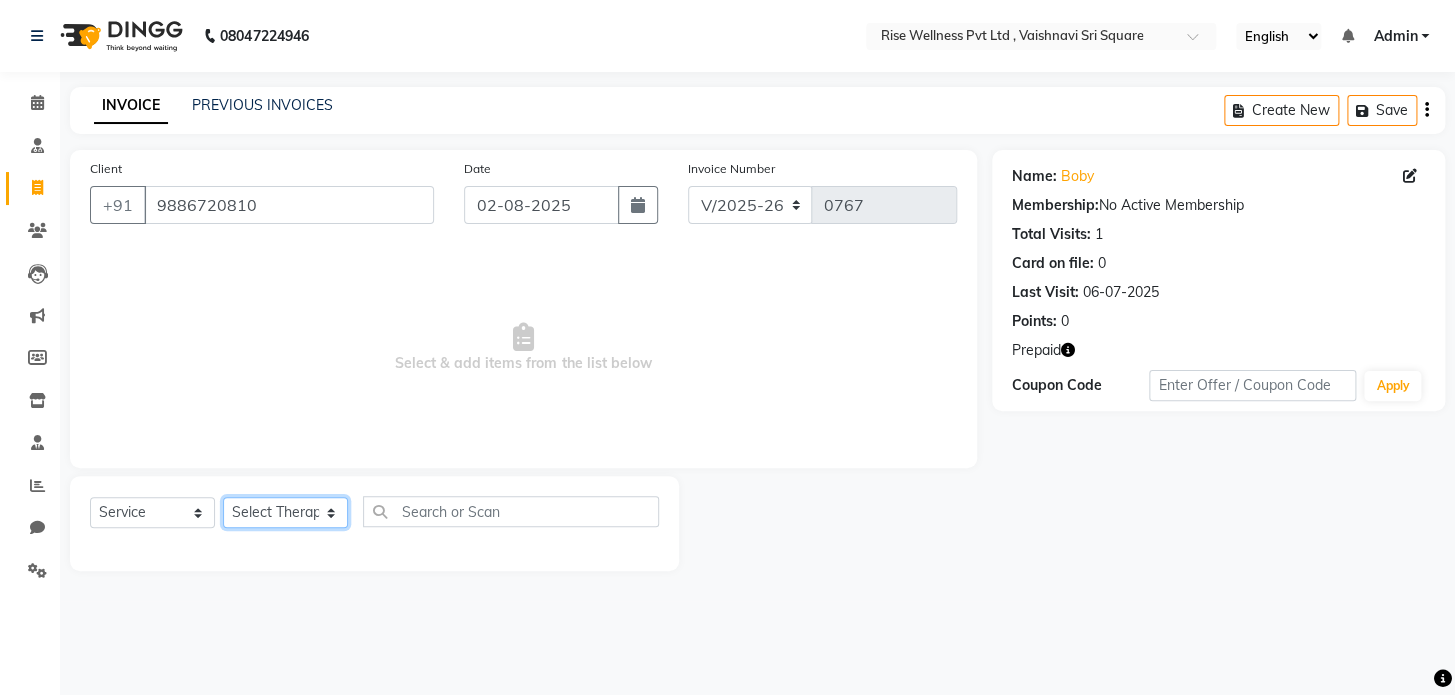 click on "Select Therapist LIBIN nithya Reception sujith suzi" 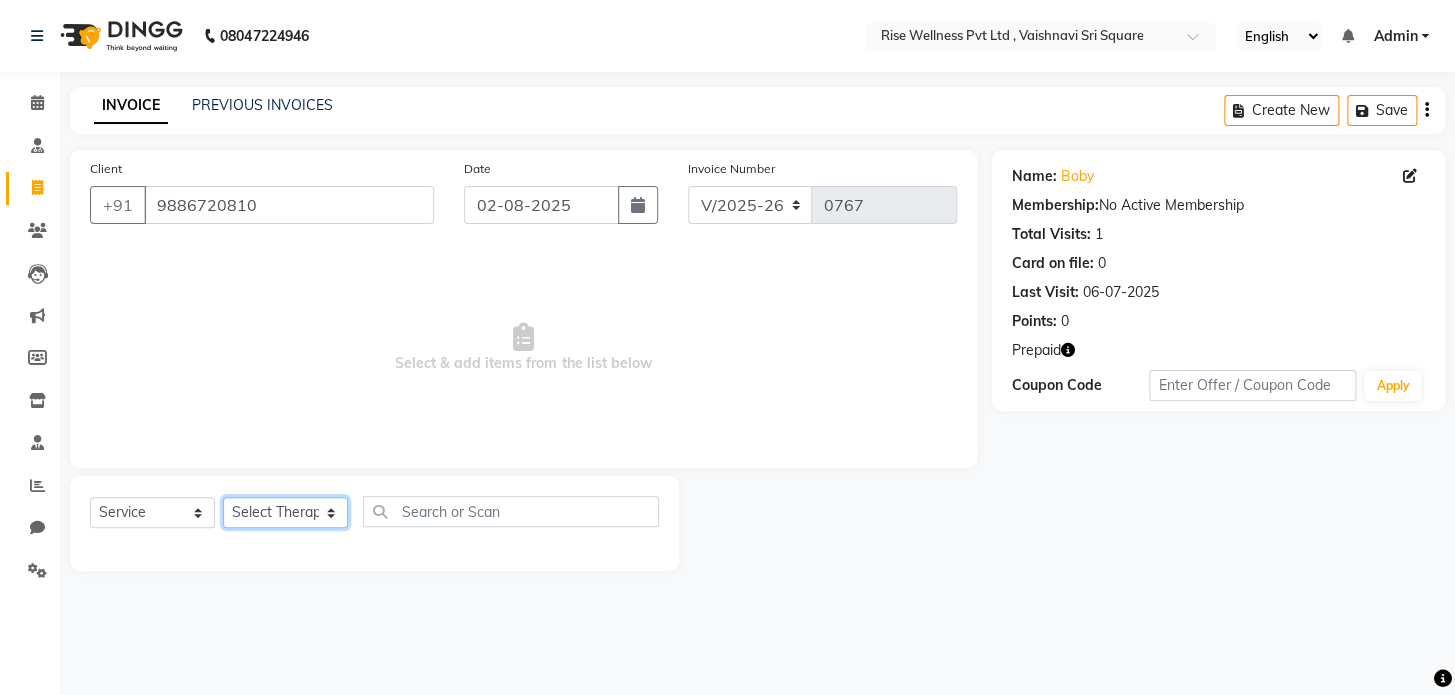 select on "71442" 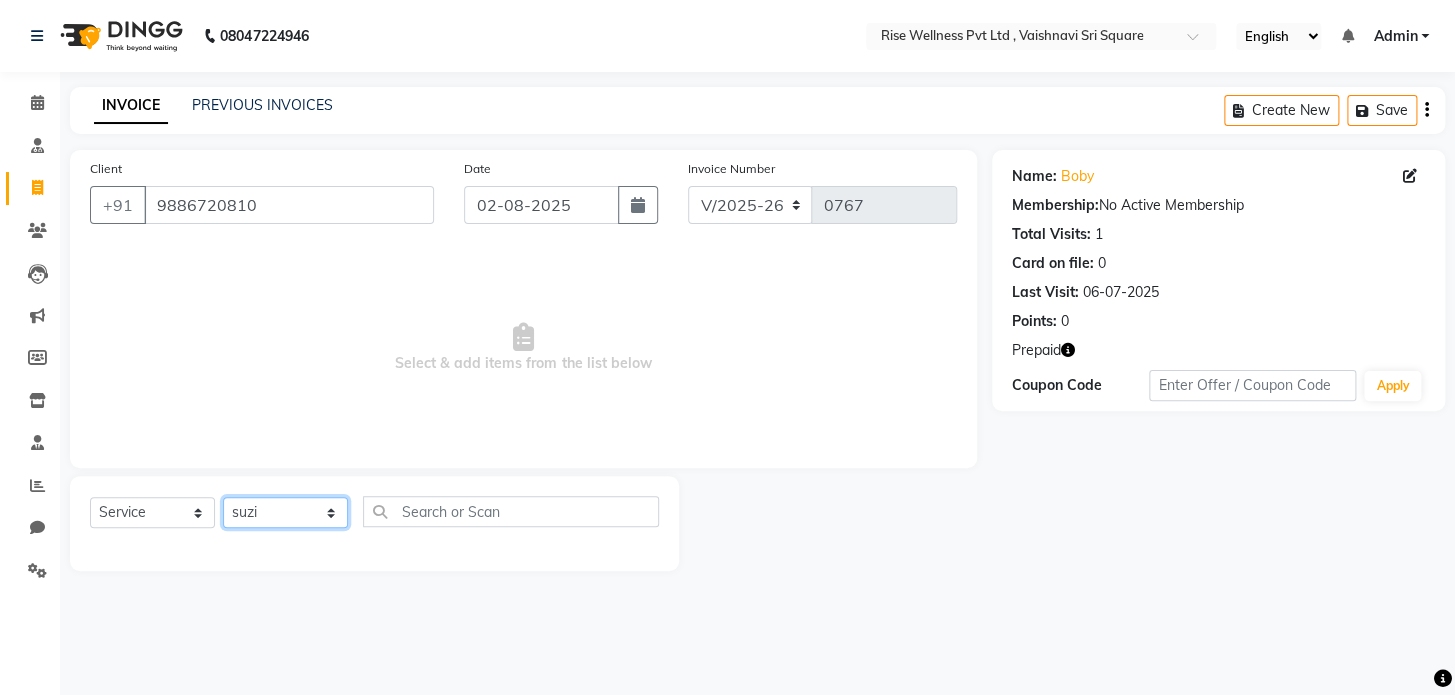 click on "Select Therapist LIBIN nithya Reception sujith suzi" 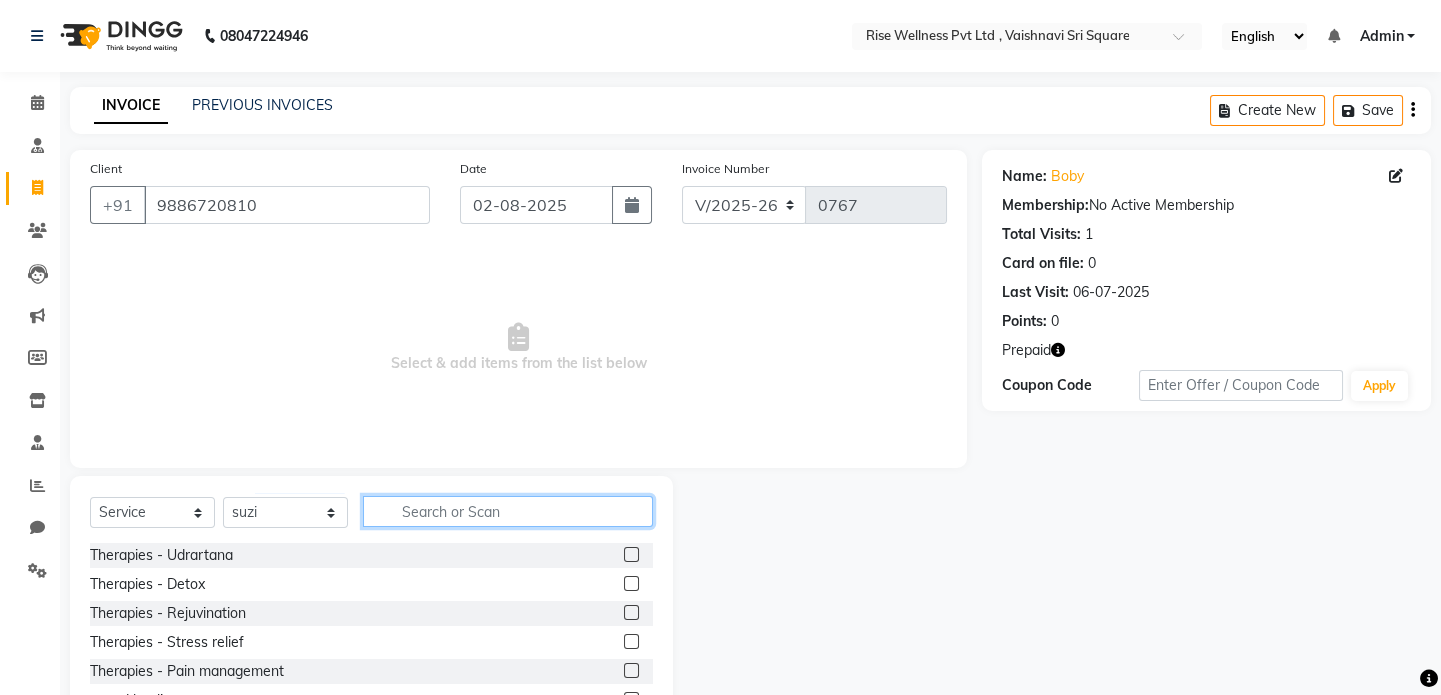 click 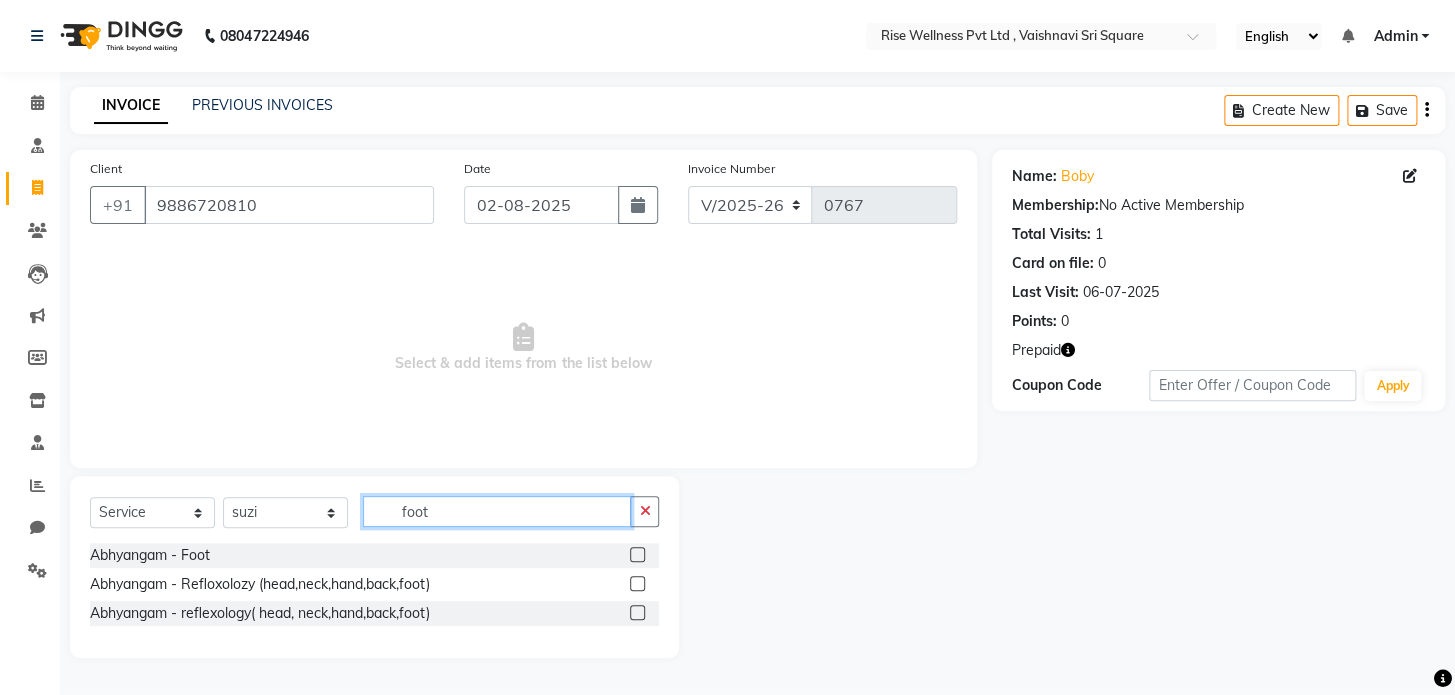type on "foot" 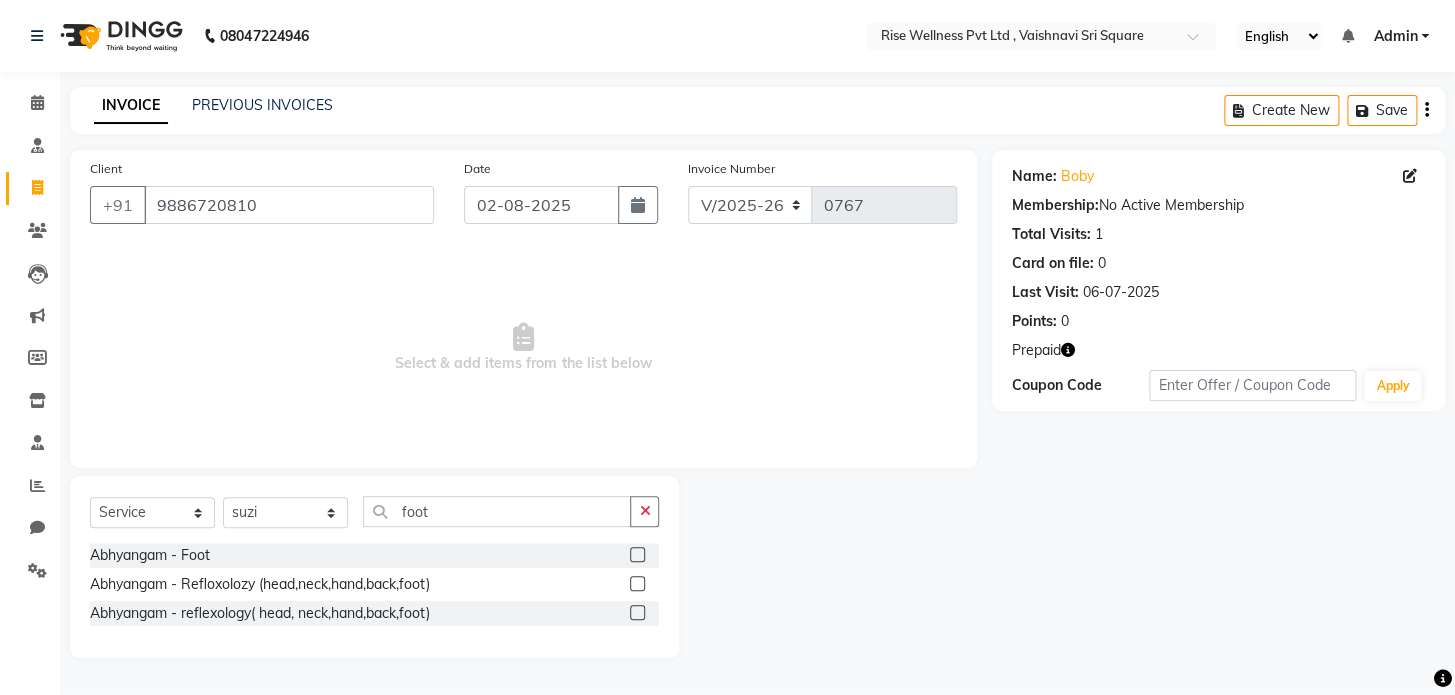 click 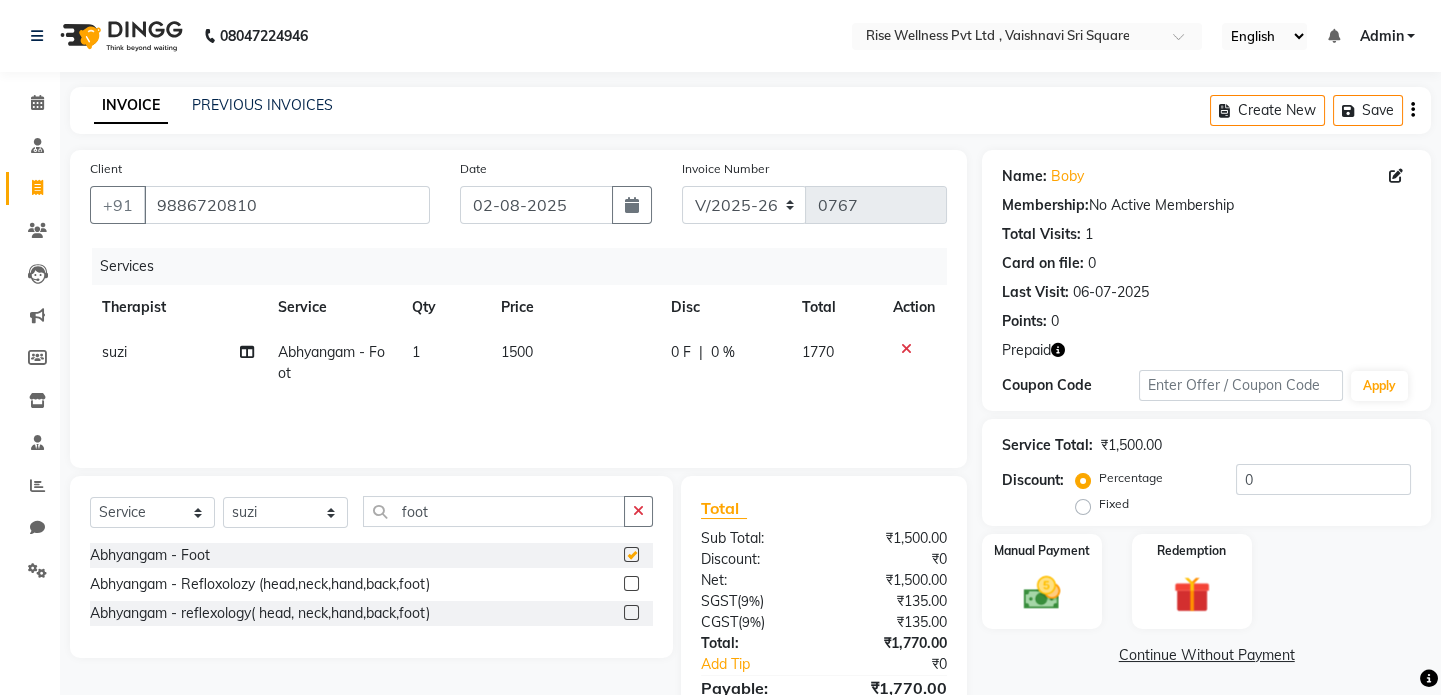 checkbox on "false" 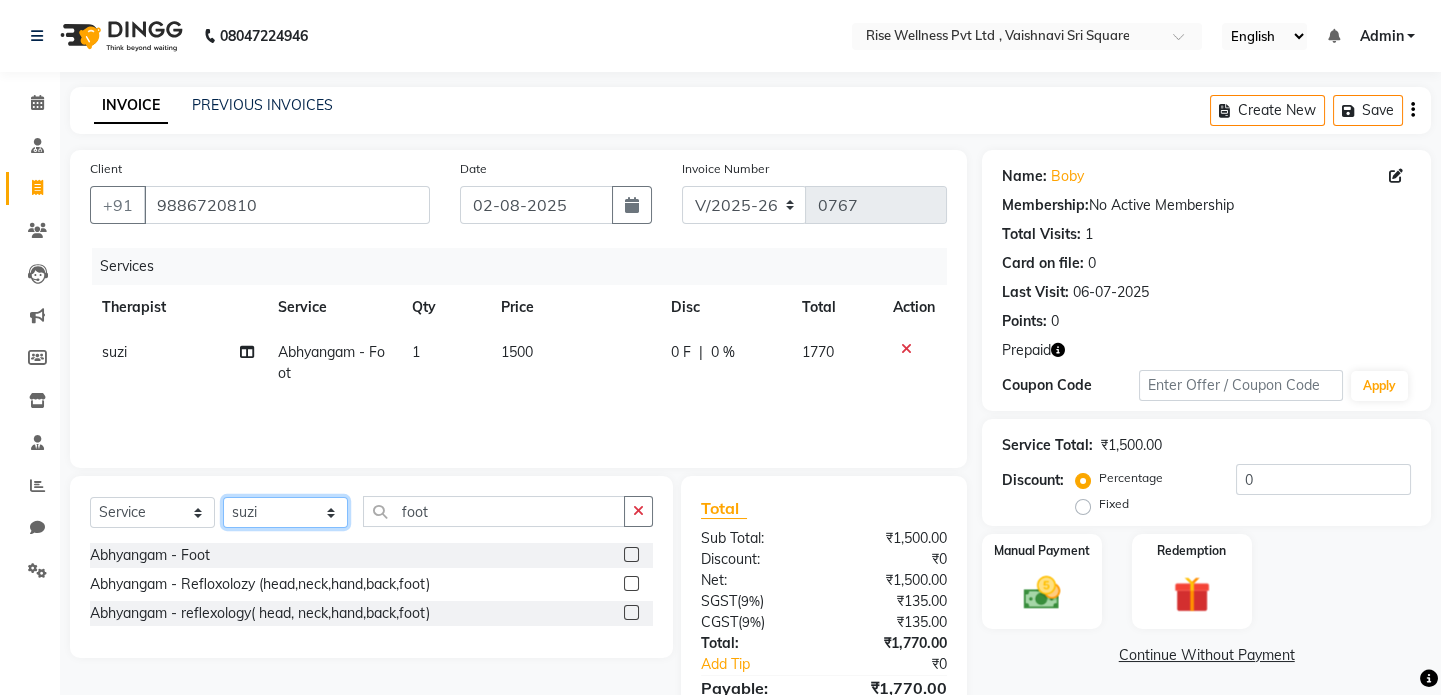 click on "Select Therapist LIBIN nithya Reception sujith suzi" 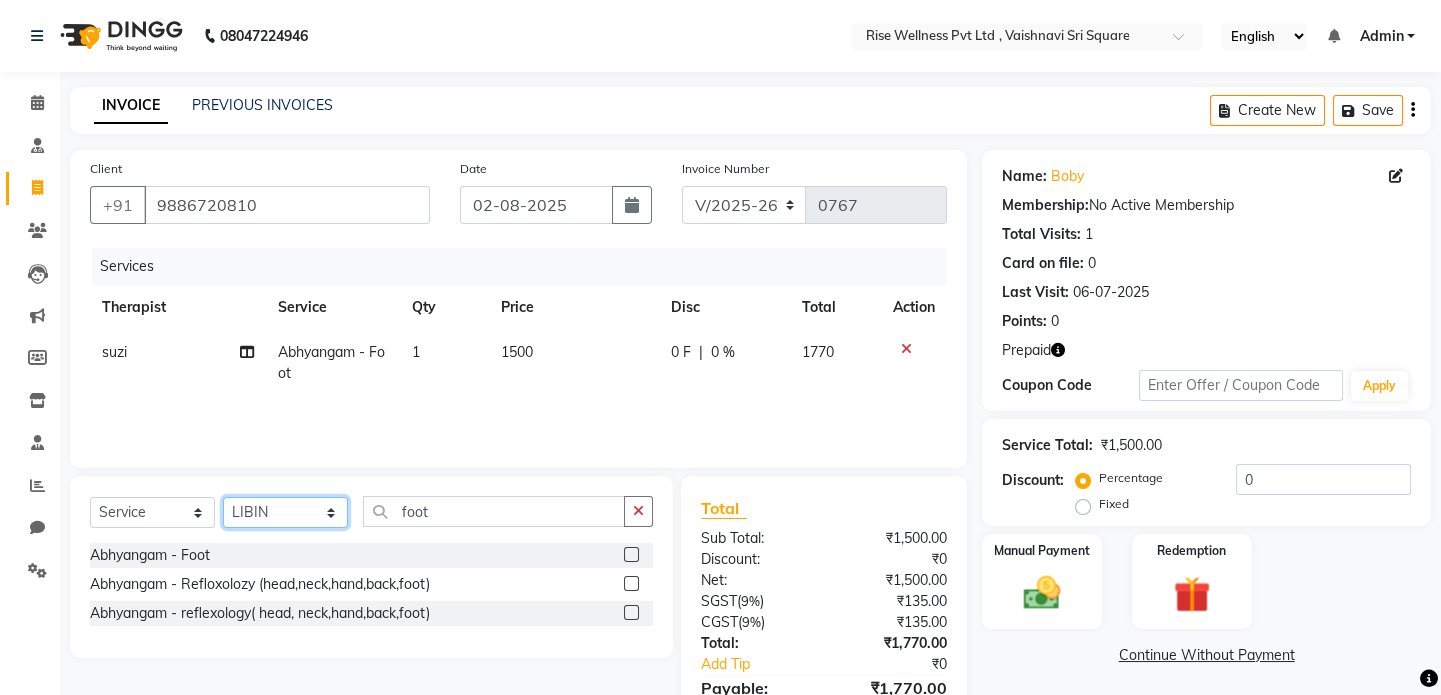 click on "Select Therapist LIBIN nithya Reception sujith suzi" 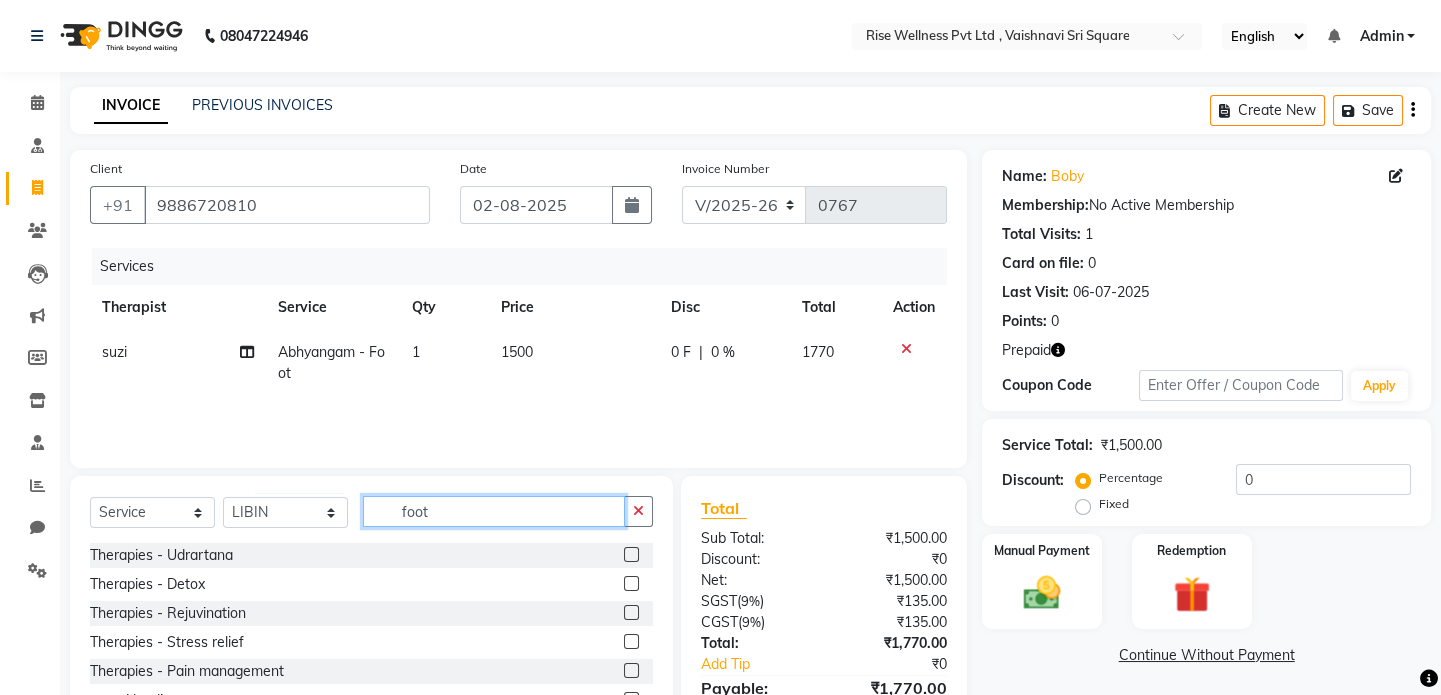 click on "foot" 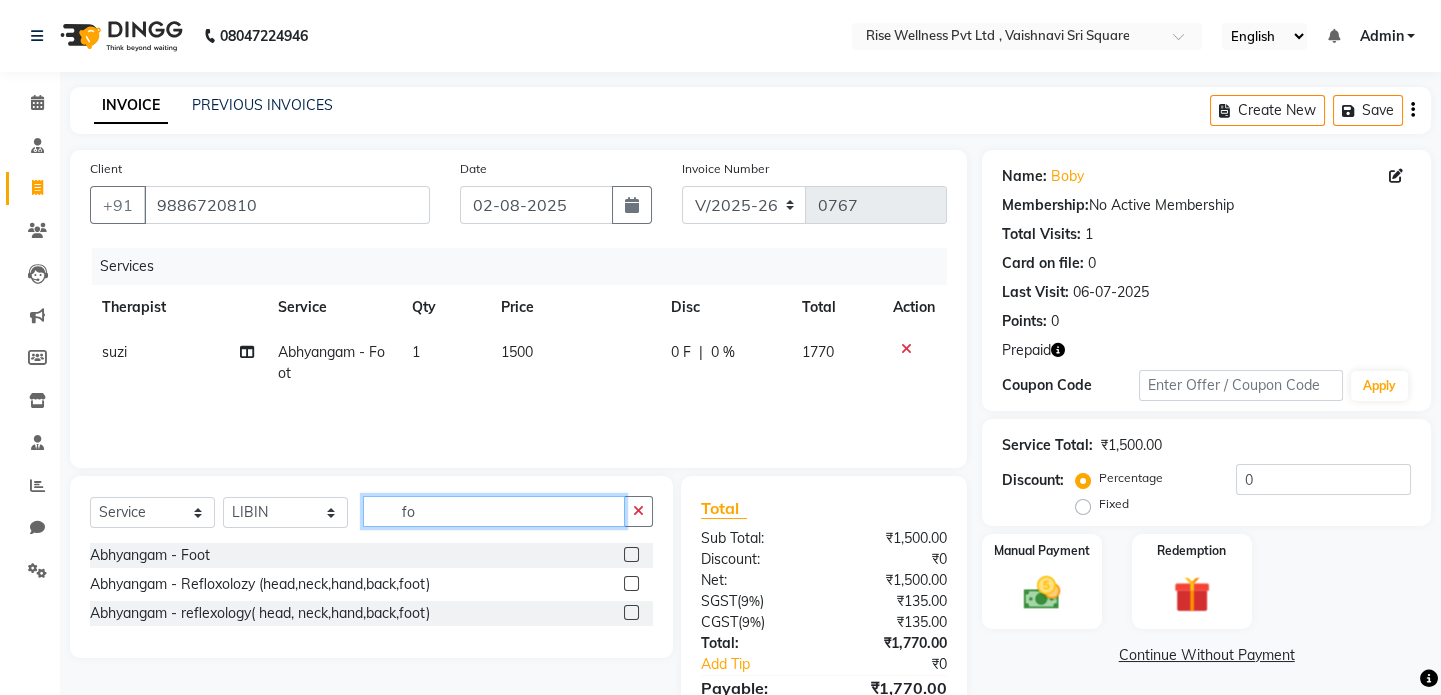 type on "f" 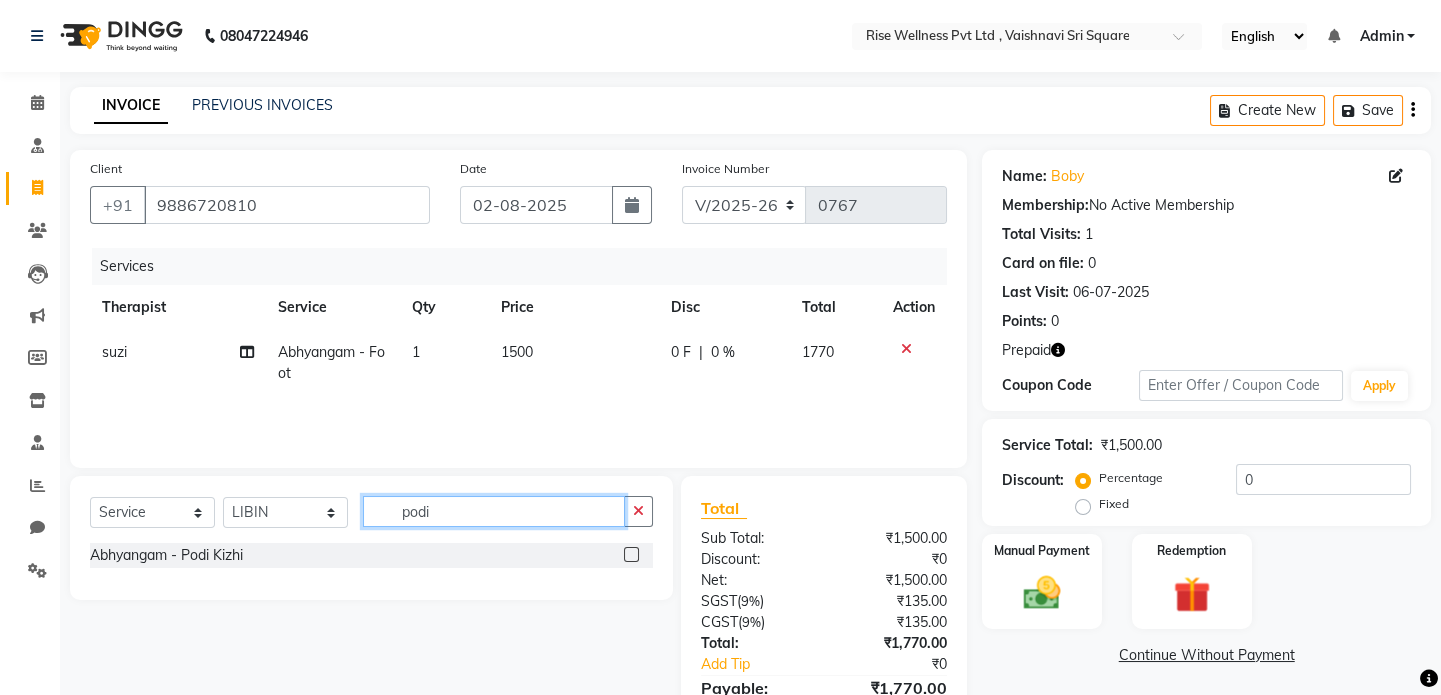 type on "podi" 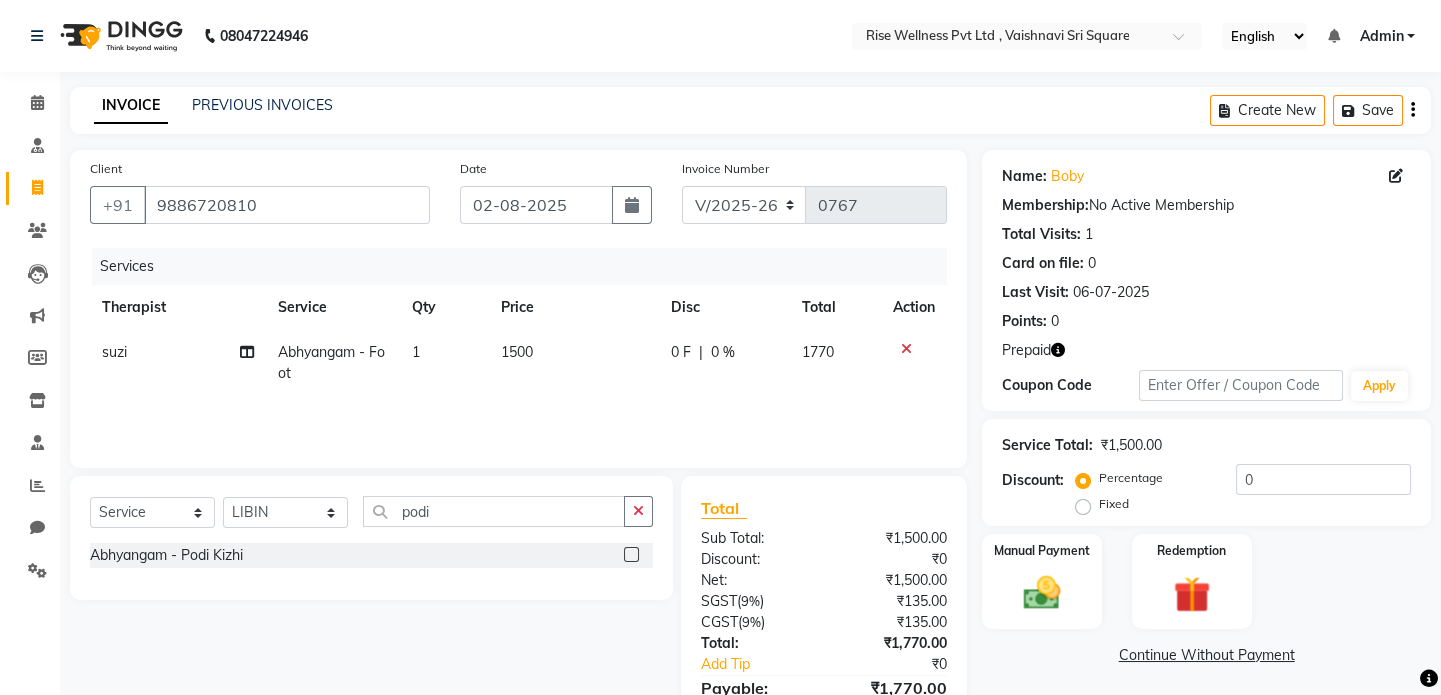 click 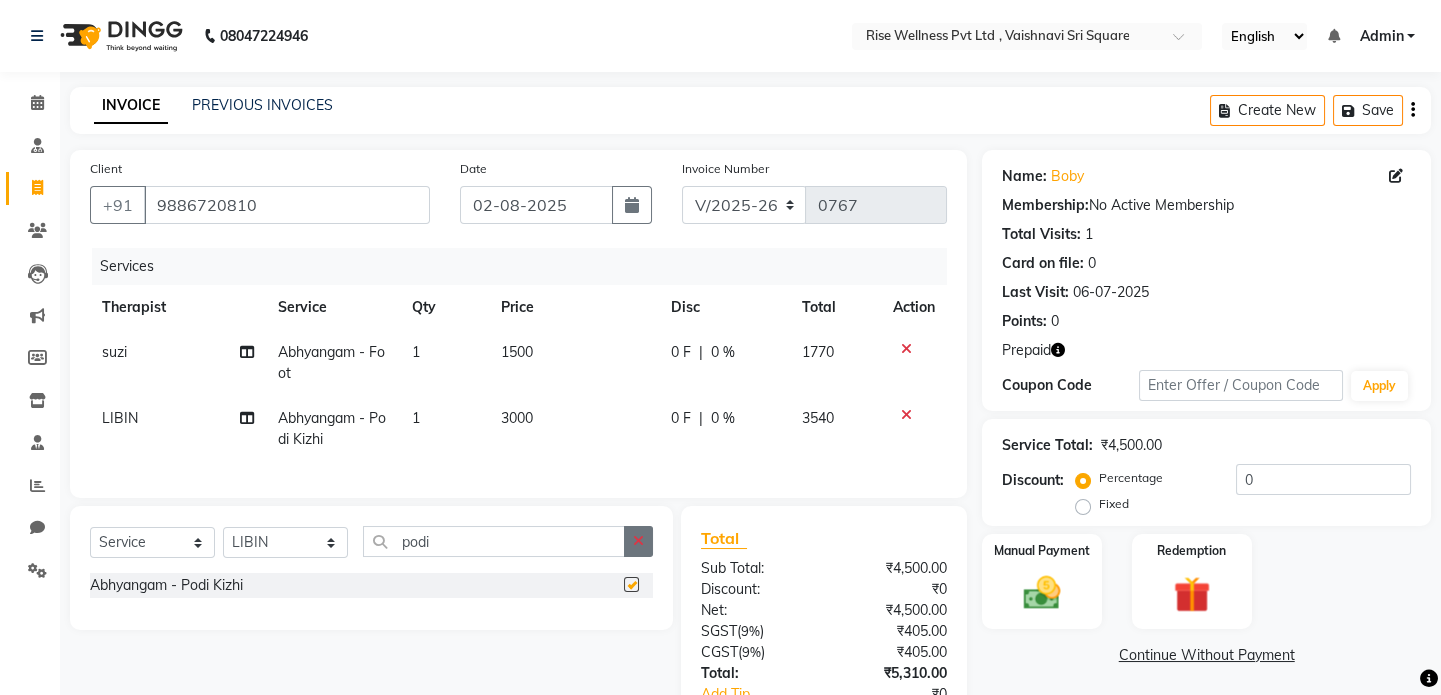 checkbox on "false" 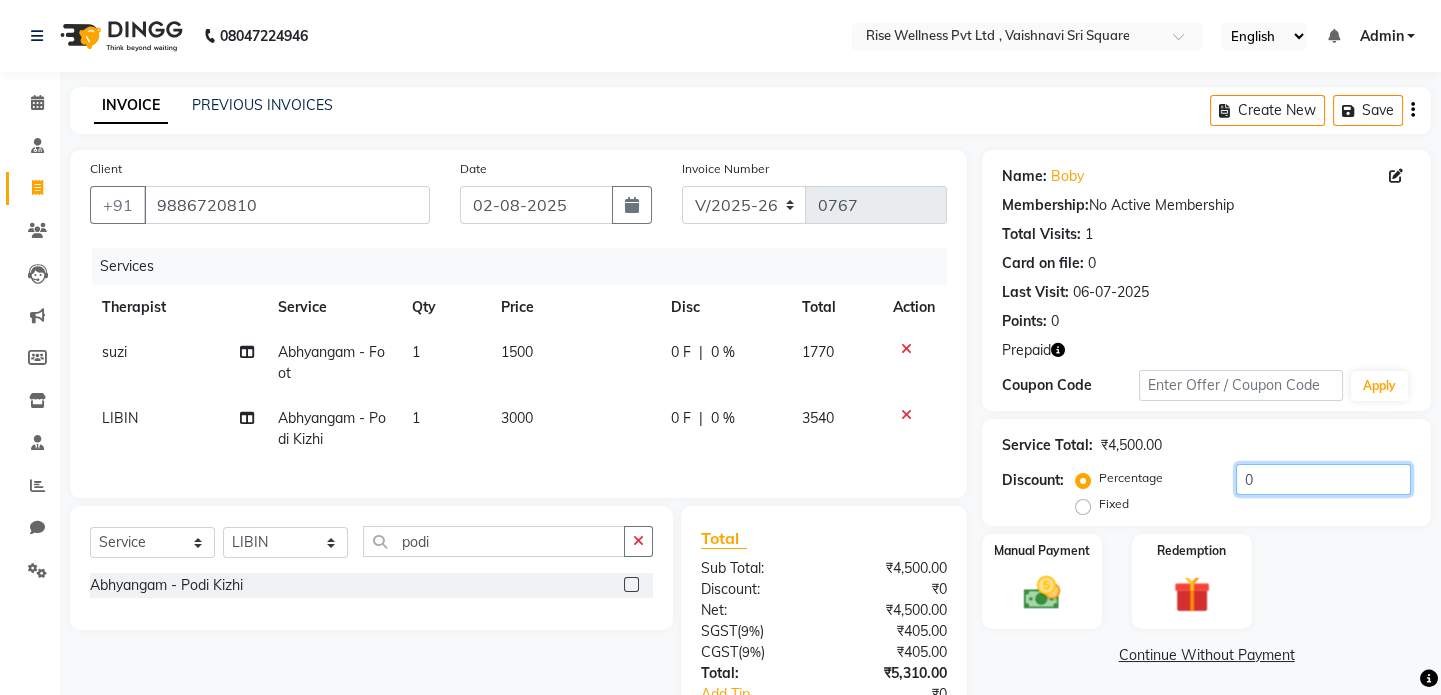 click on "0" 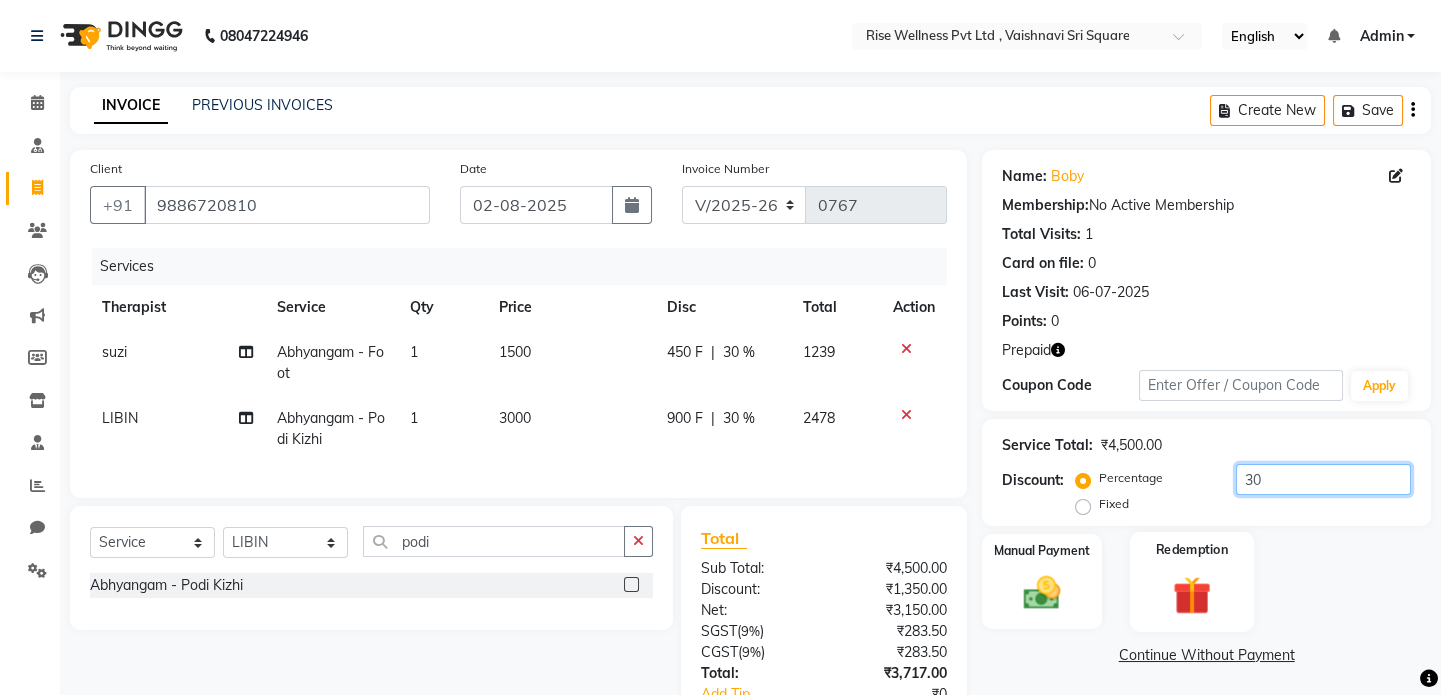 type on "30" 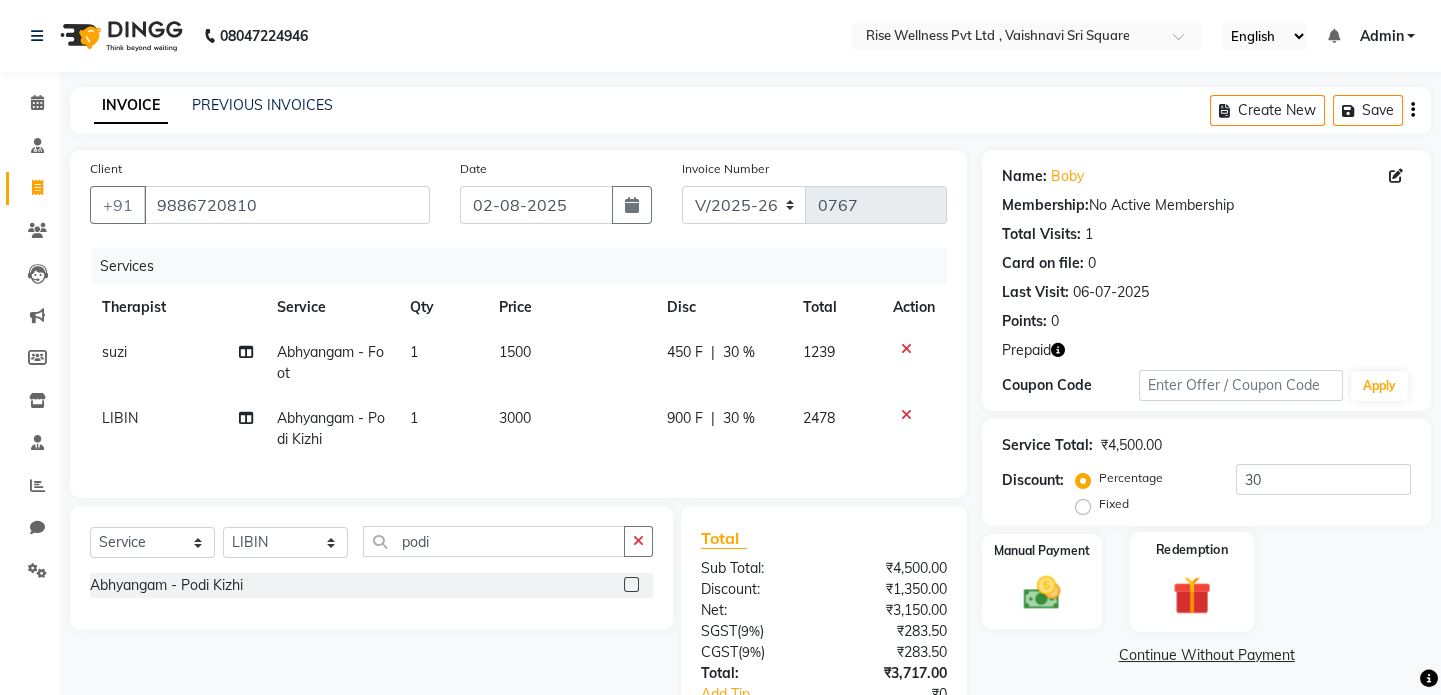 click 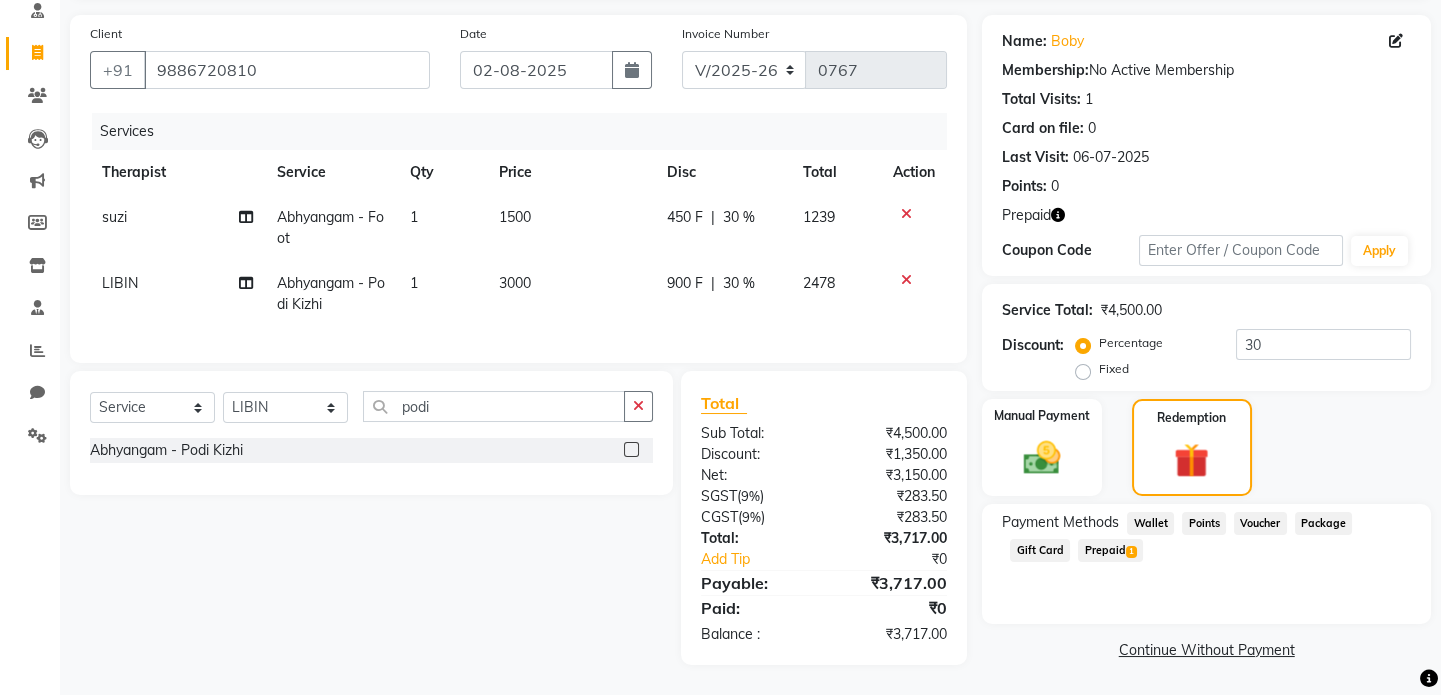 click on "Prepaid  1" 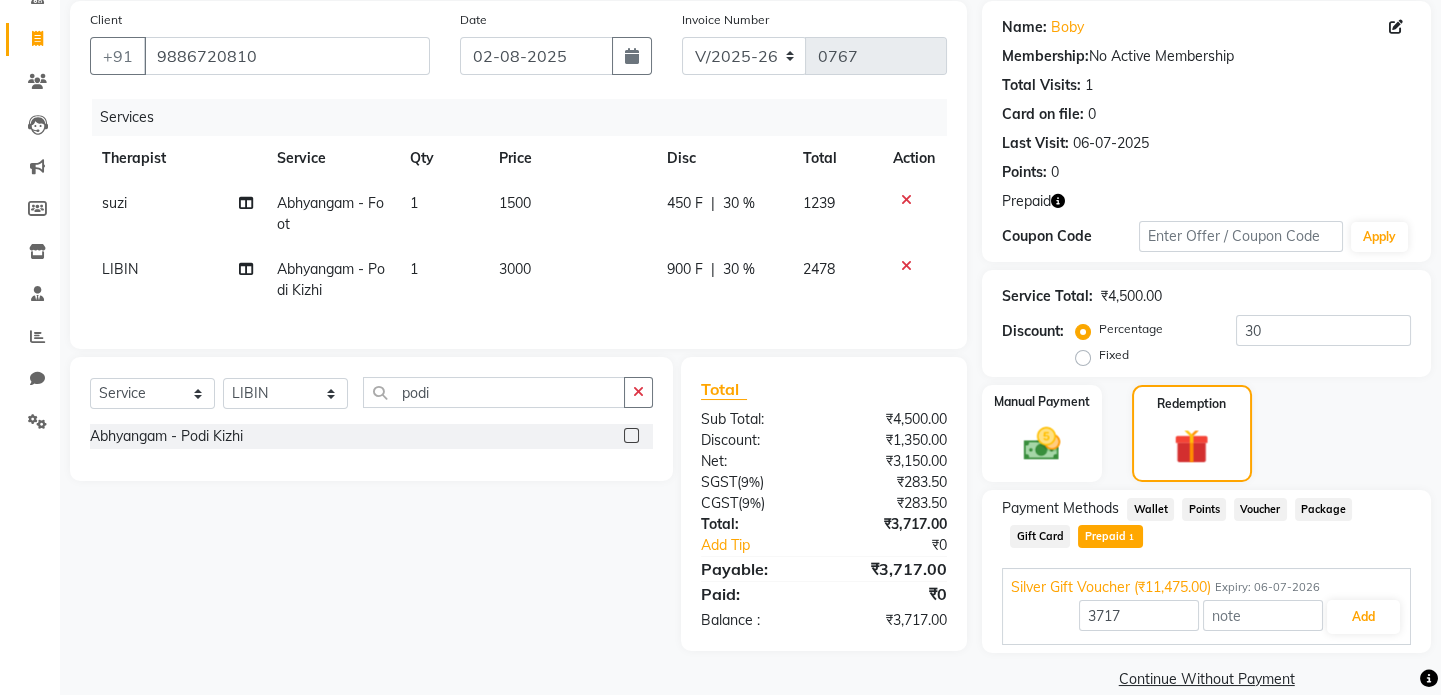 scroll, scrollTop: 176, scrollLeft: 0, axis: vertical 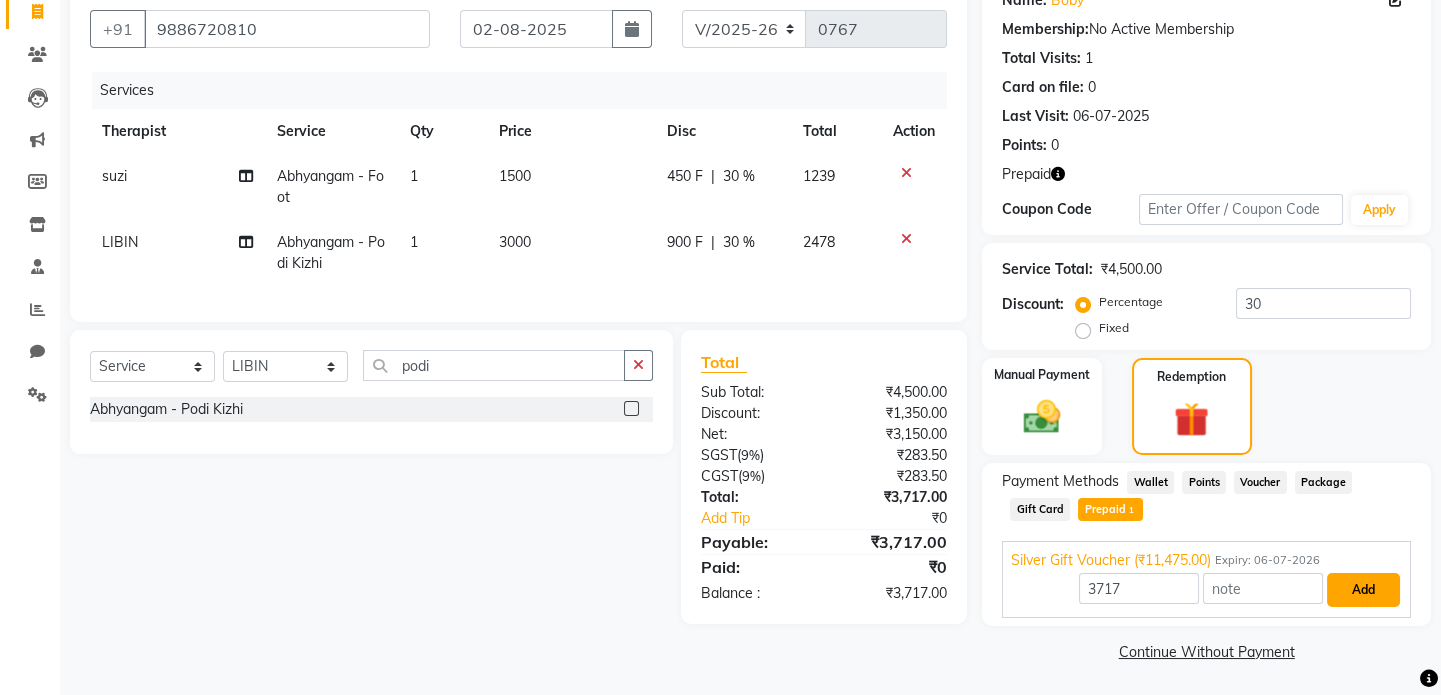 click on "Add" at bounding box center (1363, 590) 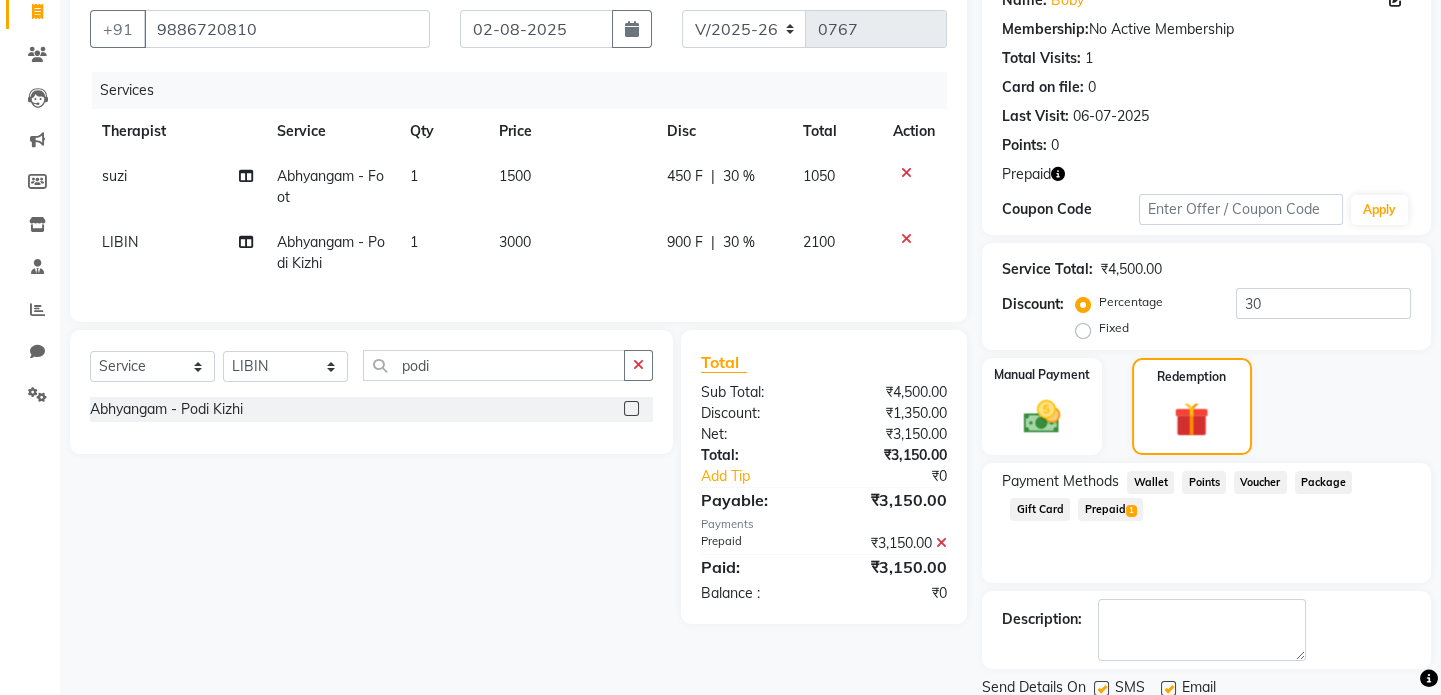 scroll, scrollTop: 246, scrollLeft: 0, axis: vertical 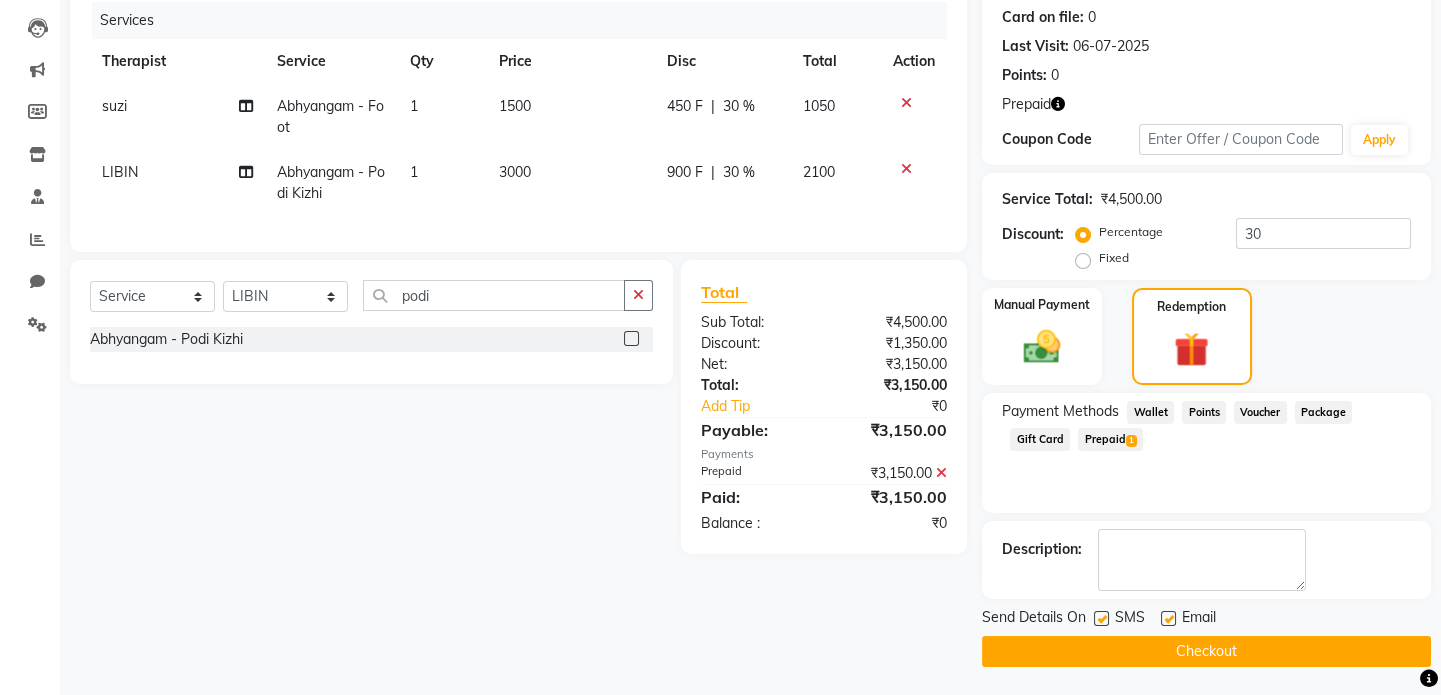 click on "Checkout" 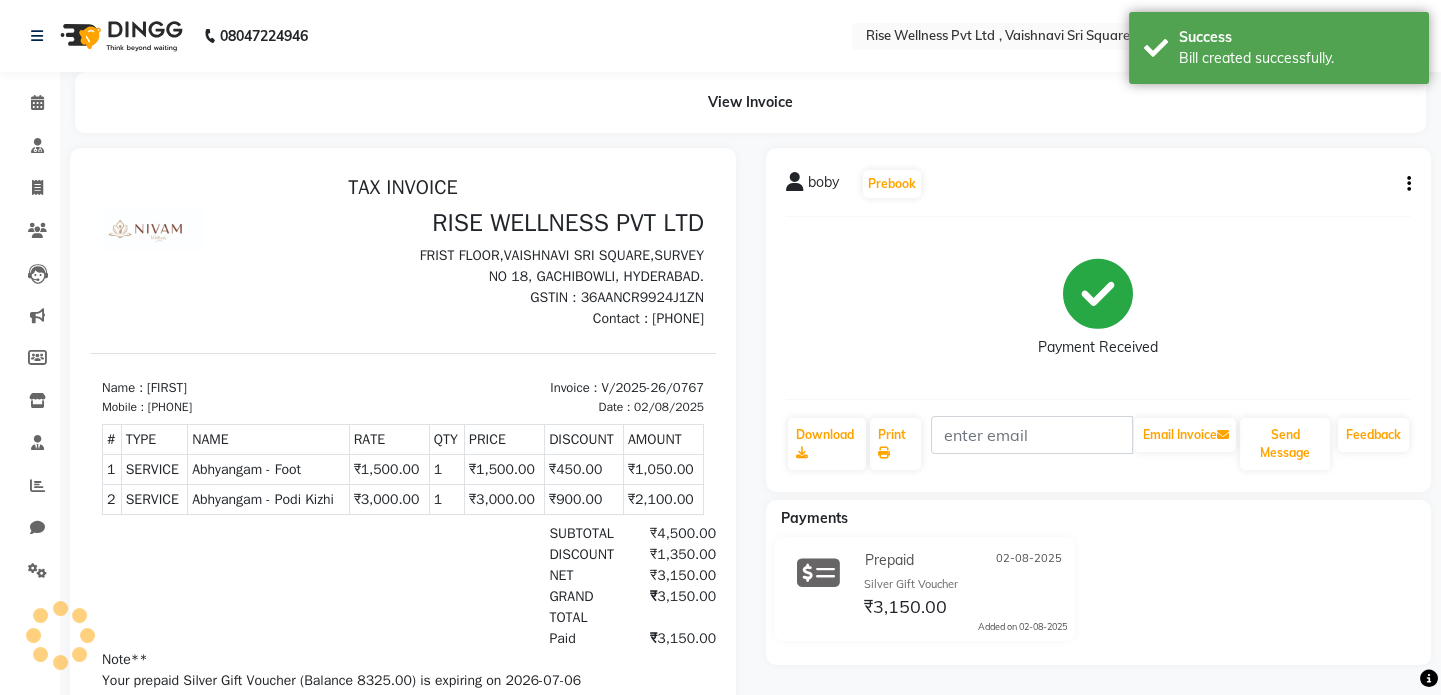 scroll, scrollTop: 0, scrollLeft: 0, axis: both 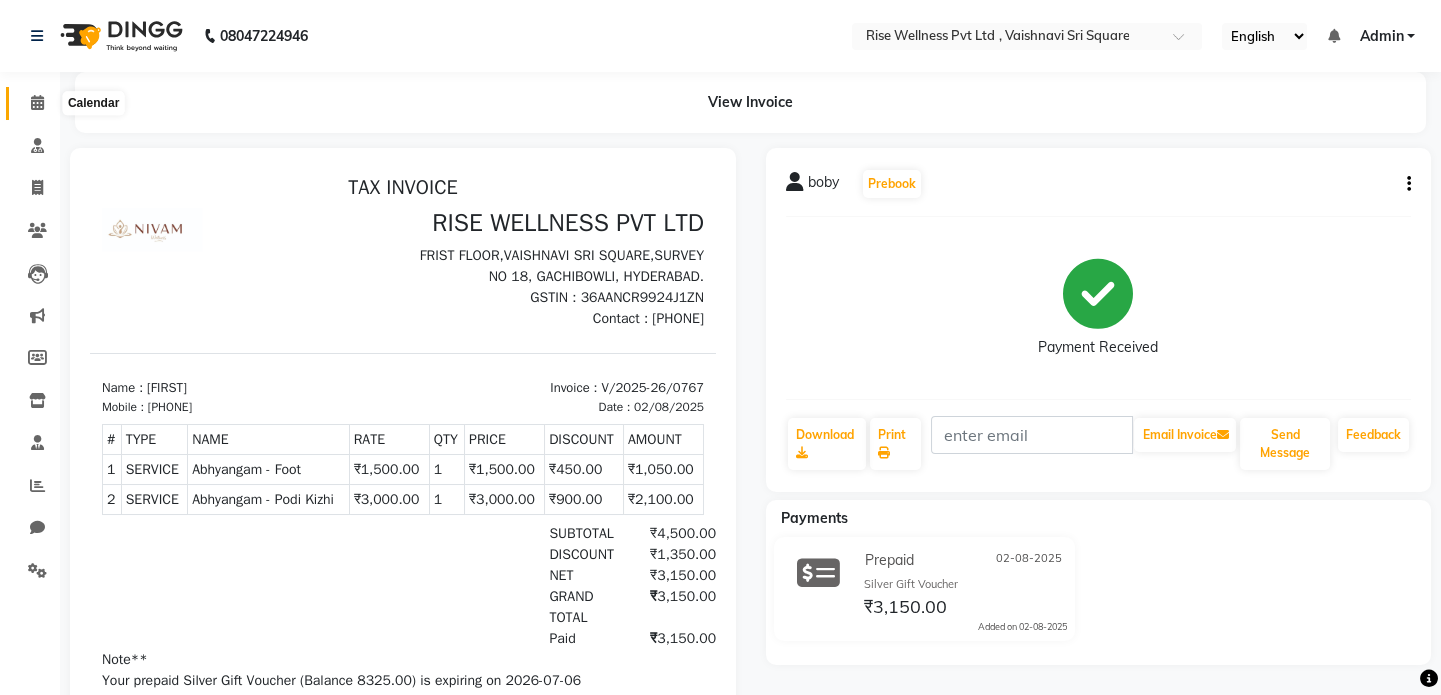 click 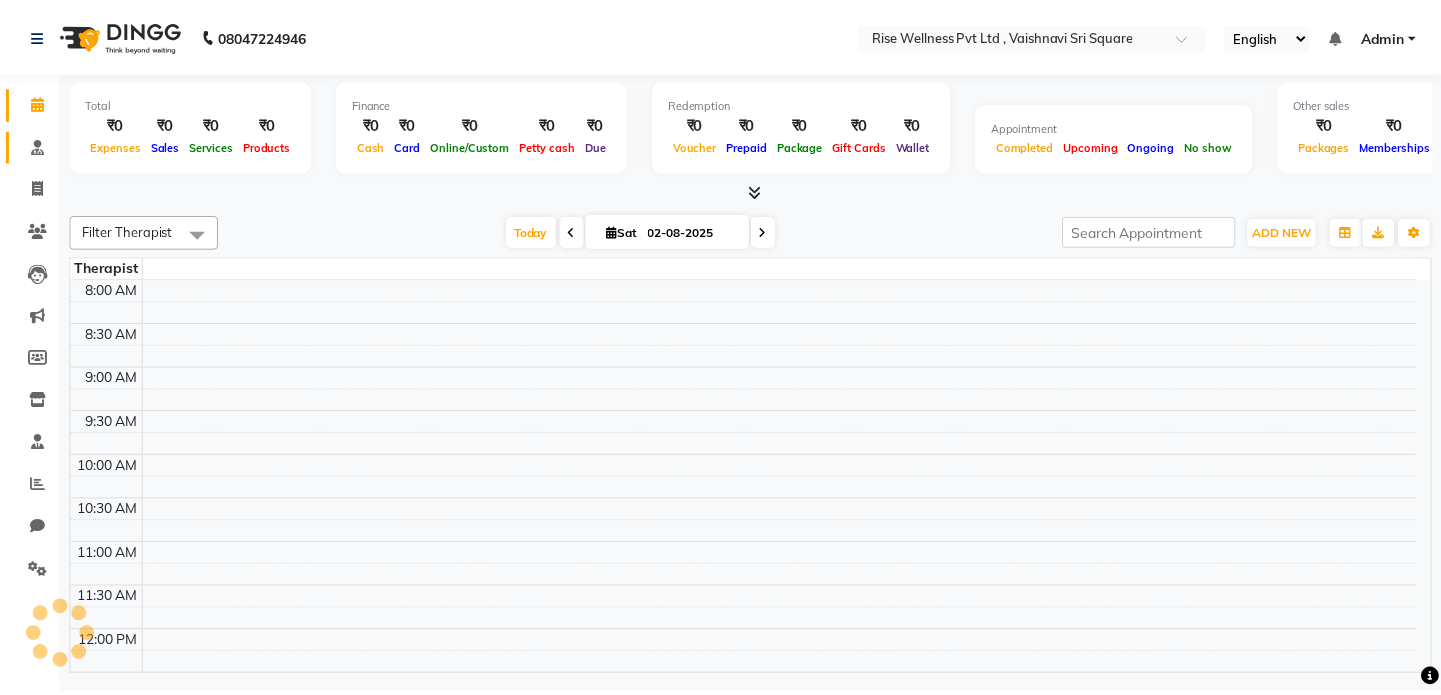 scroll, scrollTop: 0, scrollLeft: 0, axis: both 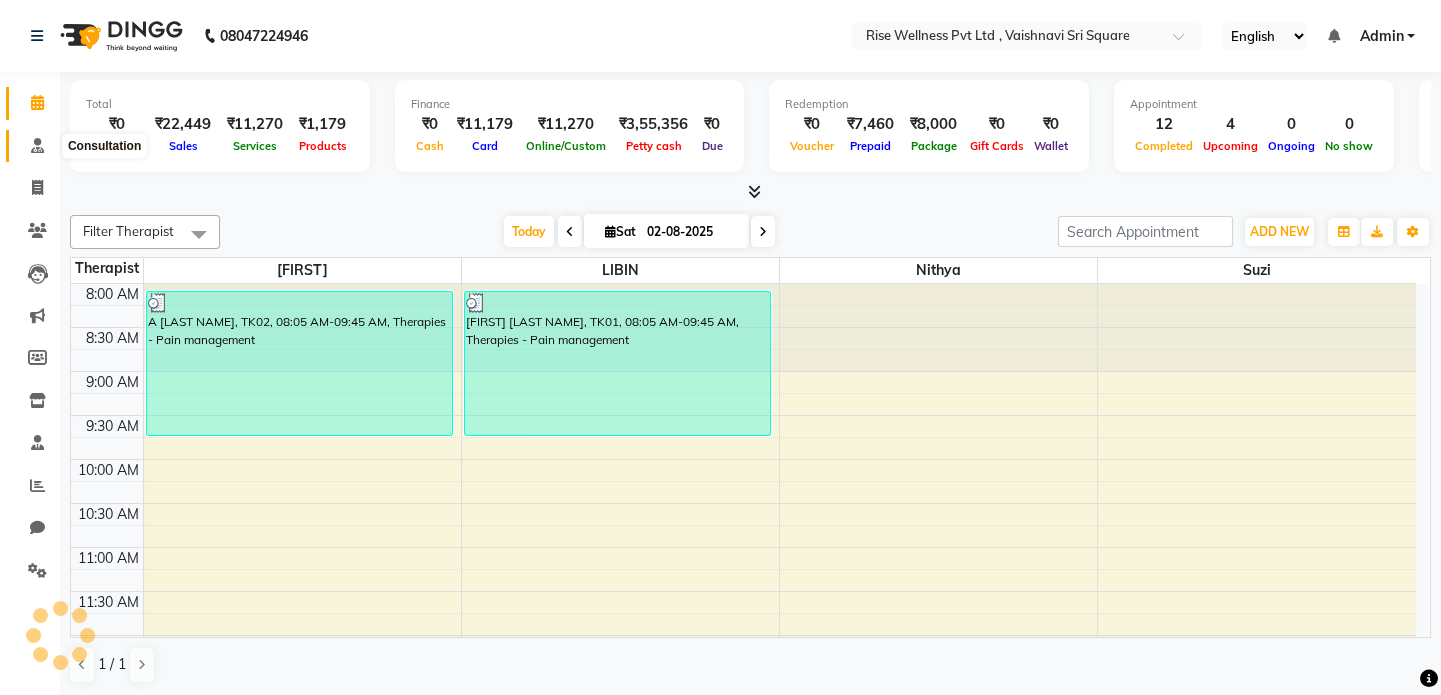 click 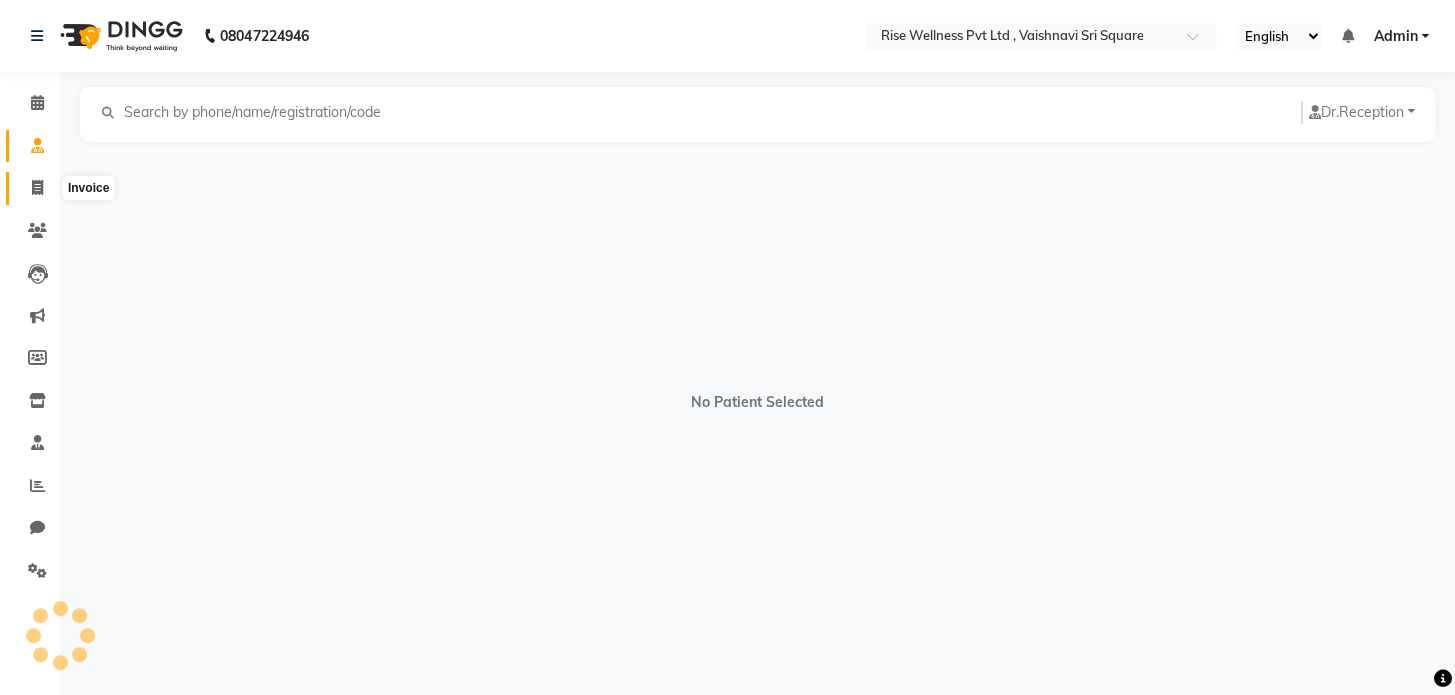 click 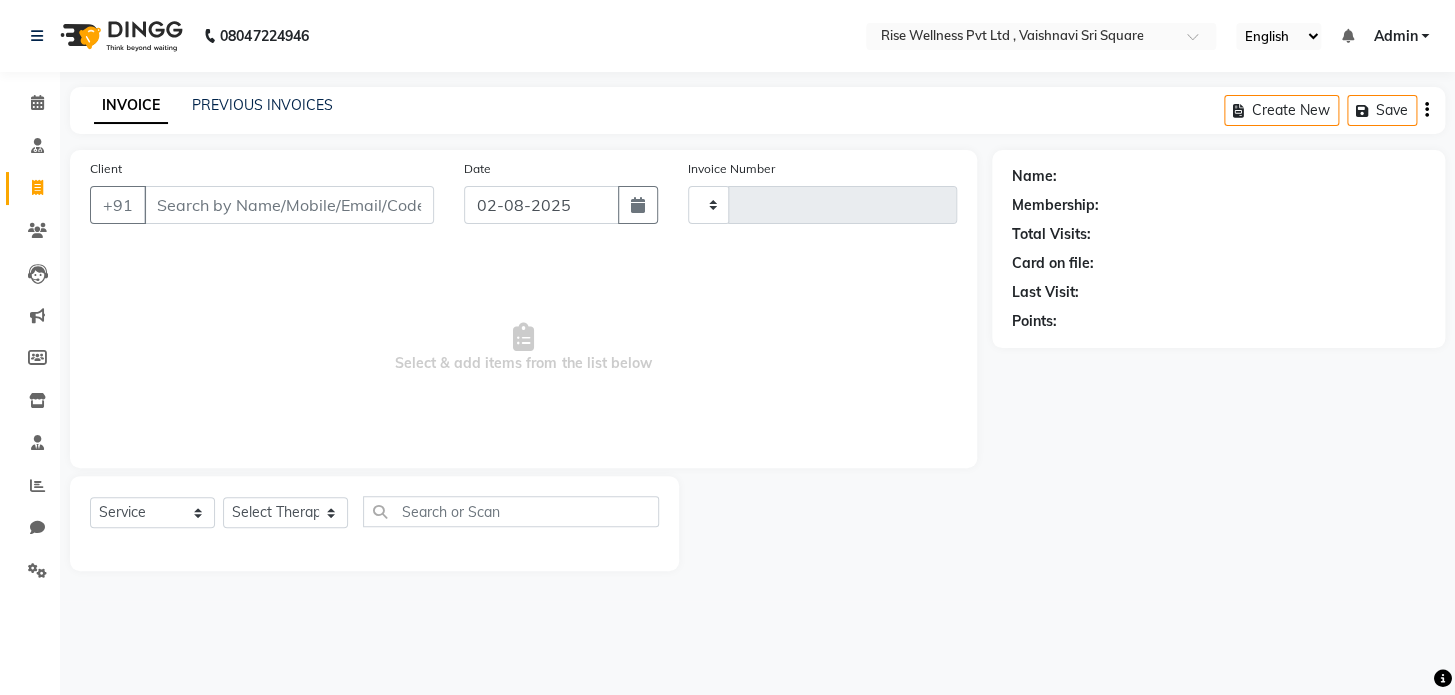 type on "0768" 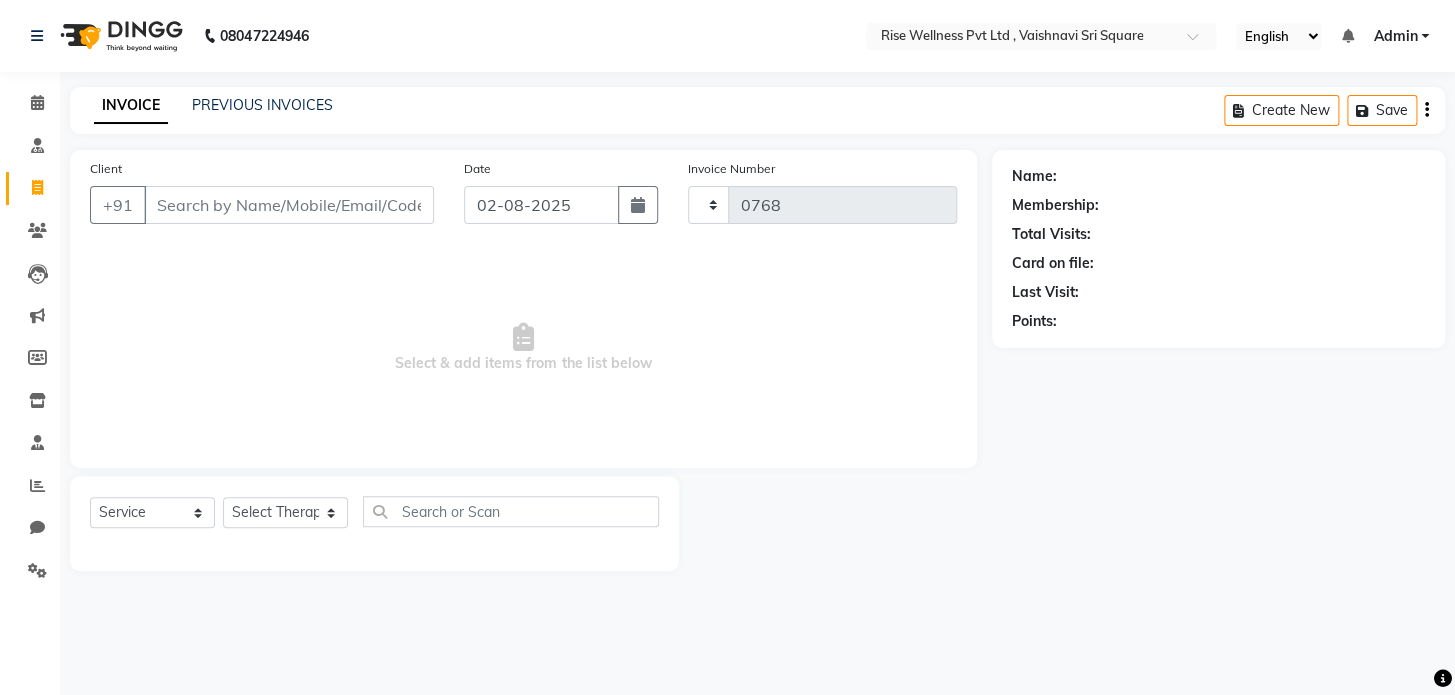 select on "7497" 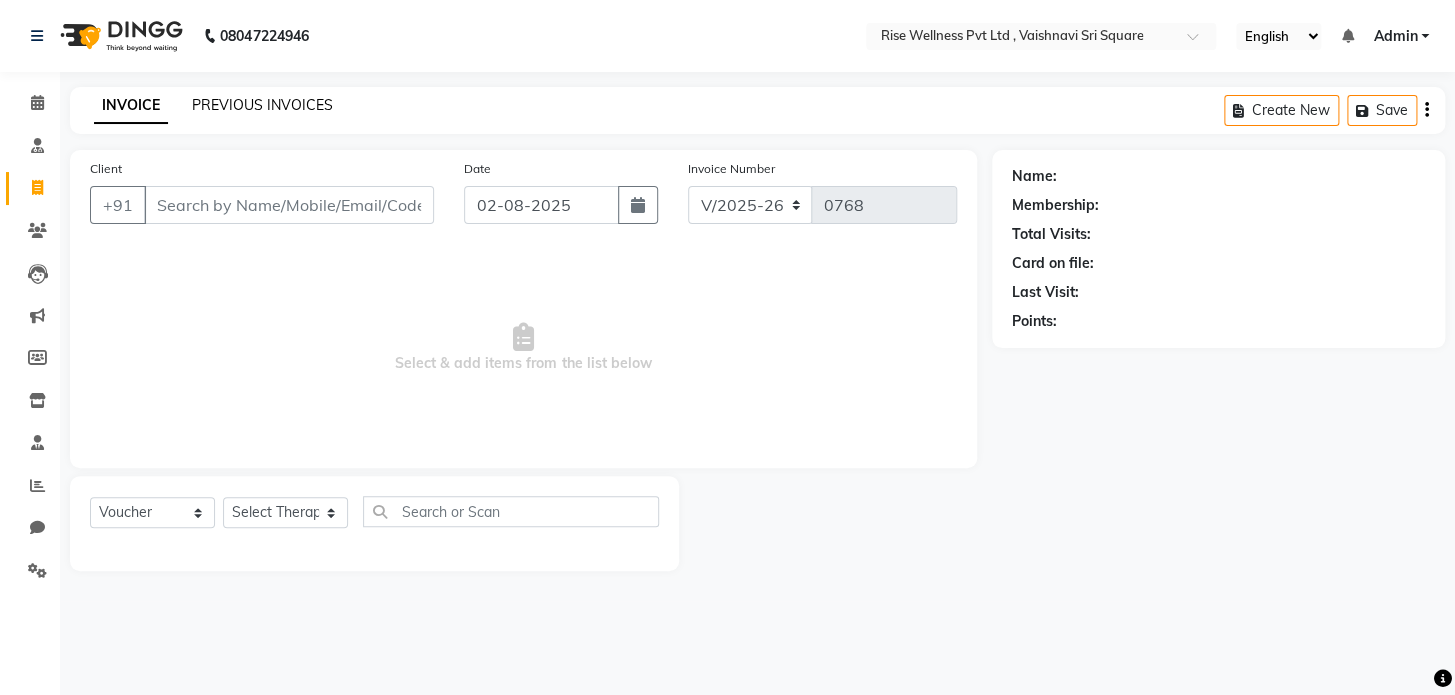 click on "PREVIOUS INVOICES" 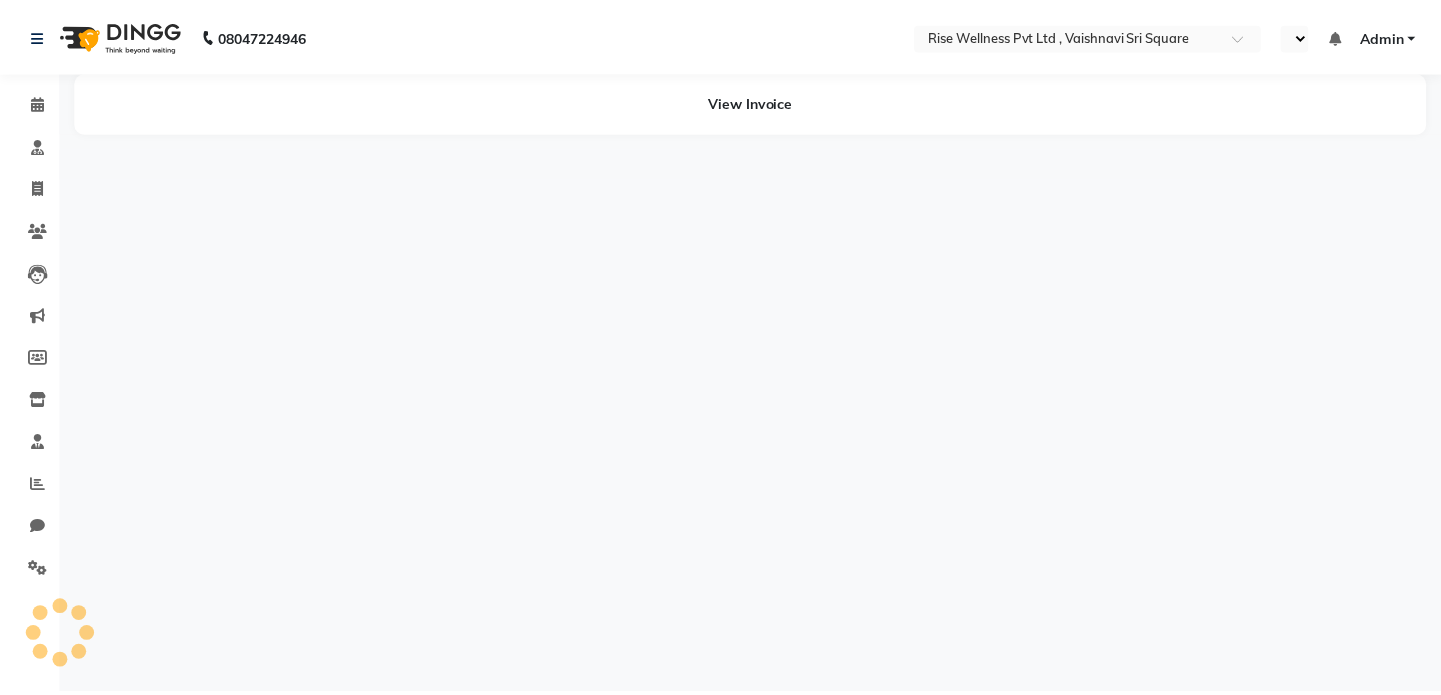 scroll, scrollTop: 0, scrollLeft: 0, axis: both 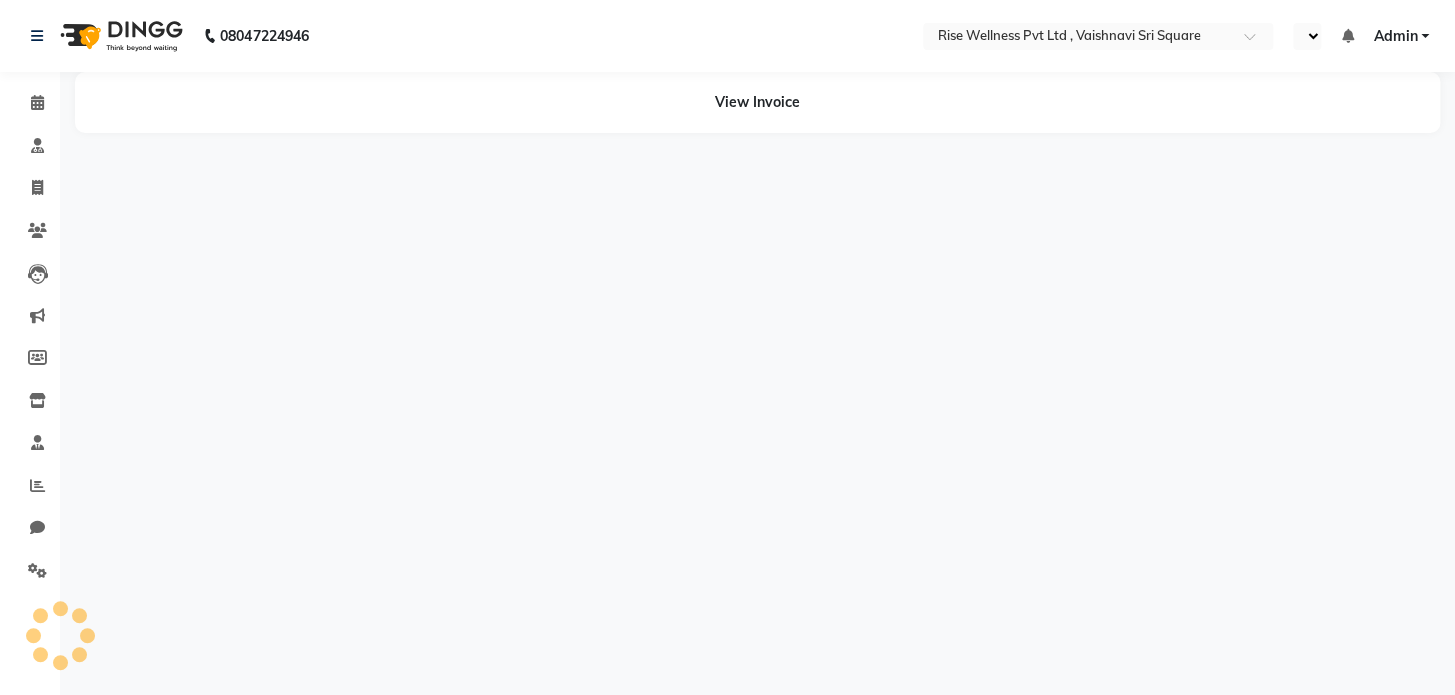 select on "en" 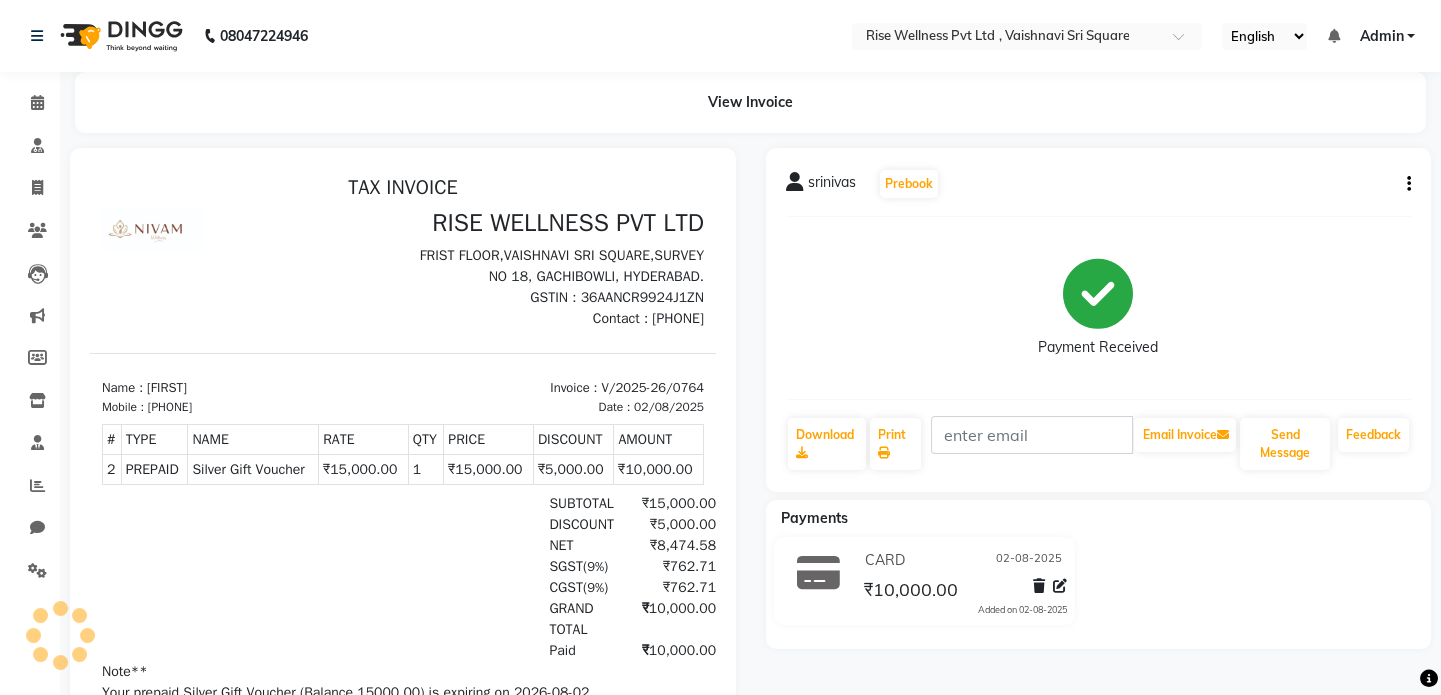 scroll, scrollTop: 0, scrollLeft: 0, axis: both 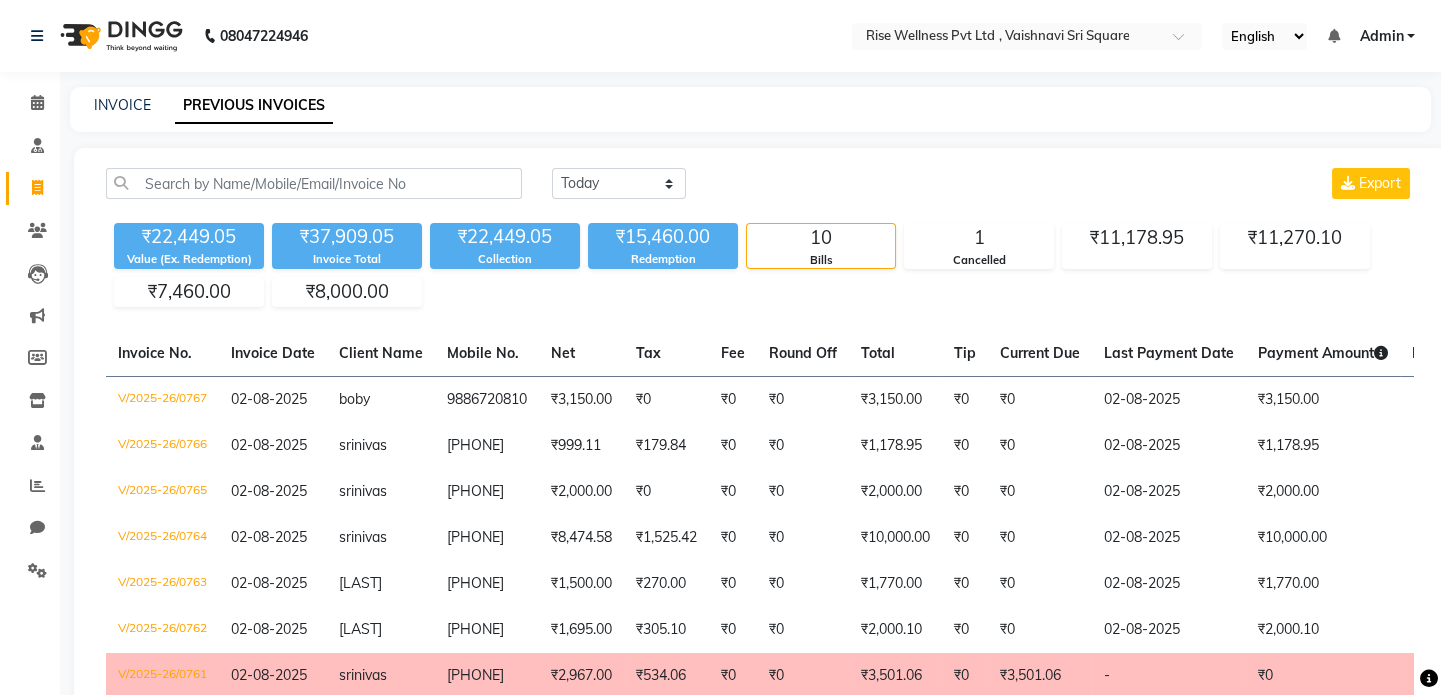 click on "Invoice" 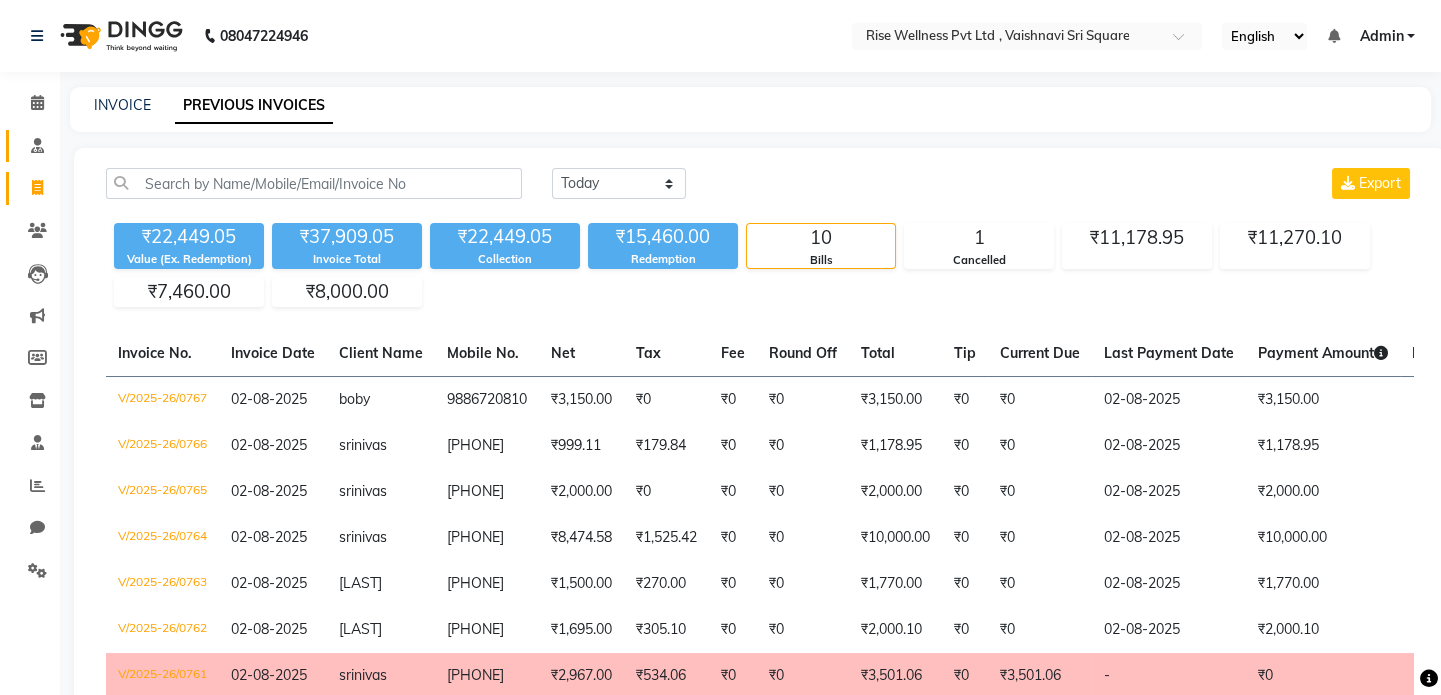 click 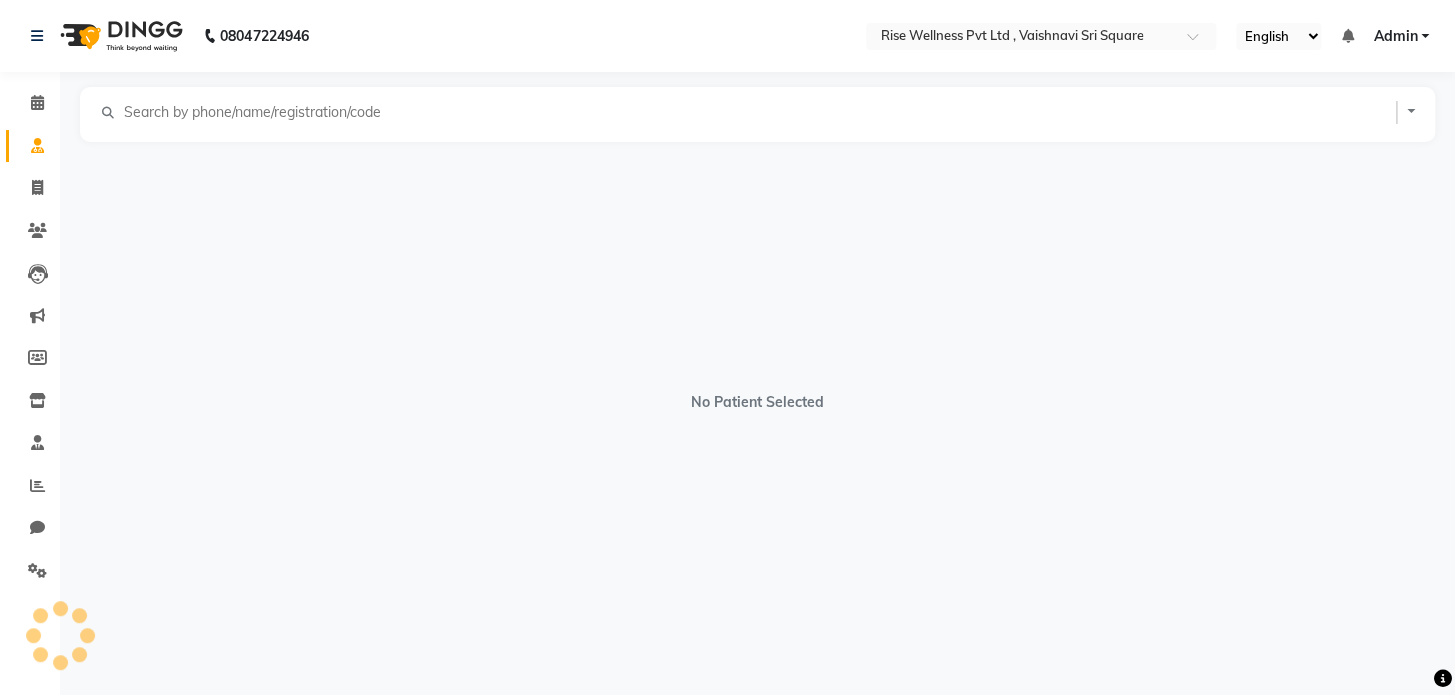 click 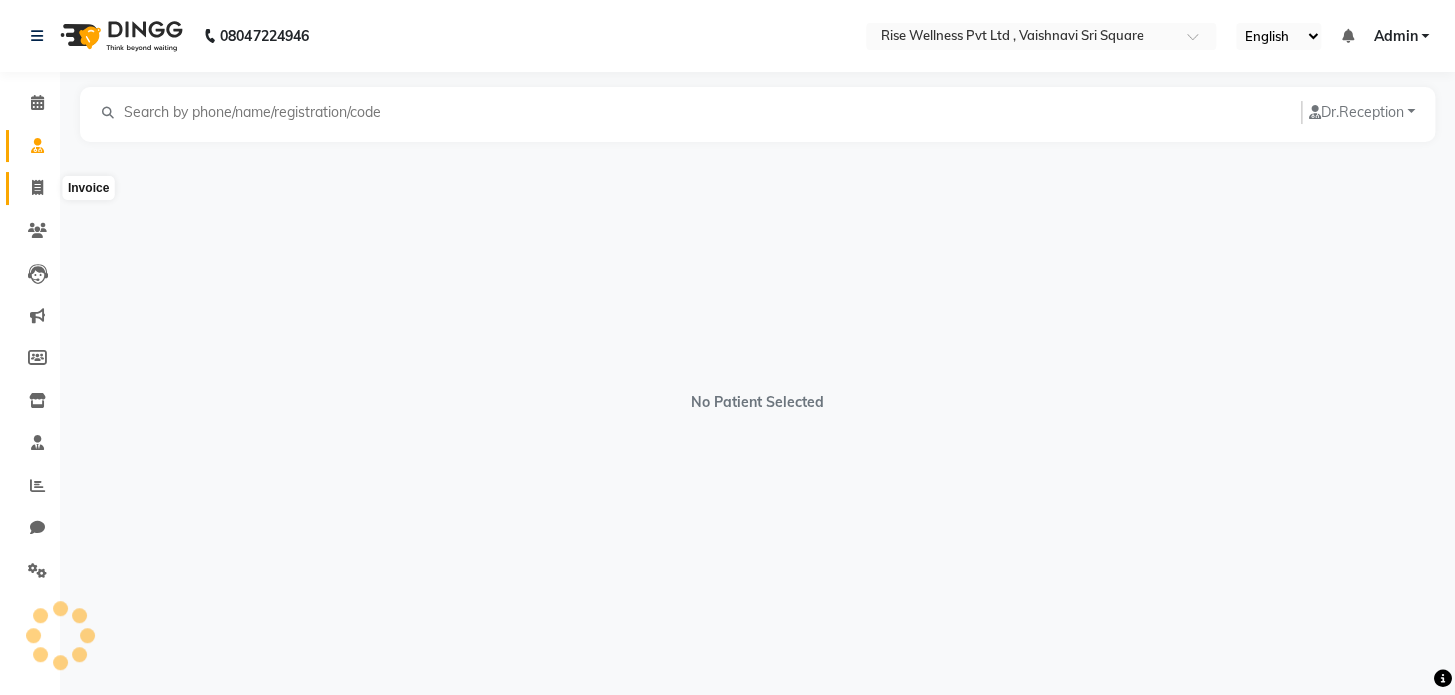 click 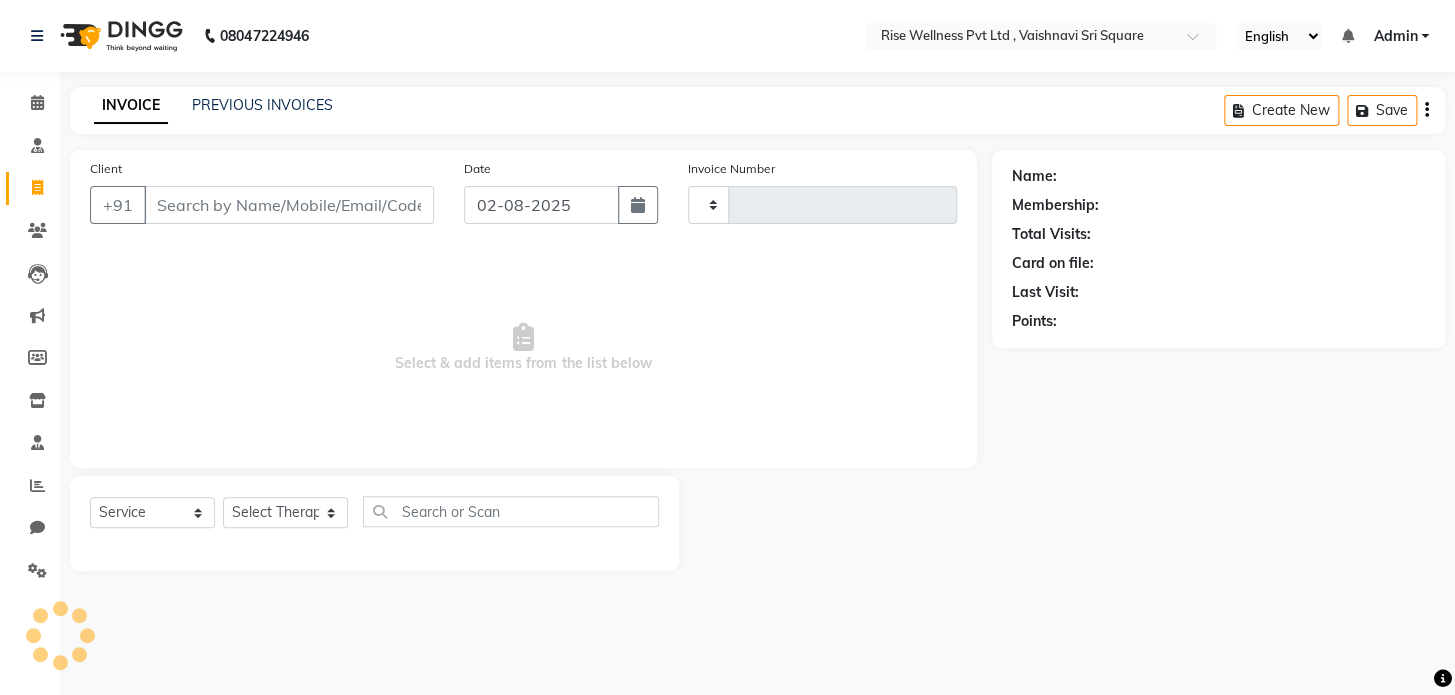 type on "0768" 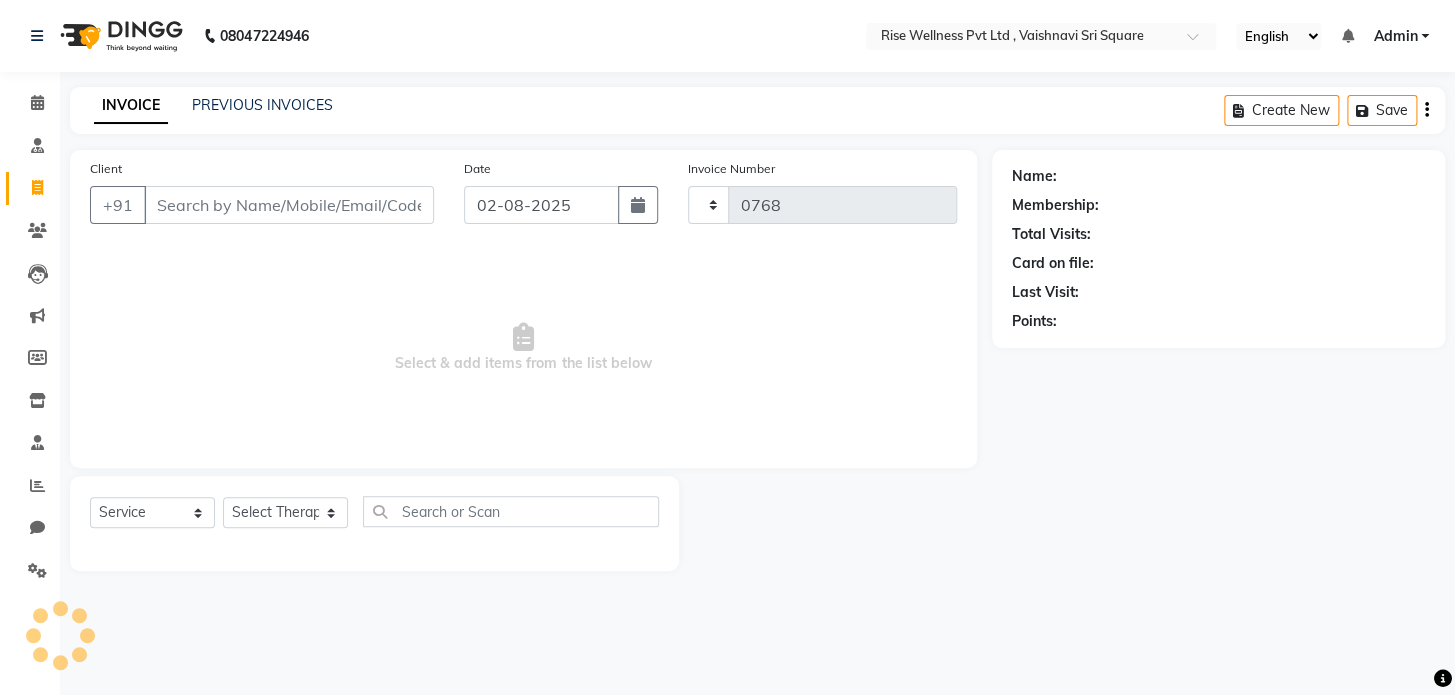 select on "7497" 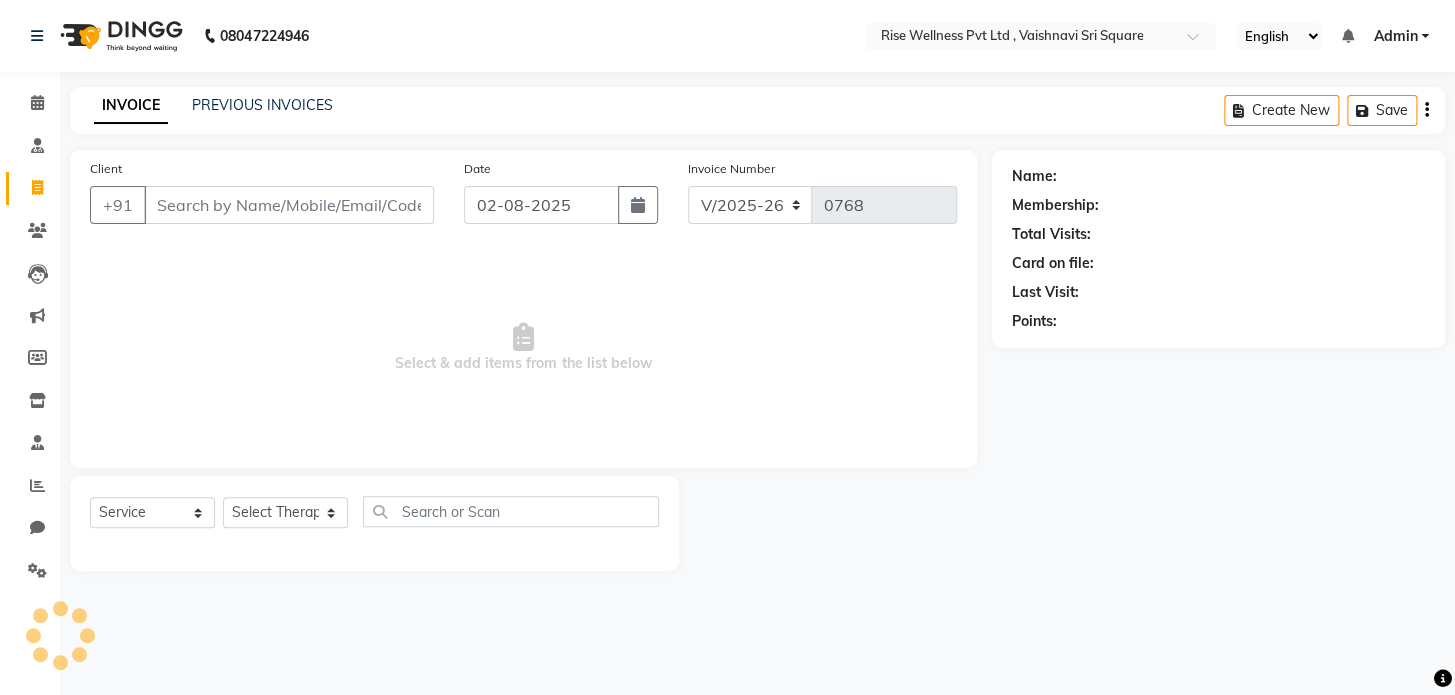 click on "INVOICE PREVIOUS INVOICES Create New   Save" 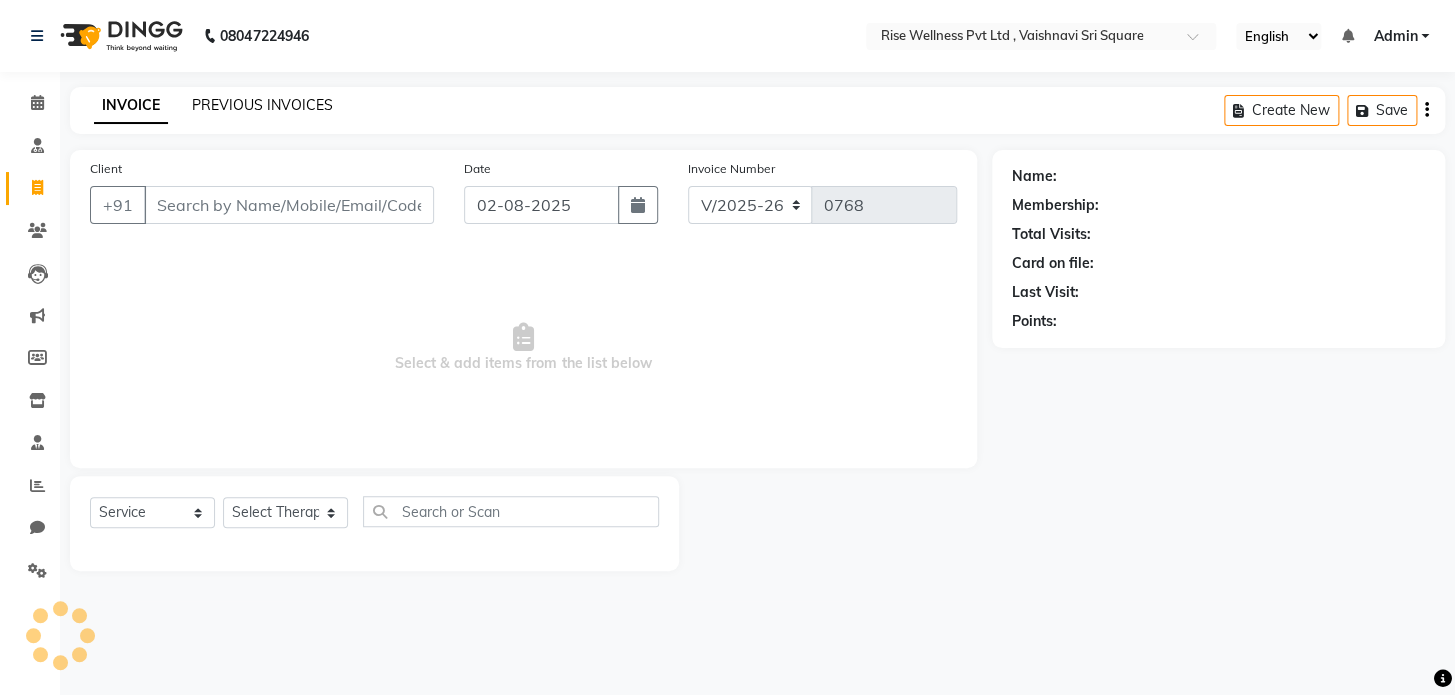 click on "PREVIOUS INVOICES" 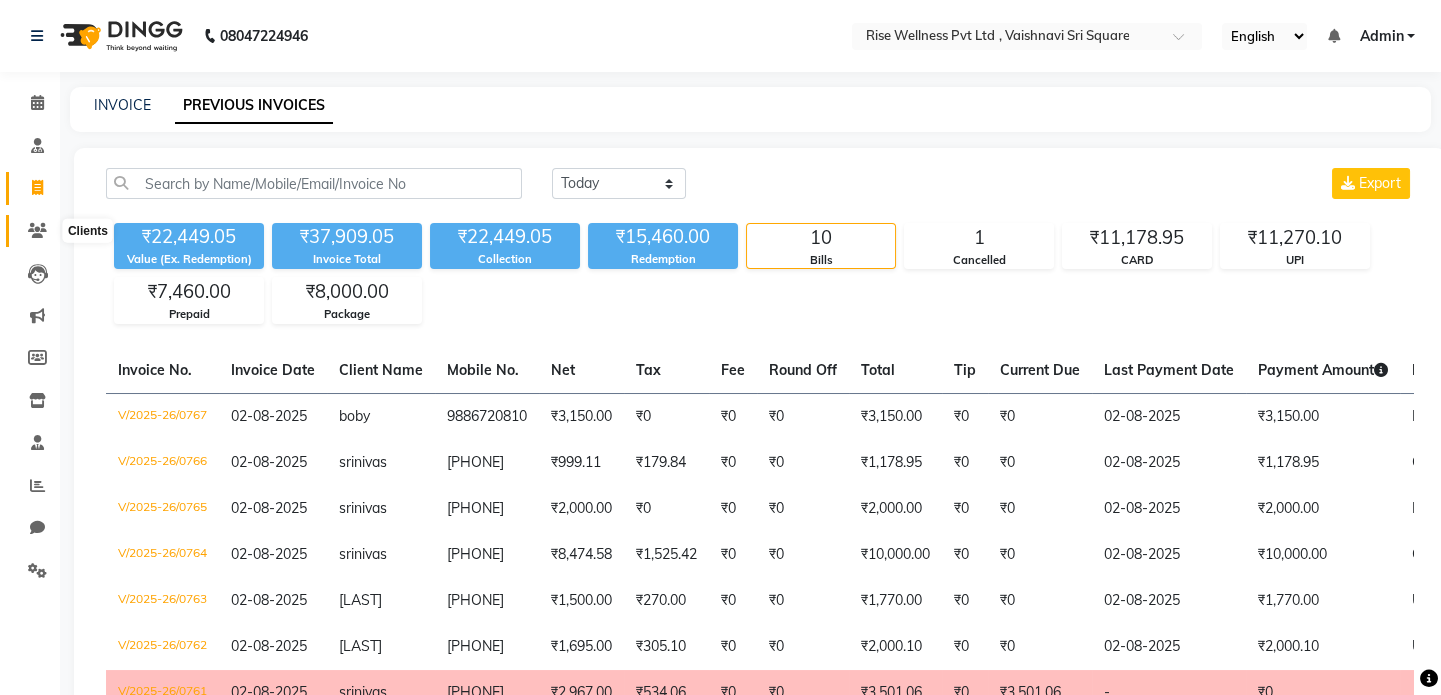 click 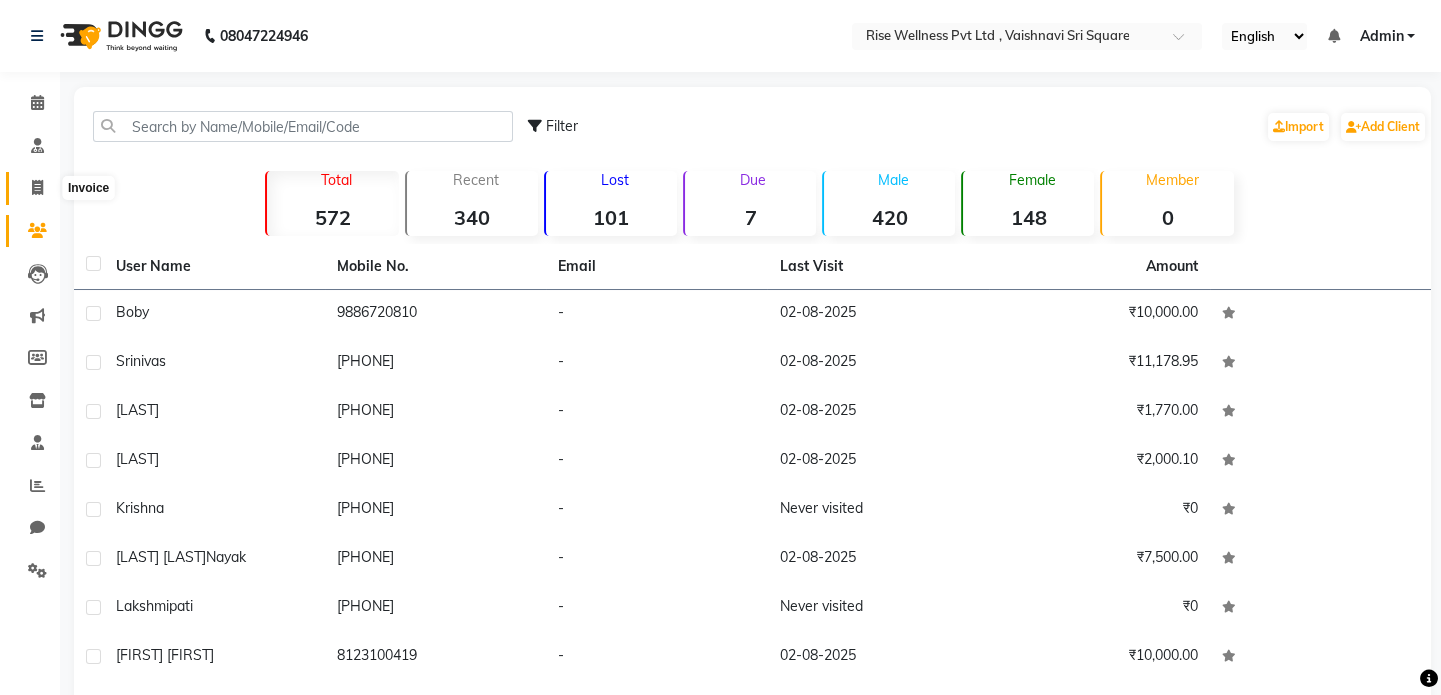 click 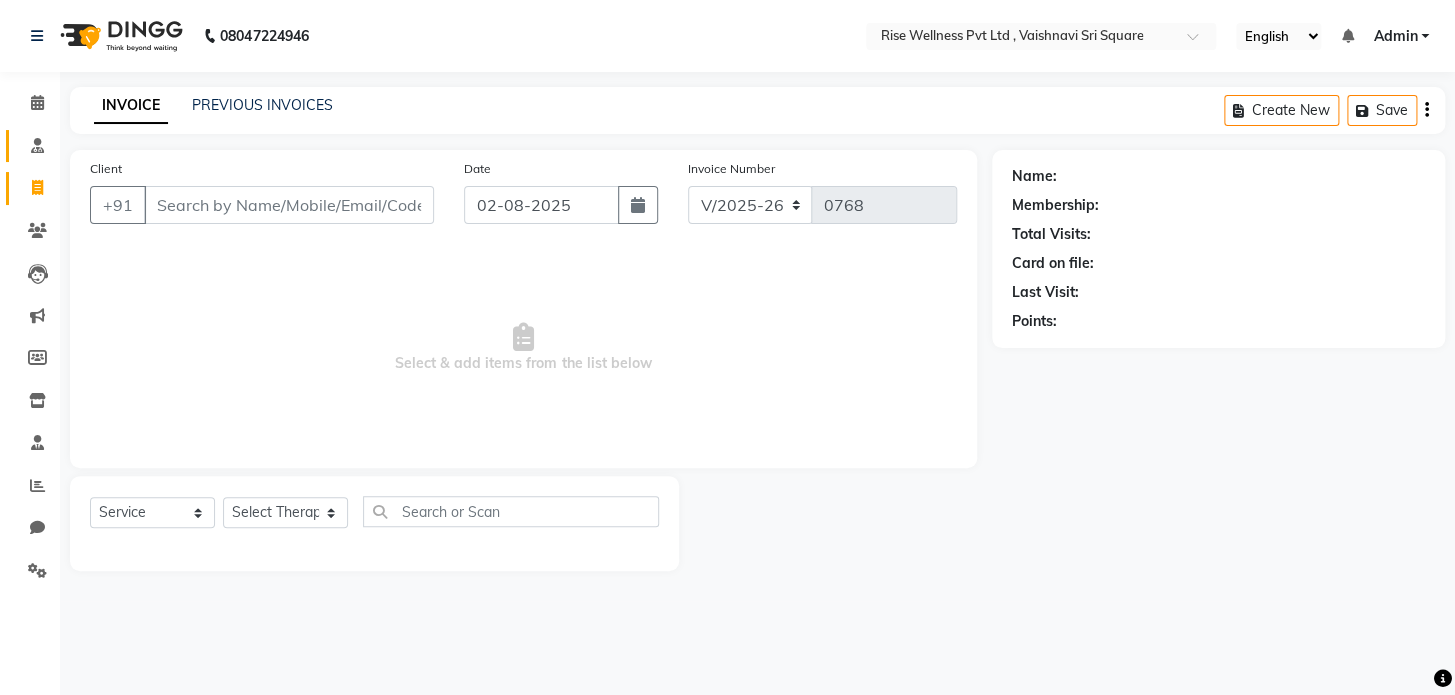 select on "V" 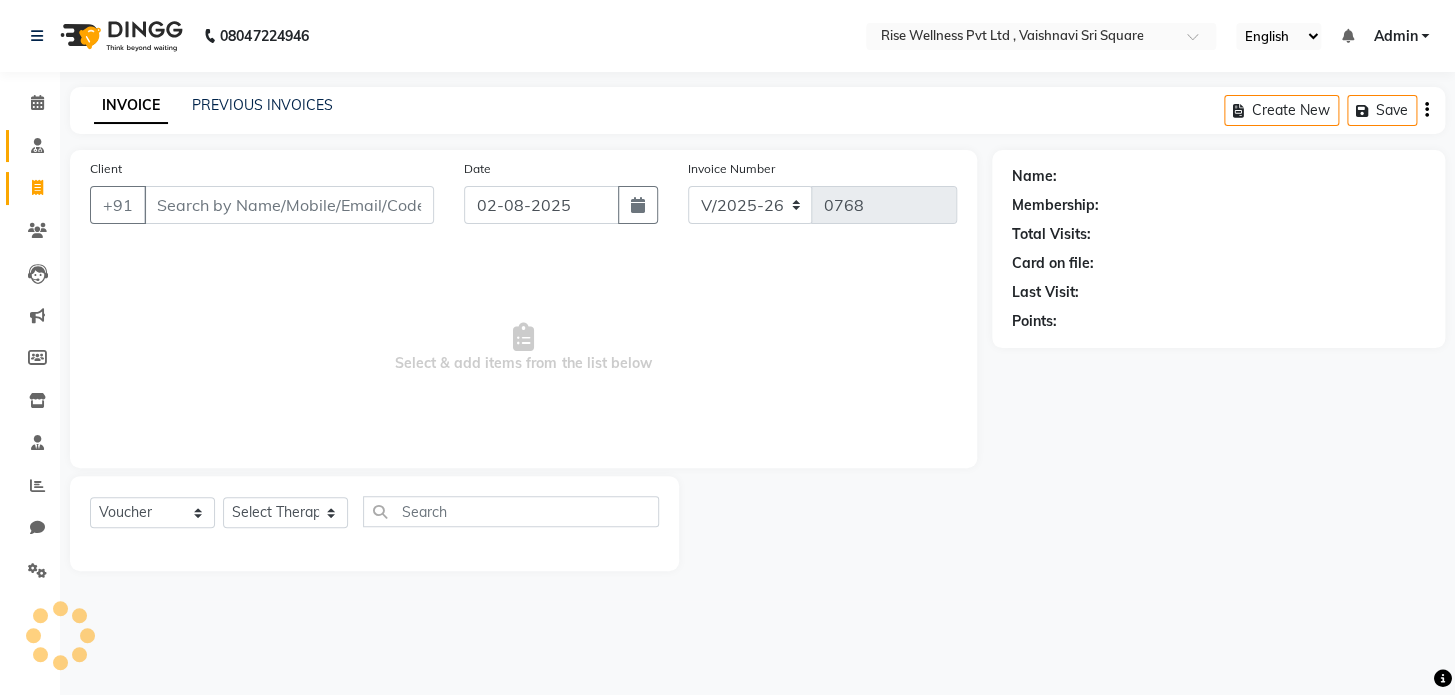 click on "Consultation" 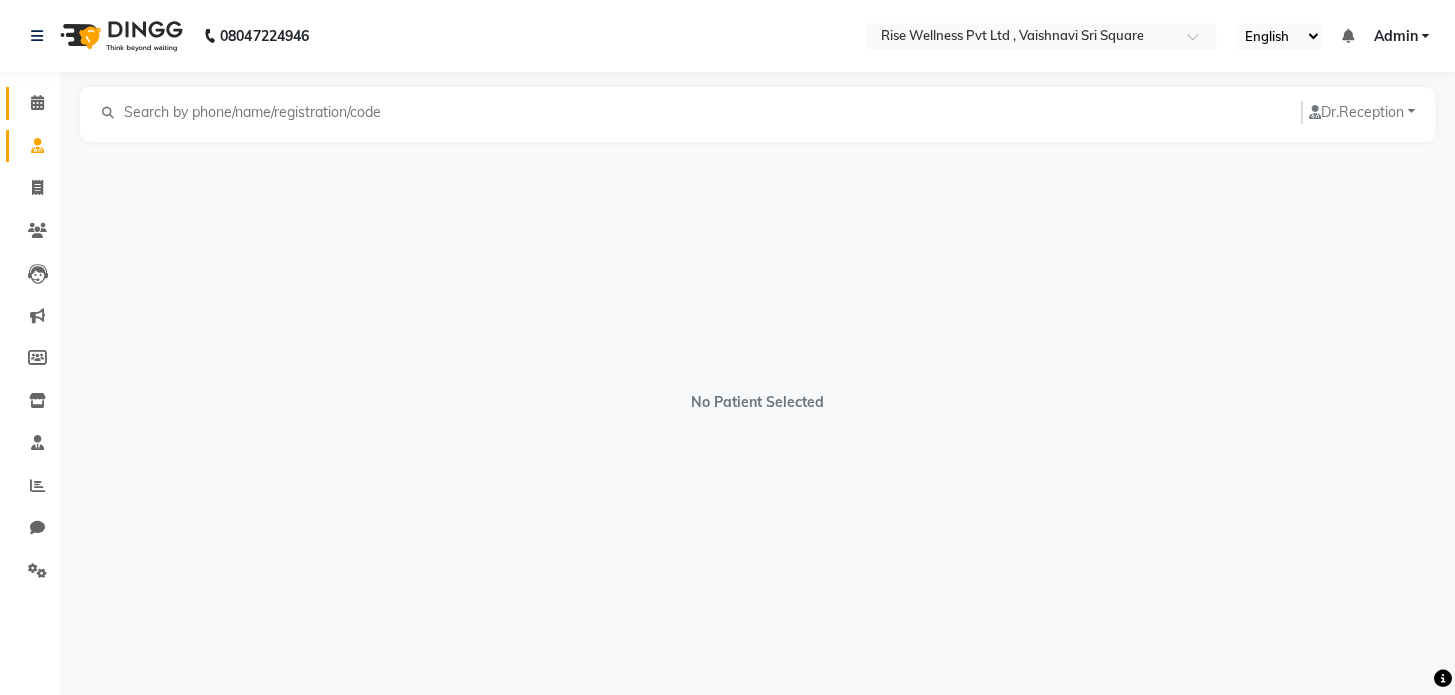 click 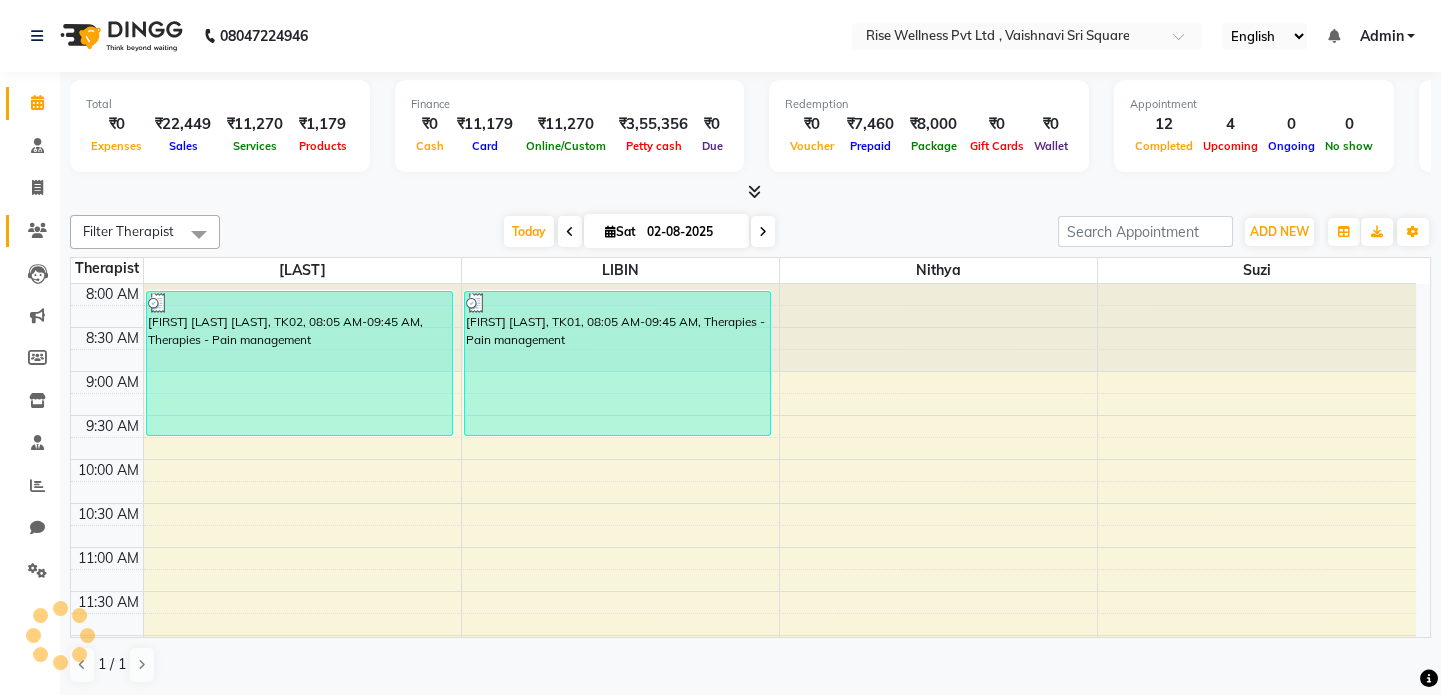 scroll, scrollTop: 0, scrollLeft: 0, axis: both 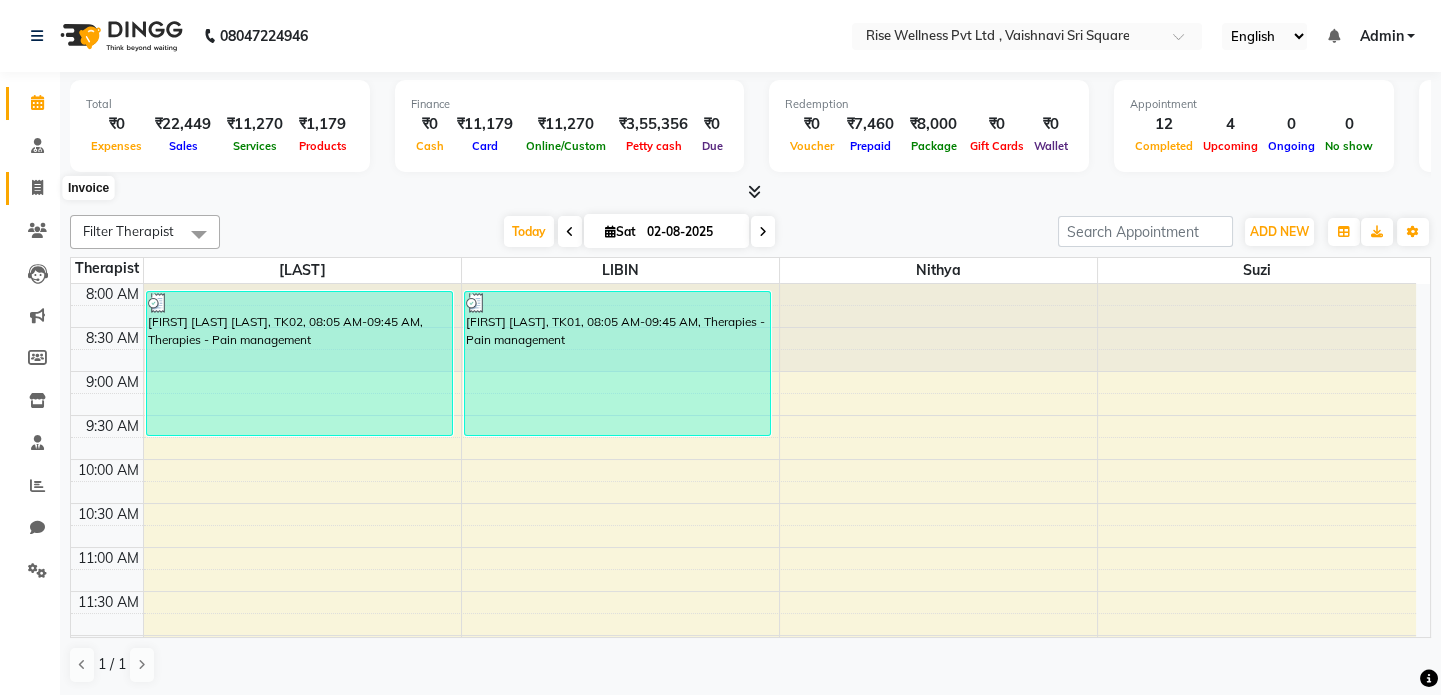 click 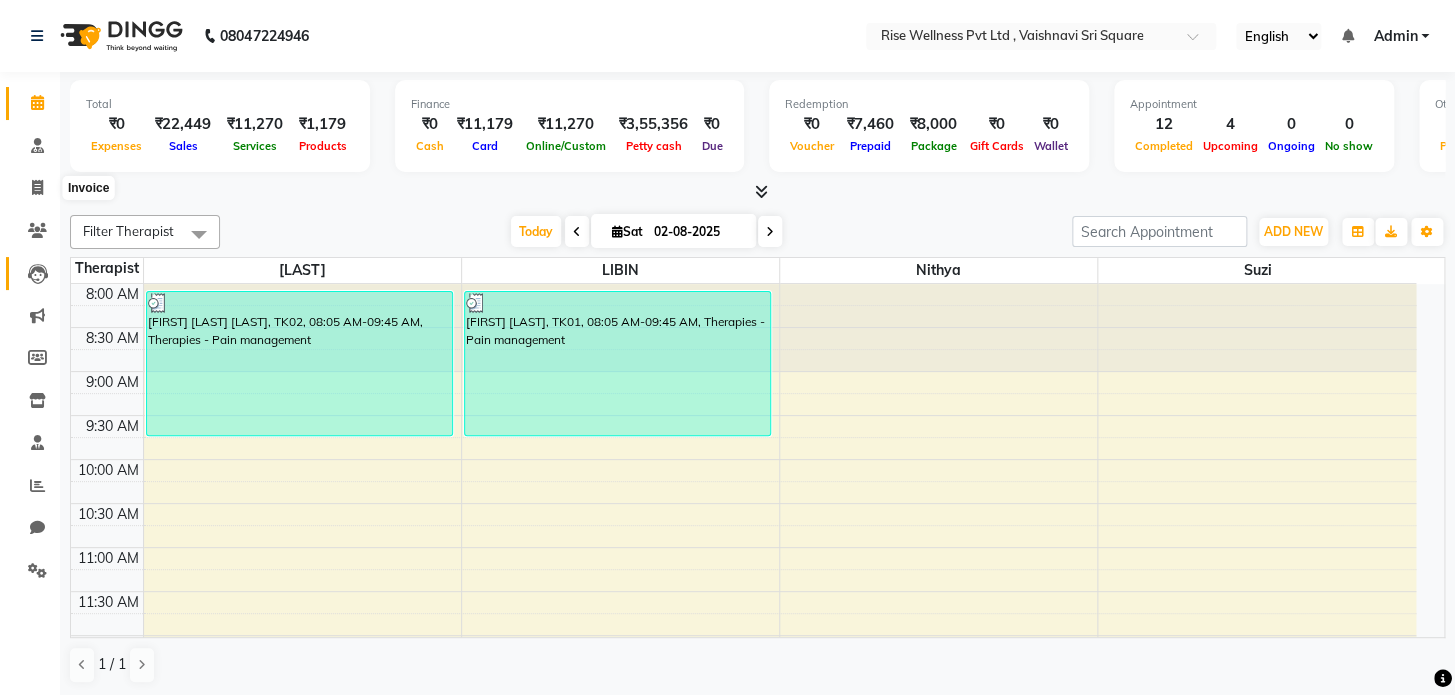 select on "7497" 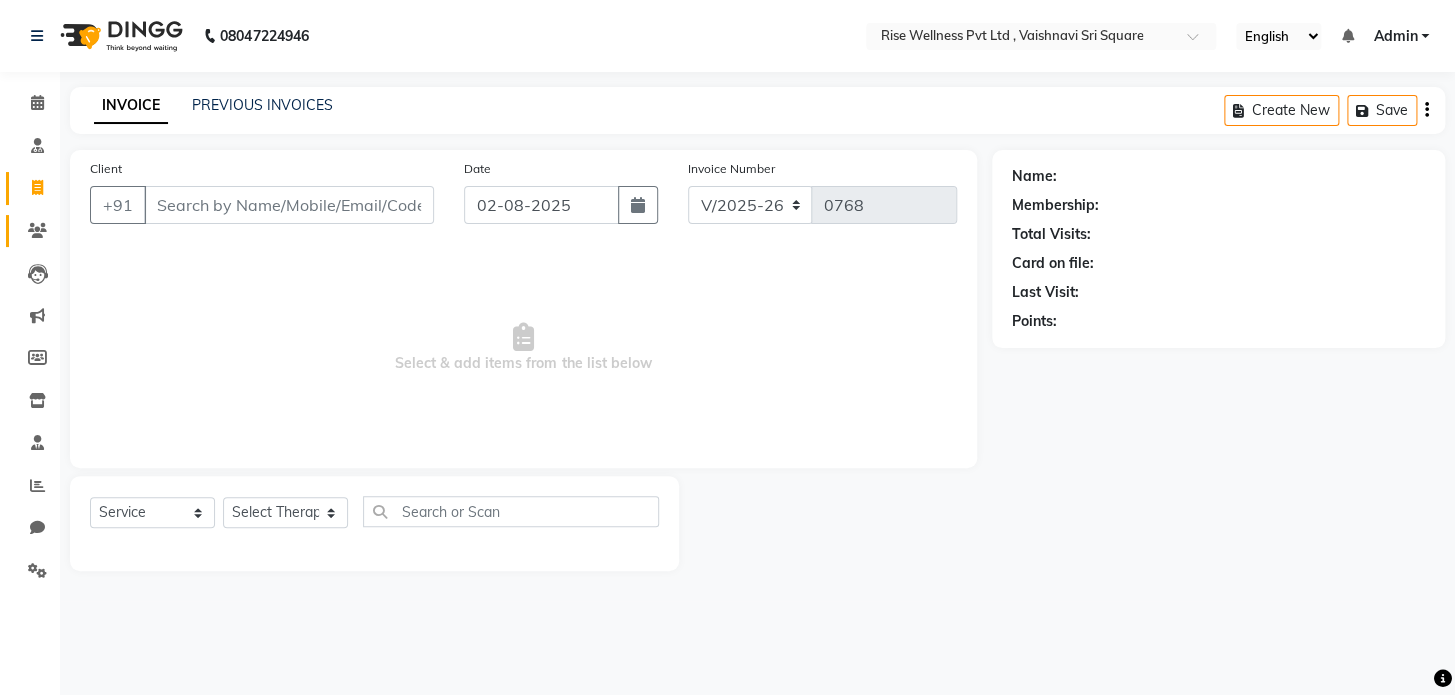 select on "V" 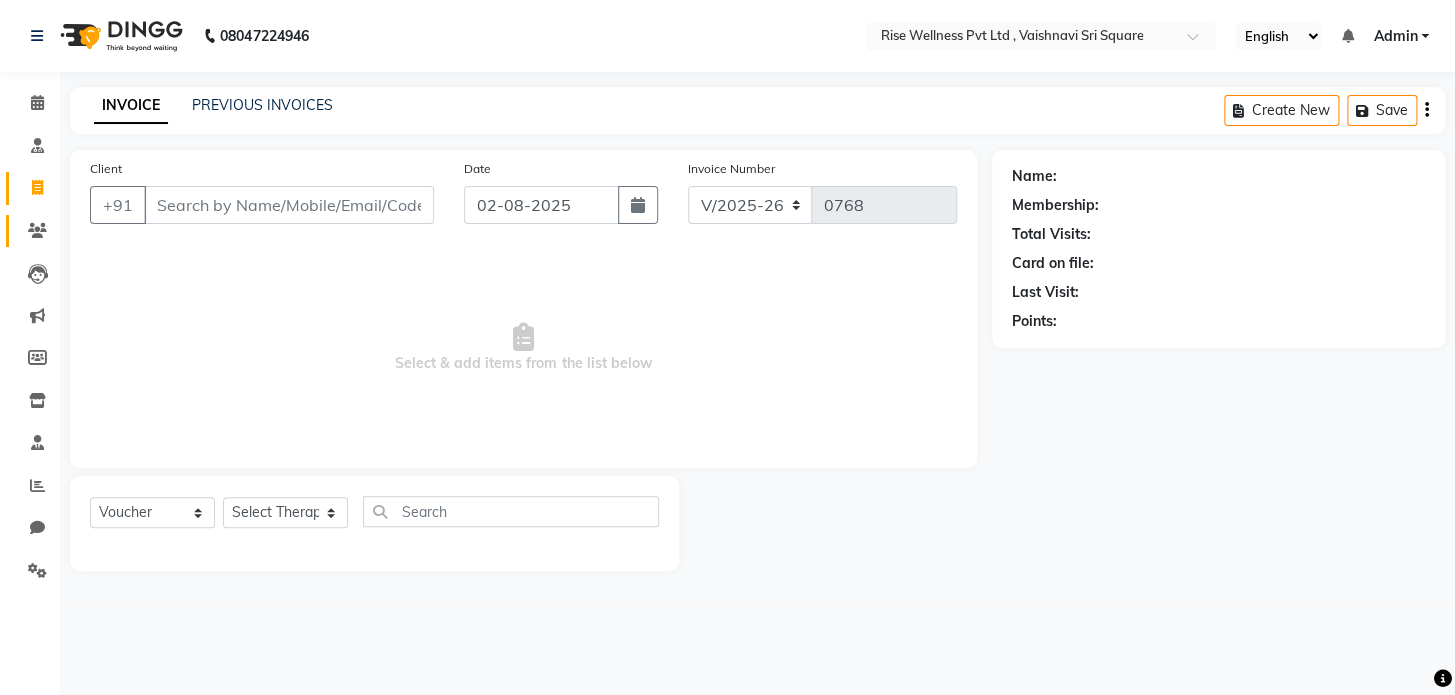 click 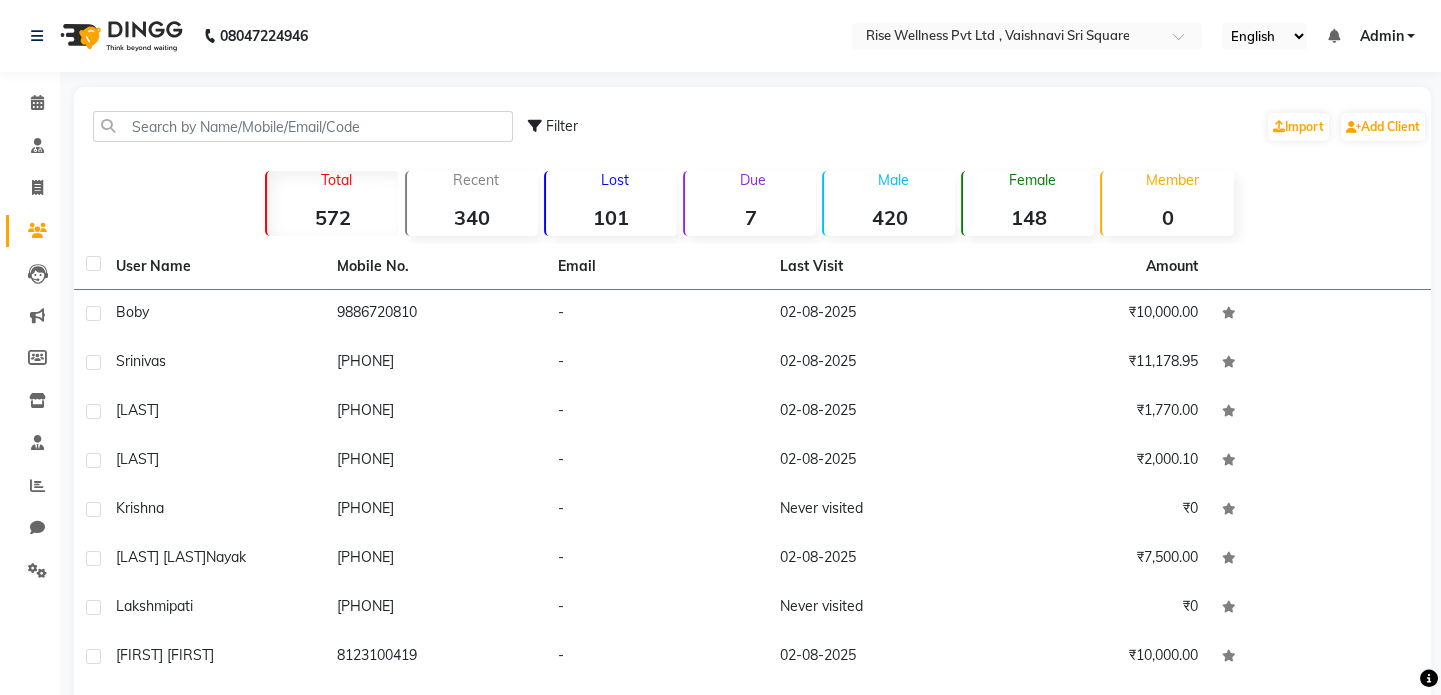 click on "Invoice" 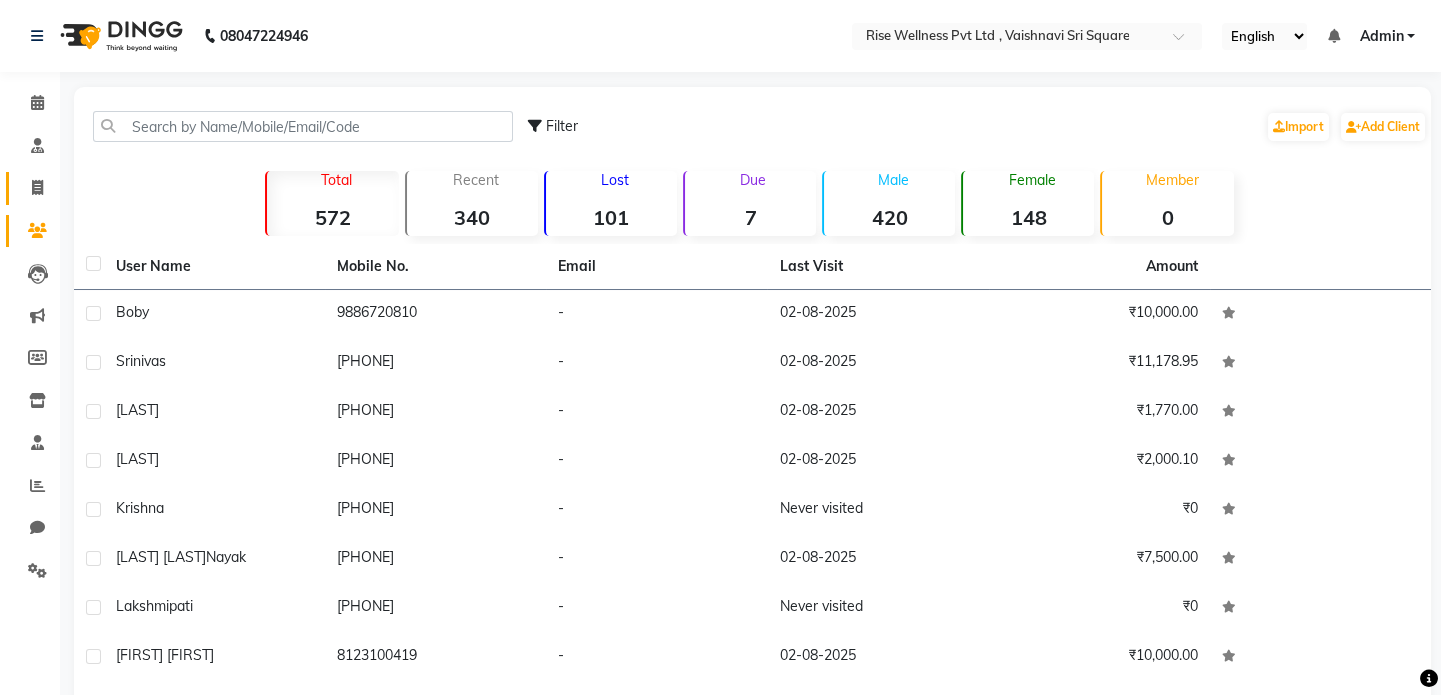 click 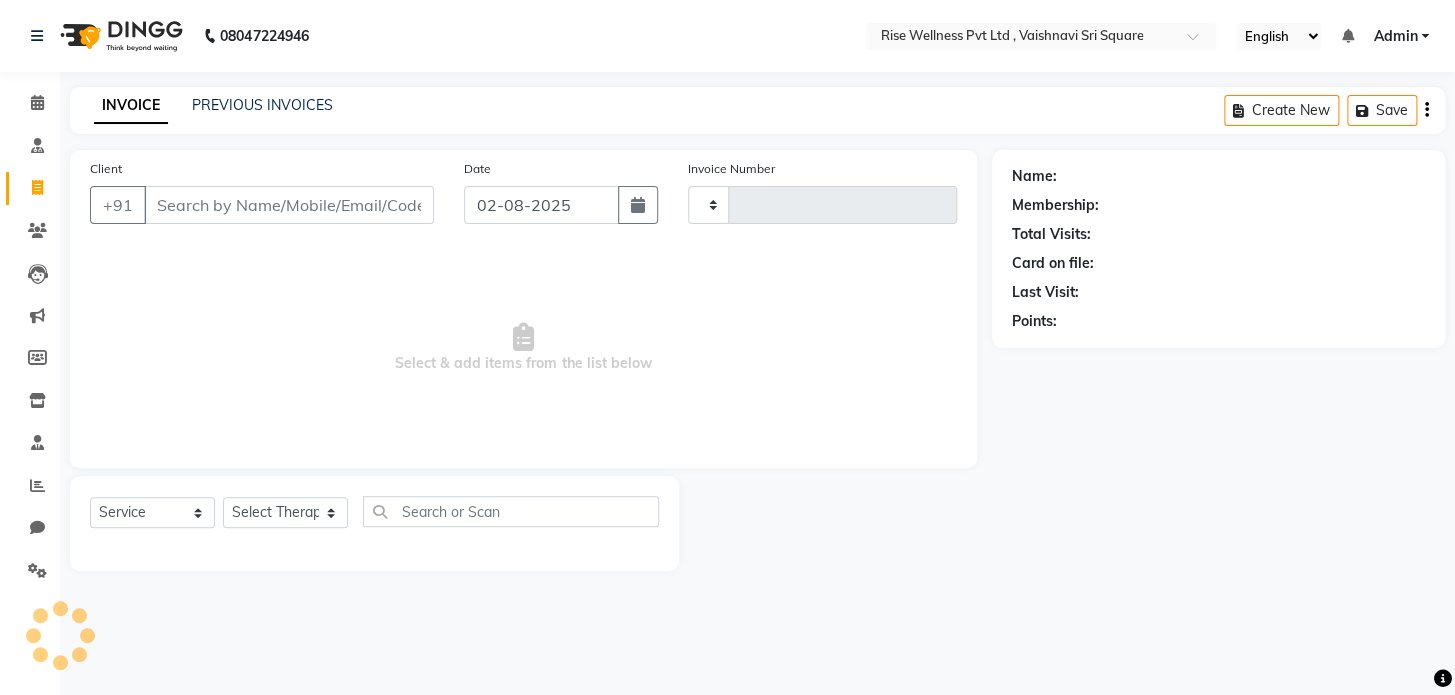 type on "0768" 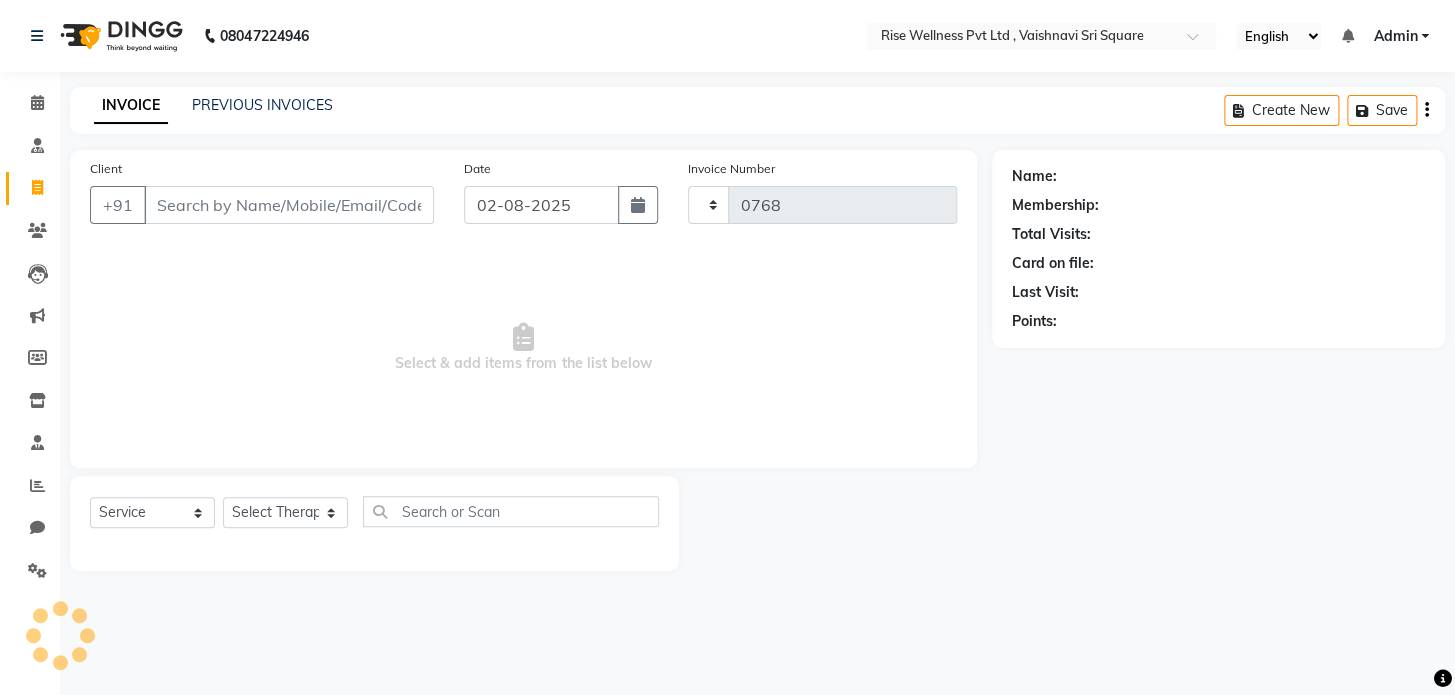 select on "7497" 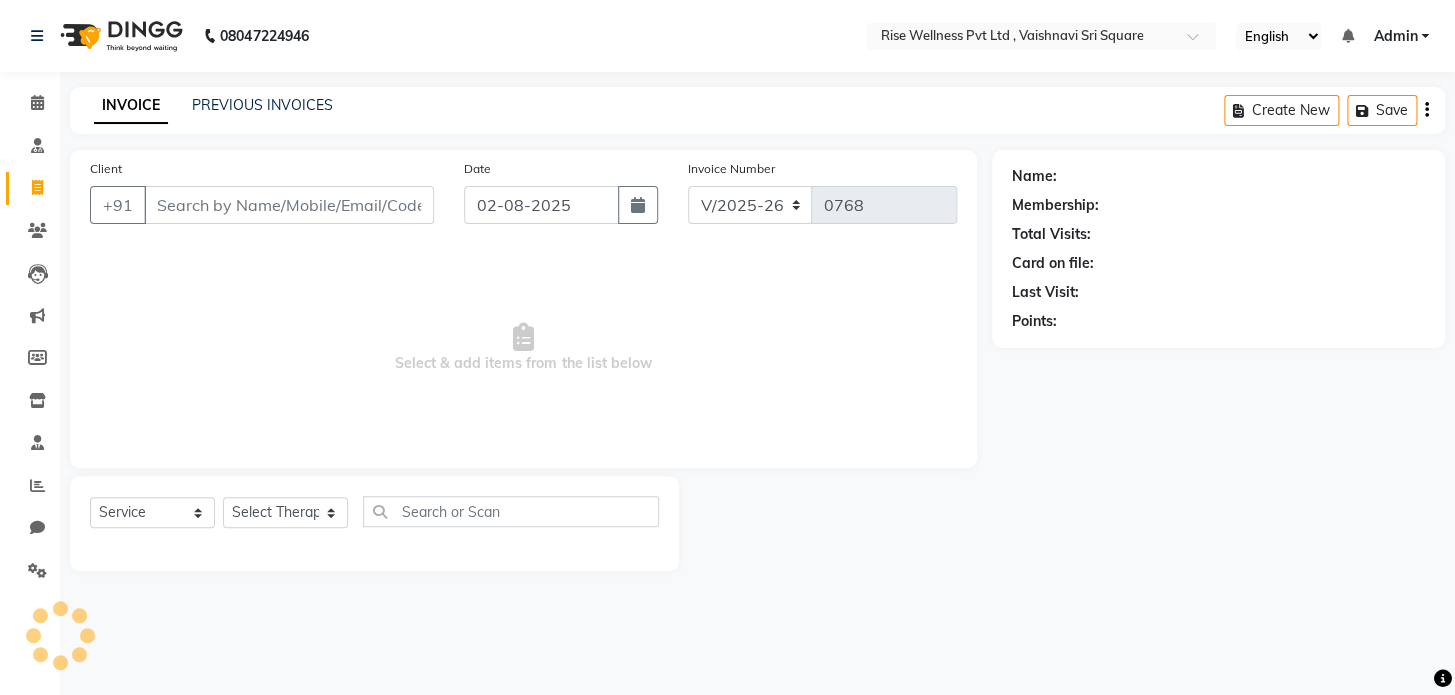 select on "V" 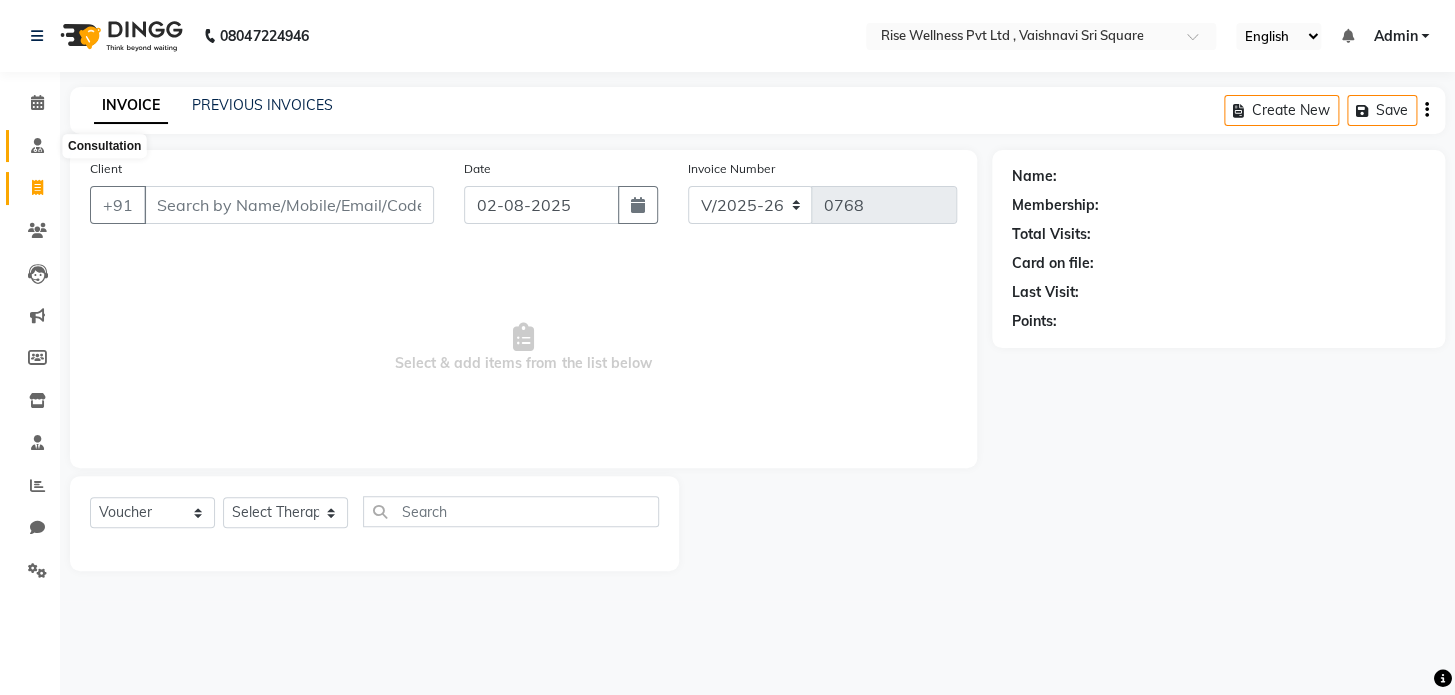 click 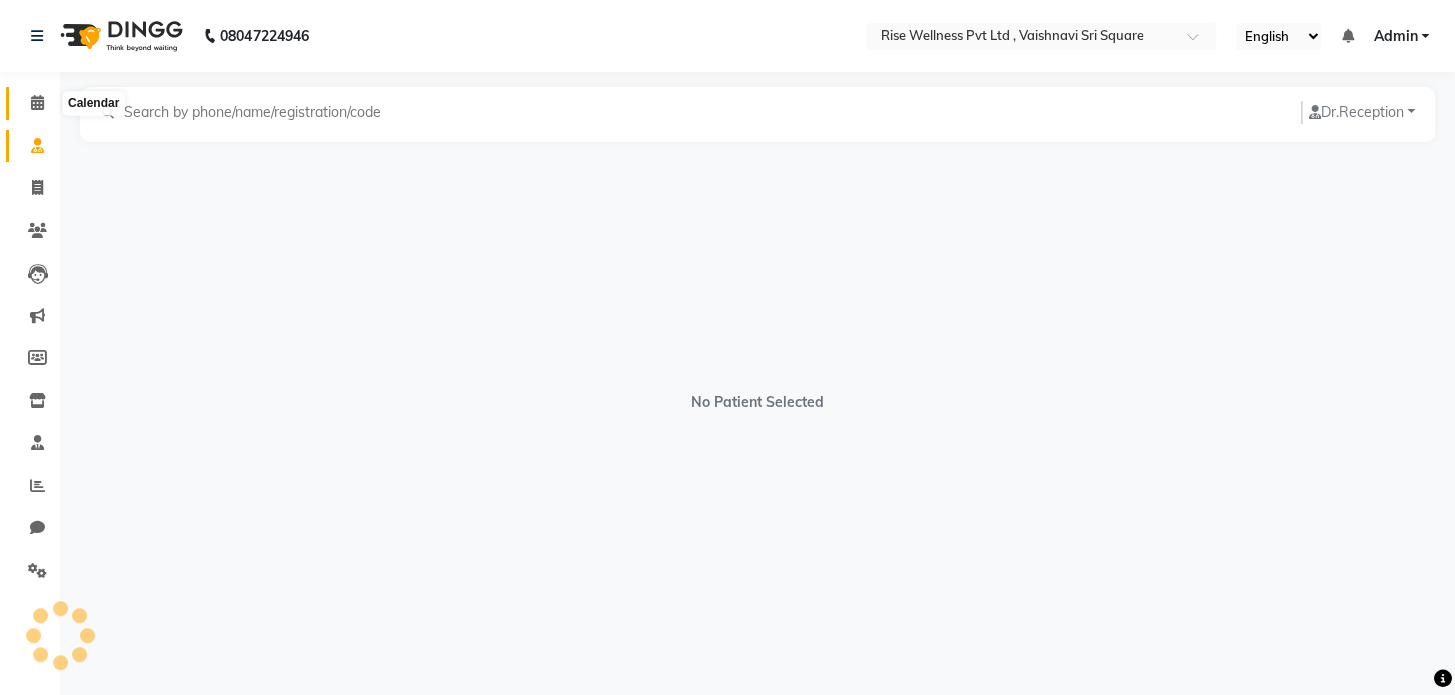 click 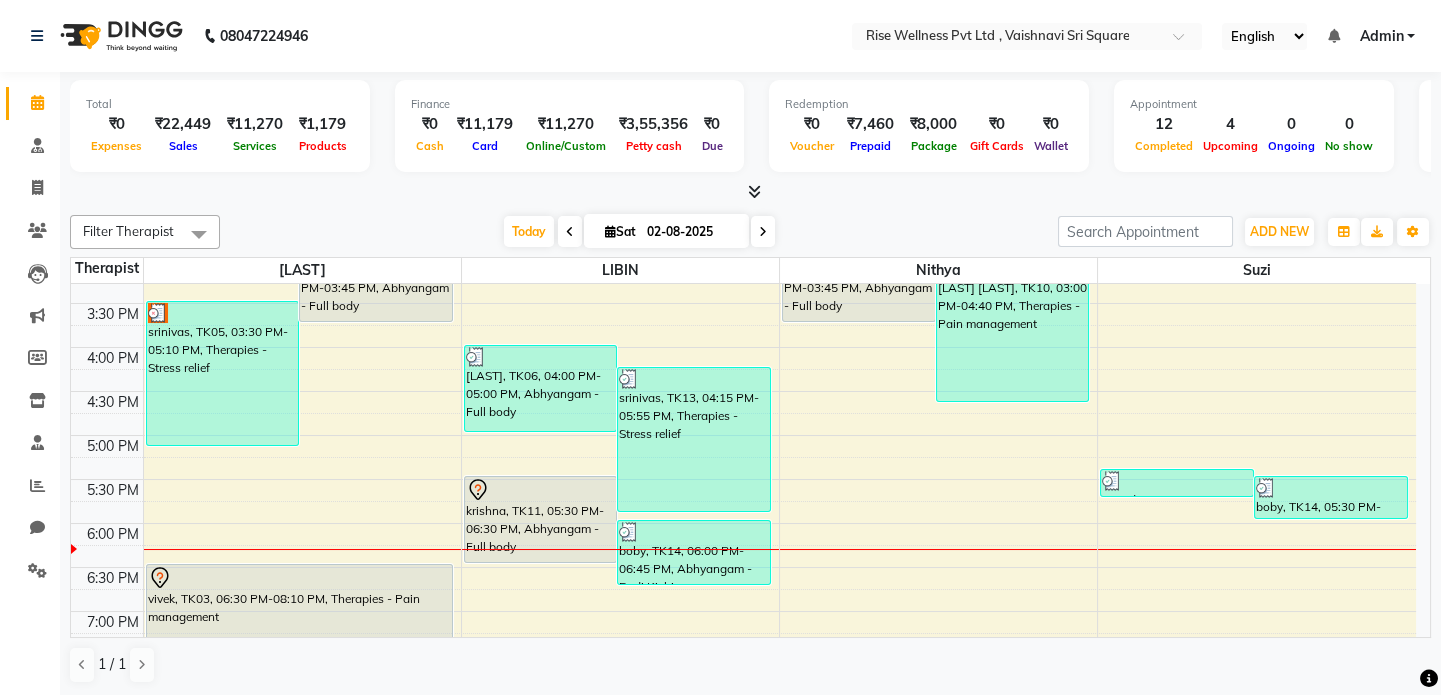 scroll, scrollTop: 727, scrollLeft: 0, axis: vertical 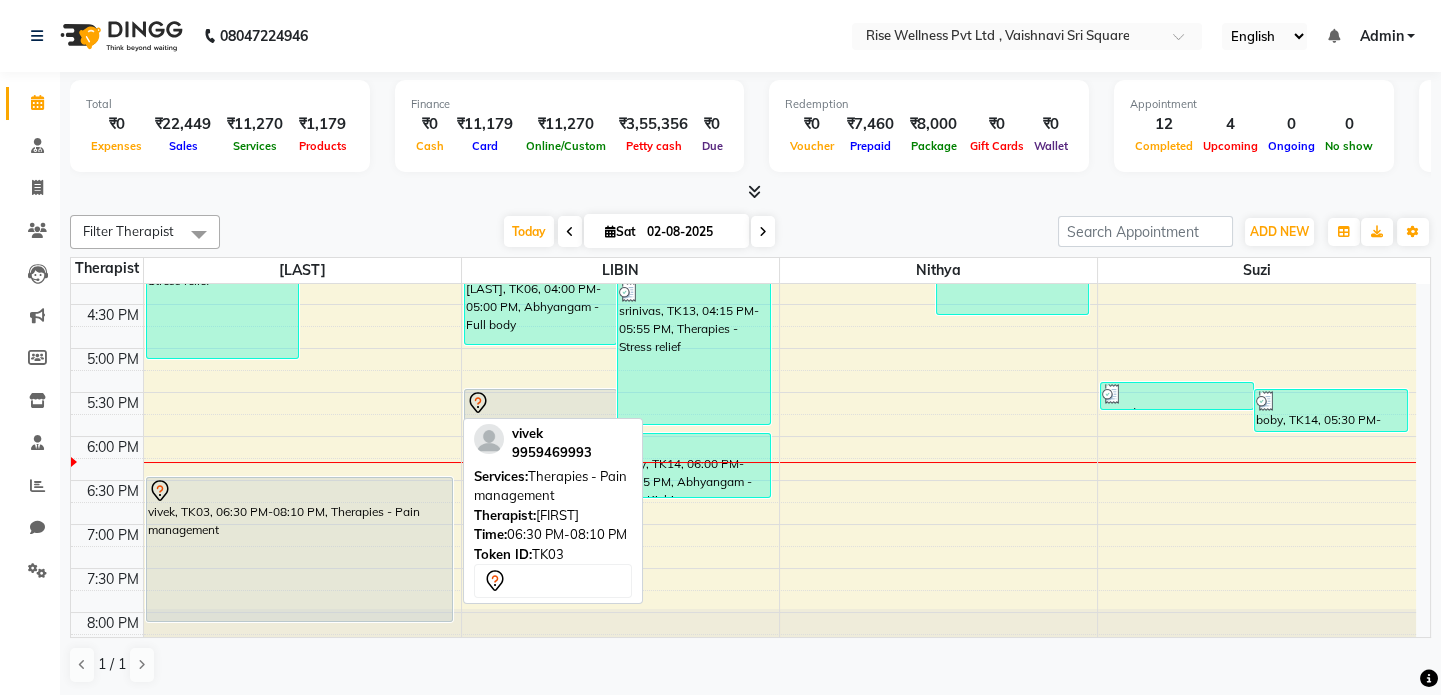 click on "vivek, TK03, 06:30 PM-08:10 PM, Therapies - Pain management" at bounding box center (299, 549) 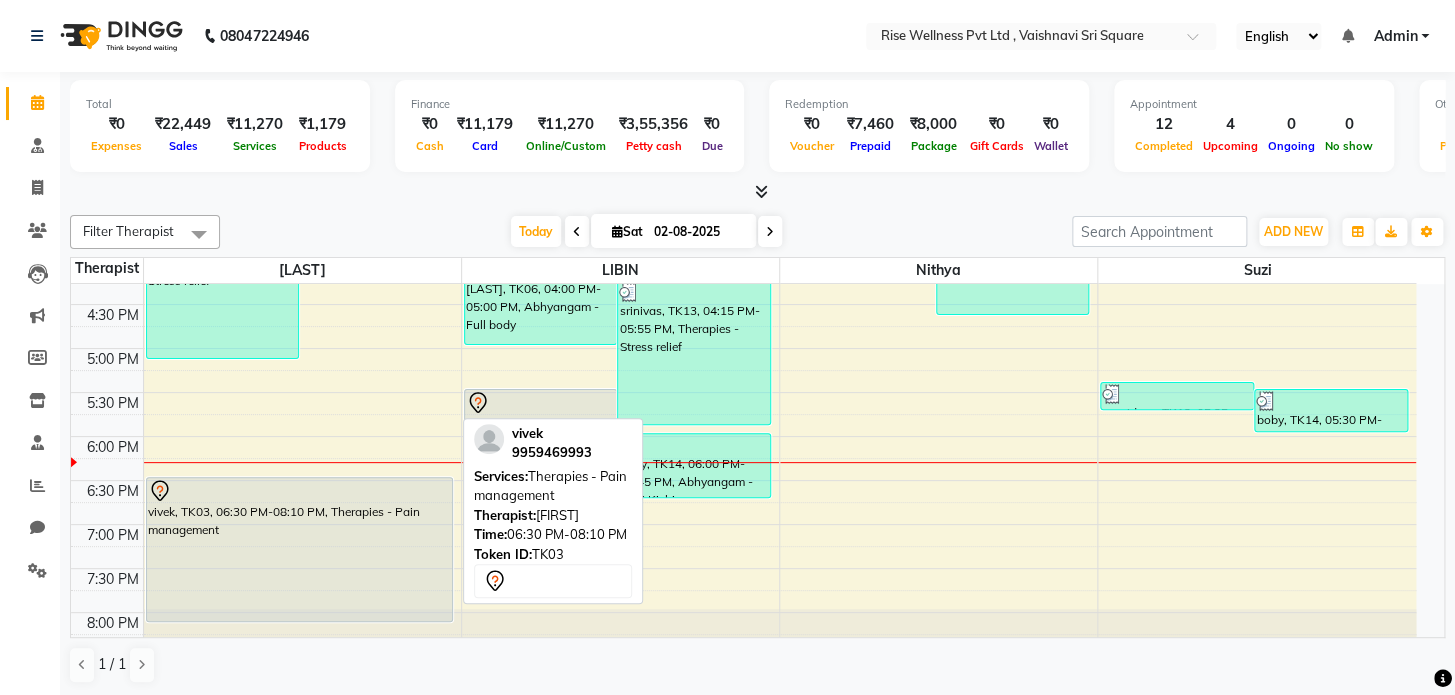 select on "7" 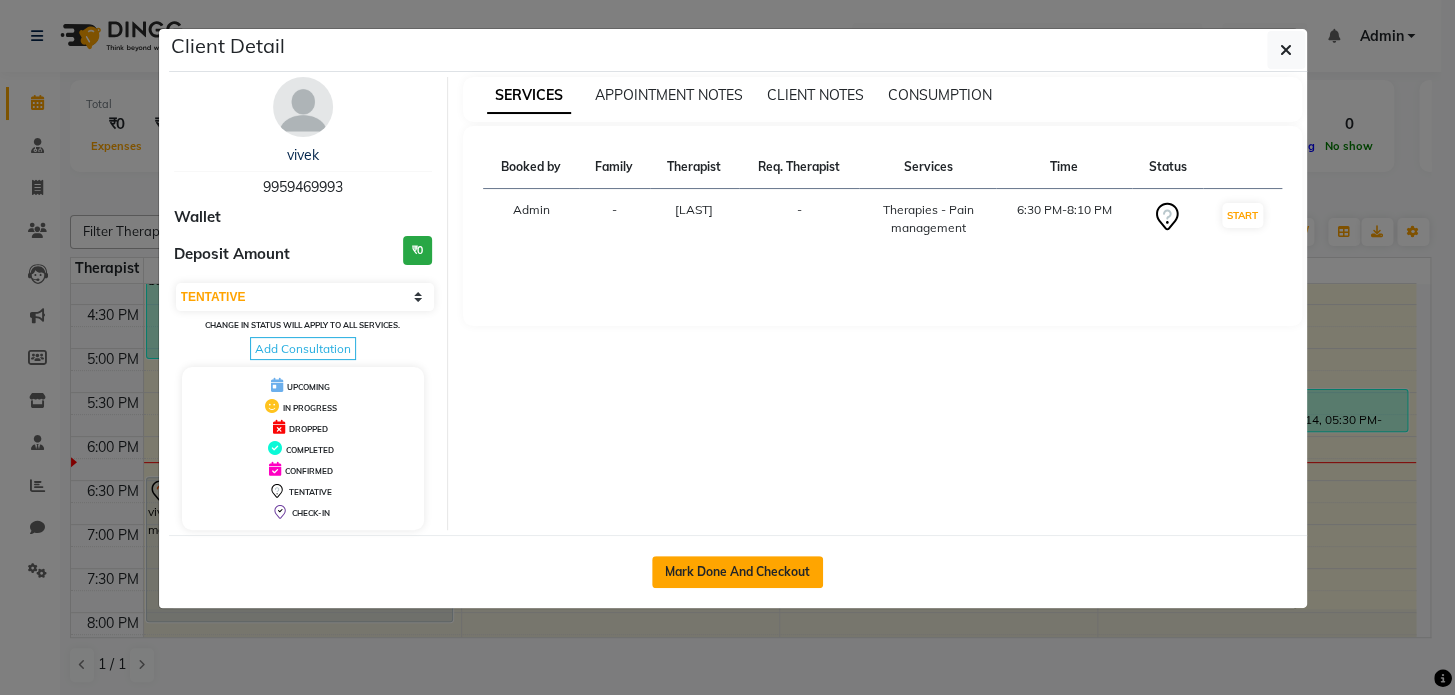 click on "Mark Done And Checkout" 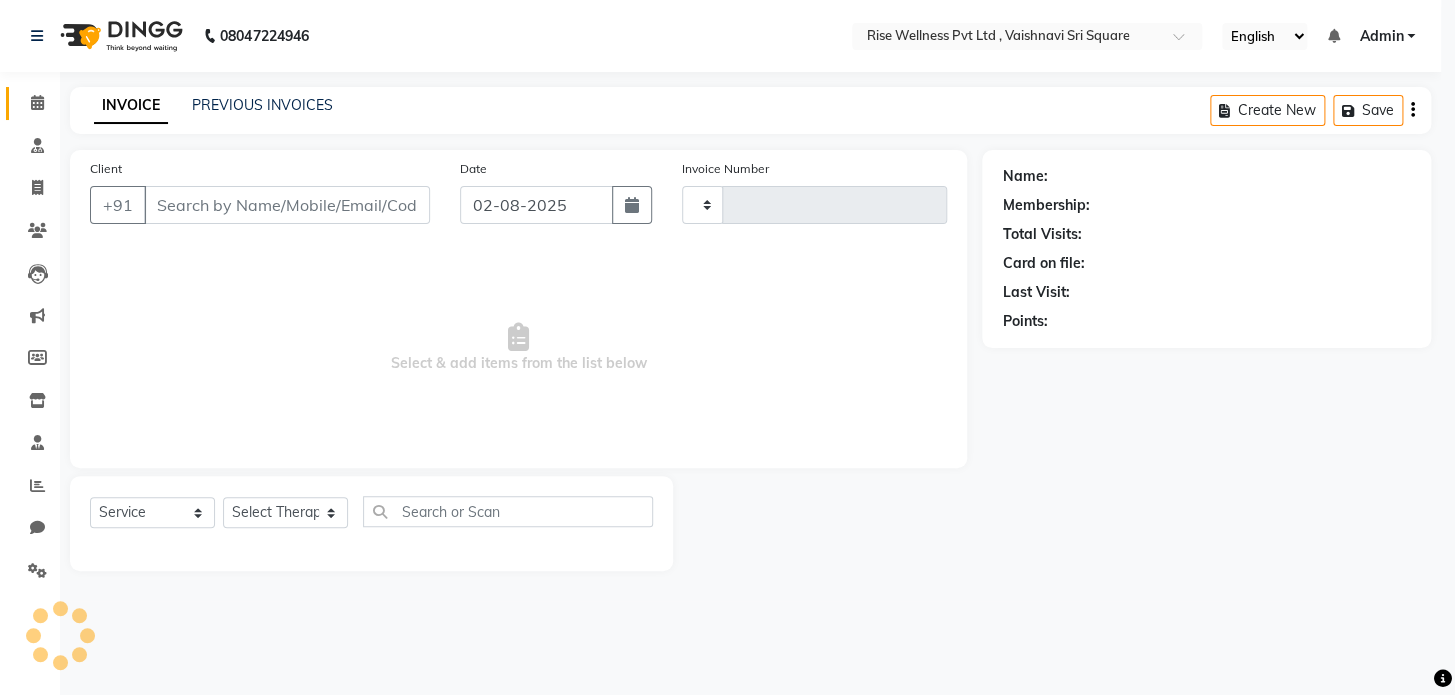 type on "0768" 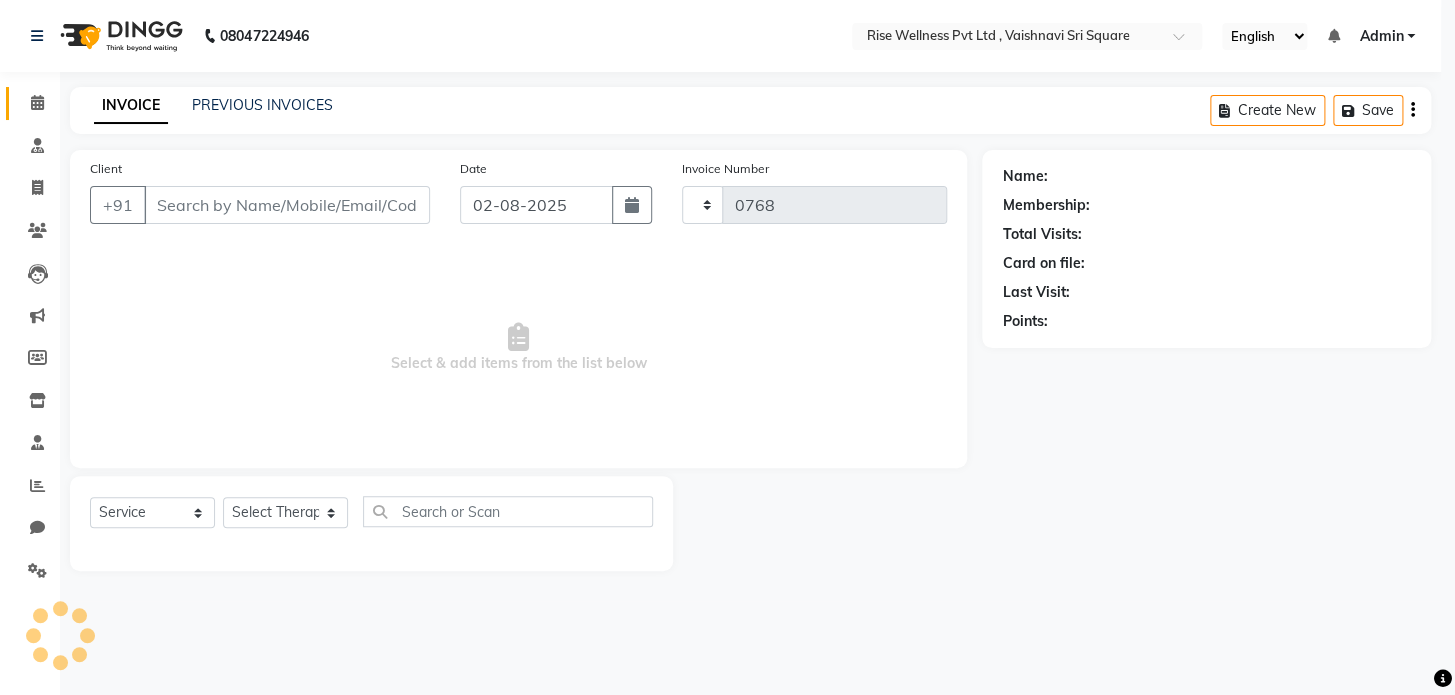 select on "7497" 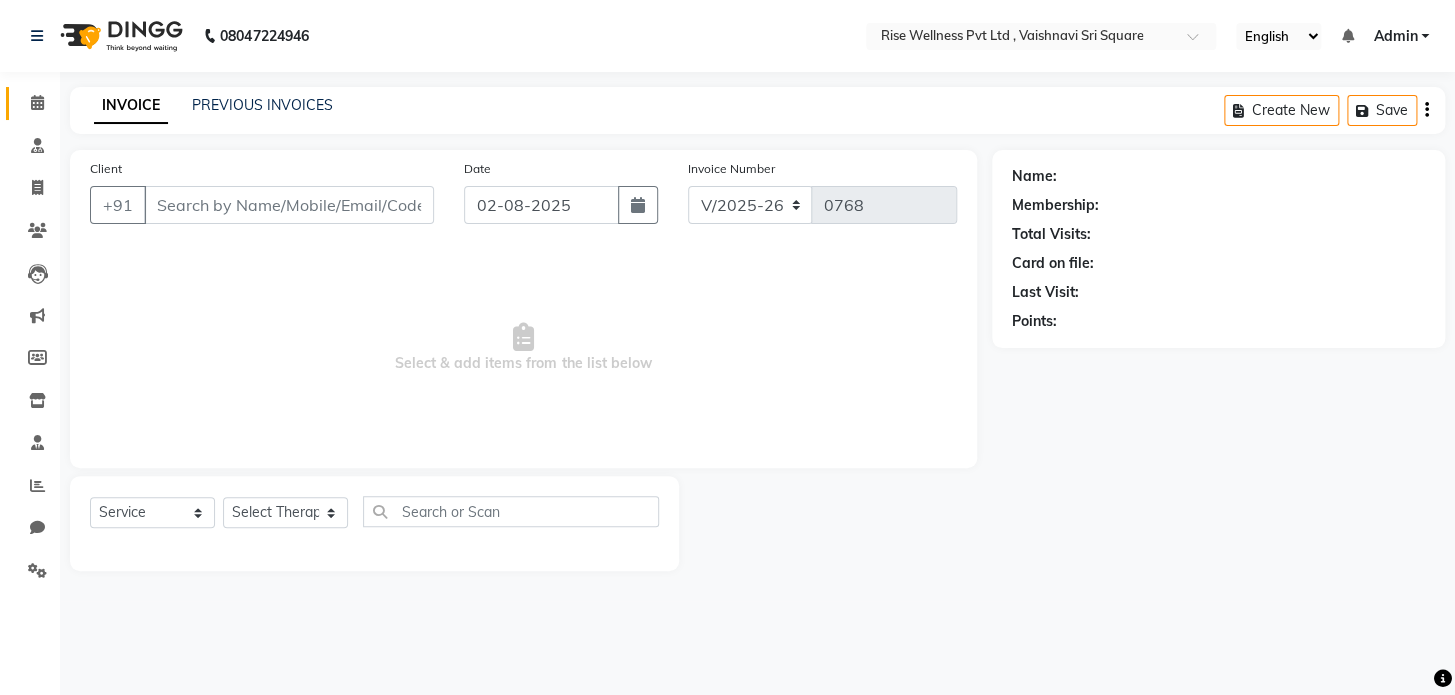 select on "V" 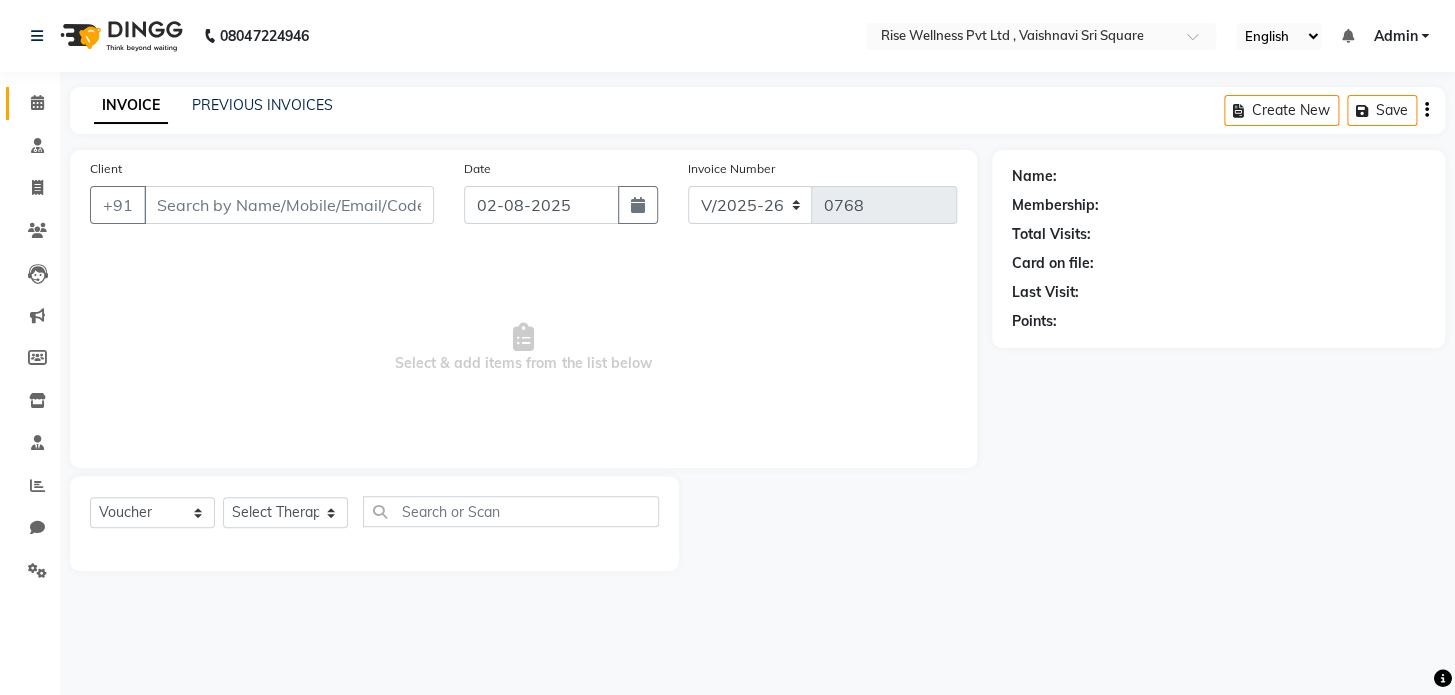 type on "9959469993" 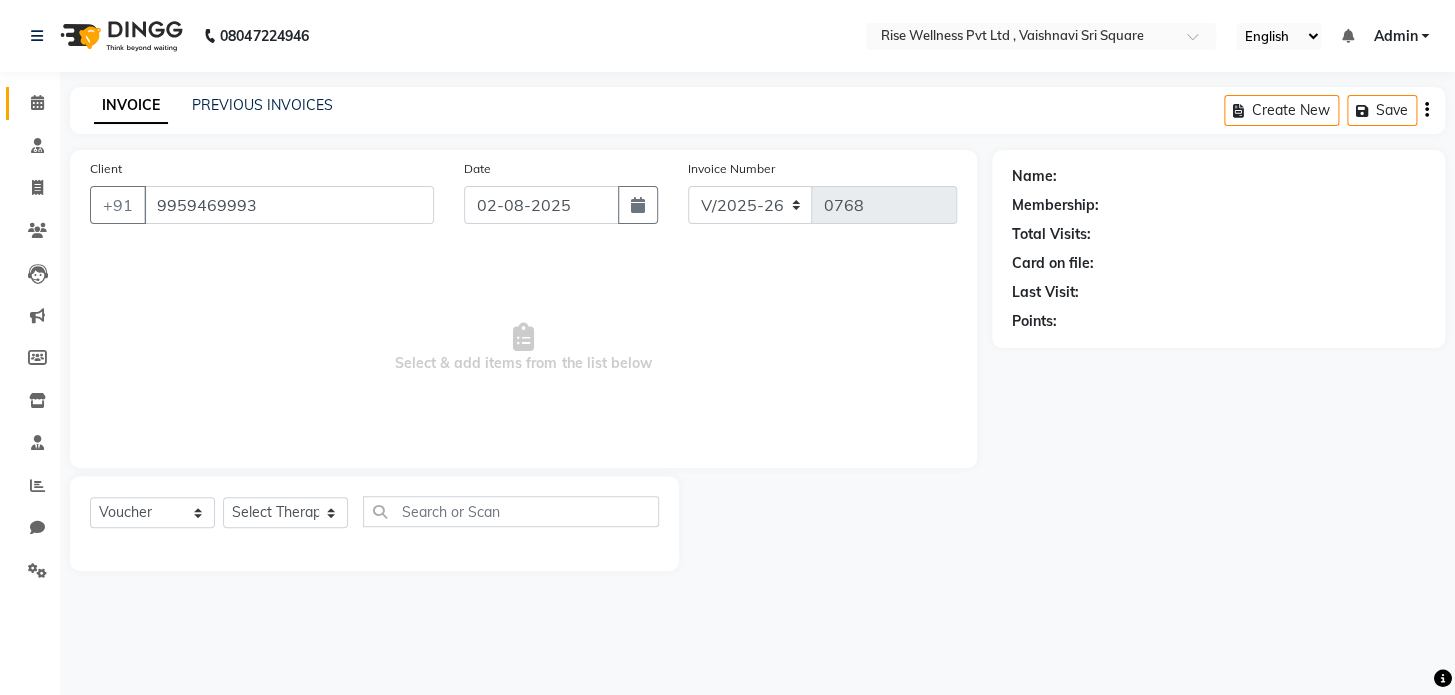 select on "67714" 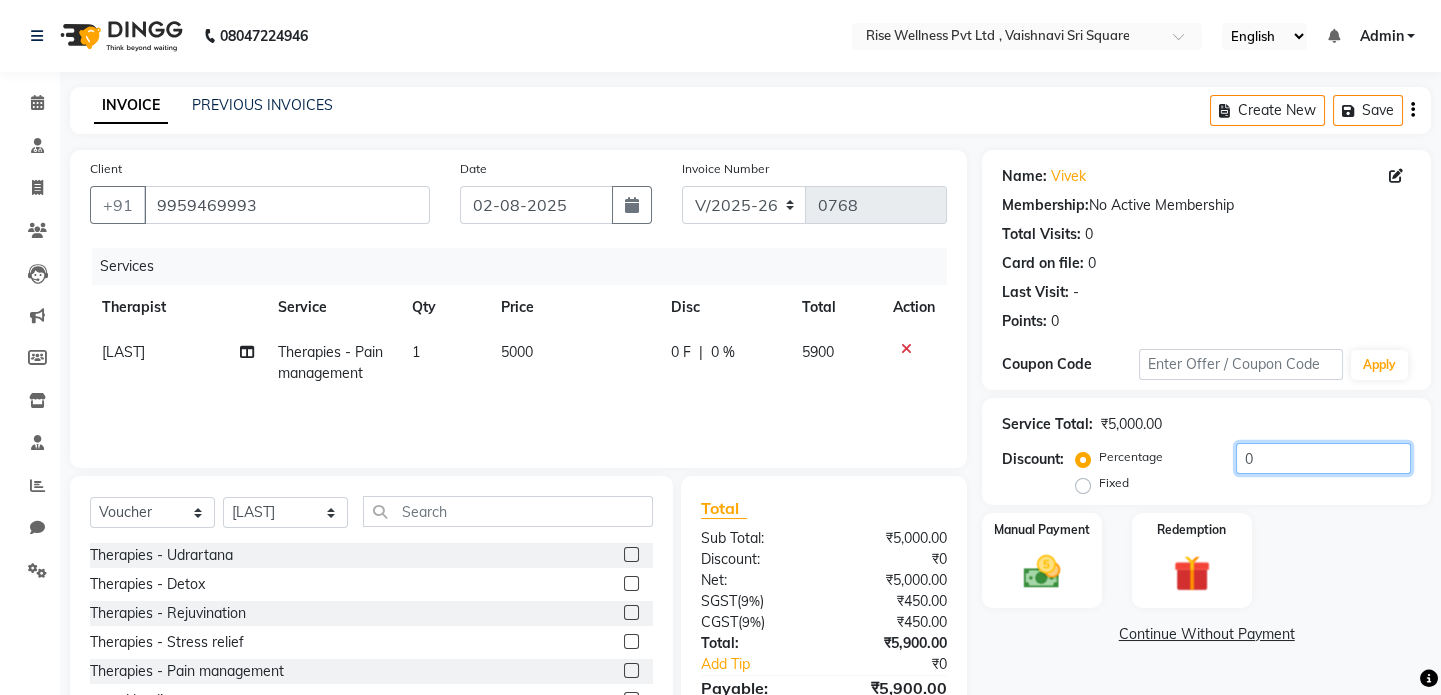 click on "0" 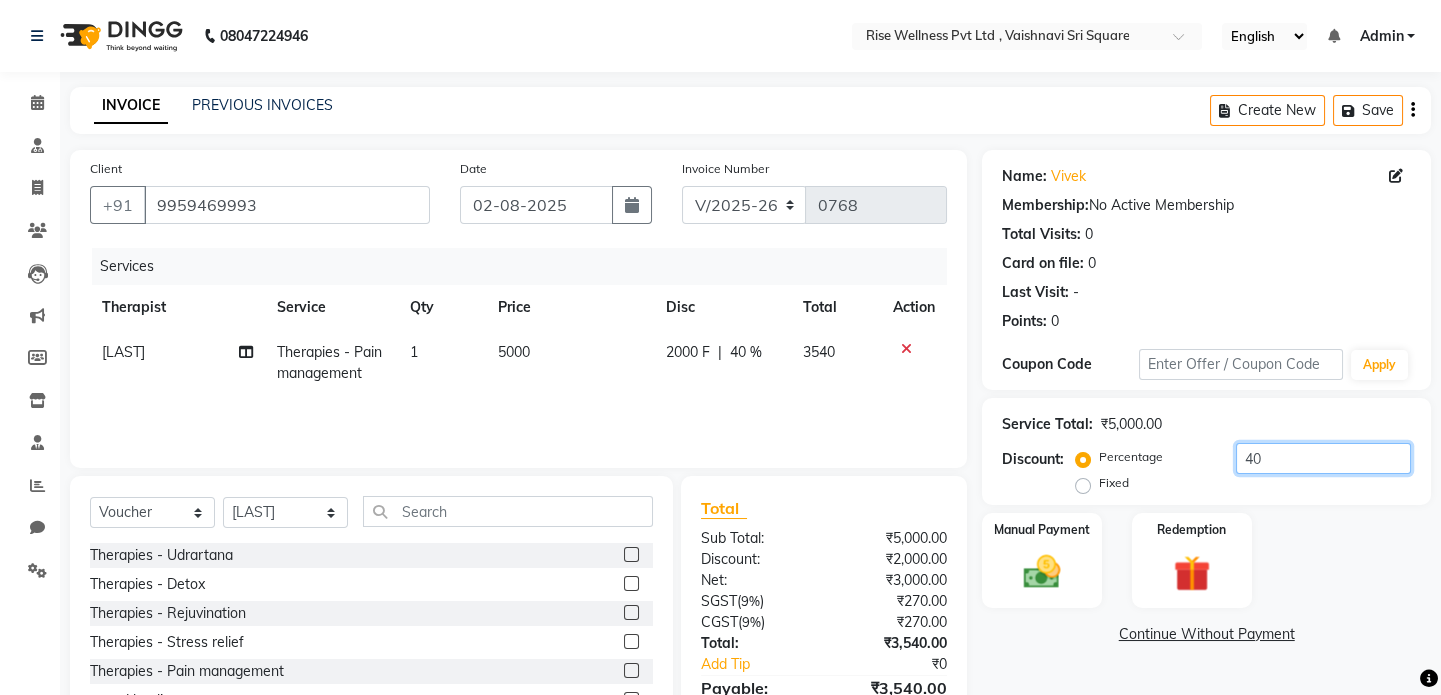 type on "4" 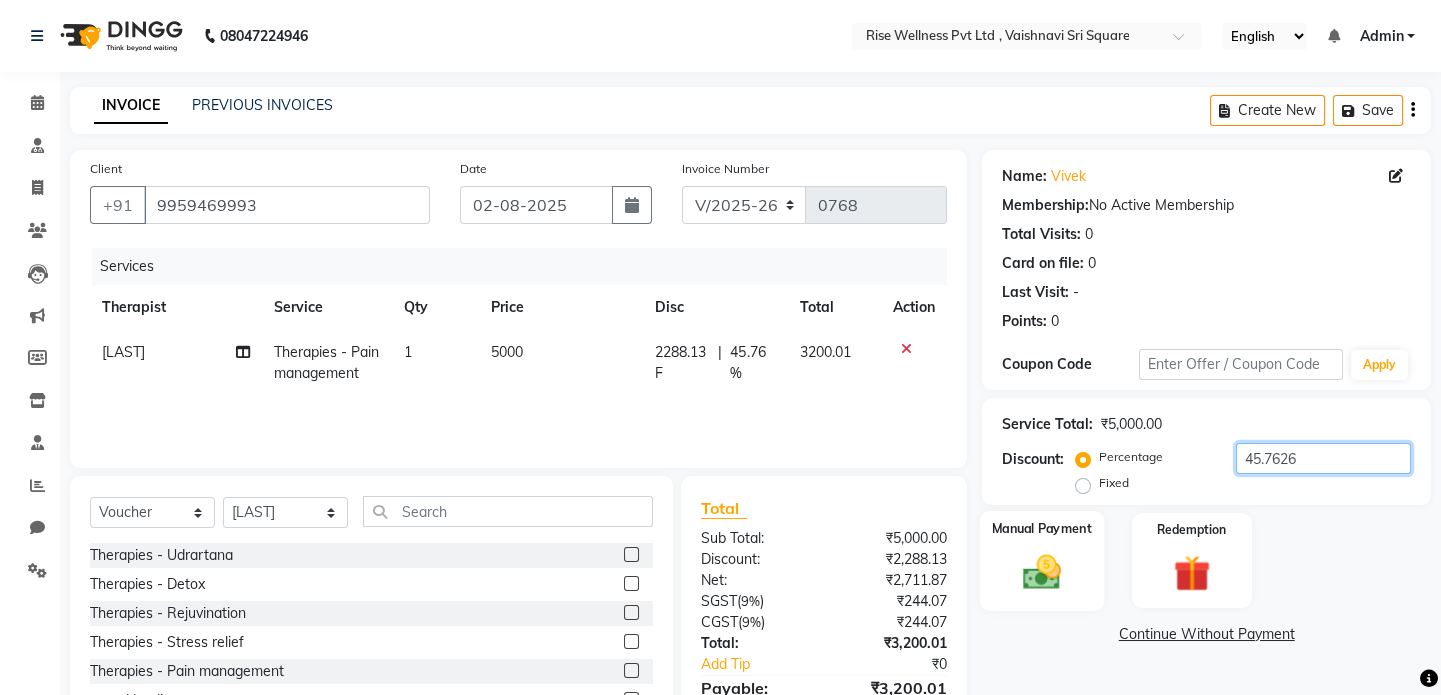 type on "45.7626" 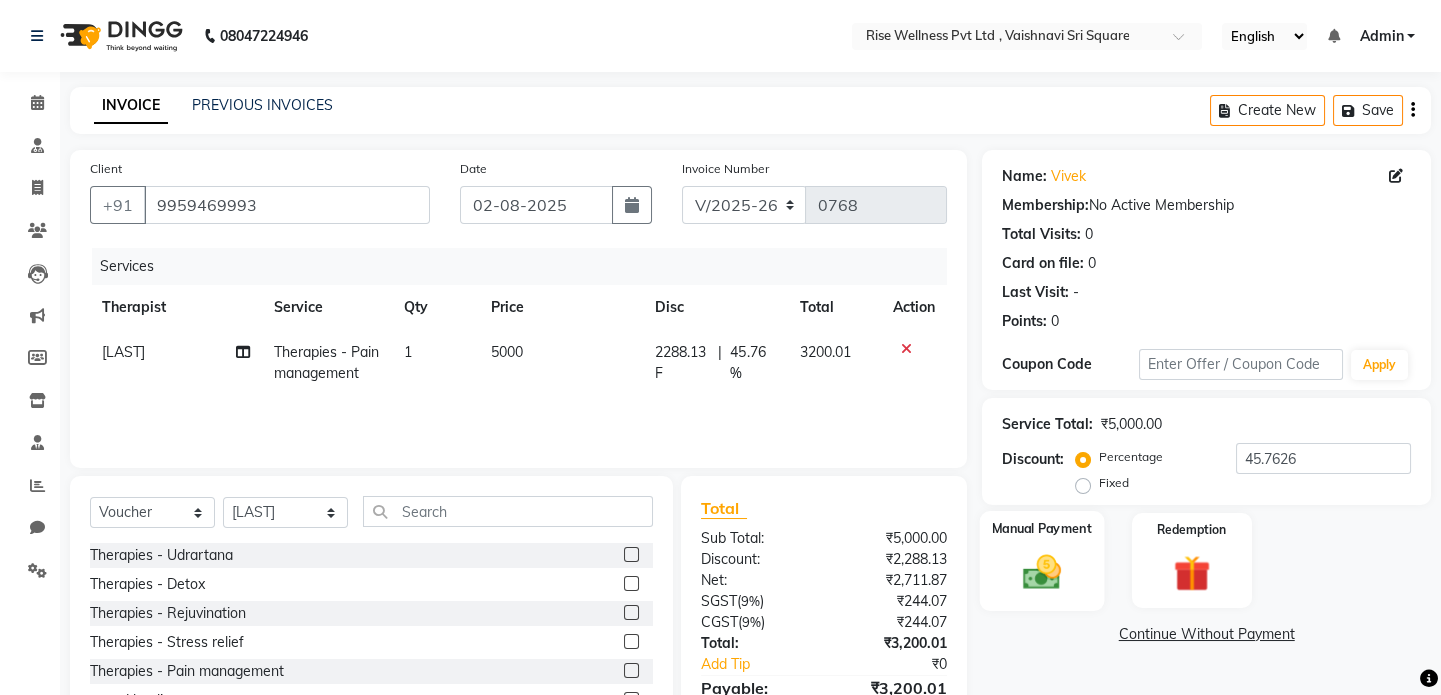 click on "Manual Payment" 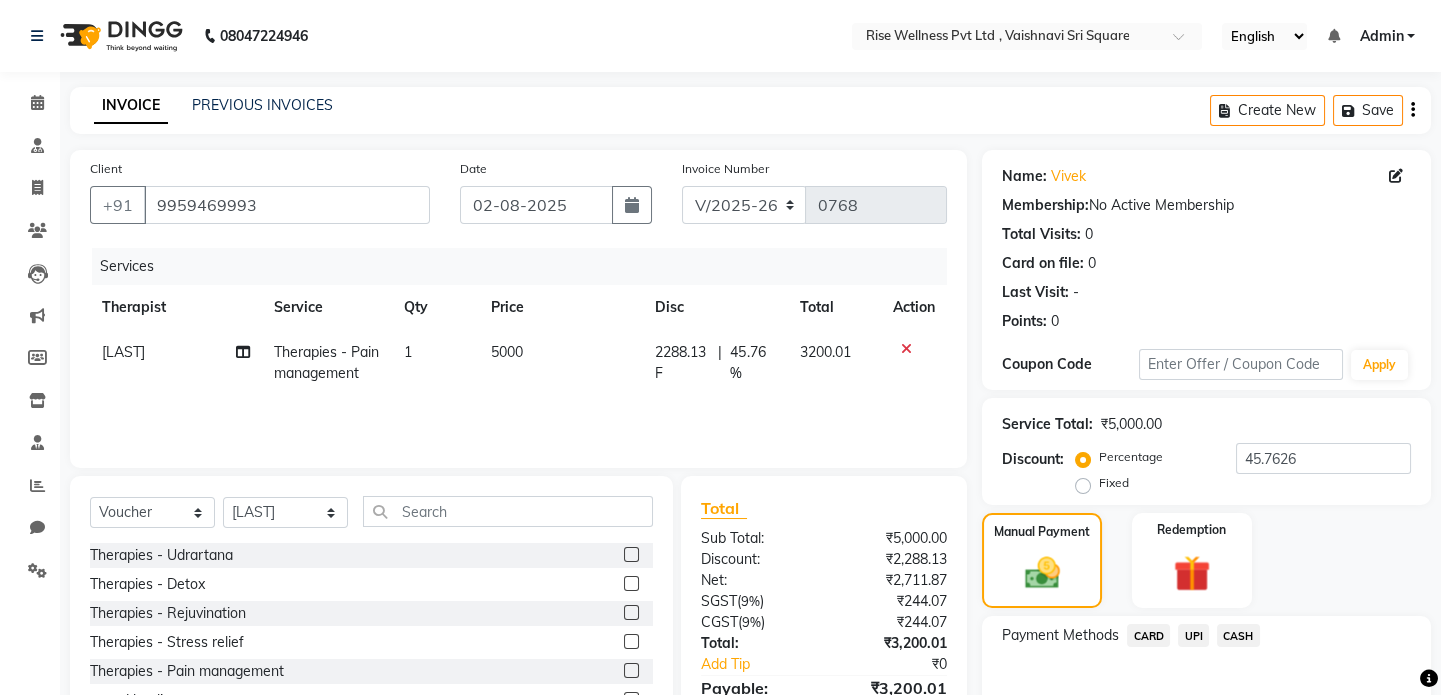 click on "UPI" 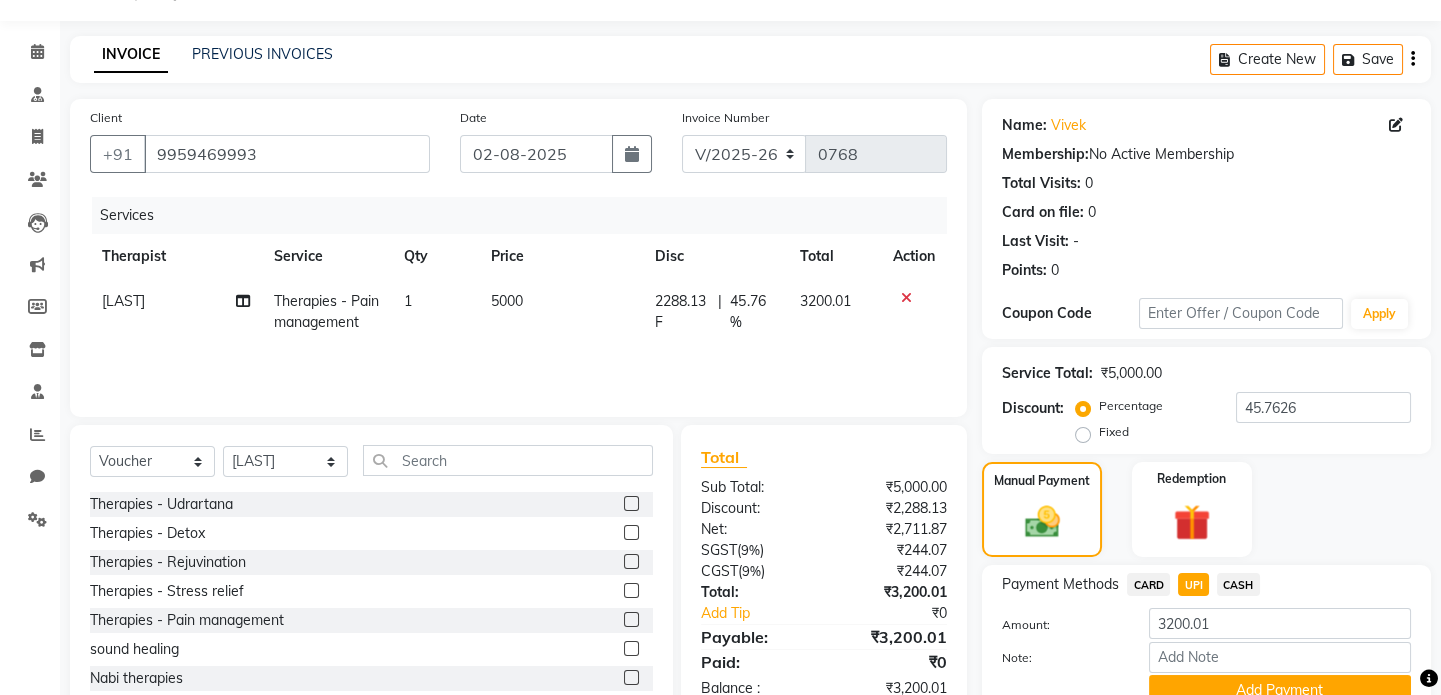 scroll, scrollTop: 140, scrollLeft: 0, axis: vertical 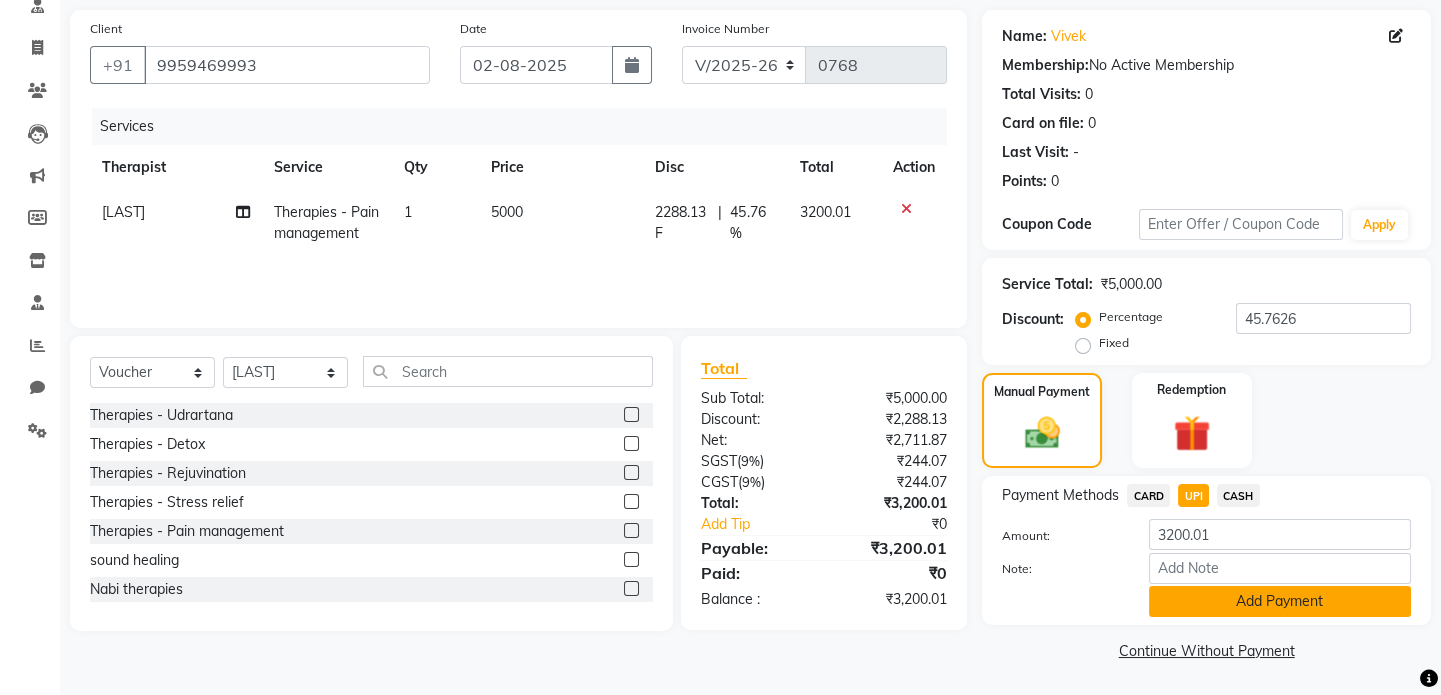 click on "Add Payment" 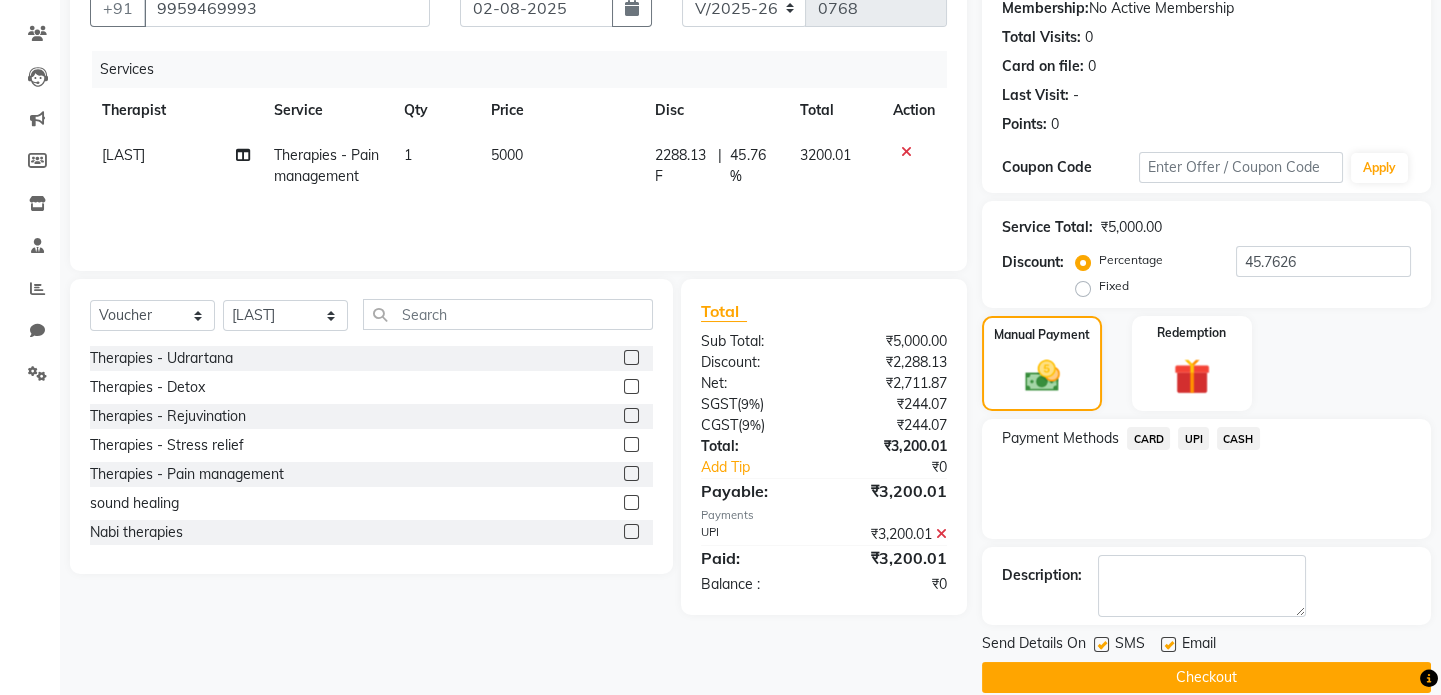 scroll, scrollTop: 223, scrollLeft: 0, axis: vertical 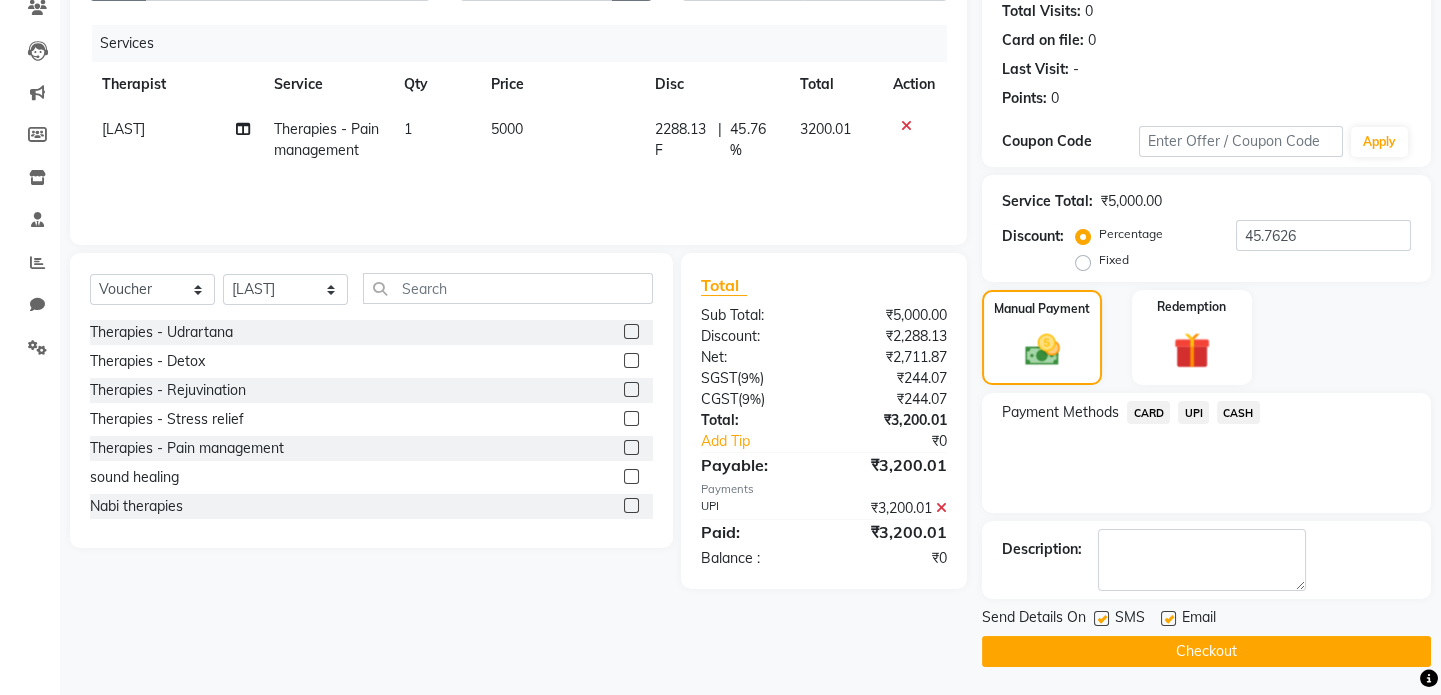 click on "Checkout" 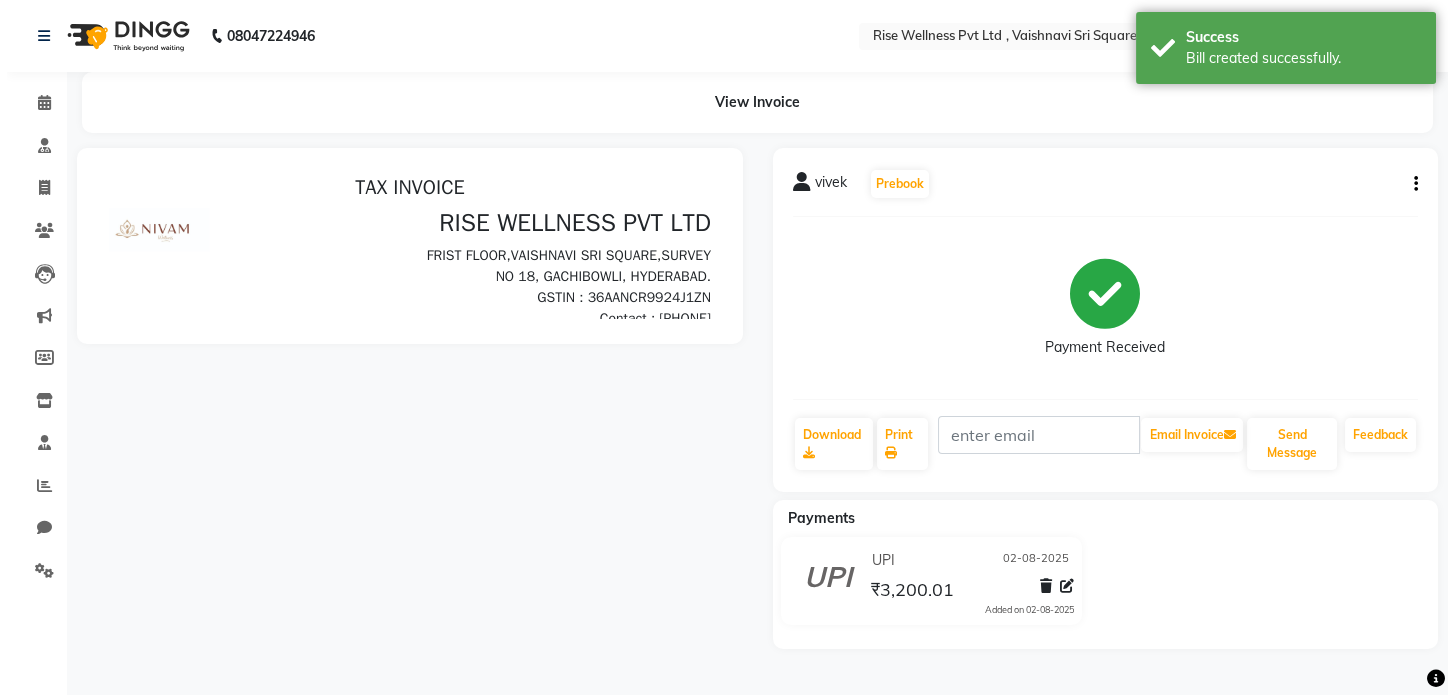 scroll, scrollTop: 0, scrollLeft: 0, axis: both 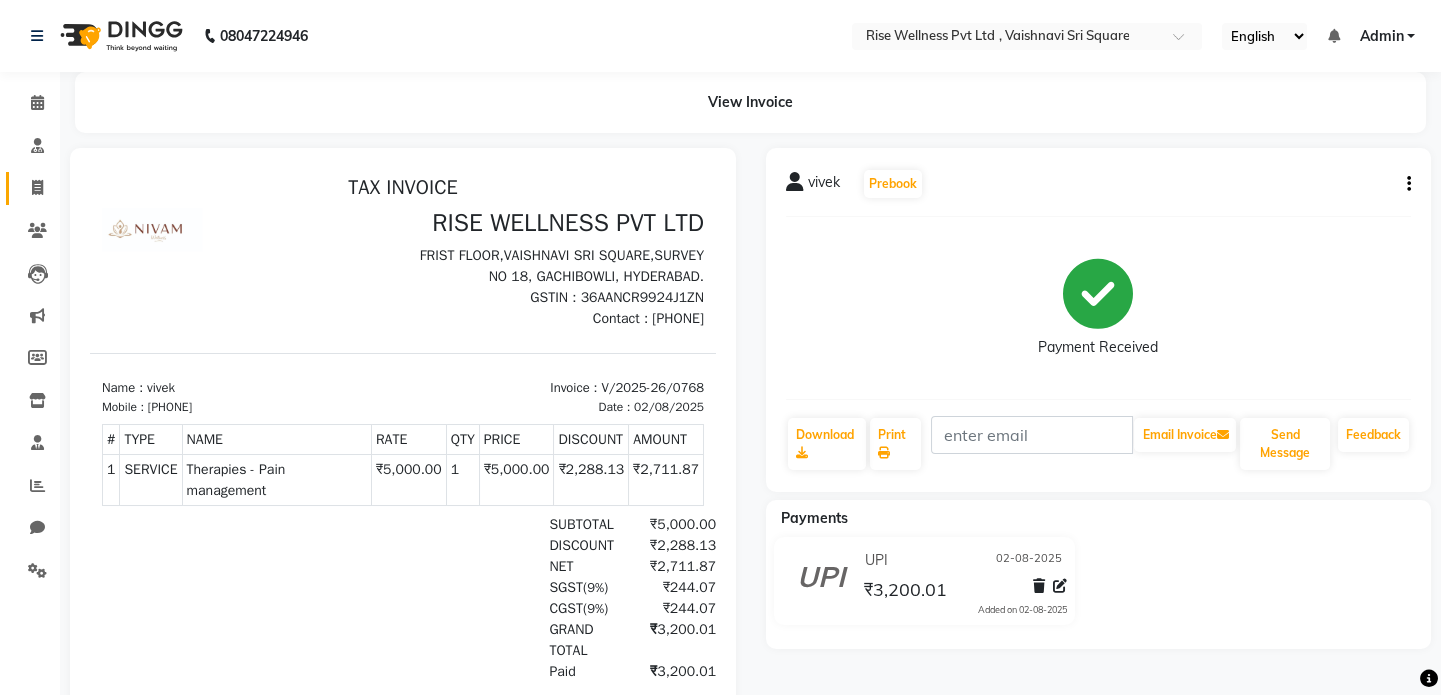 click on "Invoice" 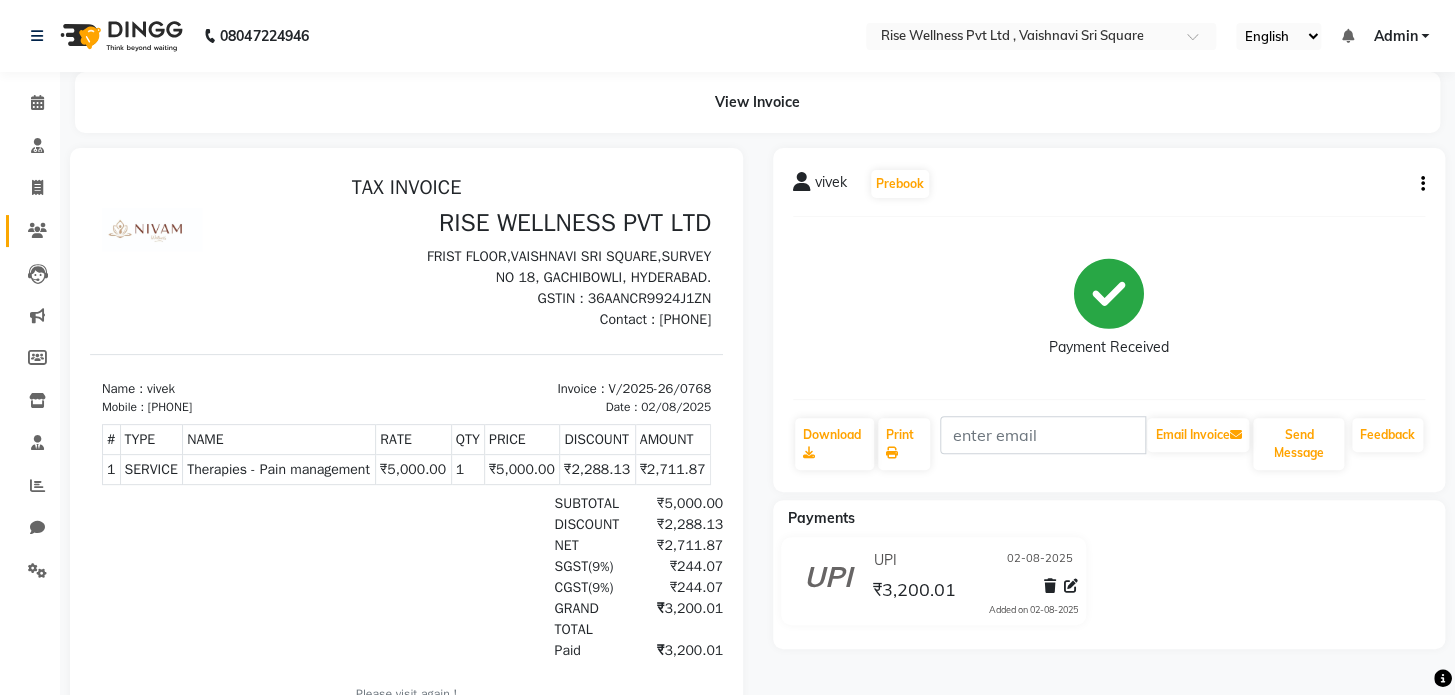 select on "service" 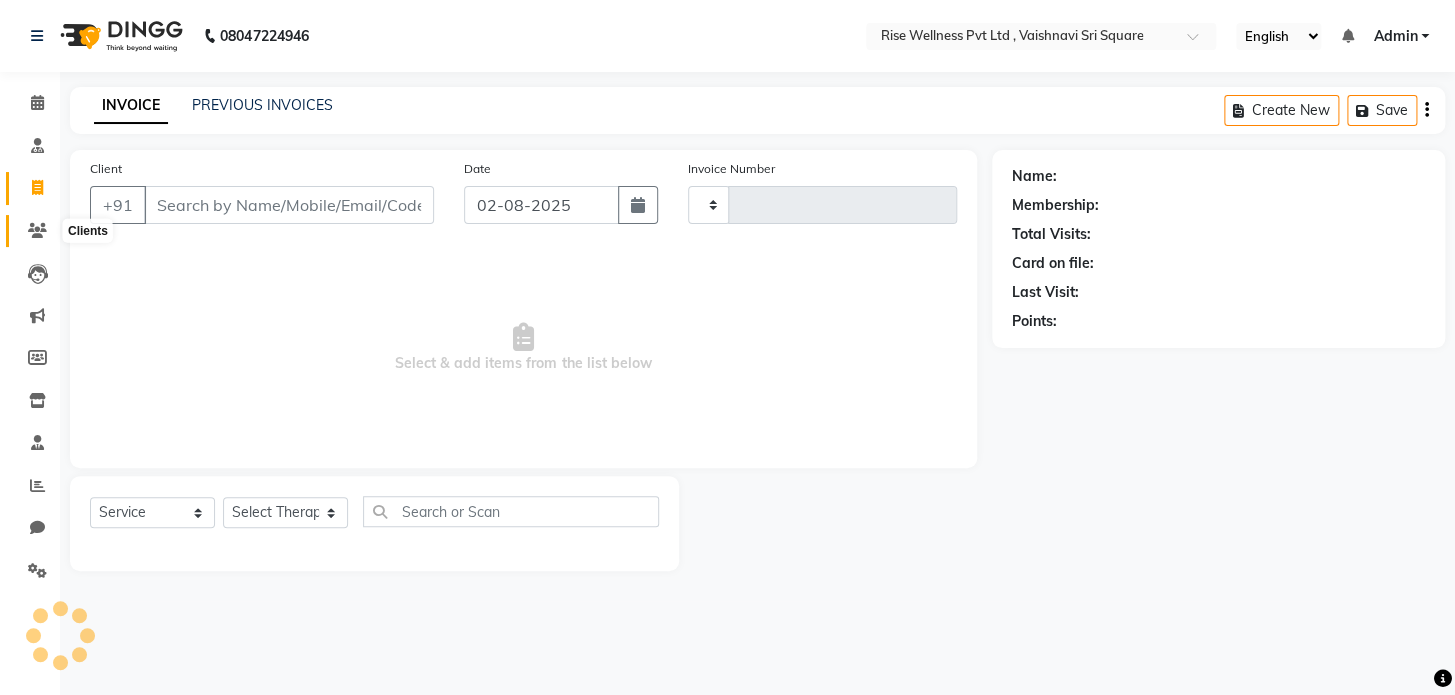 click 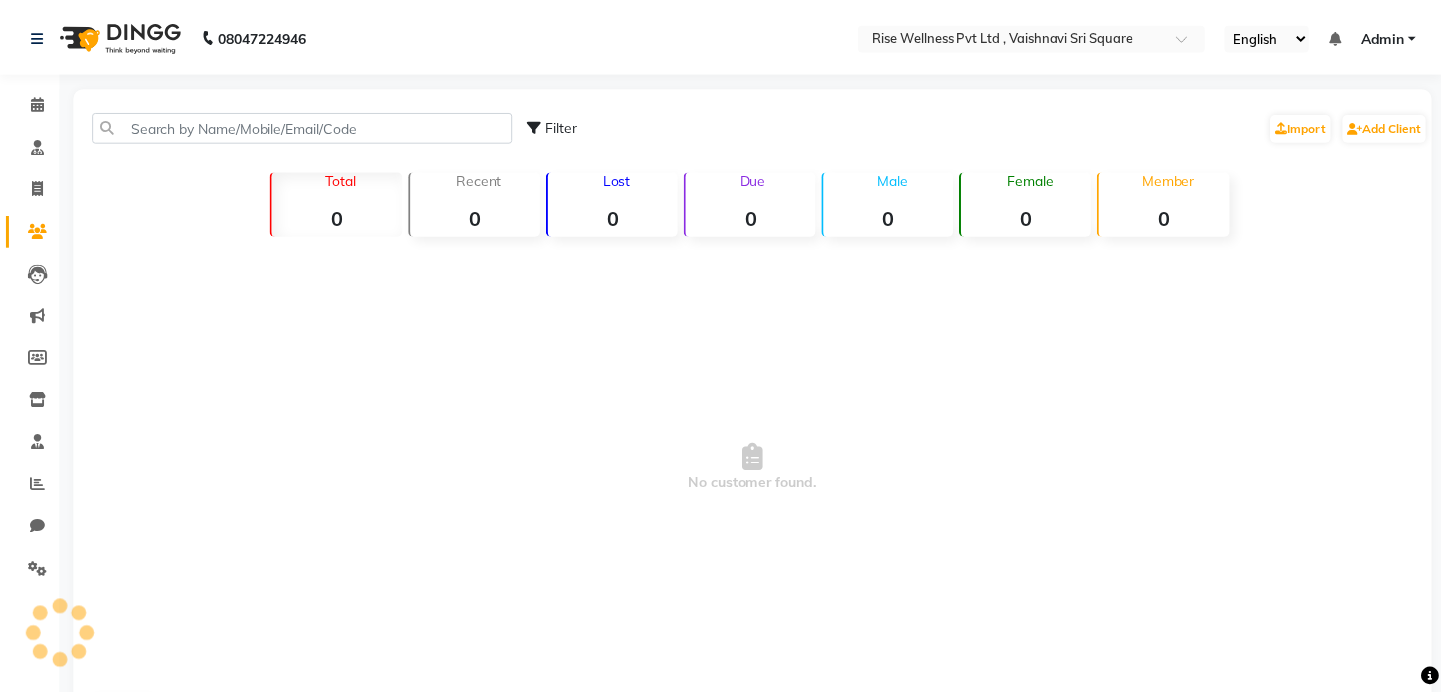 scroll, scrollTop: 68, scrollLeft: 0, axis: vertical 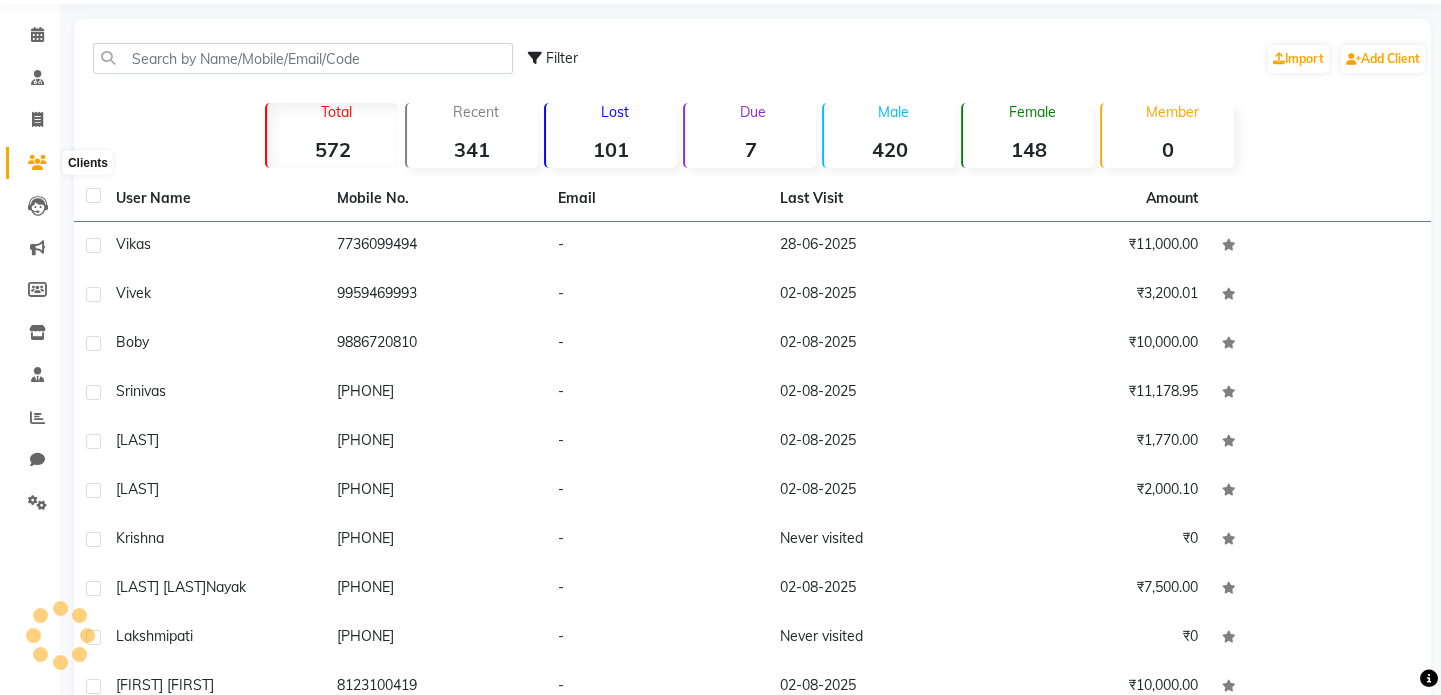click 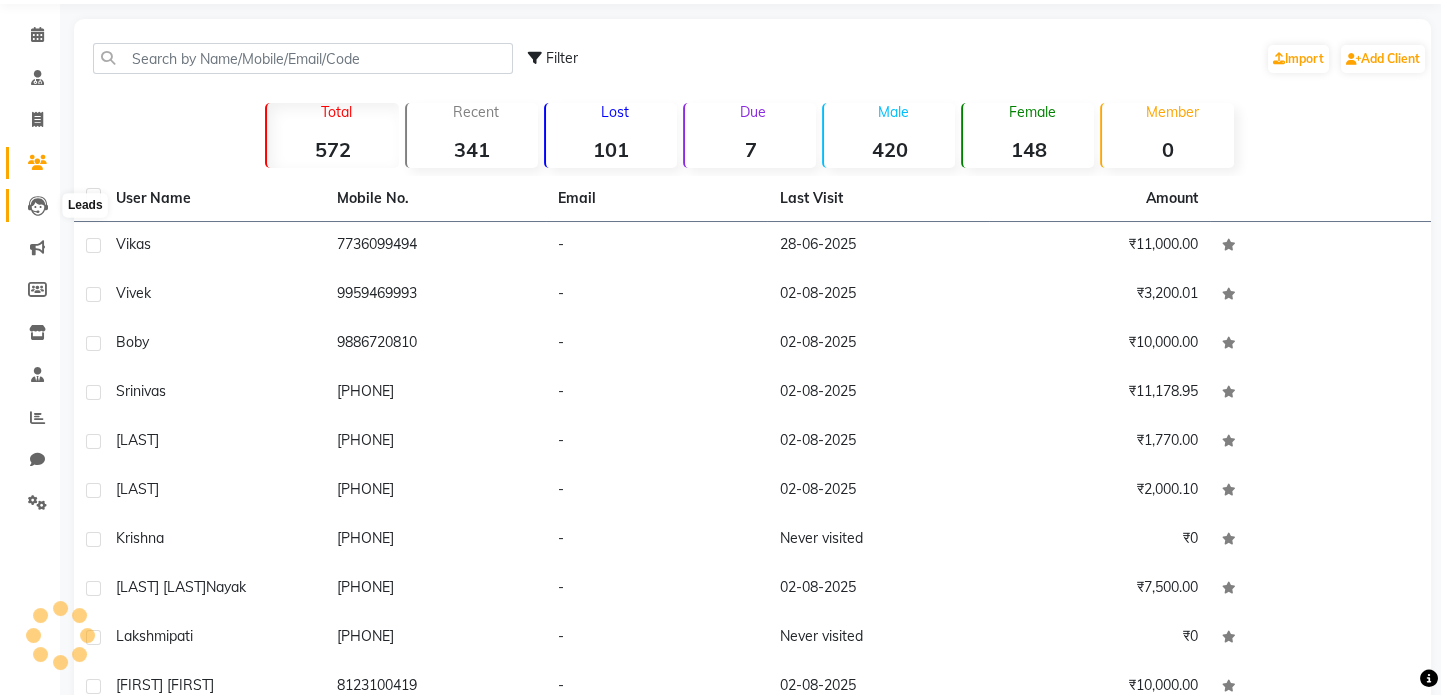 click 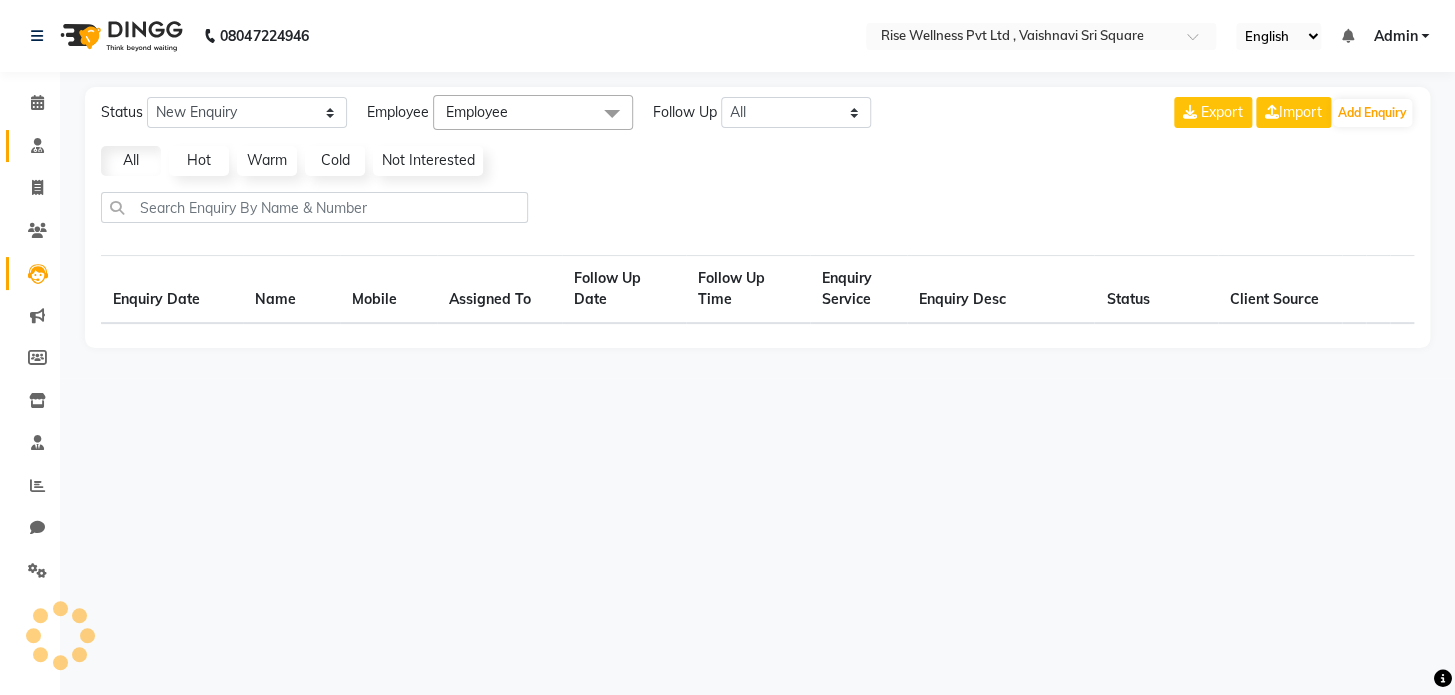 select on "10" 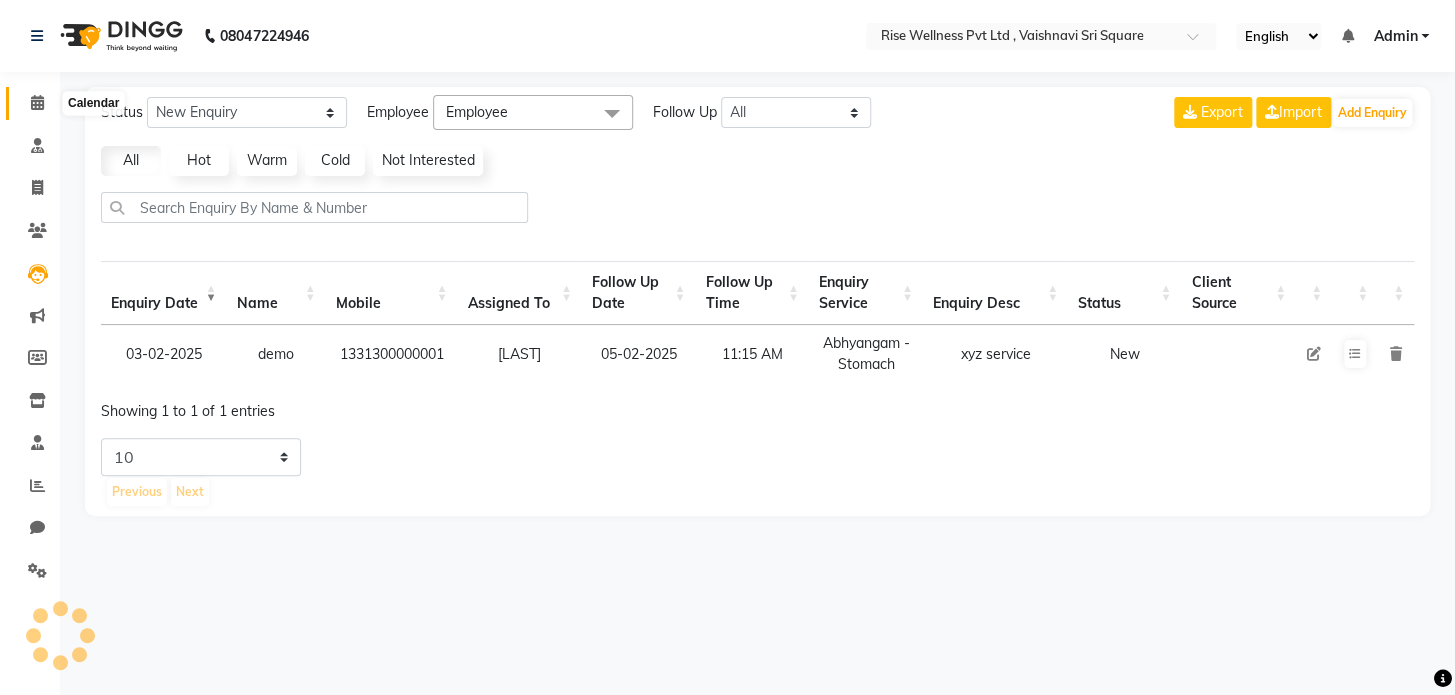 click 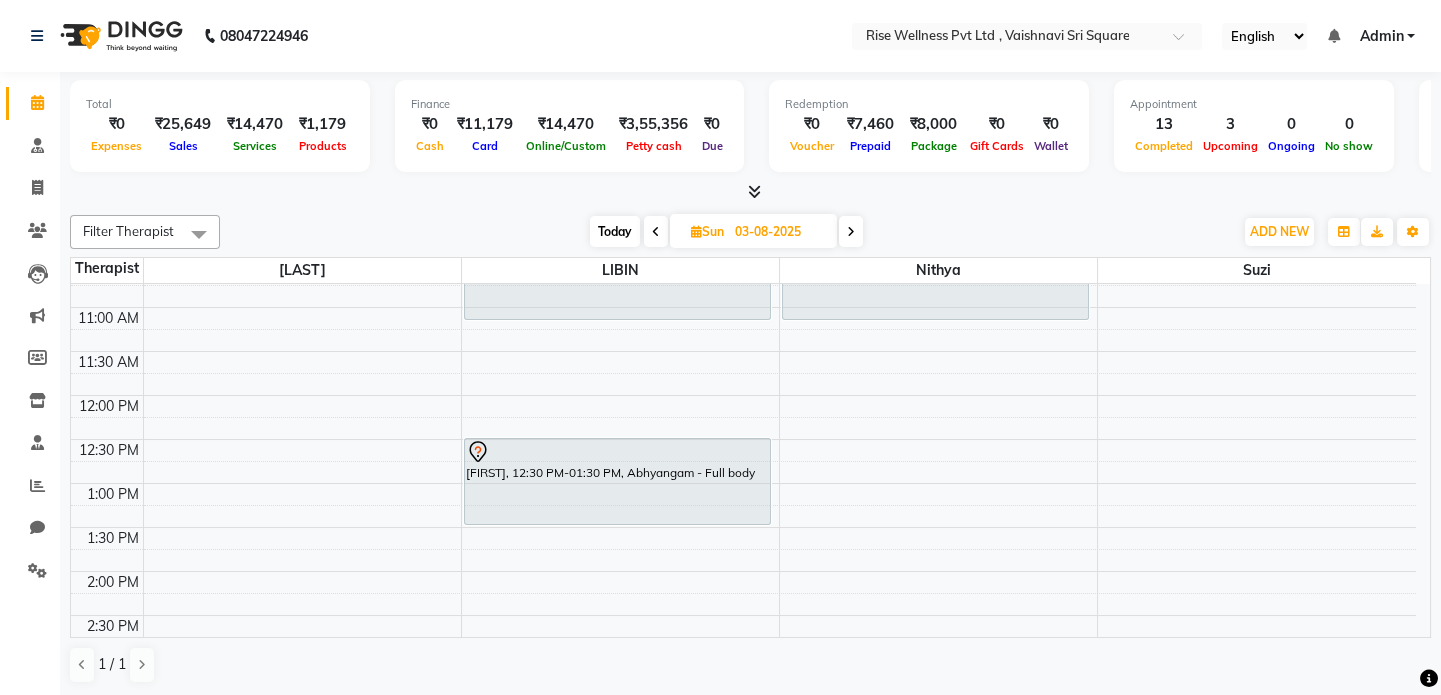 scroll, scrollTop: 0, scrollLeft: 0, axis: both 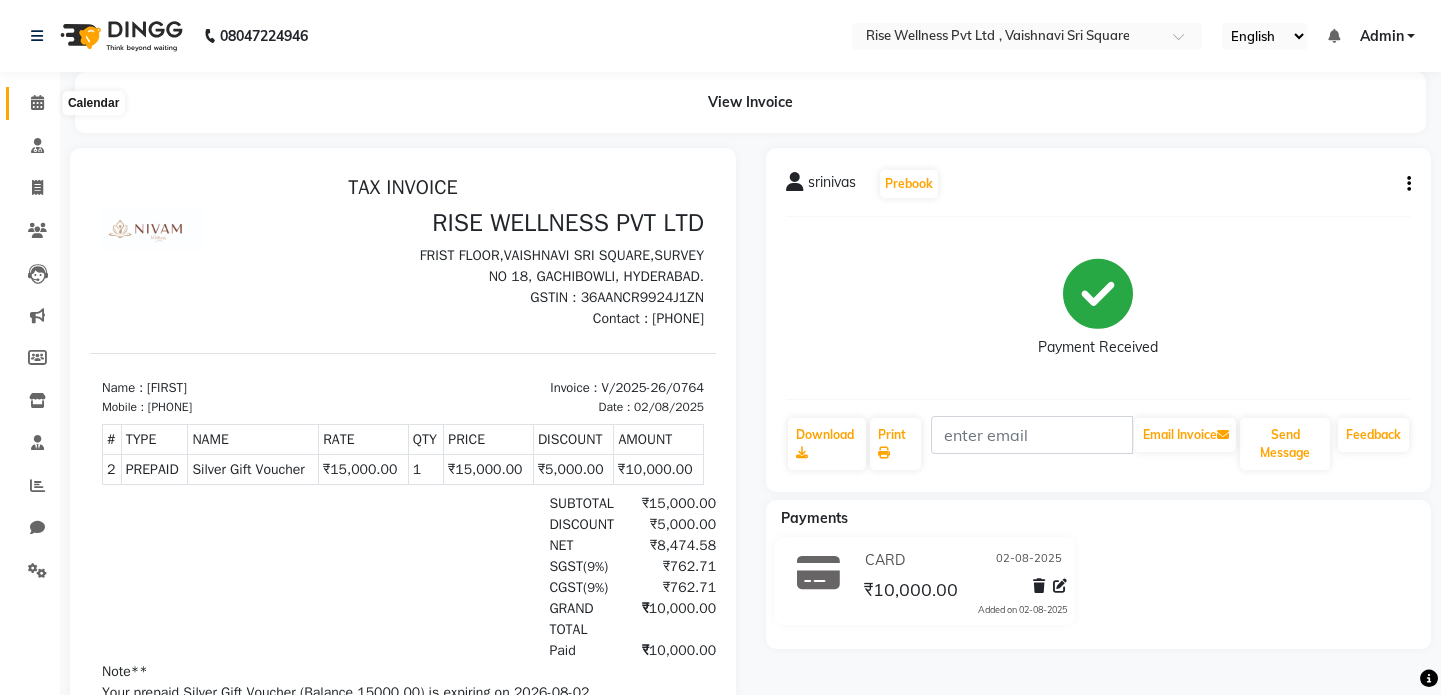 click 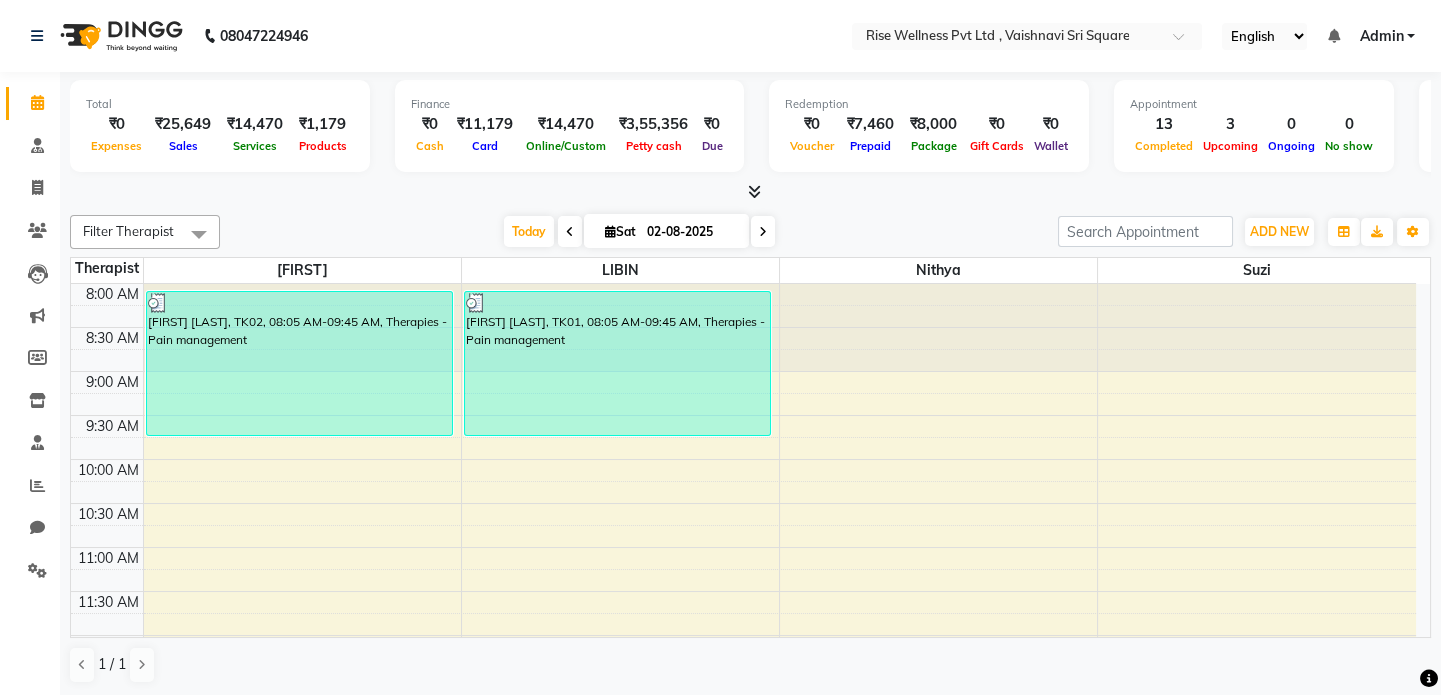 click at bounding box center [763, 231] 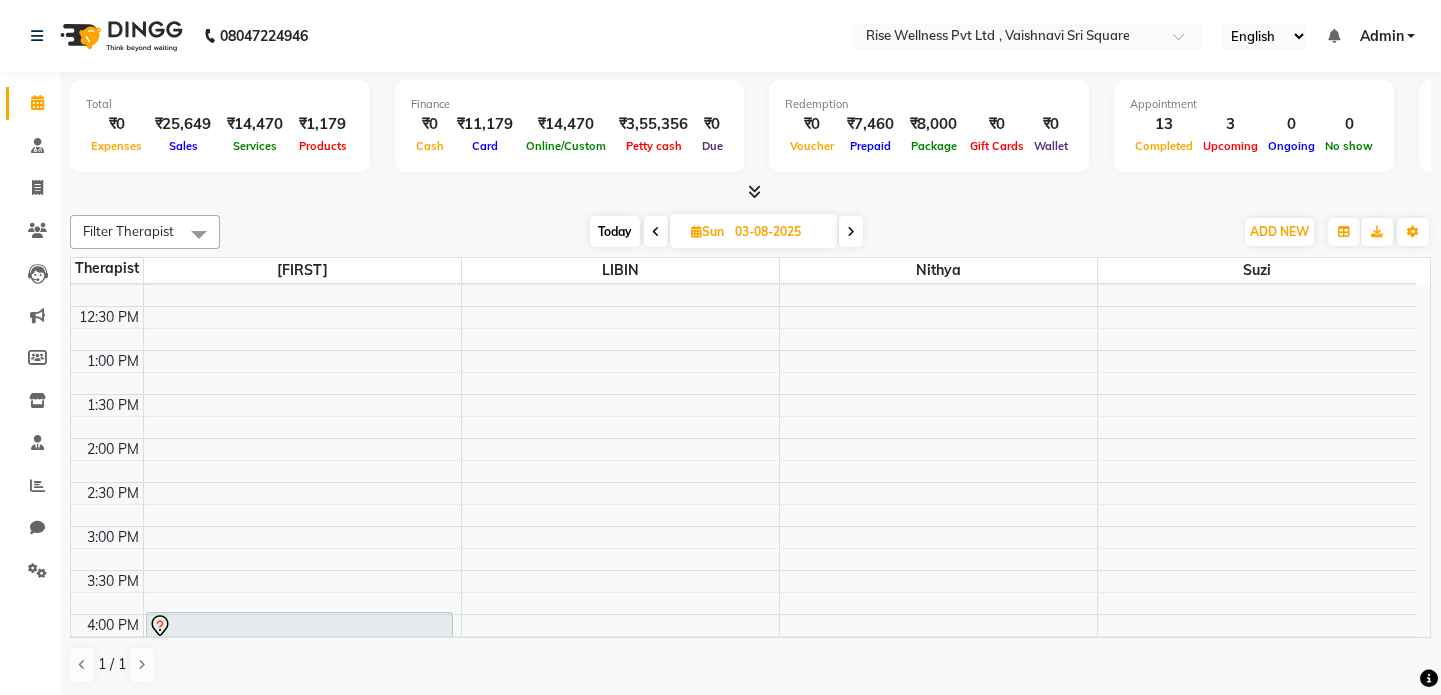 scroll, scrollTop: 330, scrollLeft: 0, axis: vertical 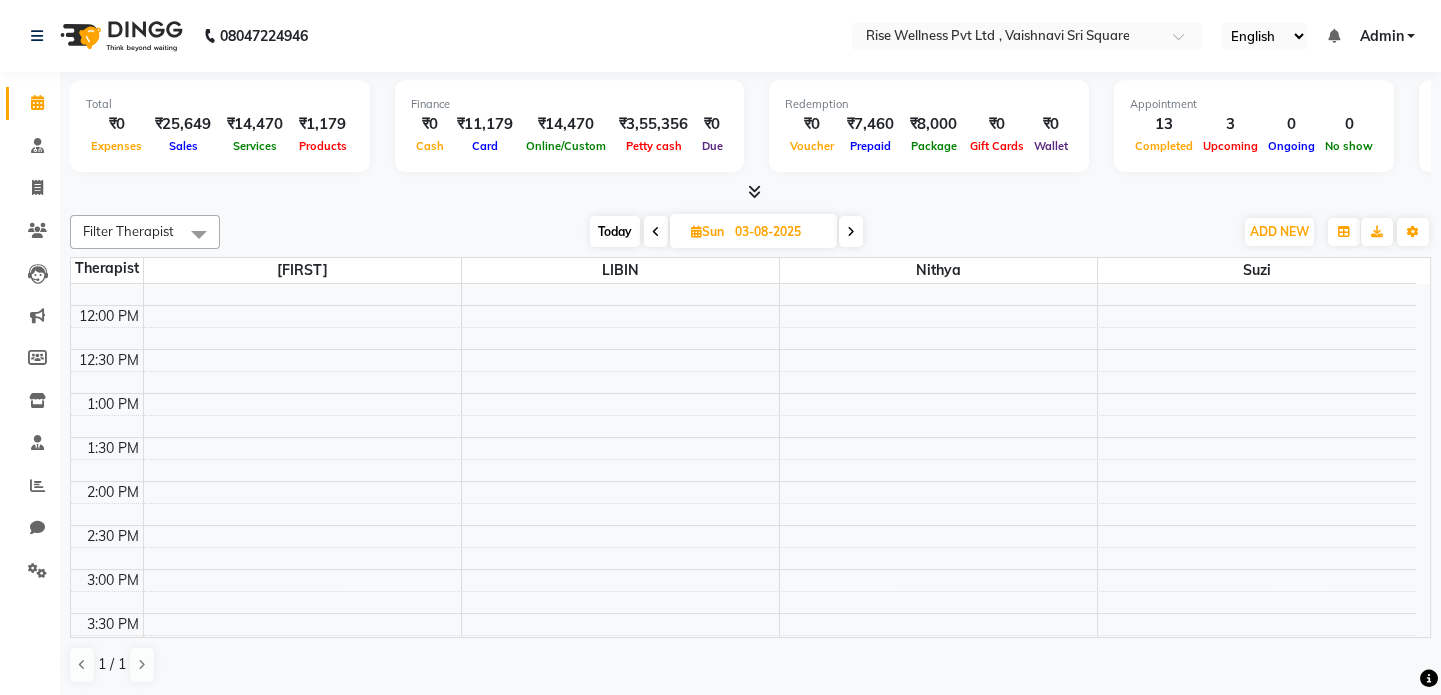 click on "8:00 AM 8:30 AM 9:00 AM 9:30 AM 10:00 AM 10:30 AM 11:00 AM 11:30 AM 12:00 PM 12:30 PM 1:00 PM 1:30 PM 2:00 PM 2:30 PM 3:00 PM 3:30 PM 4:00 PM 4:30 PM 5:00 PM 5:30 PM 6:00 PM 6:30 PM 7:00 PM 7:30 PM 8:00 PM 8:30 PM             sai charan, 04:00 PM-05:40 PM, Therapies - Pain management             sai krishna, 09:30 AM-11:10 AM, Therapies - Pain management             sai krishna, 09:30 AM-11:10 AM, Therapies - Pain management             sai krishna, 09:30 AM-10:30 AM, Abhyangam - Full body" at bounding box center [743, 525] 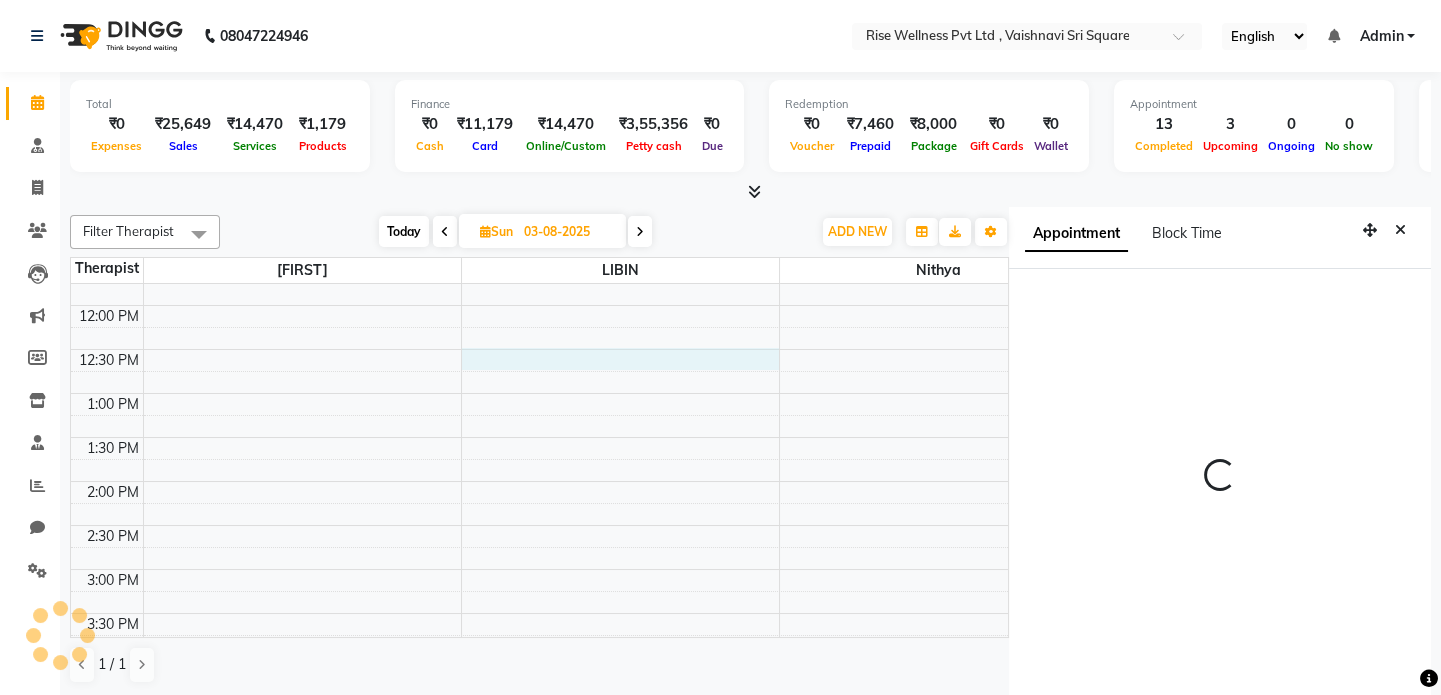 scroll, scrollTop: 8, scrollLeft: 0, axis: vertical 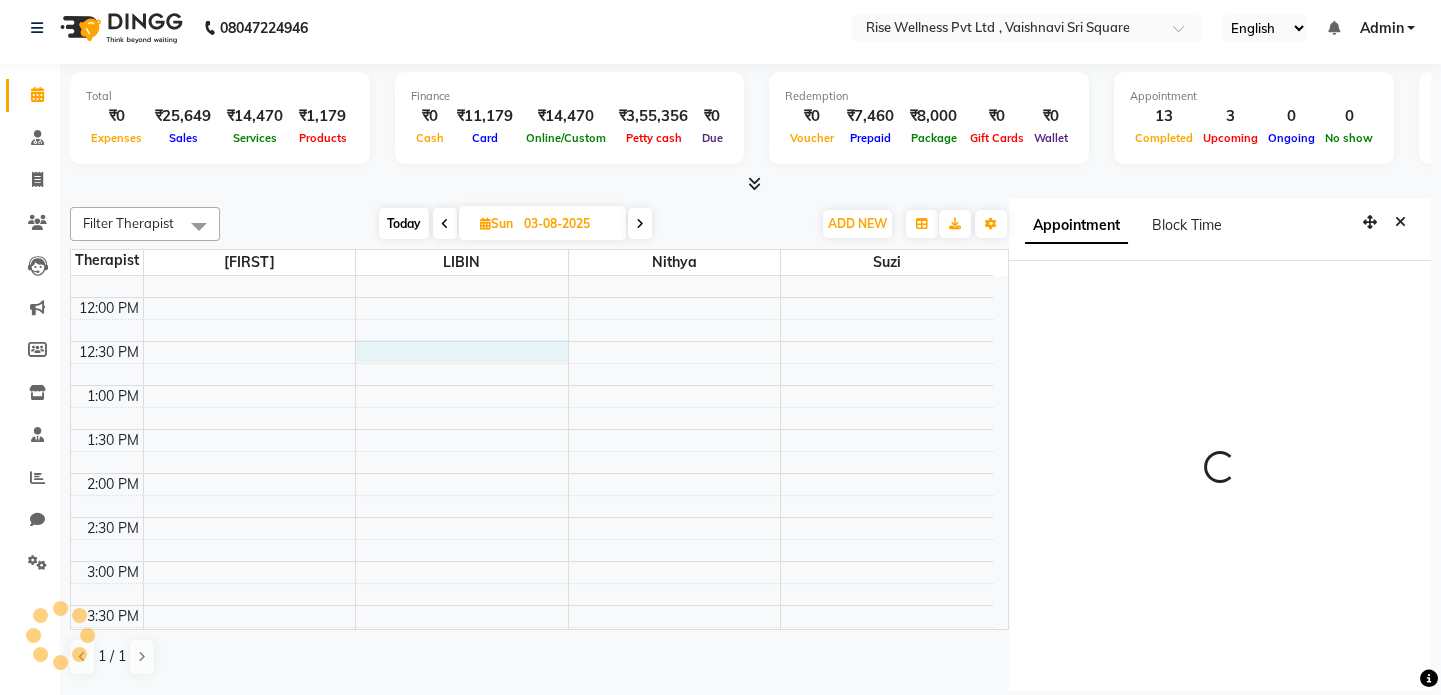 select on "750" 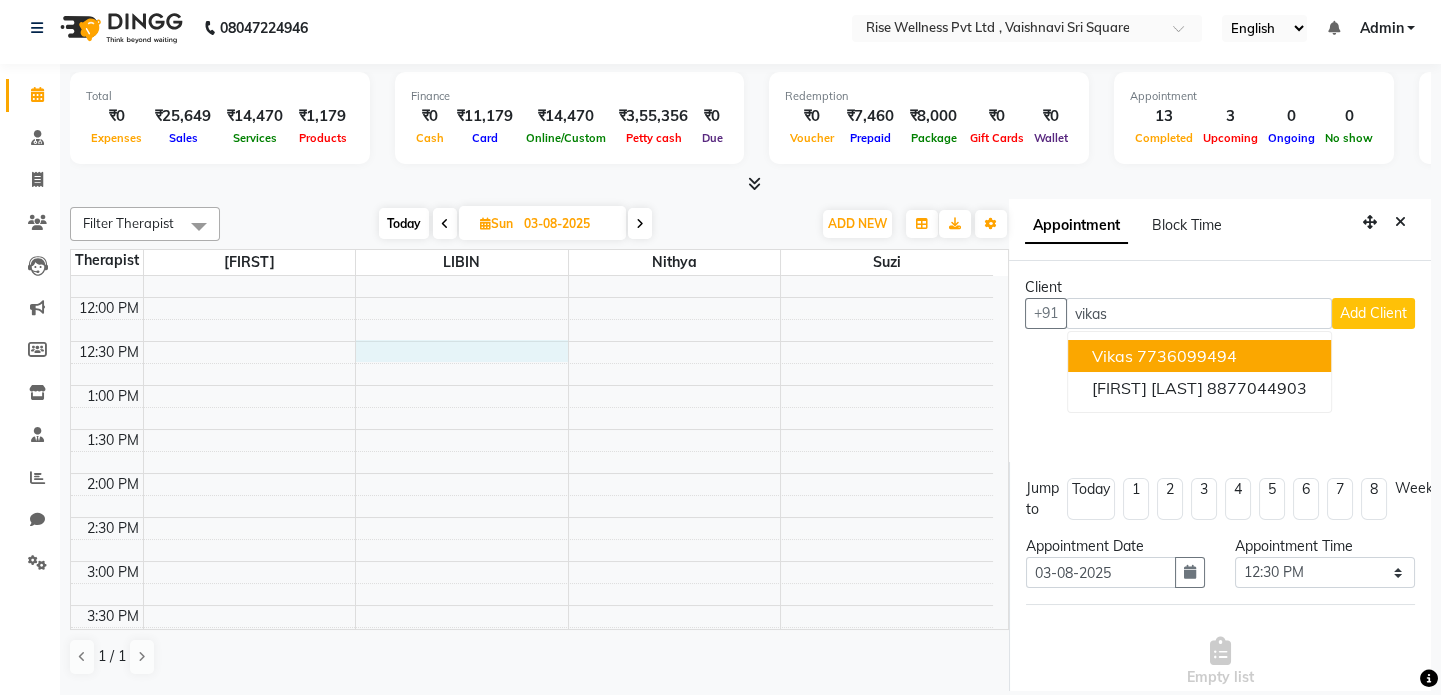 click on "7736099494" at bounding box center (1187, 356) 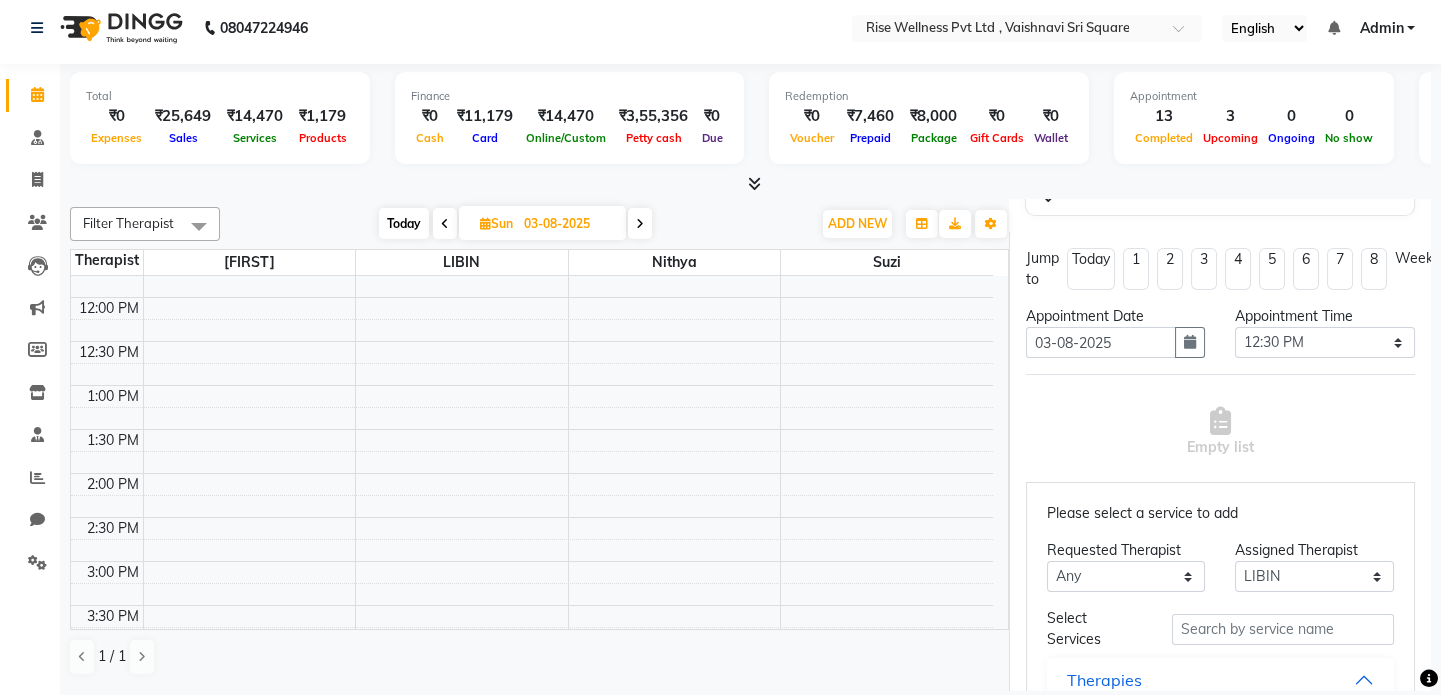 scroll, scrollTop: 454, scrollLeft: 0, axis: vertical 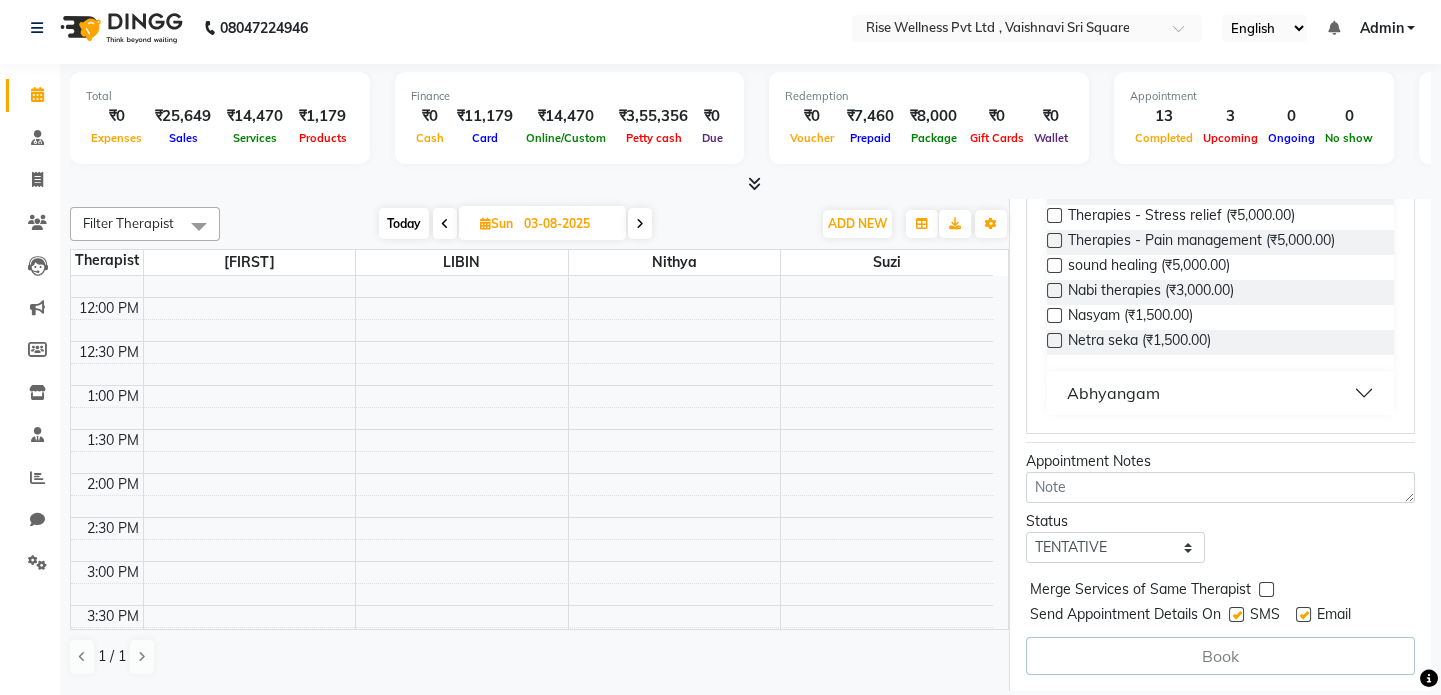 type on "7736099494" 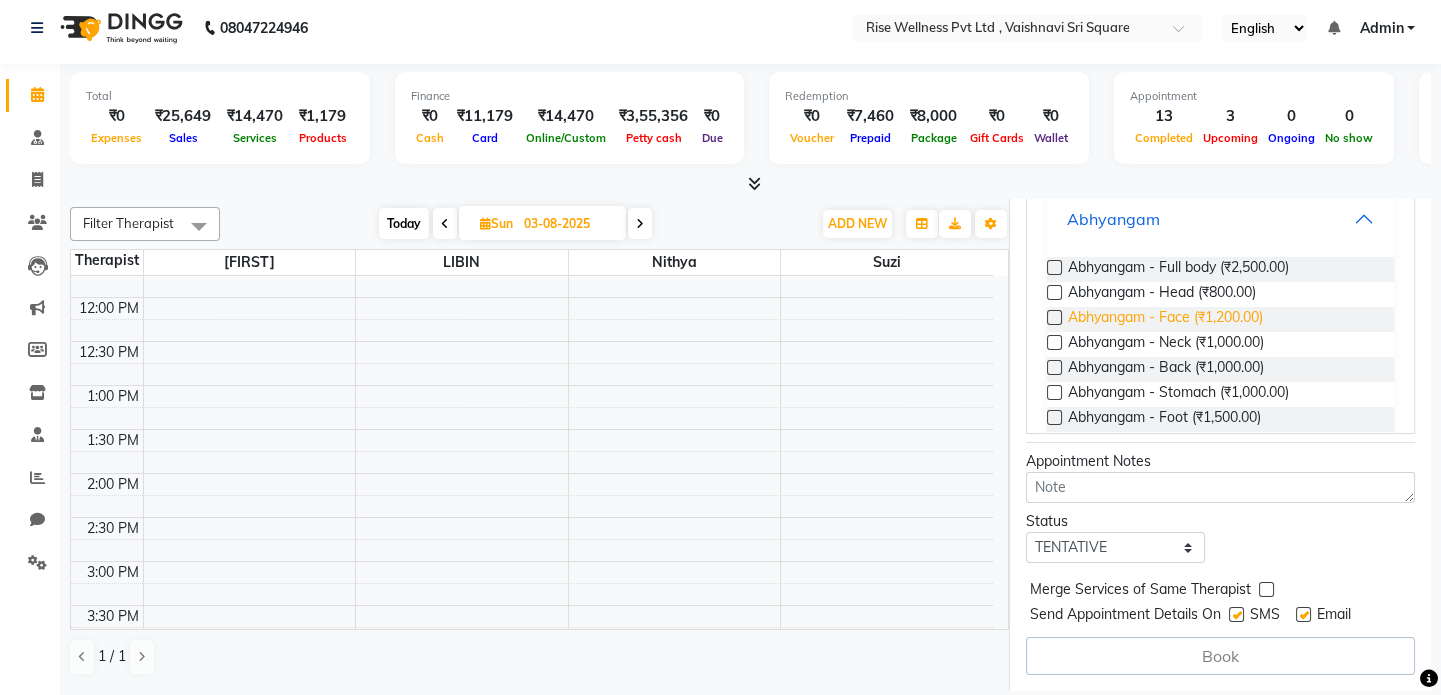 scroll, scrollTop: 472, scrollLeft: 0, axis: vertical 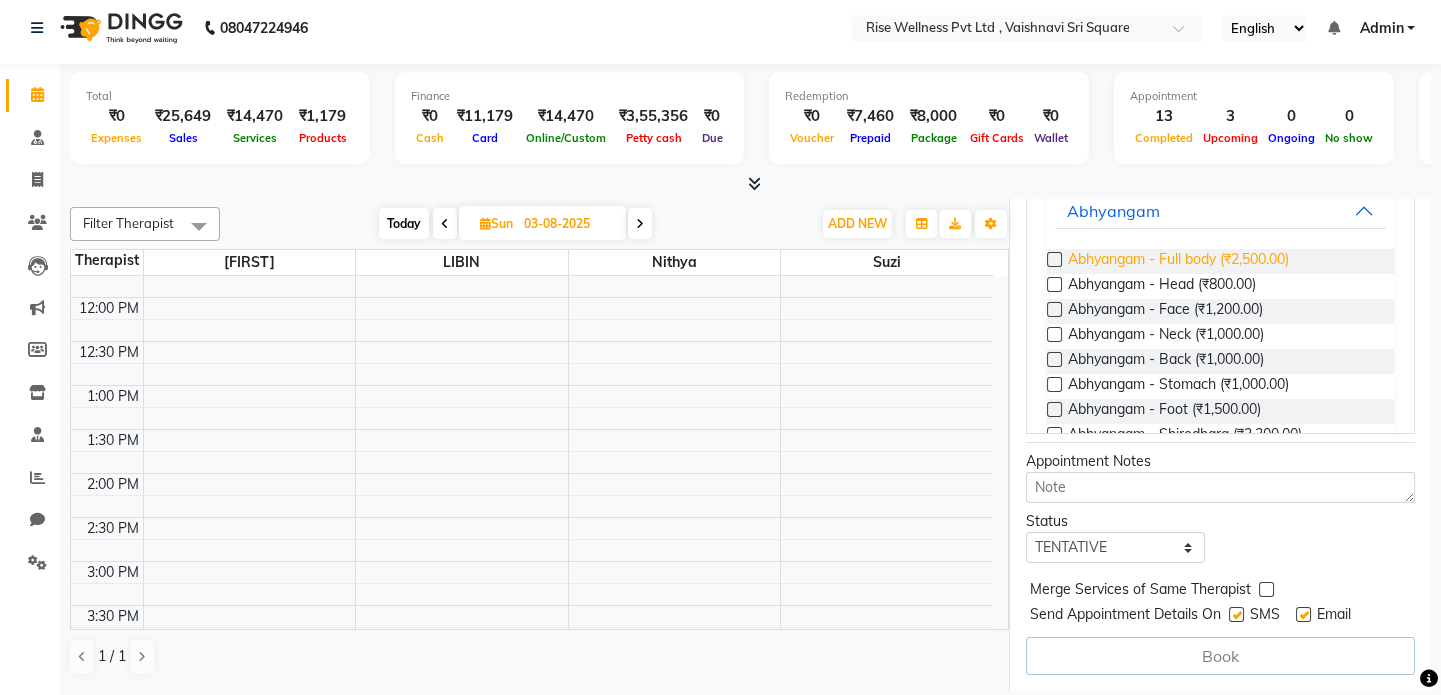 click on "Abhyangam - Full body (₹2,500.00)" at bounding box center (1178, 261) 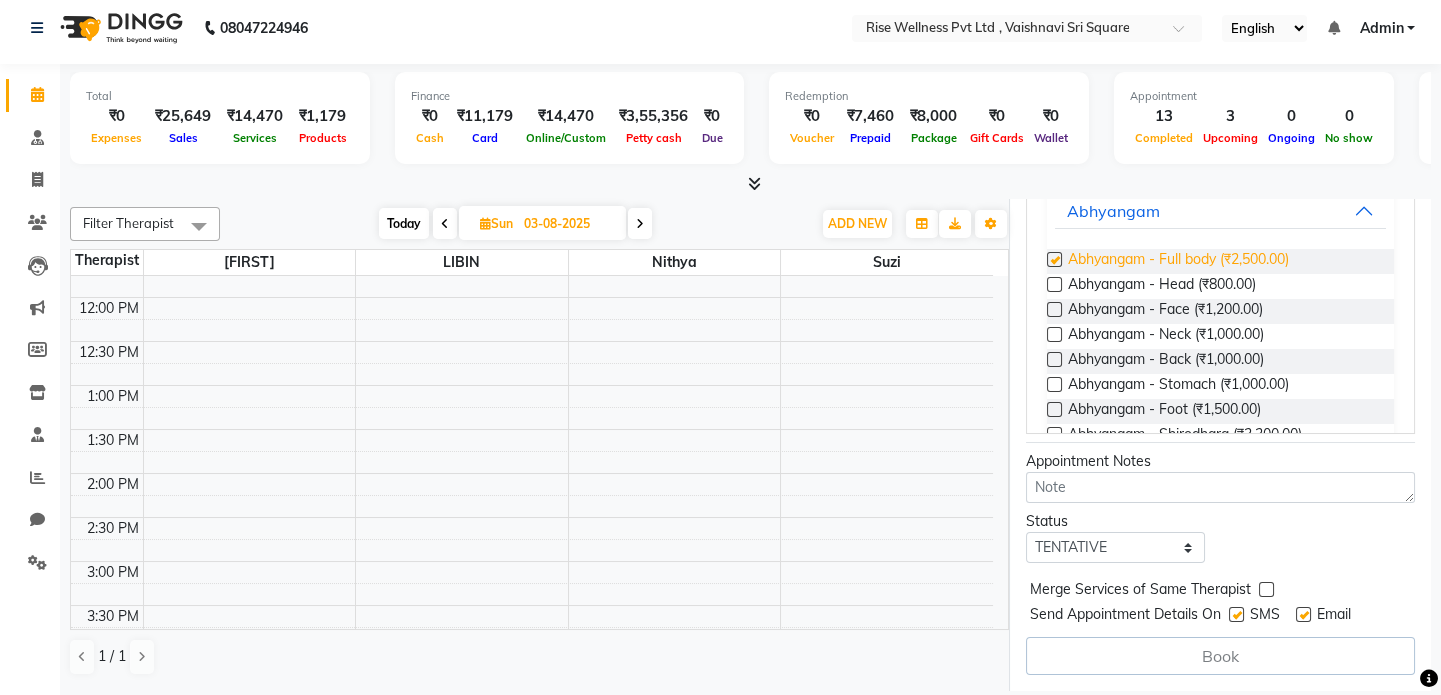 scroll, scrollTop: 375, scrollLeft: 0, axis: vertical 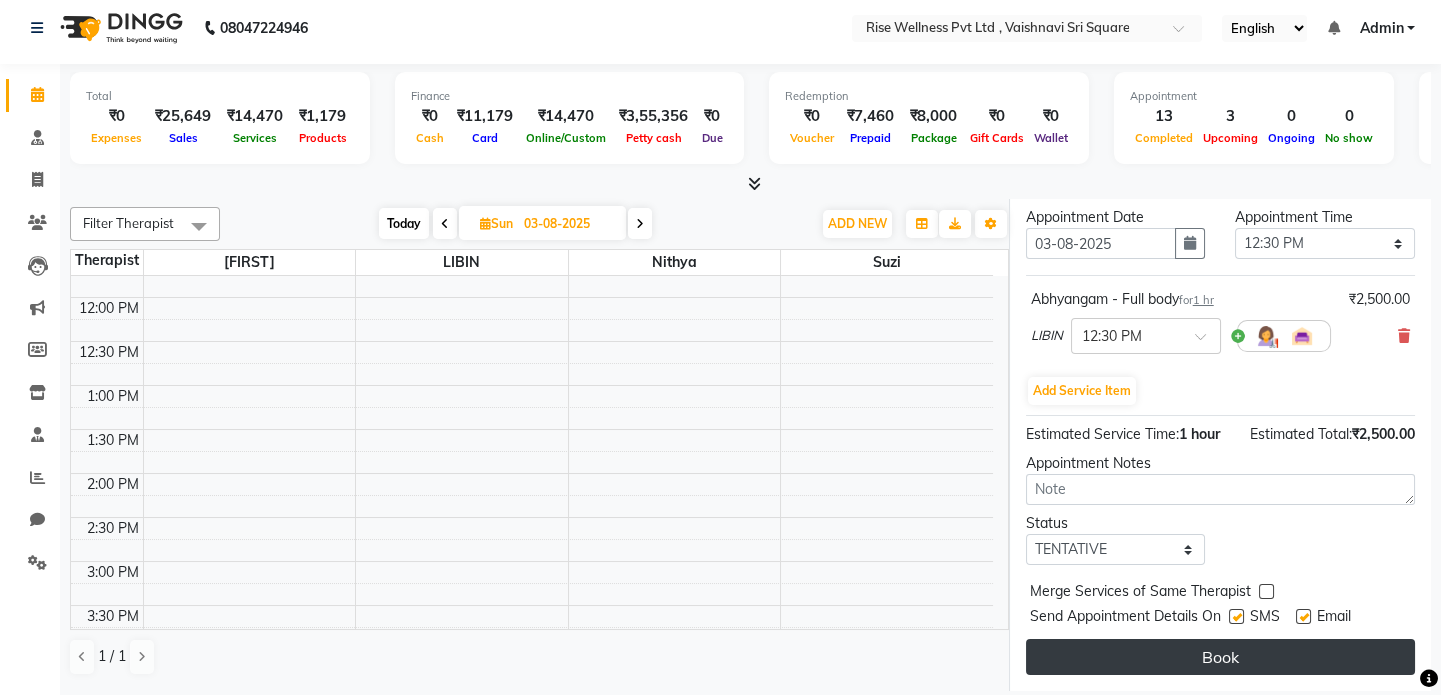 click on "Book" at bounding box center [1220, 657] 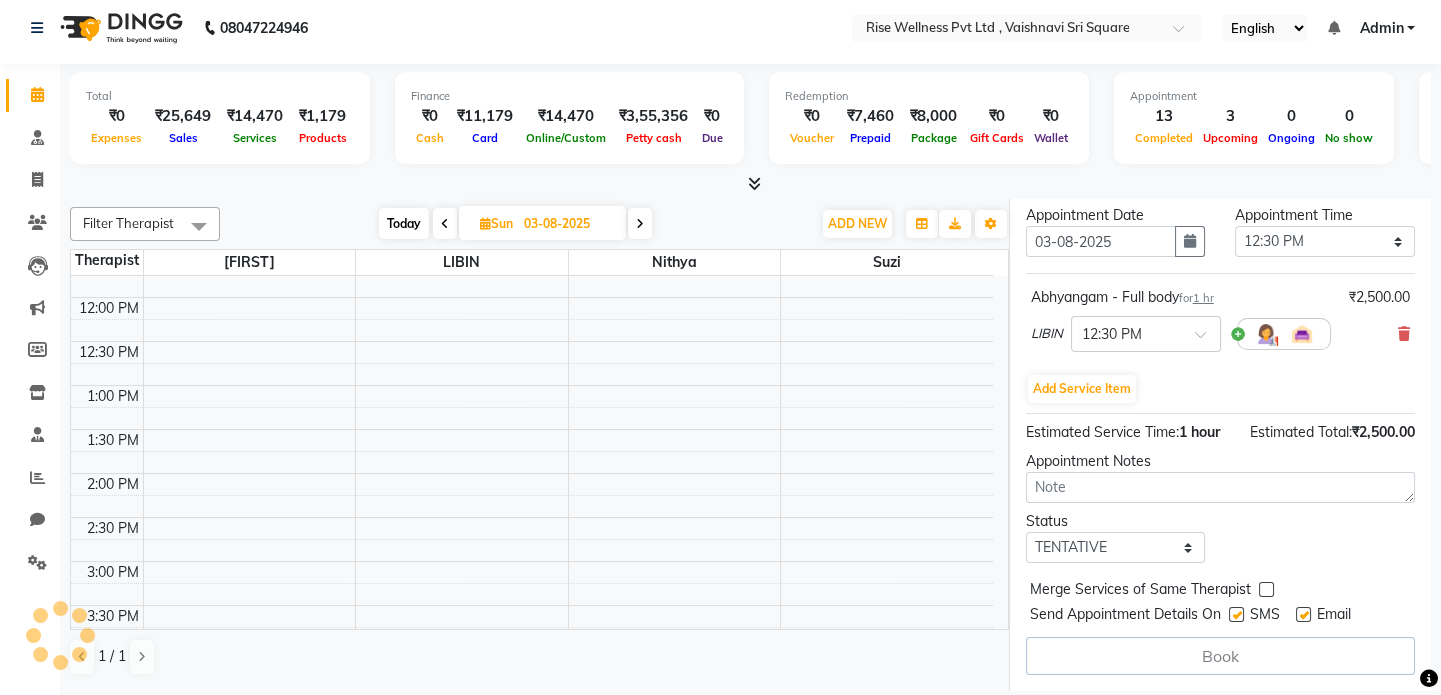 select on "69785" 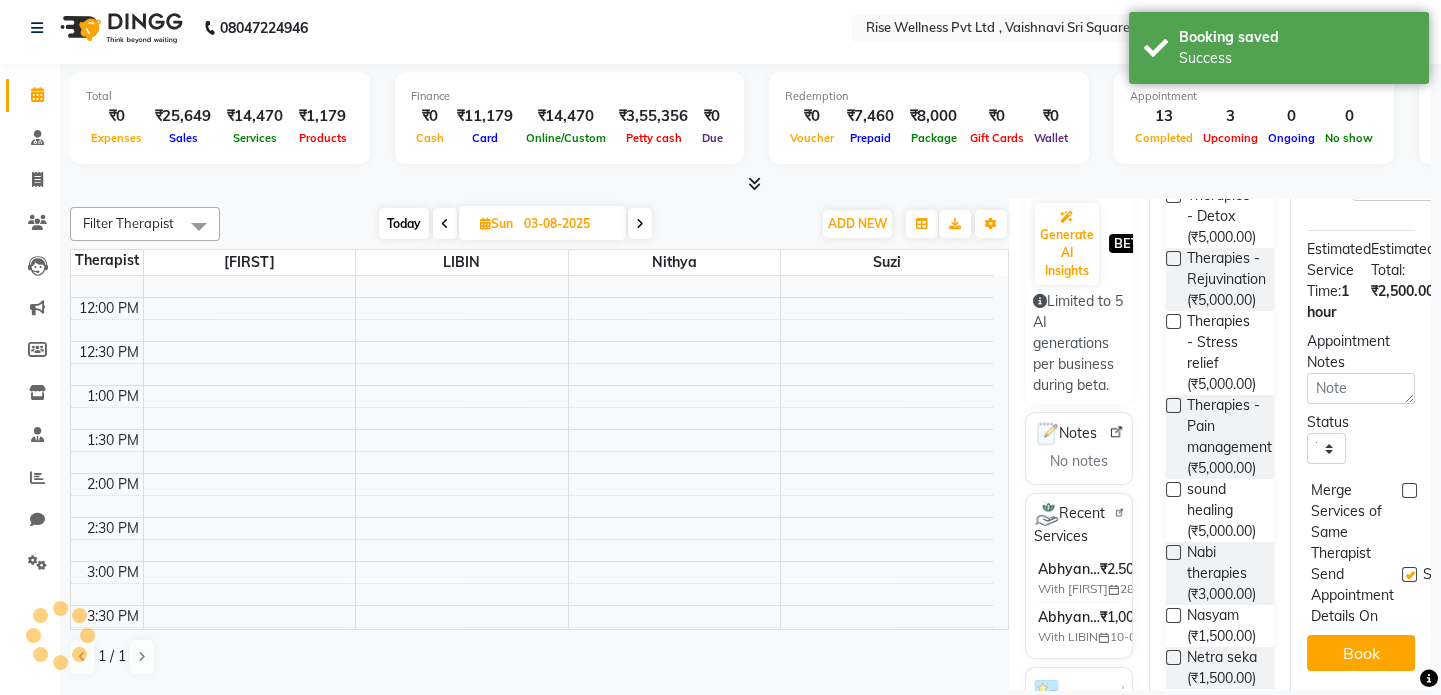 scroll, scrollTop: 0, scrollLeft: 0, axis: both 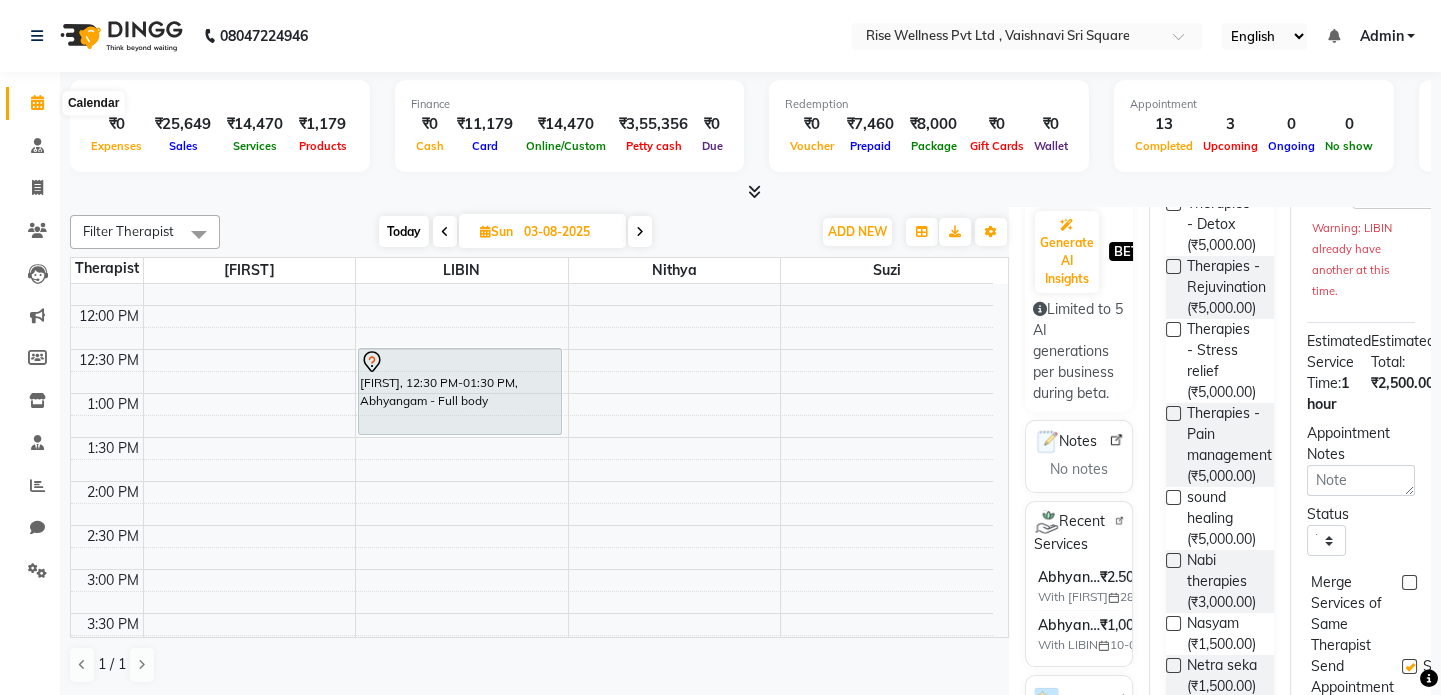 click 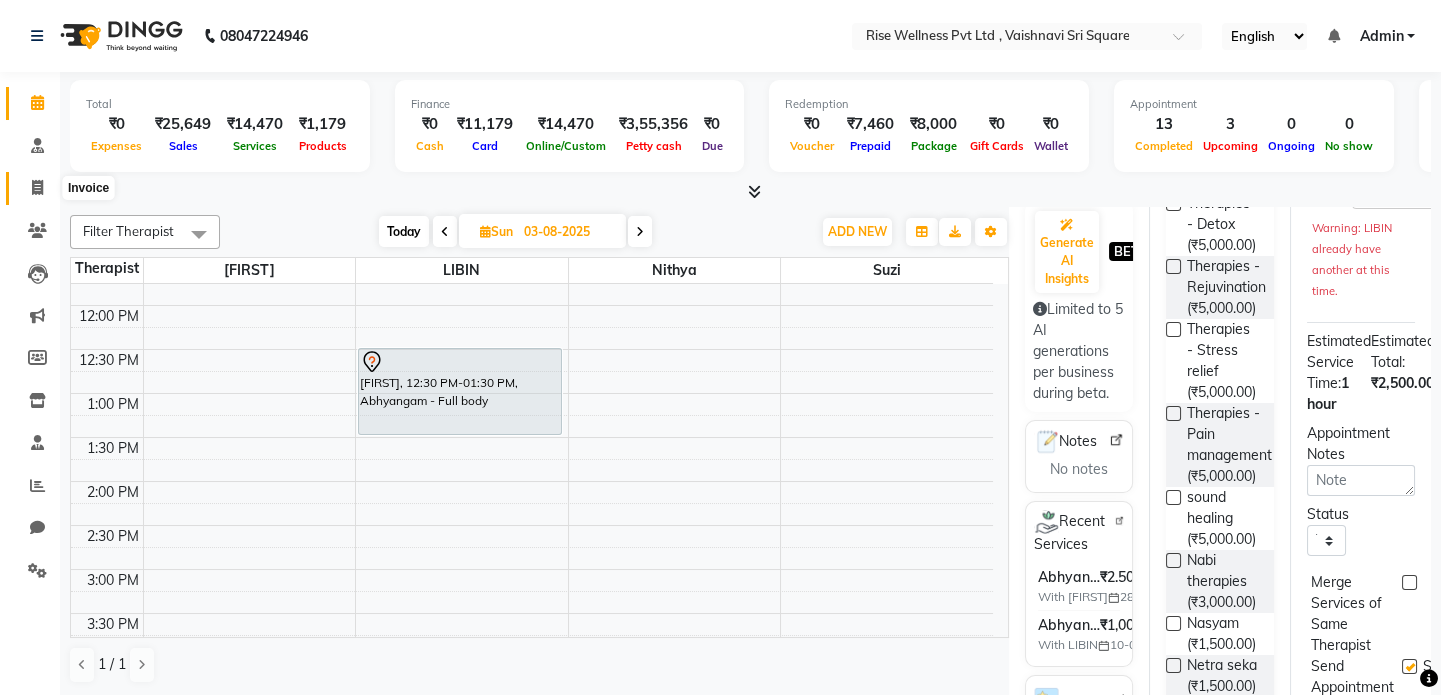 click 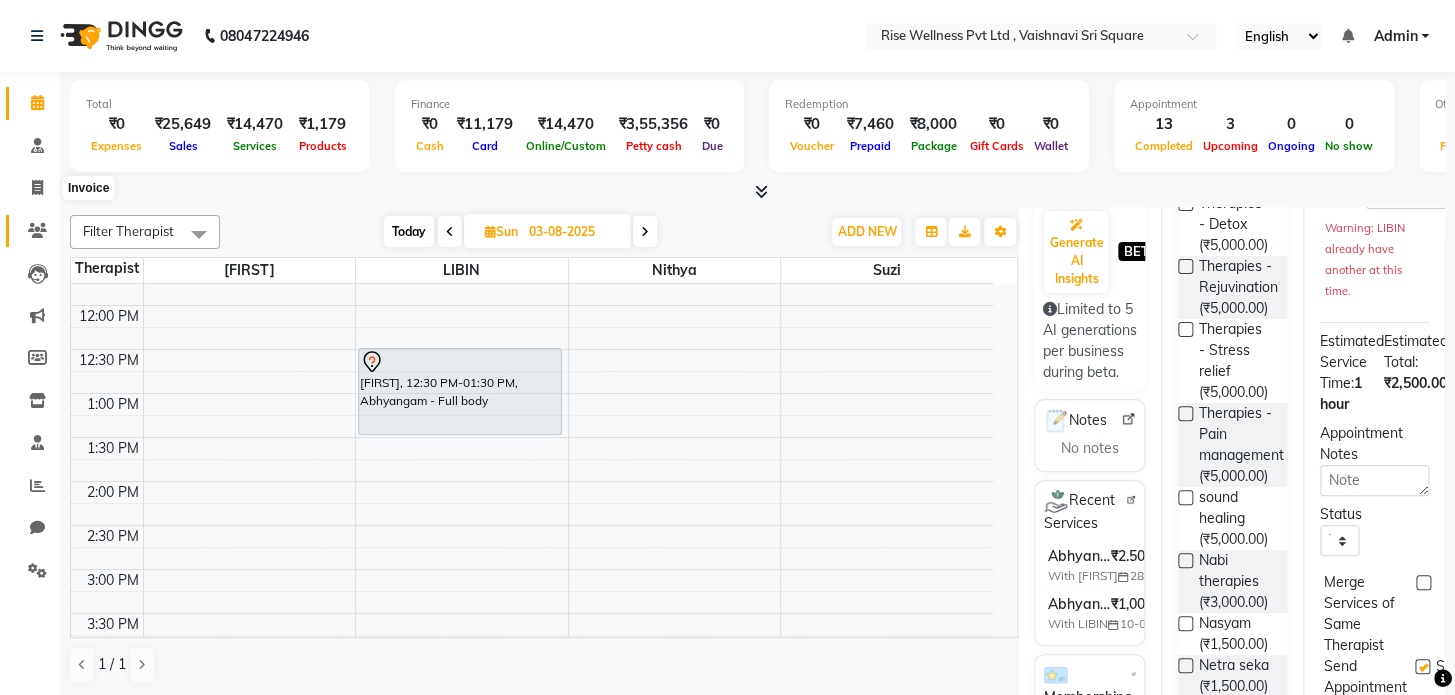 select on "7497" 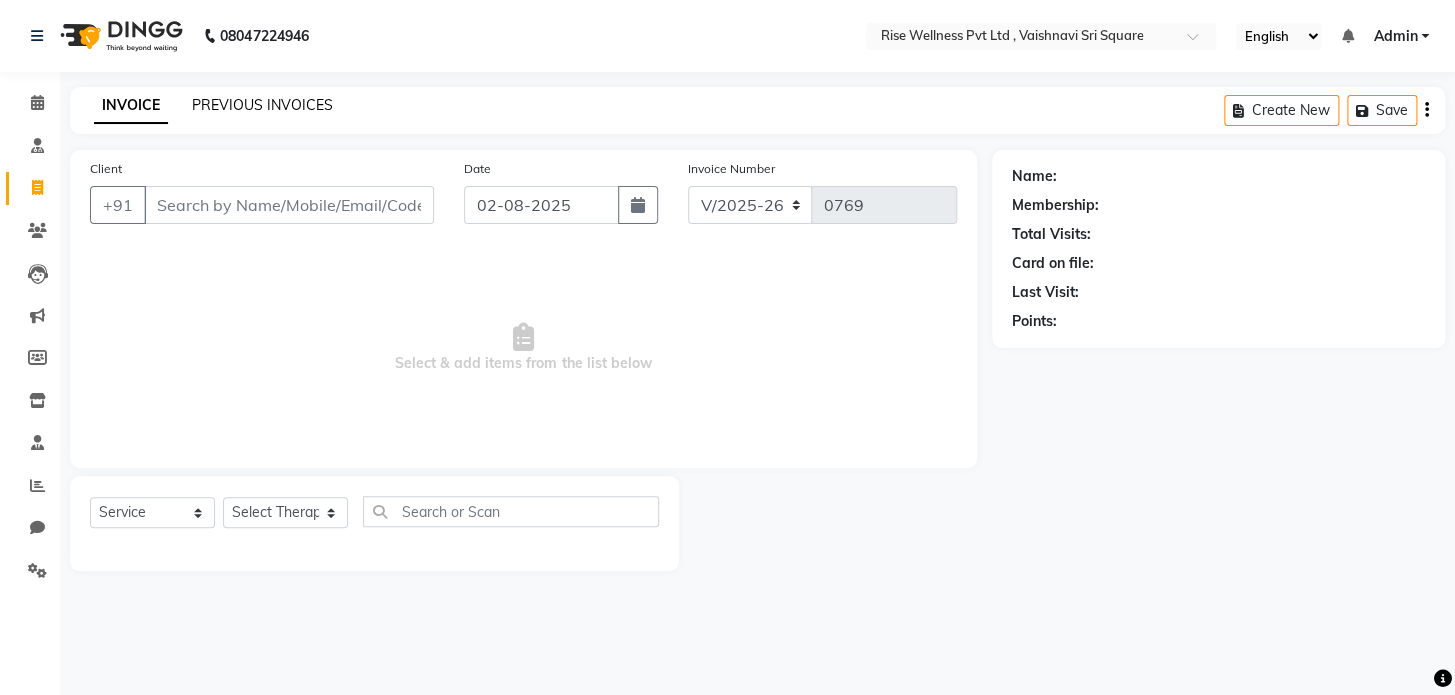 click on "PREVIOUS INVOICES" 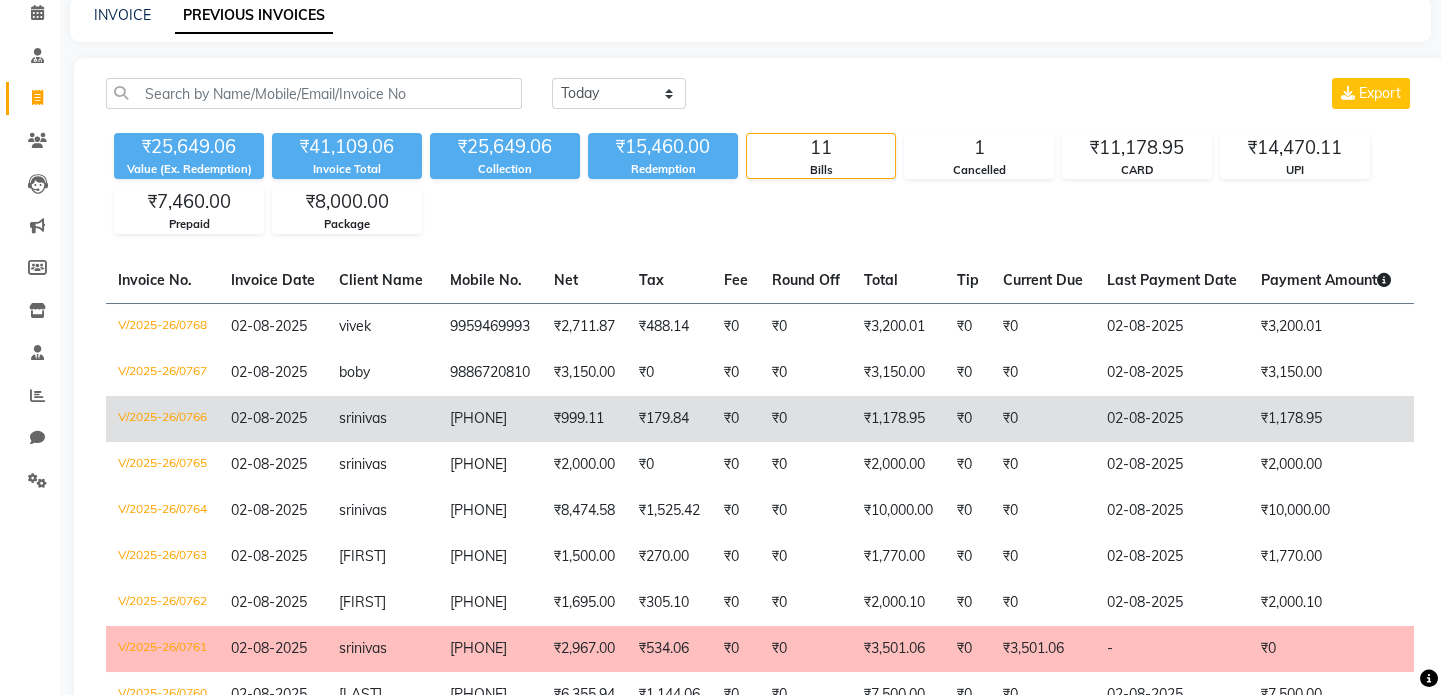scroll, scrollTop: 90, scrollLeft: 0, axis: vertical 